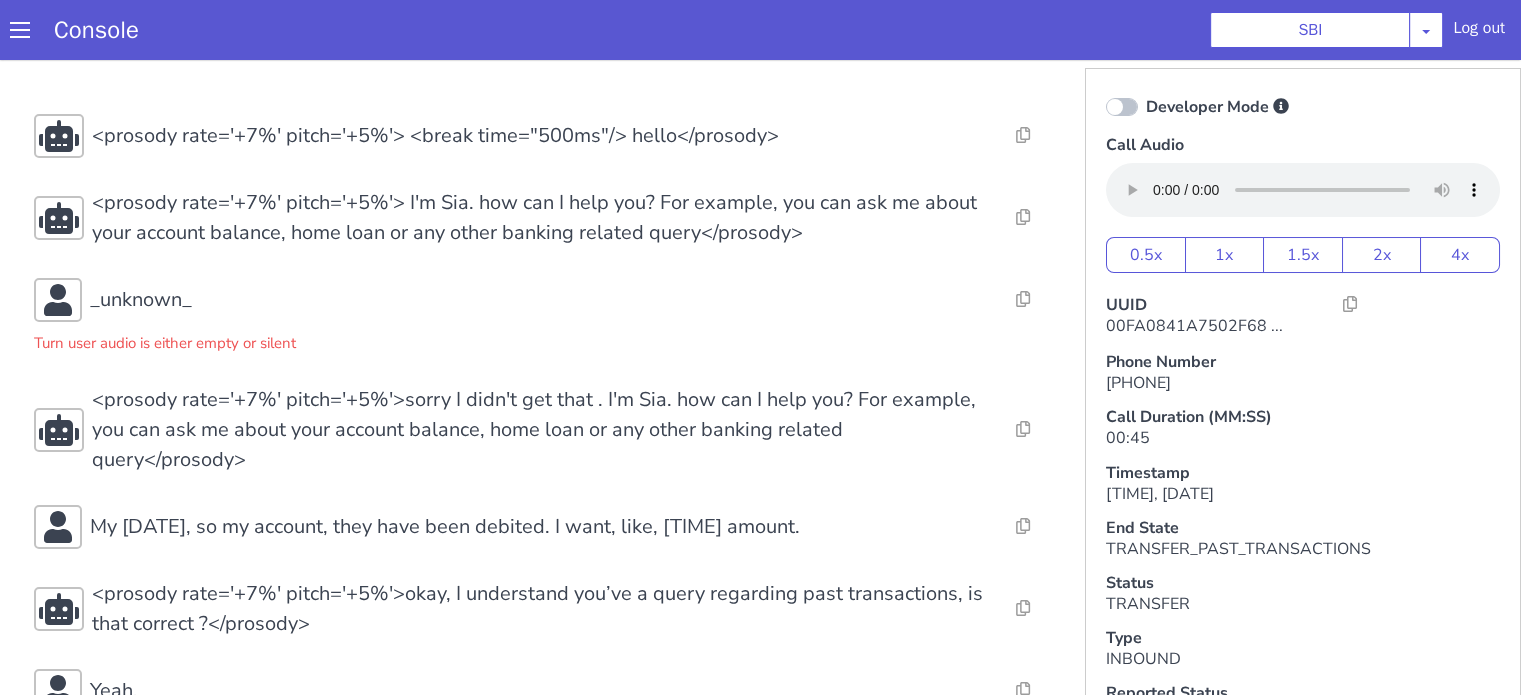 scroll, scrollTop: 142, scrollLeft: 0, axis: vertical 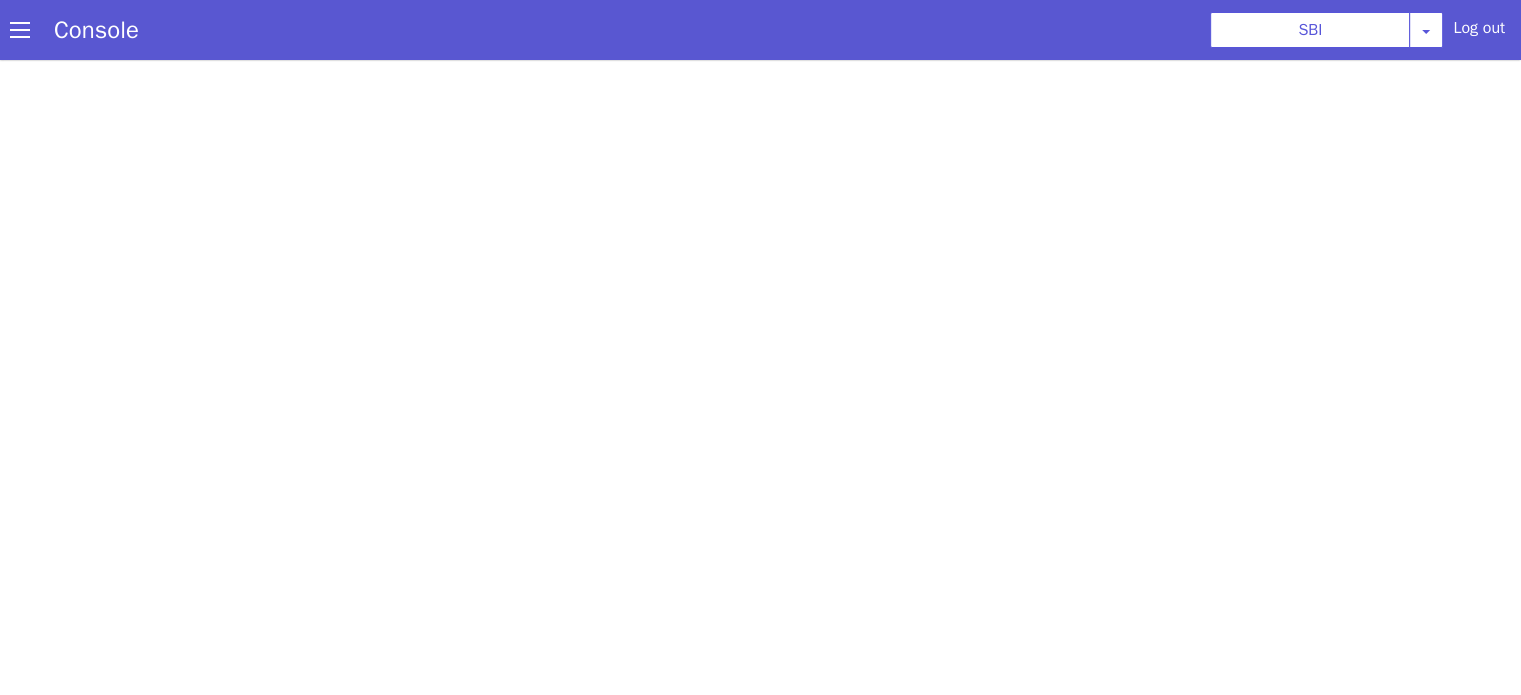select on "TRANSFER" 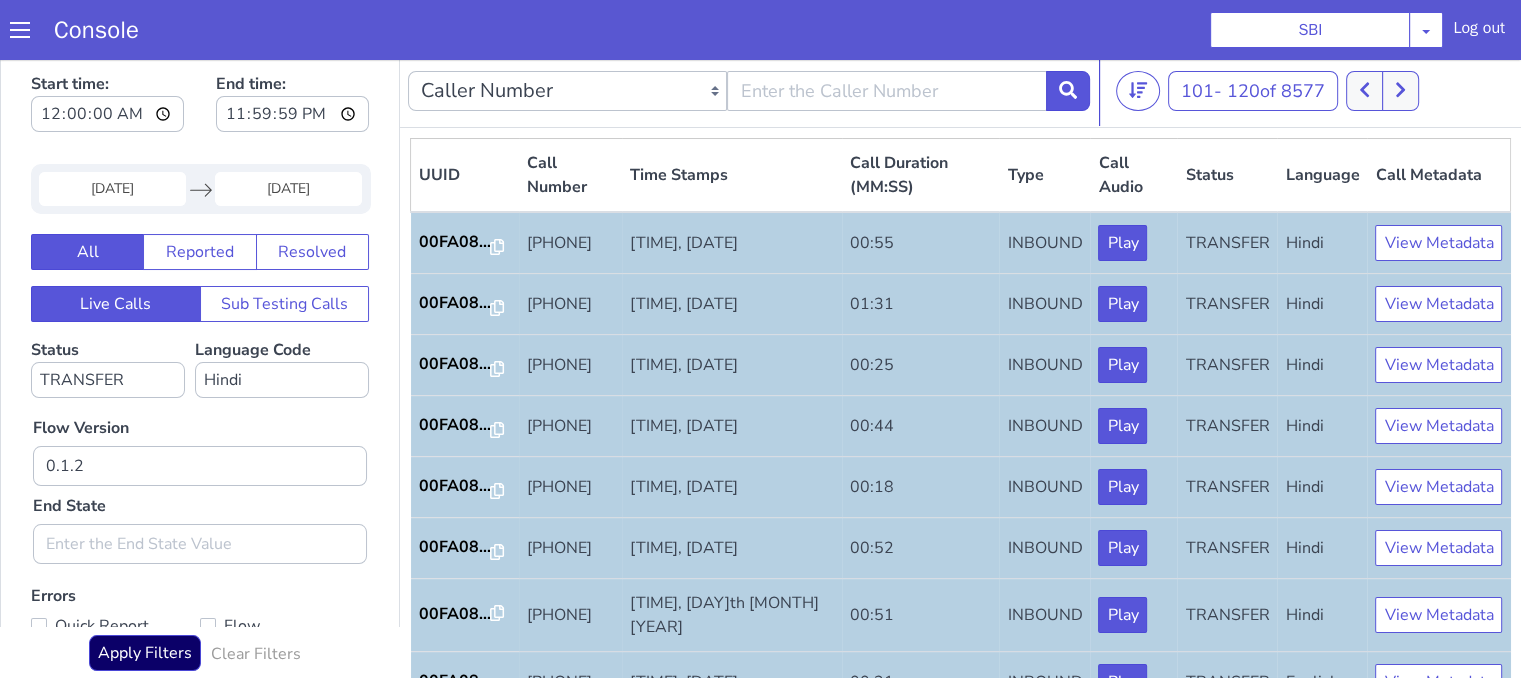 scroll, scrollTop: 0, scrollLeft: 0, axis: both 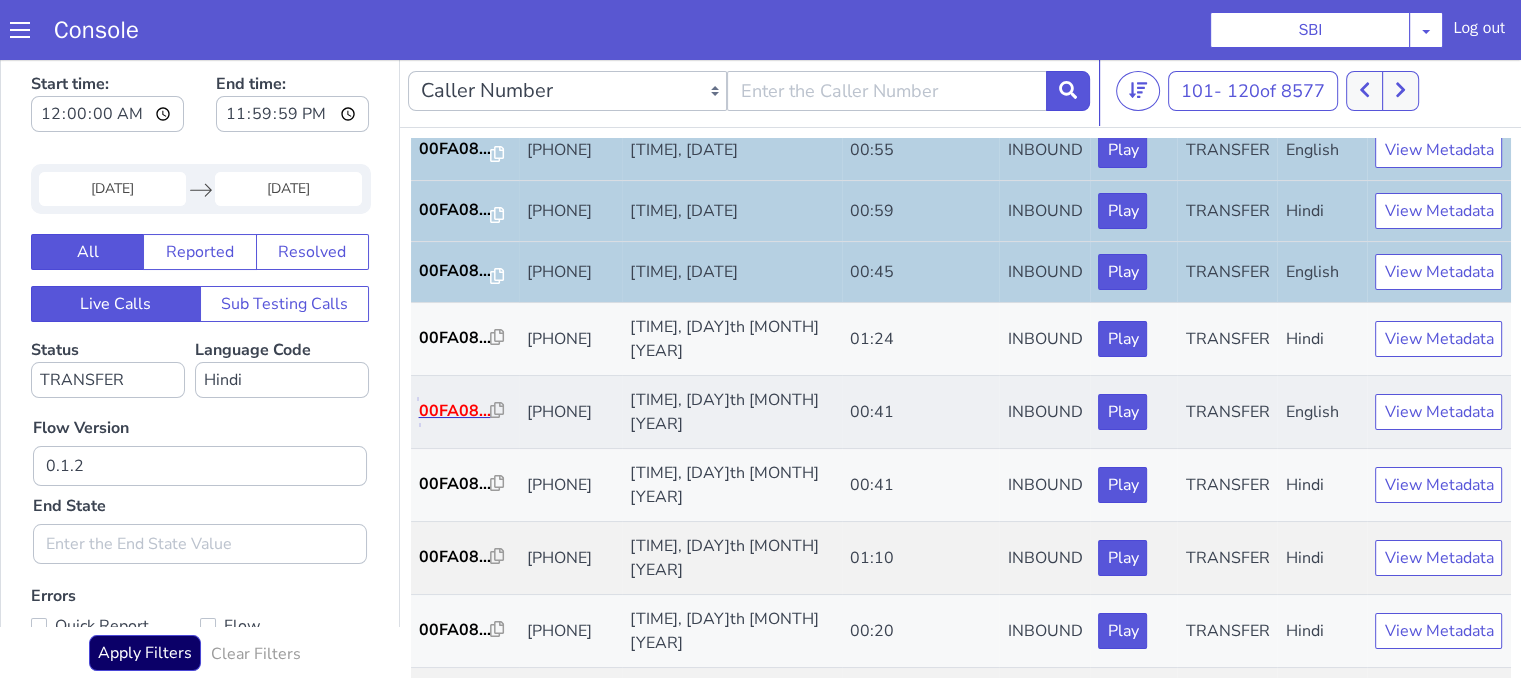 click on "00FA08..." at bounding box center [455, 411] 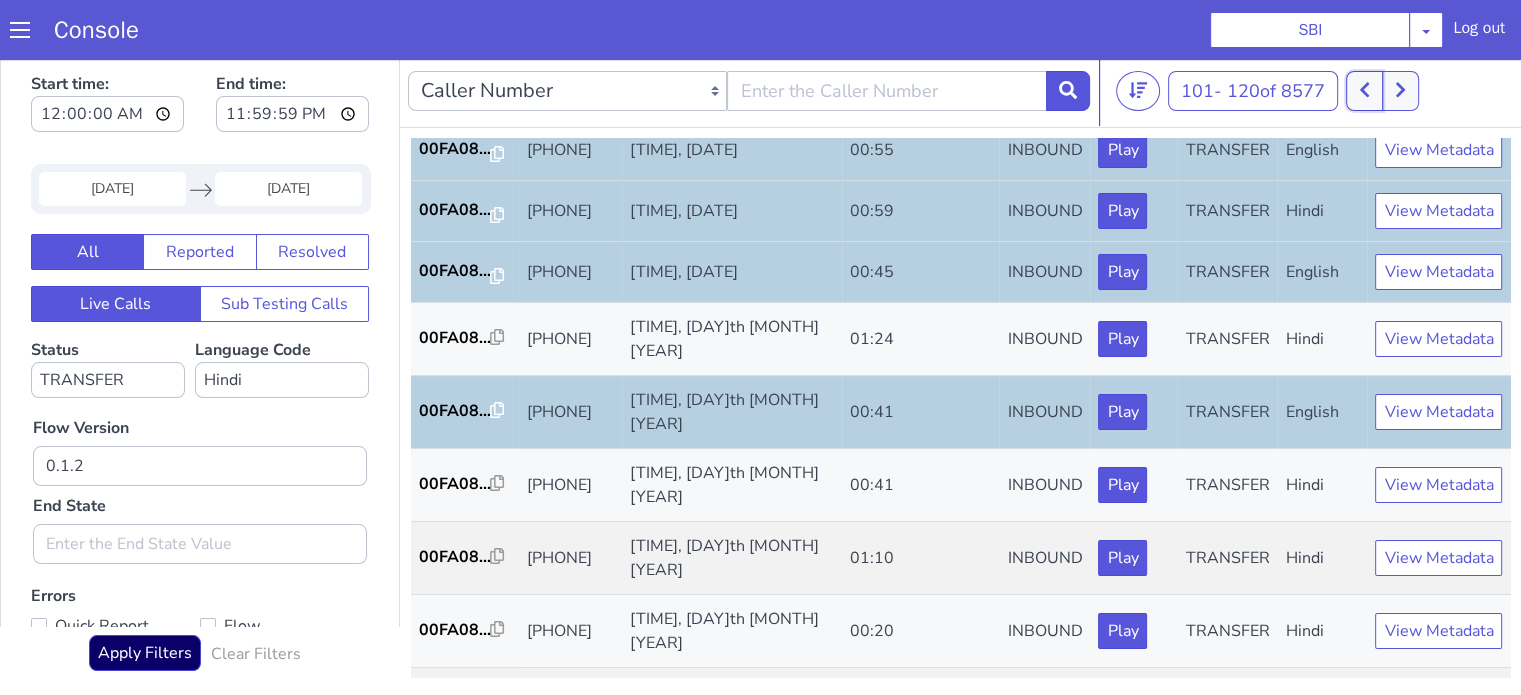 click at bounding box center [1364, 91] 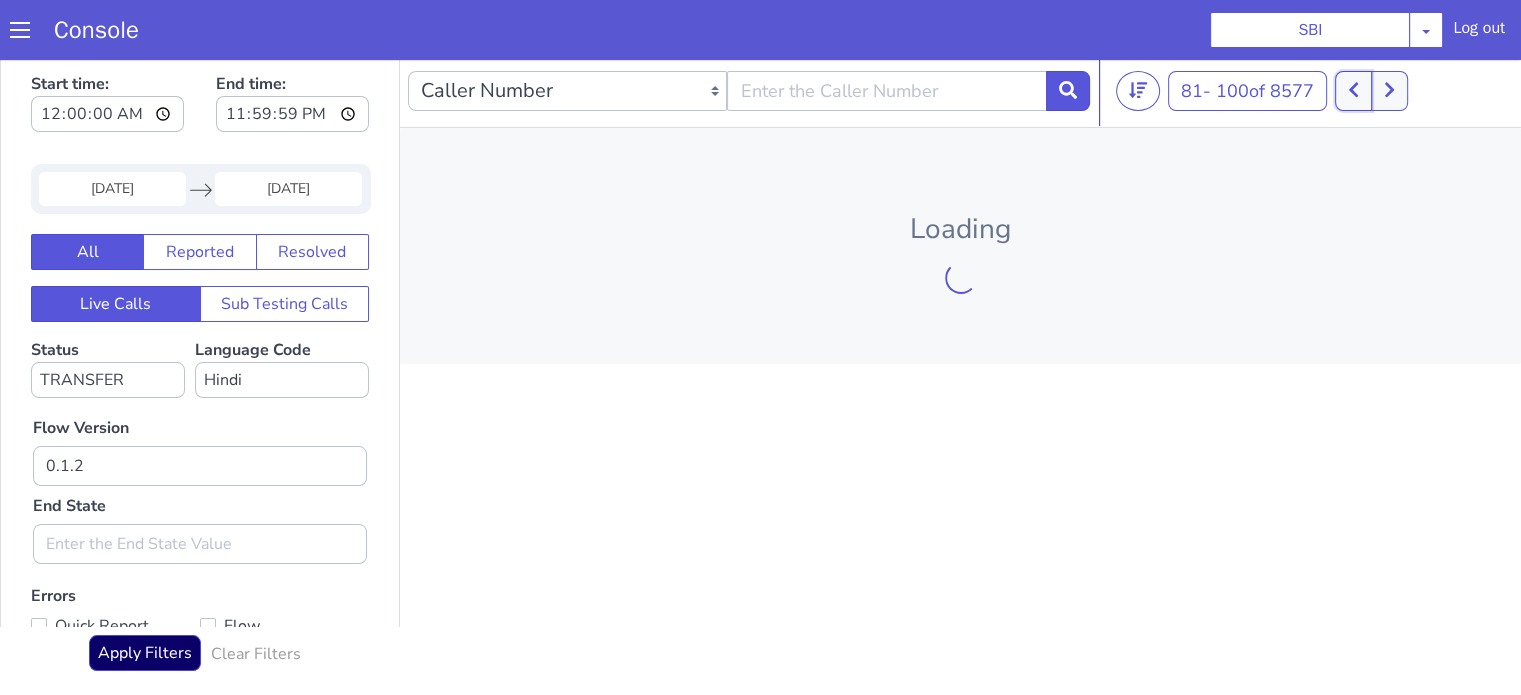 click 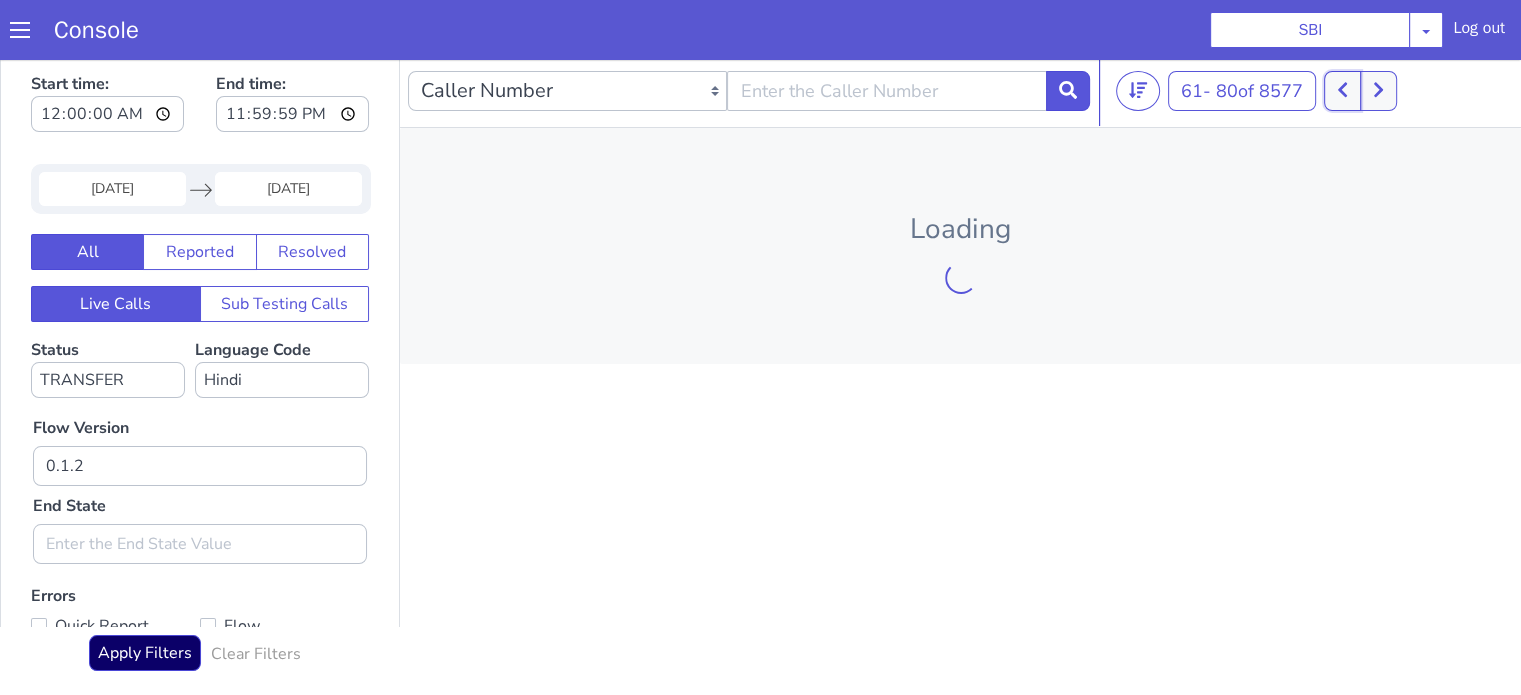 click 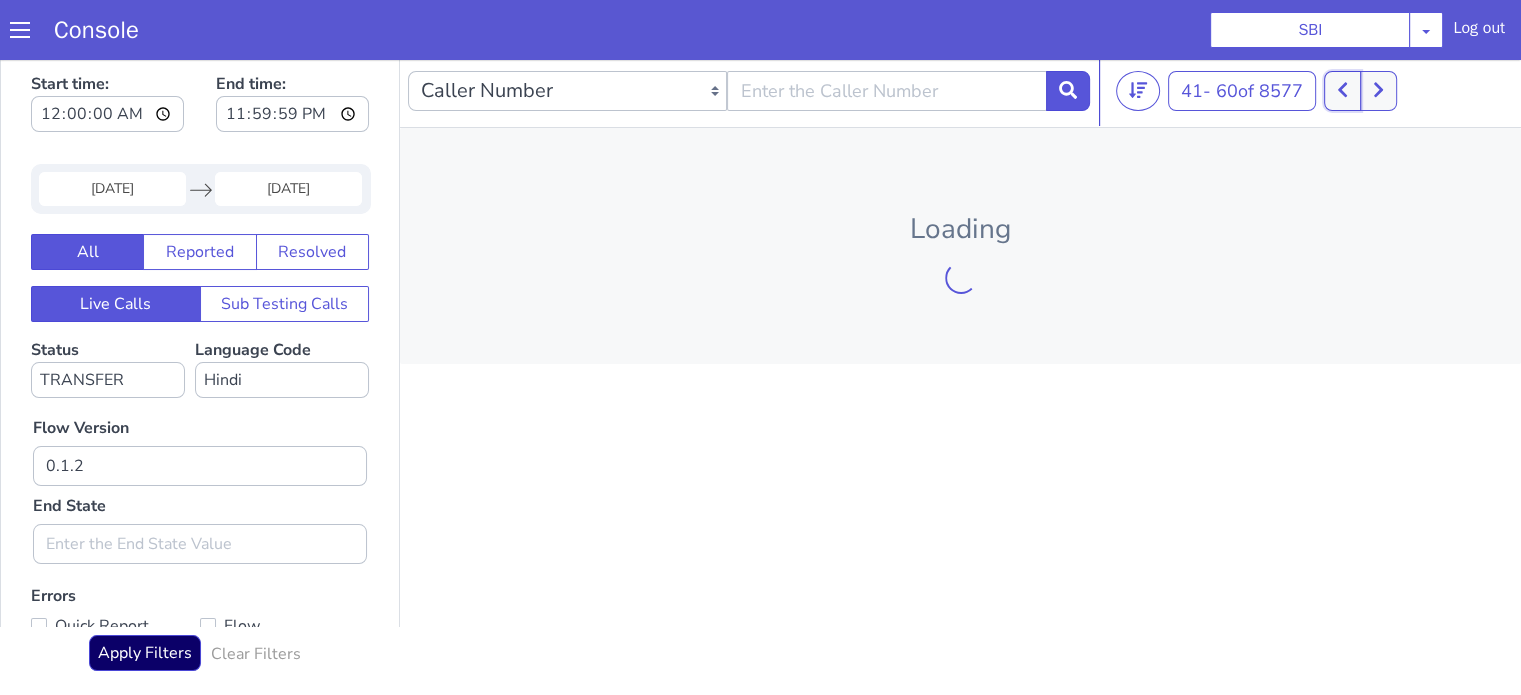 click 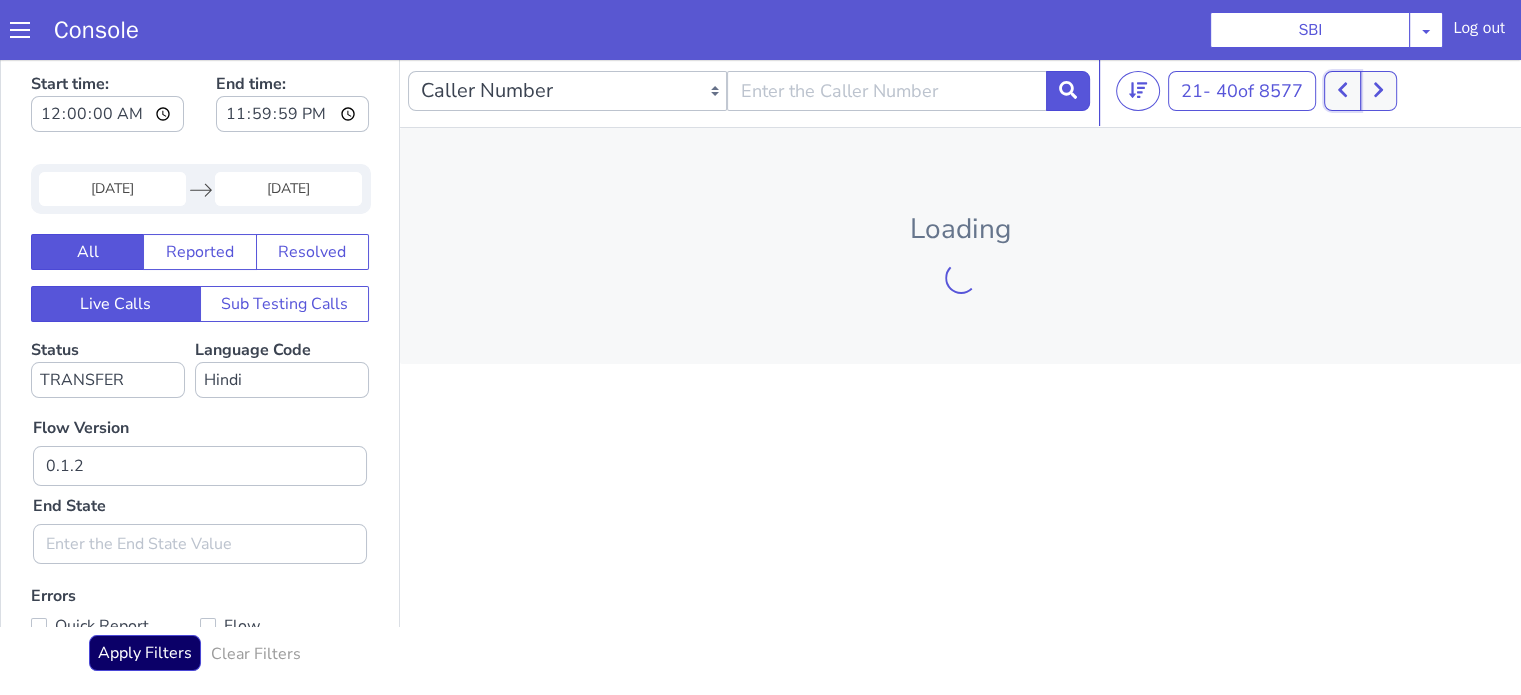 click 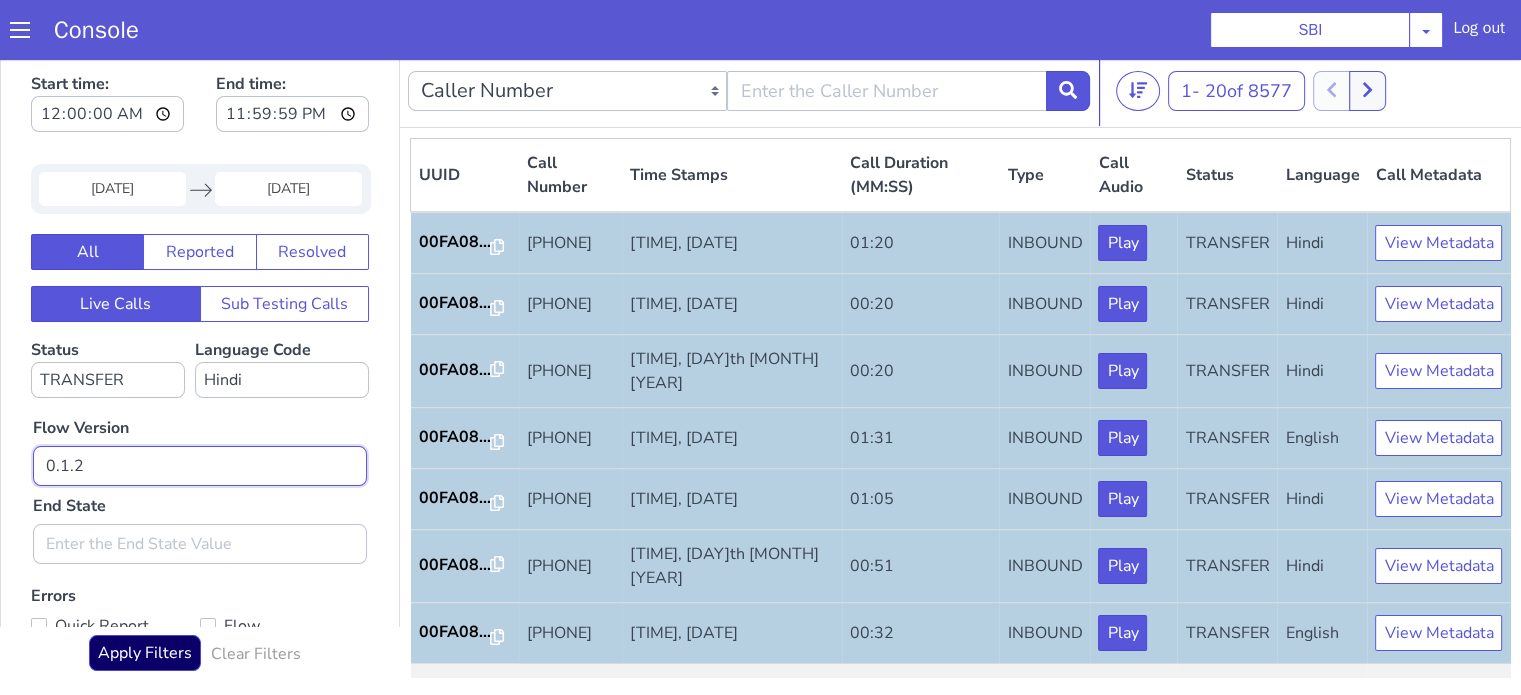 click on "0.1.2" at bounding box center (200, 466) 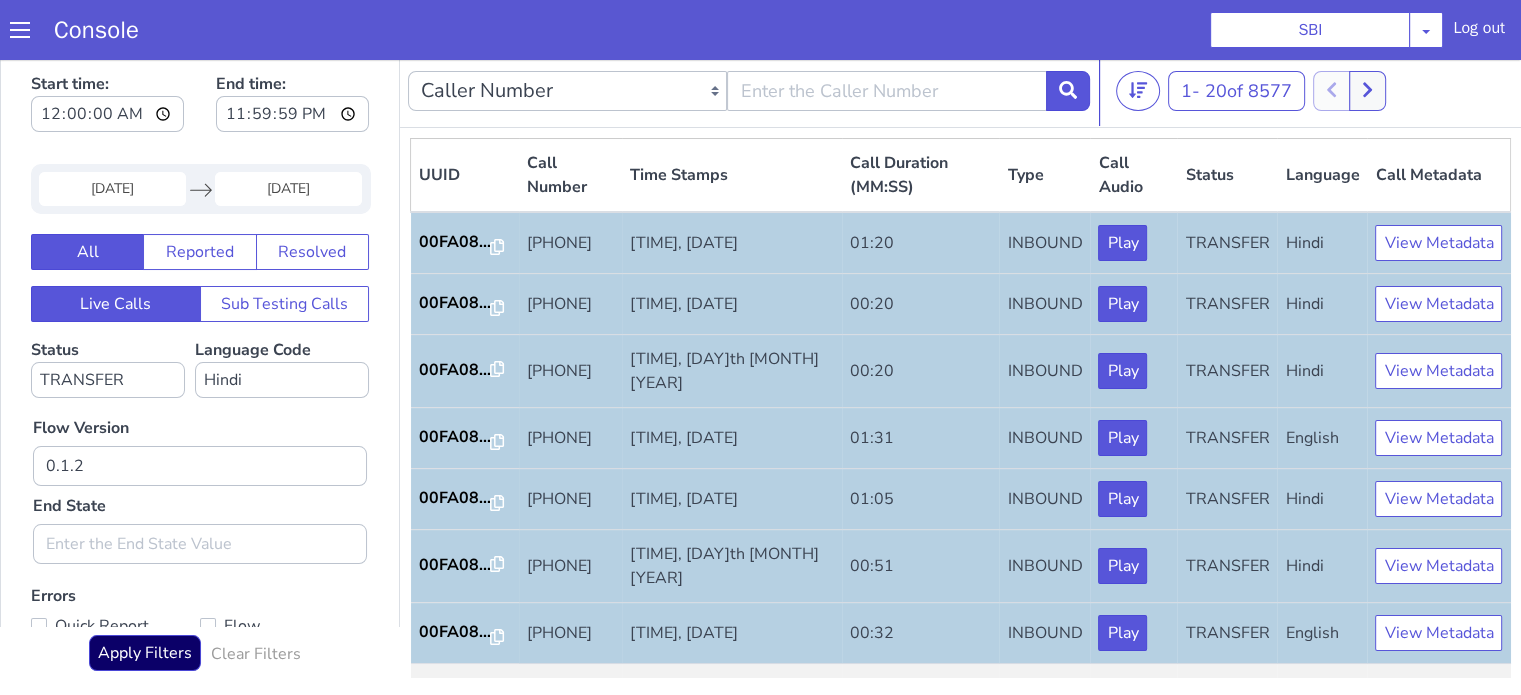 click on "Flow Version 0.1.2 End State" at bounding box center (200, 481) 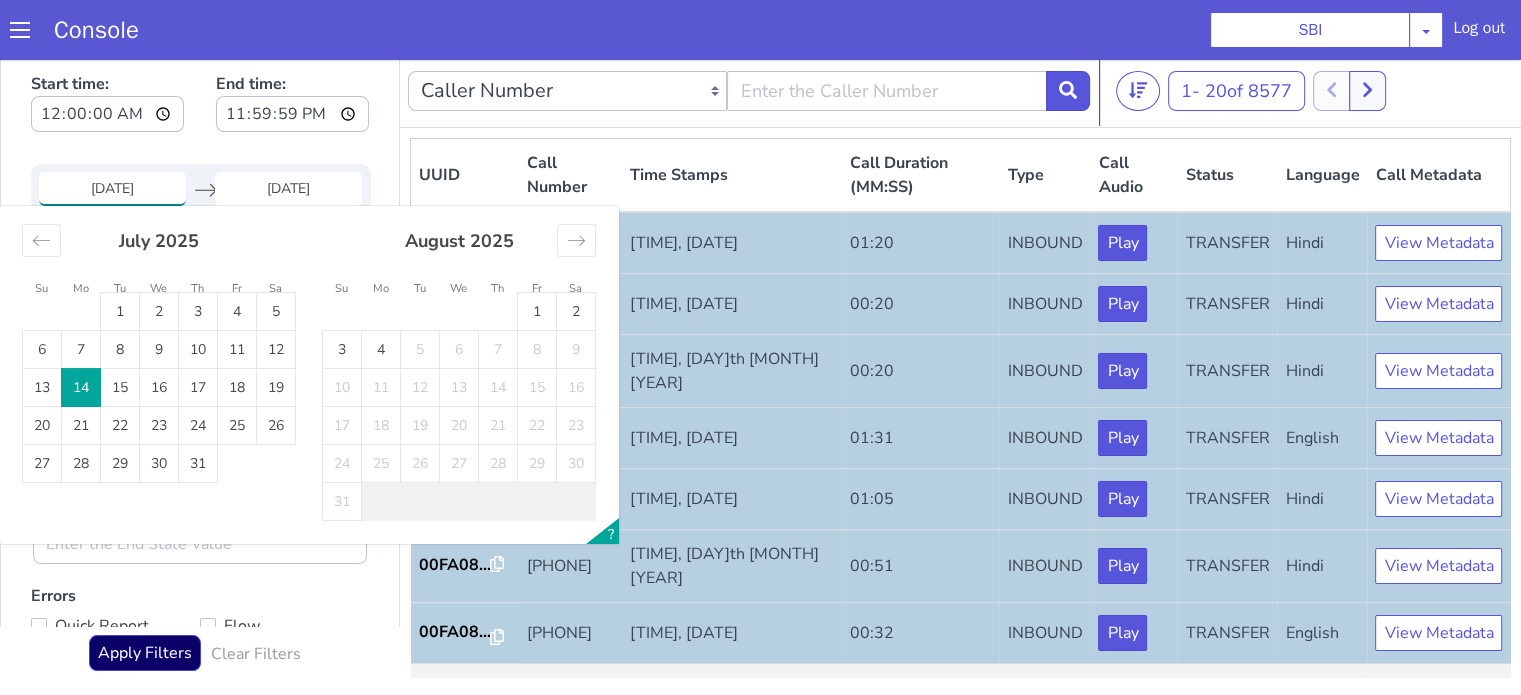 click on "14 Jul 2025" at bounding box center [112, 189] 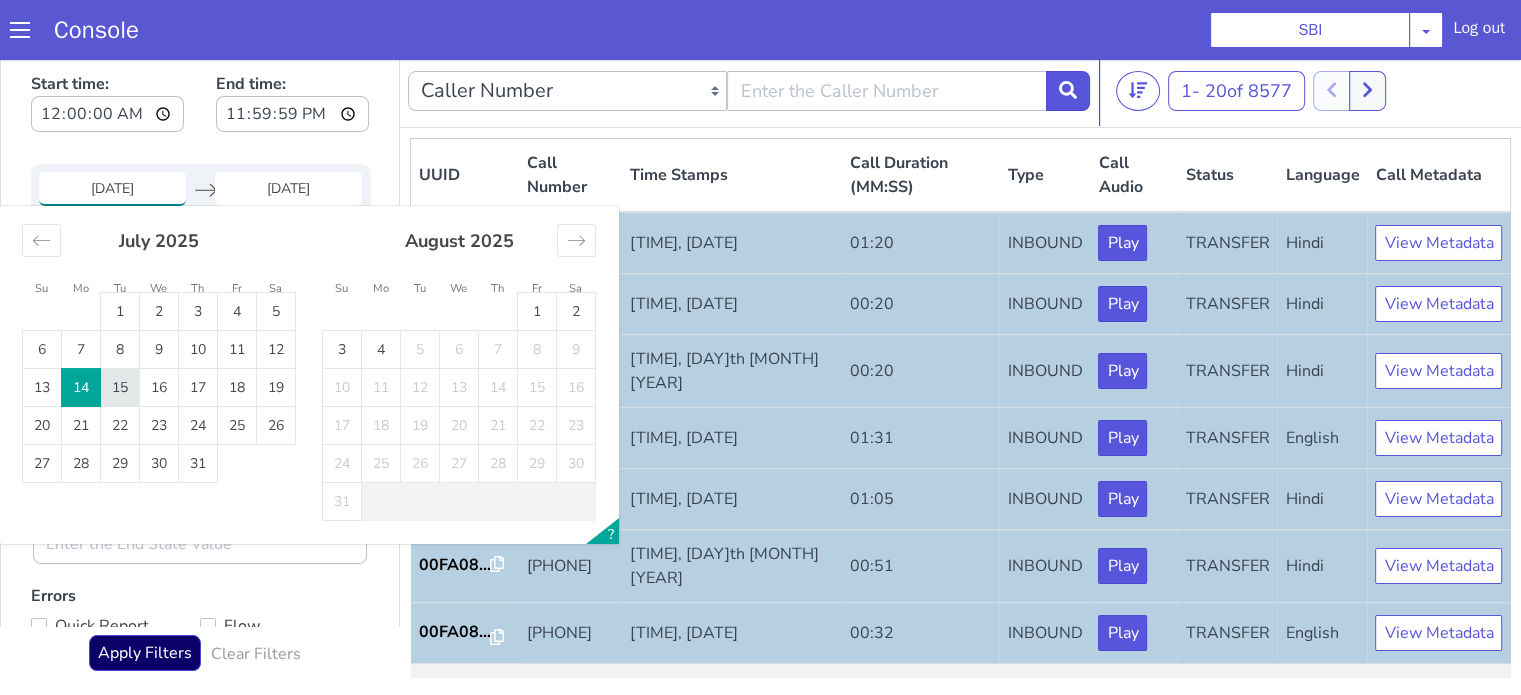 click on "15" at bounding box center [120, 388] 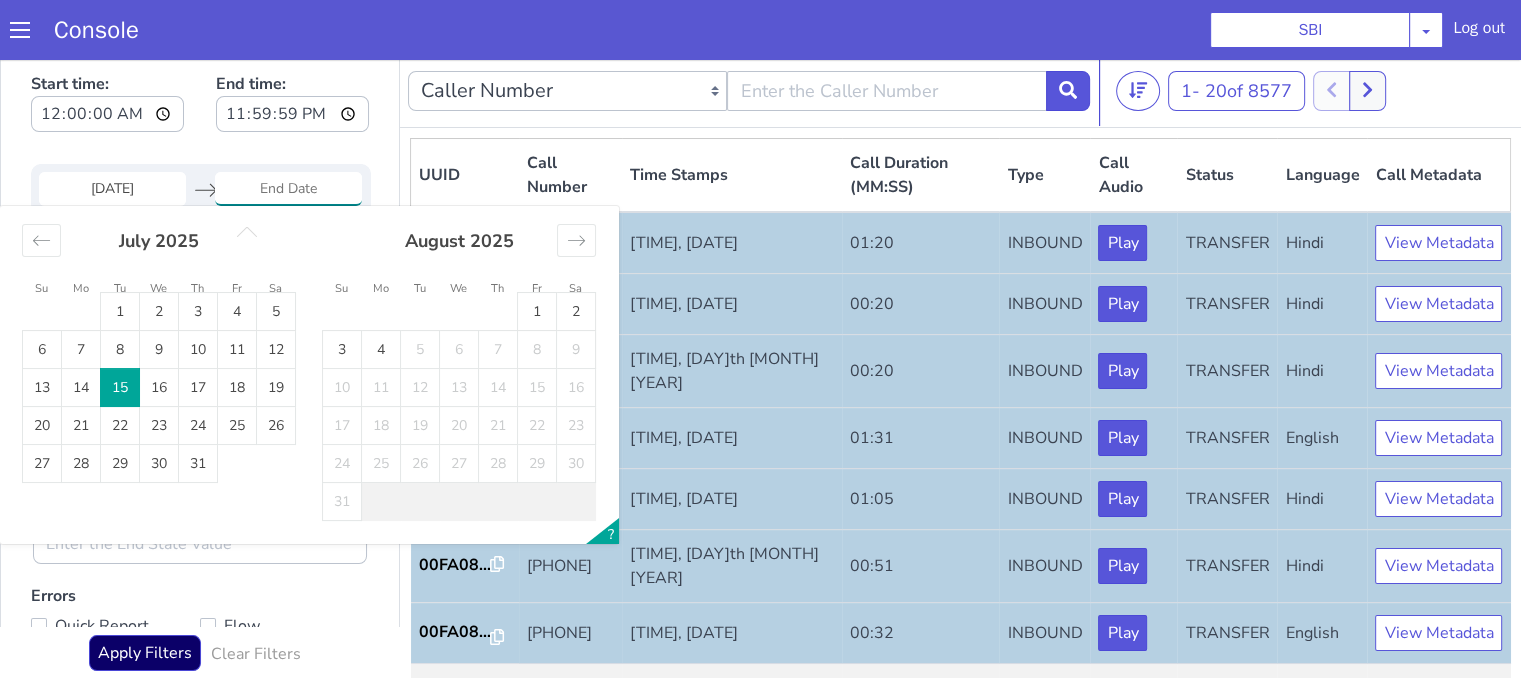 click on "15" at bounding box center [120, 388] 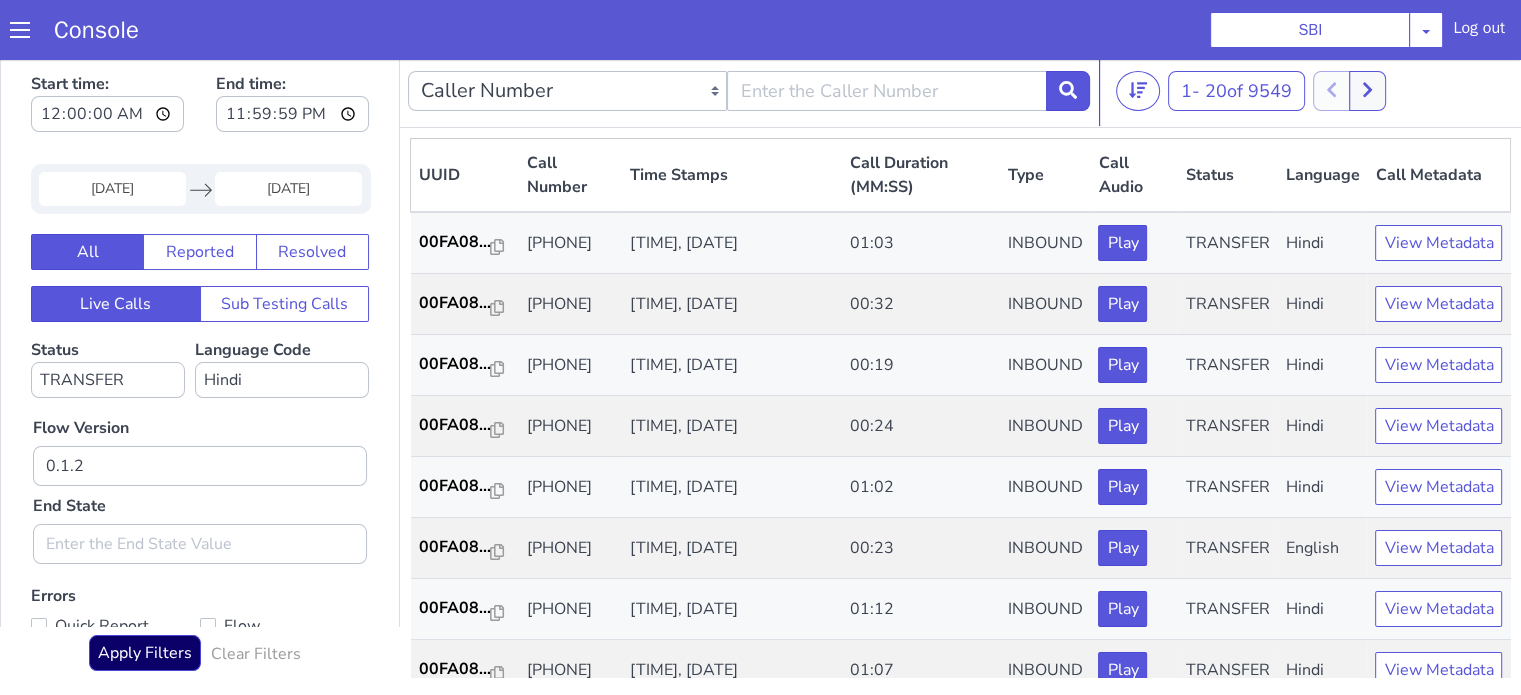 click on "Flow Version 0.1.2 End State" at bounding box center [200, 481] 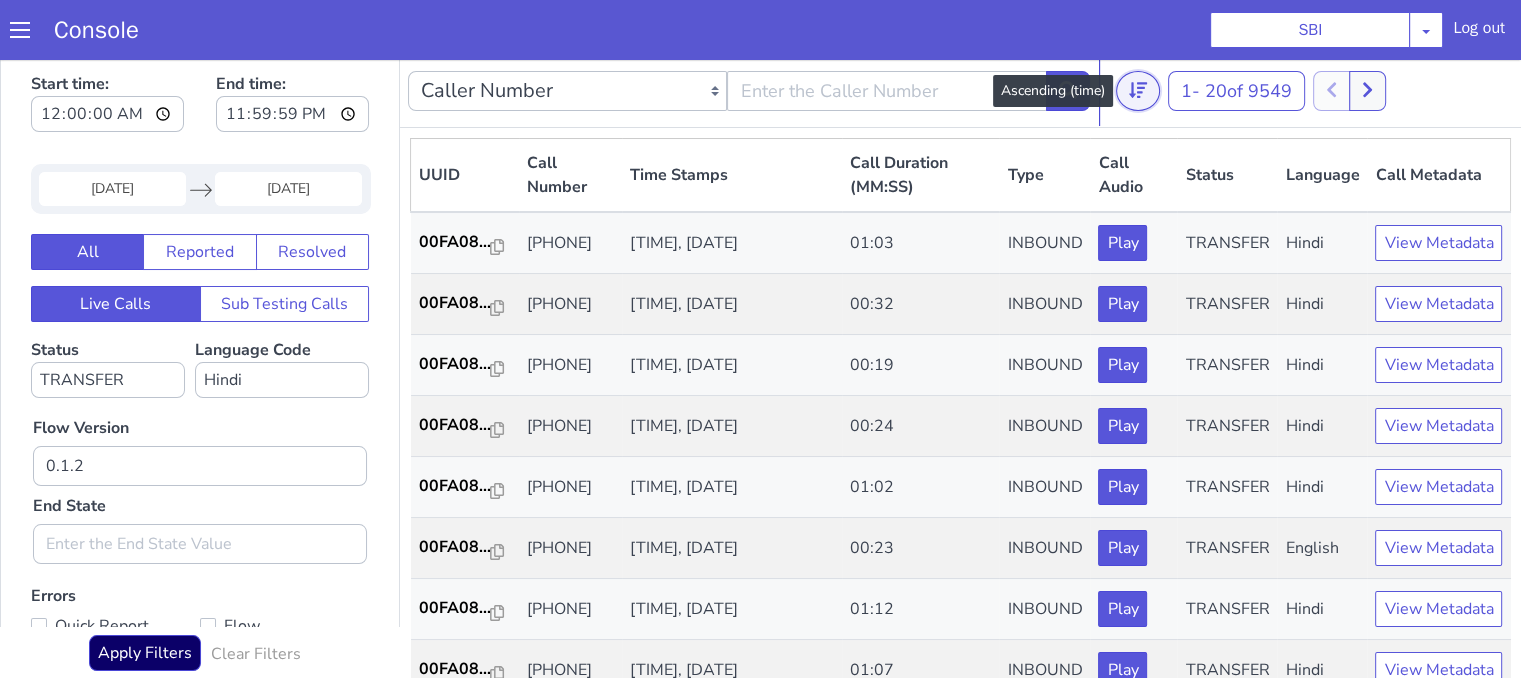 click at bounding box center (1138, 91) 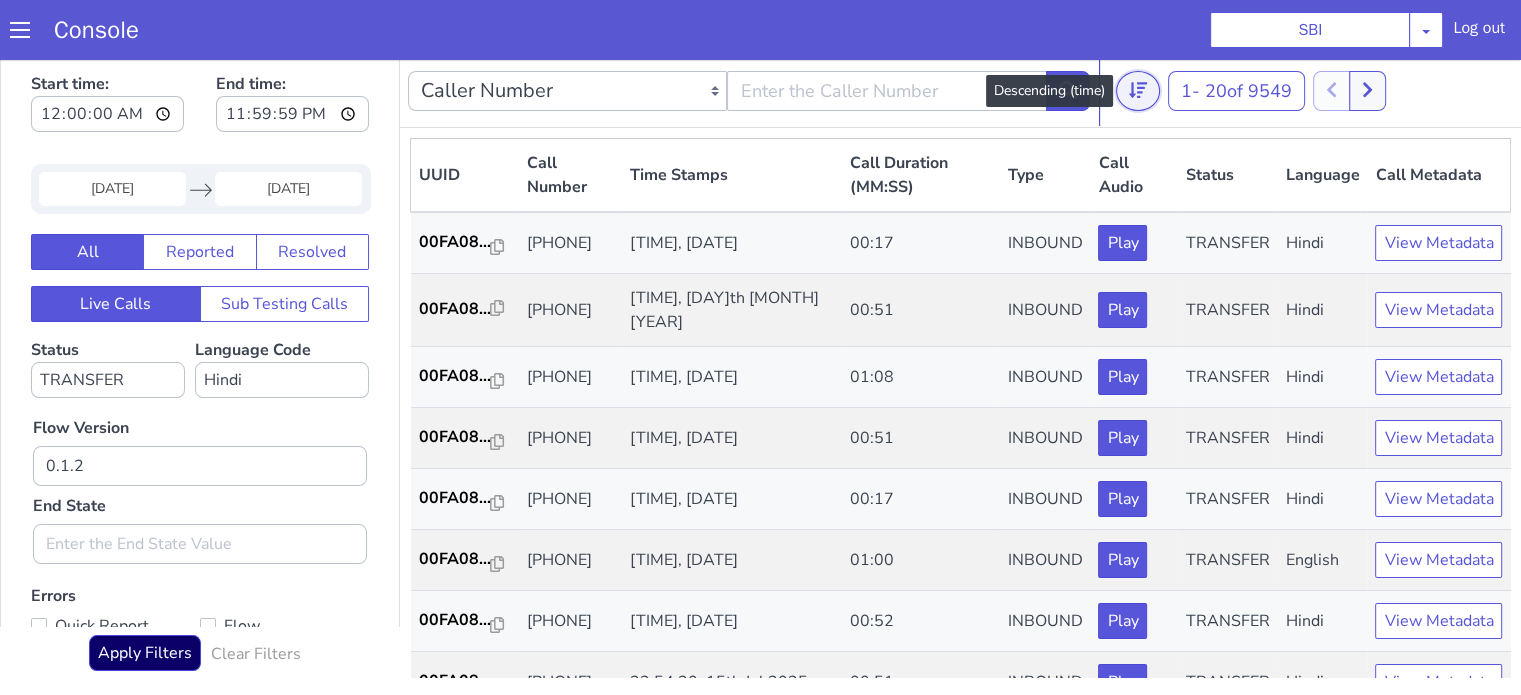 click 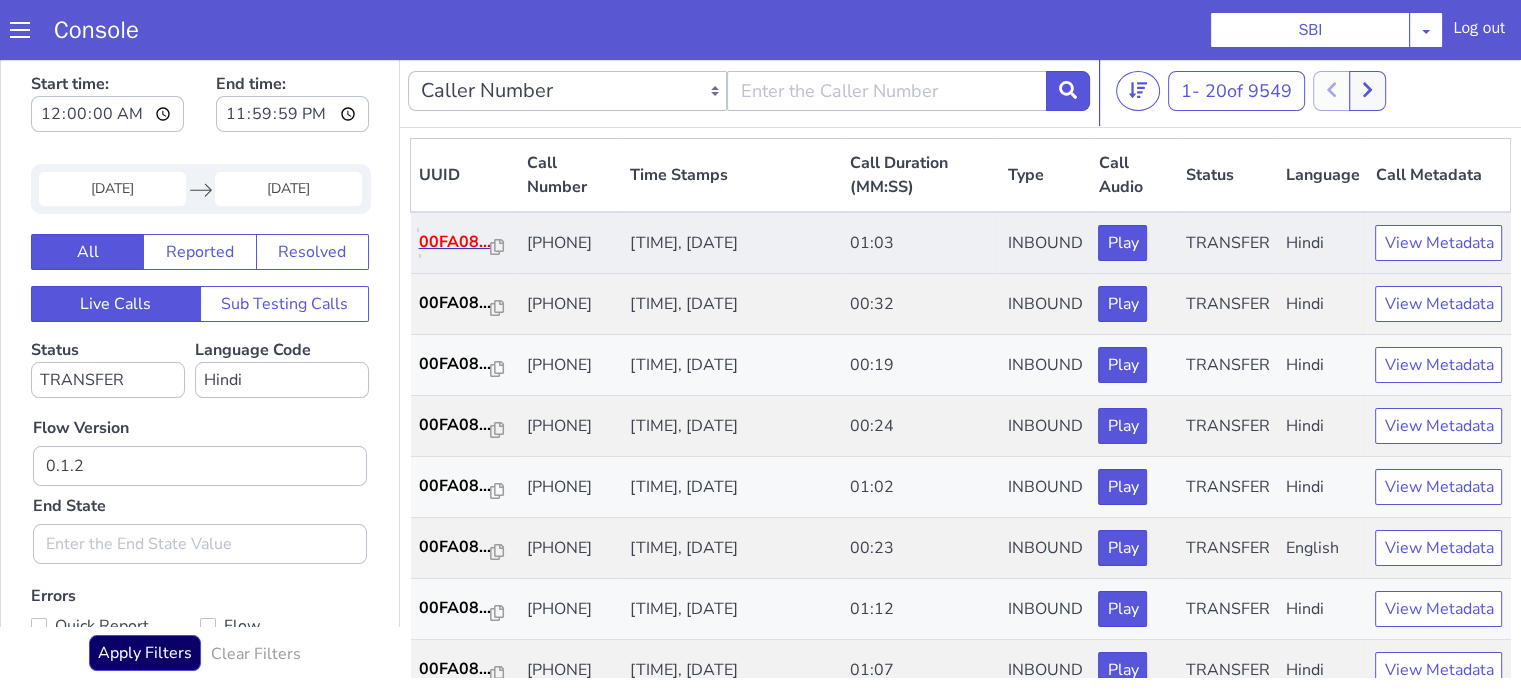 click on "00FA08..." at bounding box center (455, 242) 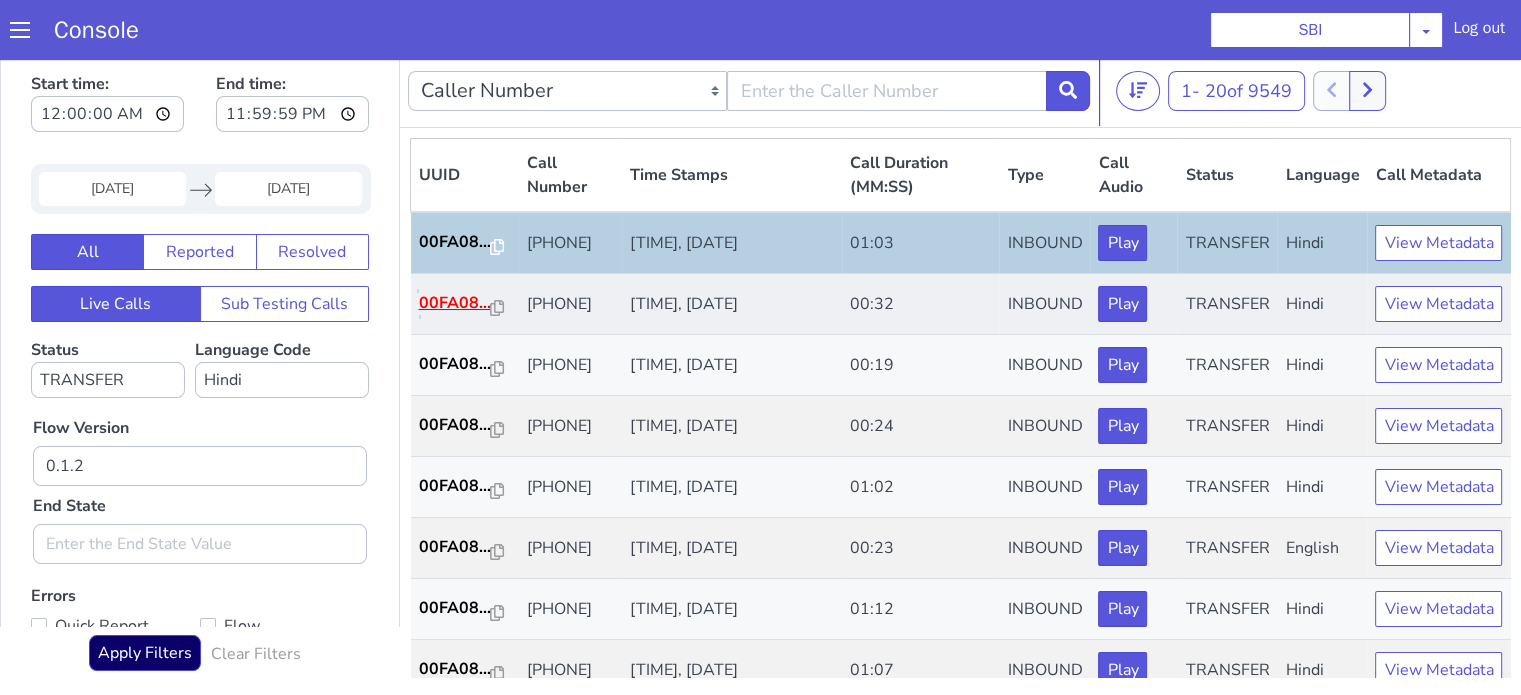 click on "00FA08..." at bounding box center [455, 303] 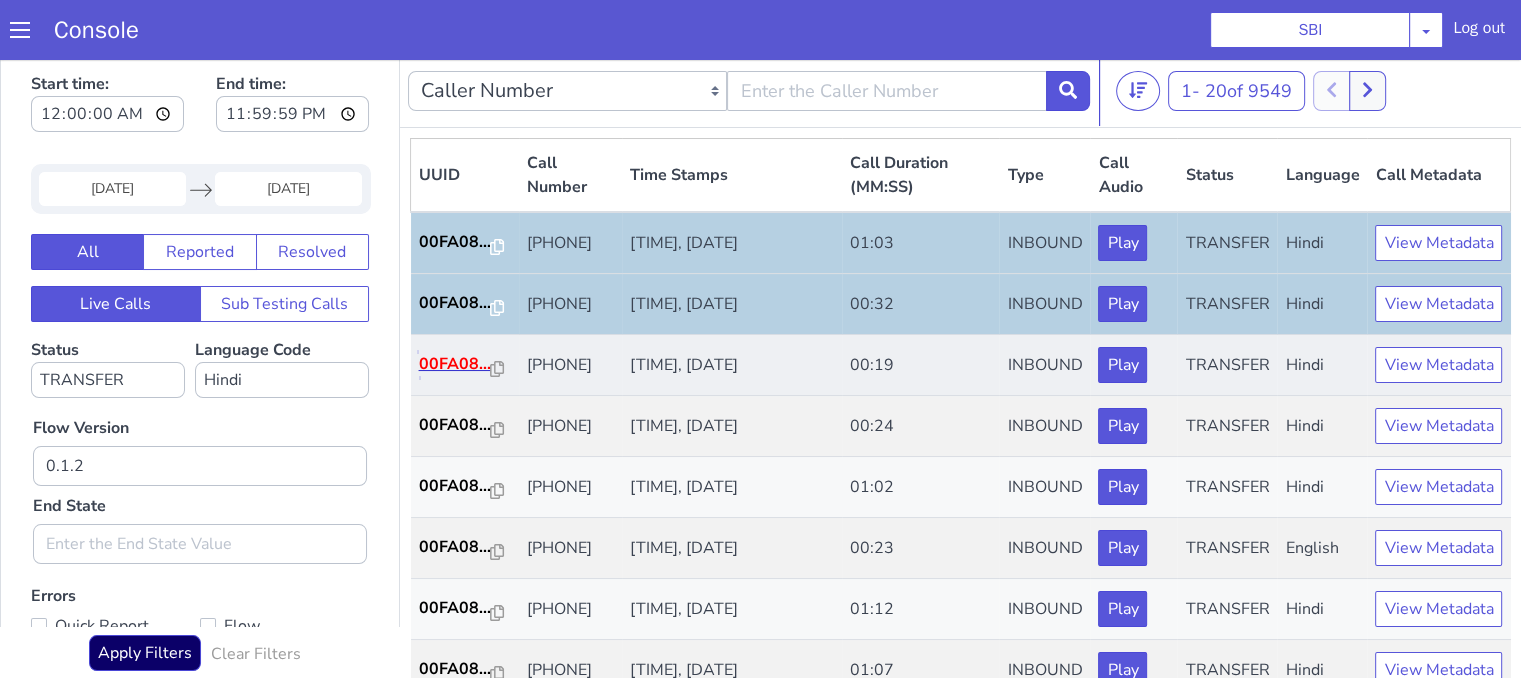 click on "00FA08..." at bounding box center (455, 364) 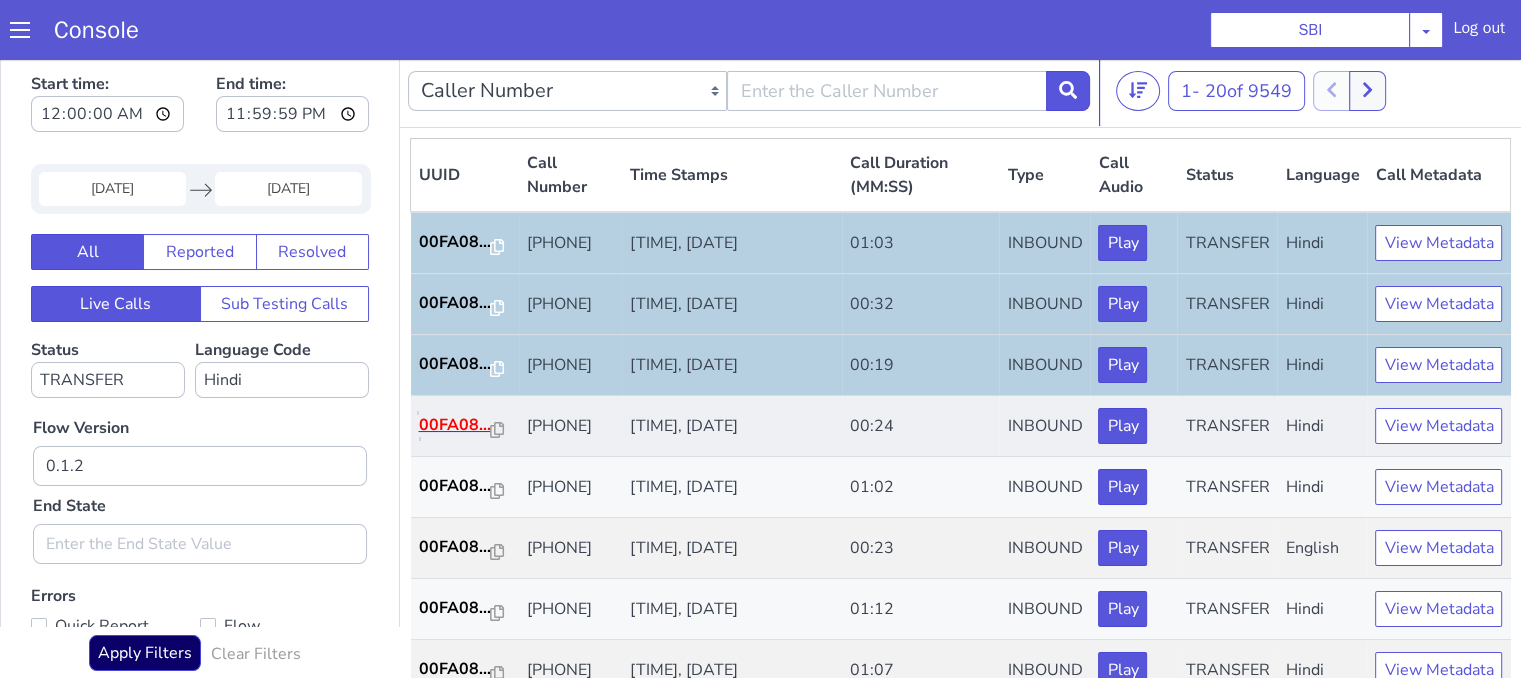 click on "00FA08..." at bounding box center (455, 425) 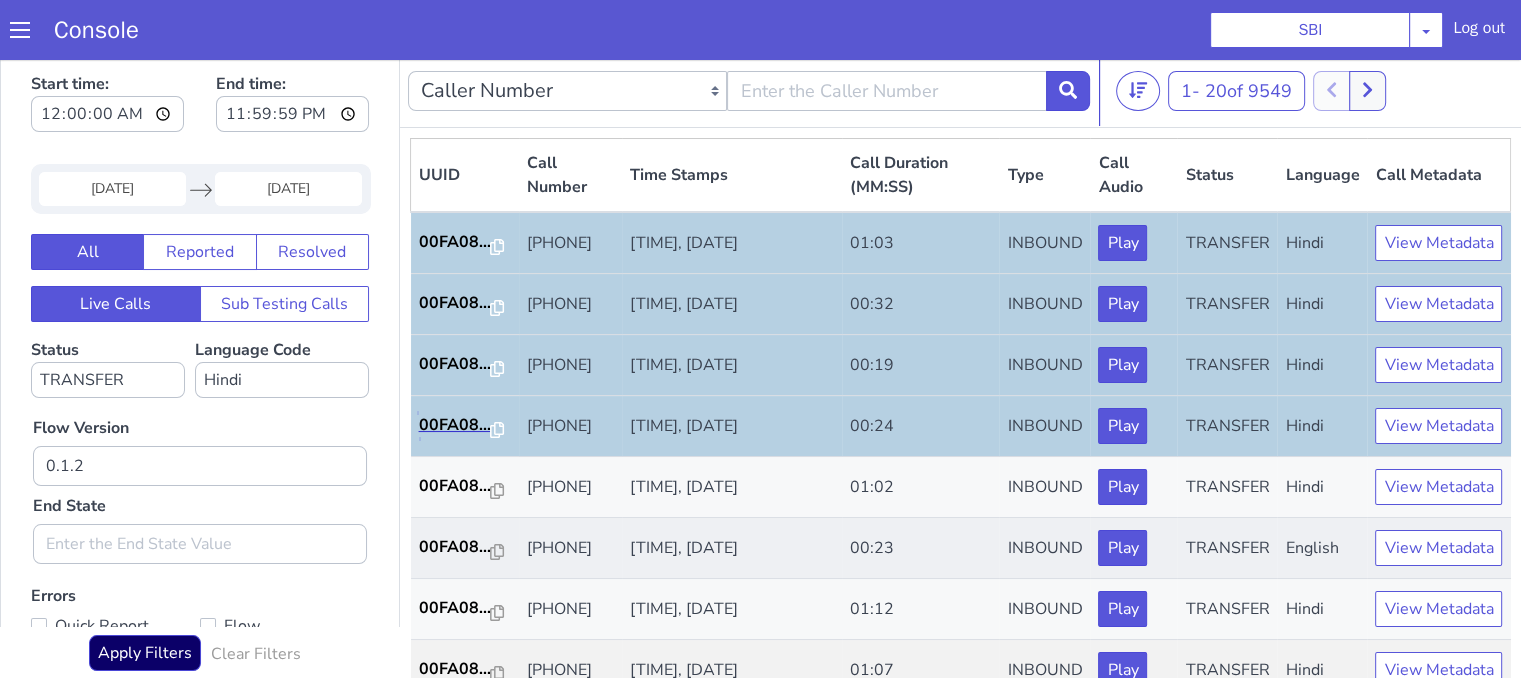 scroll, scrollTop: 100, scrollLeft: 0, axis: vertical 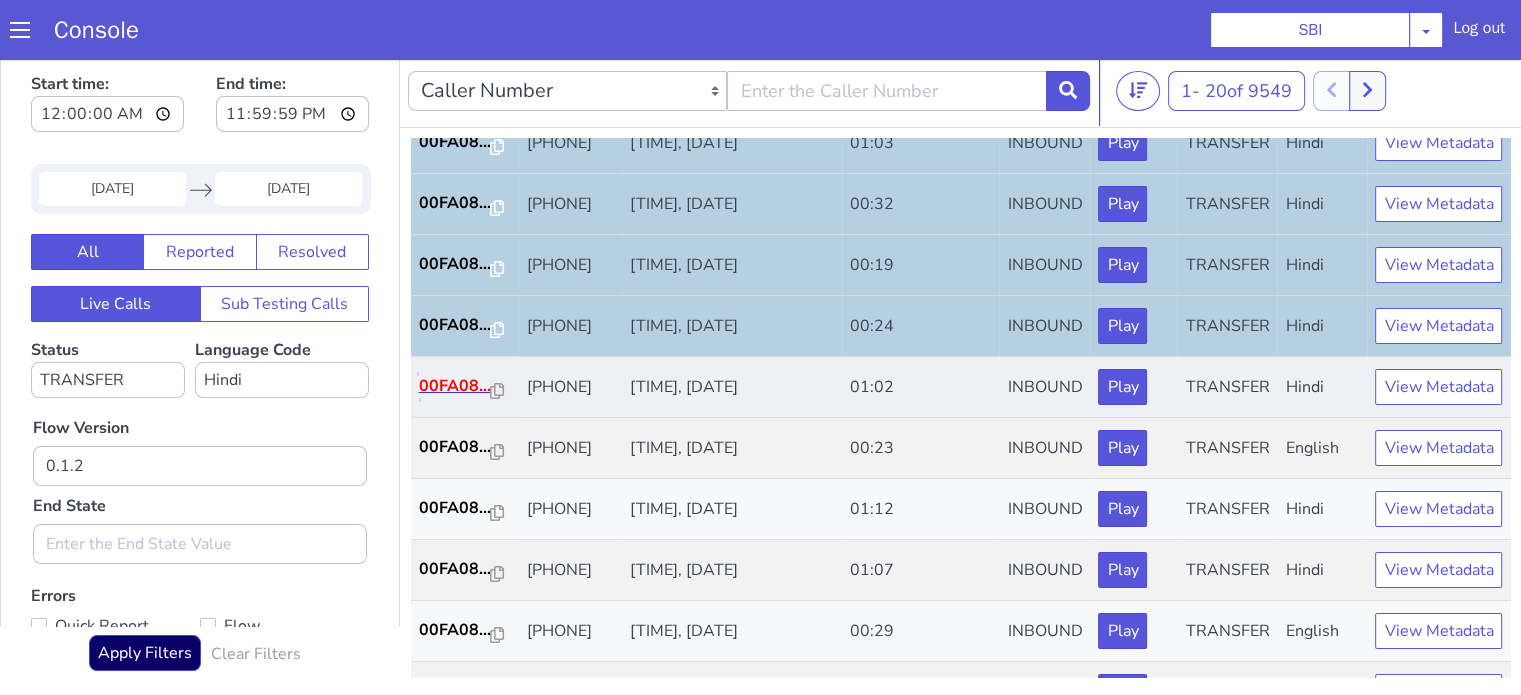 click on "00FA08..." at bounding box center [455, 386] 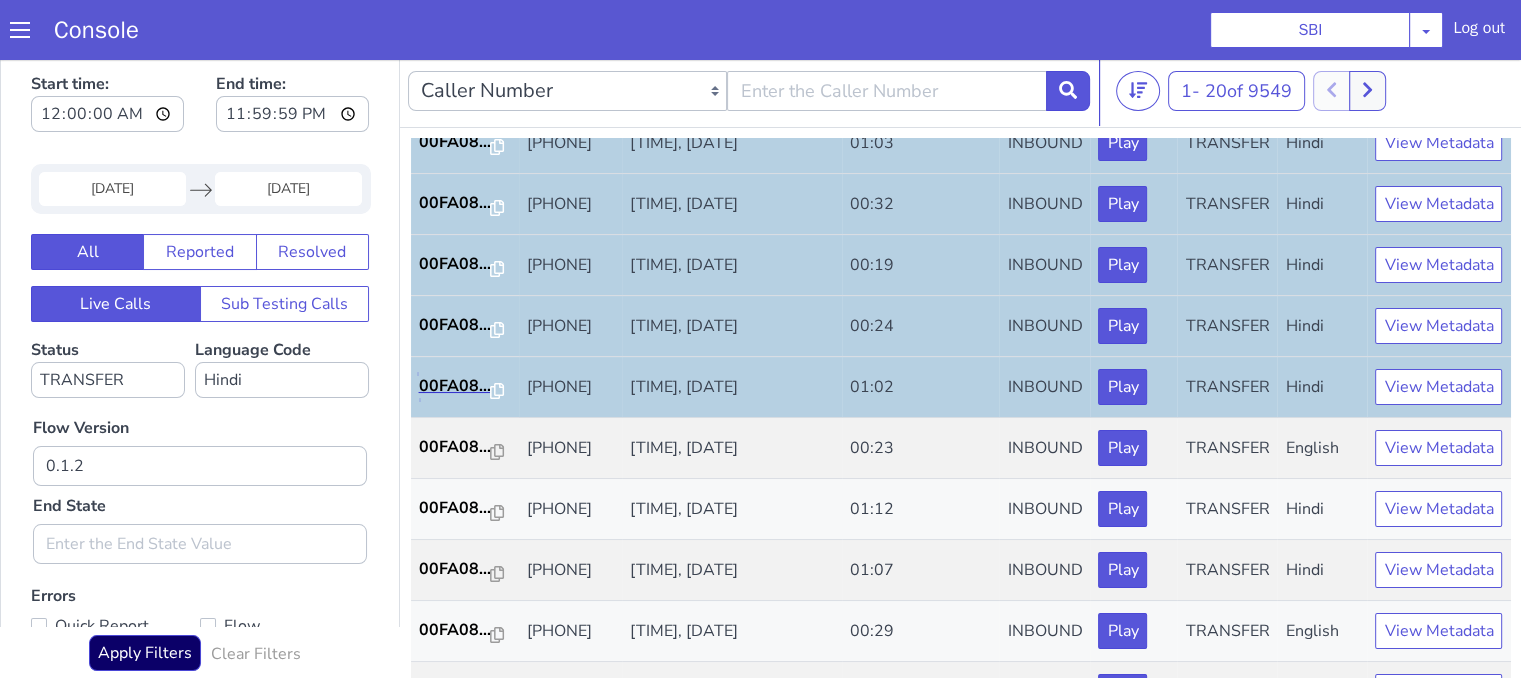 scroll, scrollTop: 200, scrollLeft: 0, axis: vertical 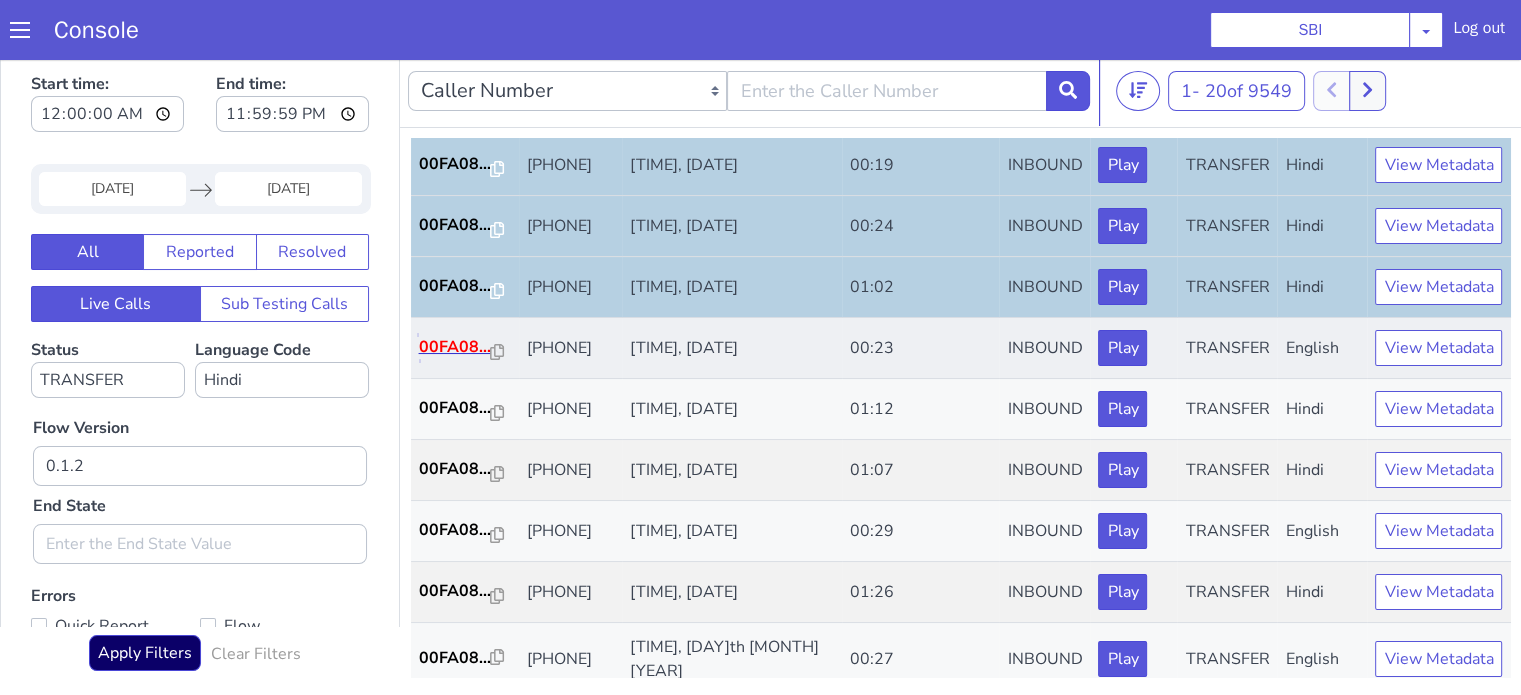 click on "00FA08..." at bounding box center [455, 347] 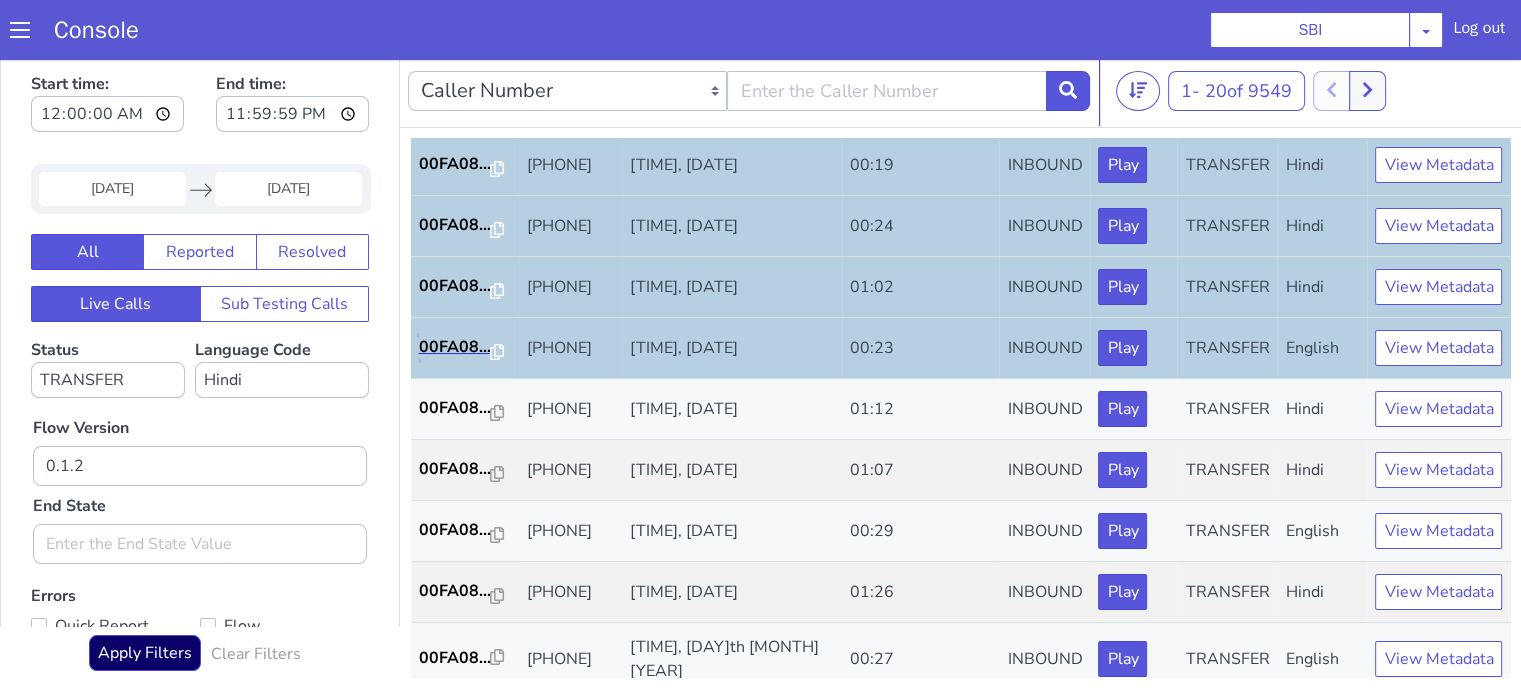 scroll, scrollTop: 300, scrollLeft: 0, axis: vertical 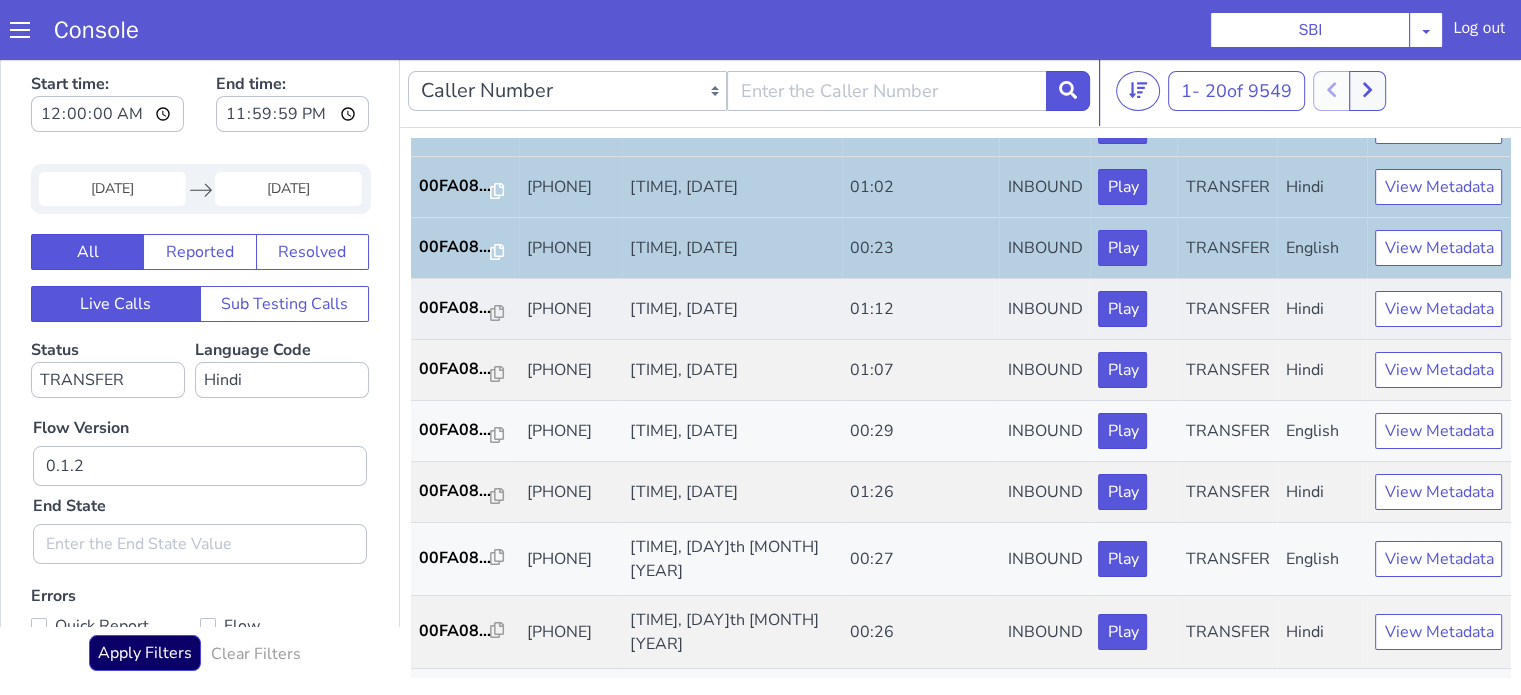 click on "00FA08..." at bounding box center [465, 309] 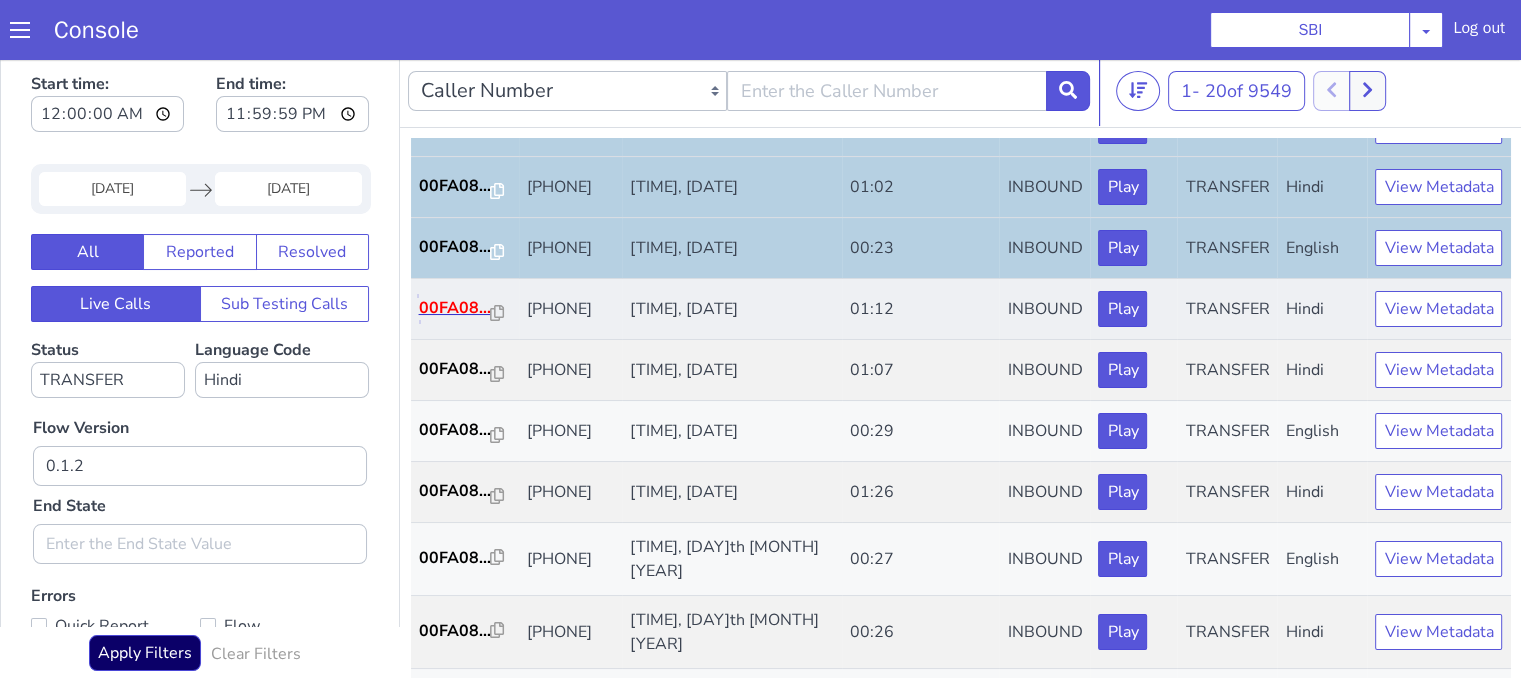 click on "00FA08..." at bounding box center [455, 308] 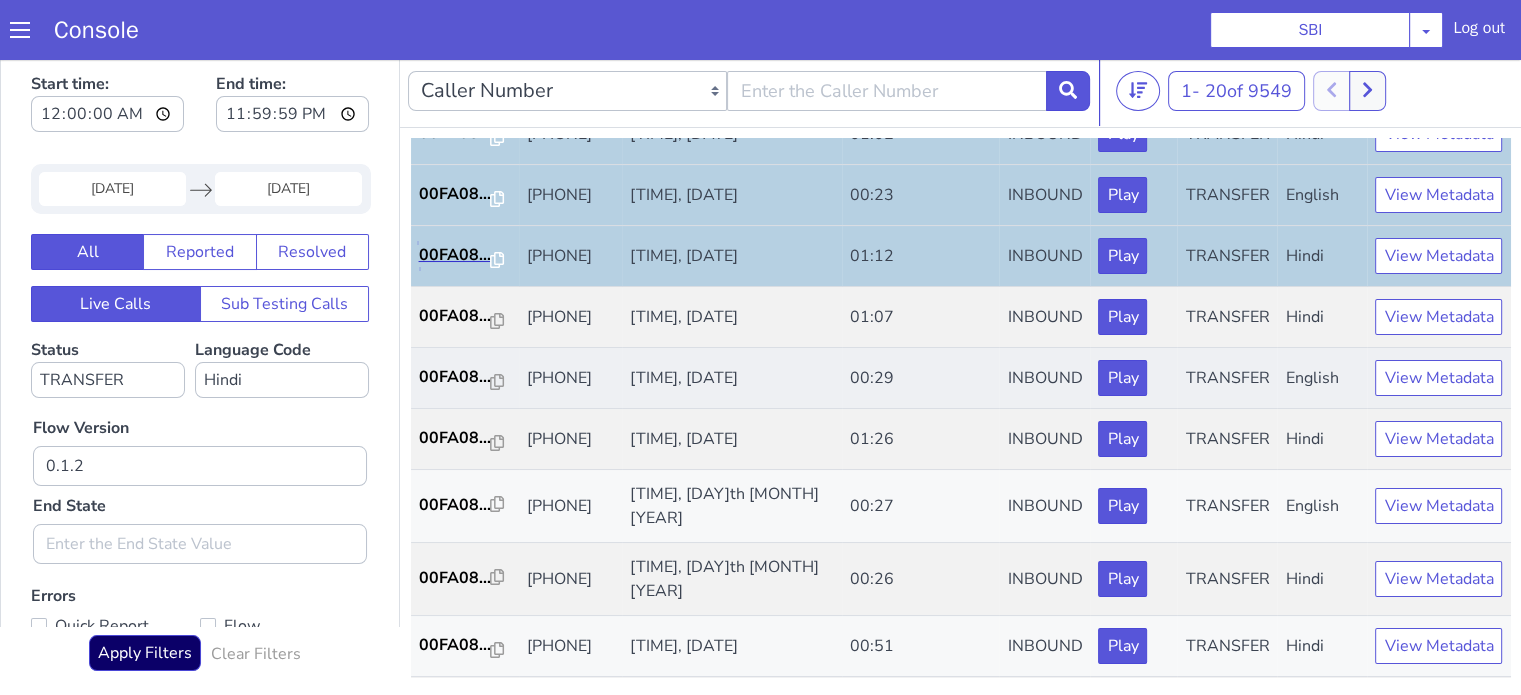 scroll, scrollTop: 400, scrollLeft: 0, axis: vertical 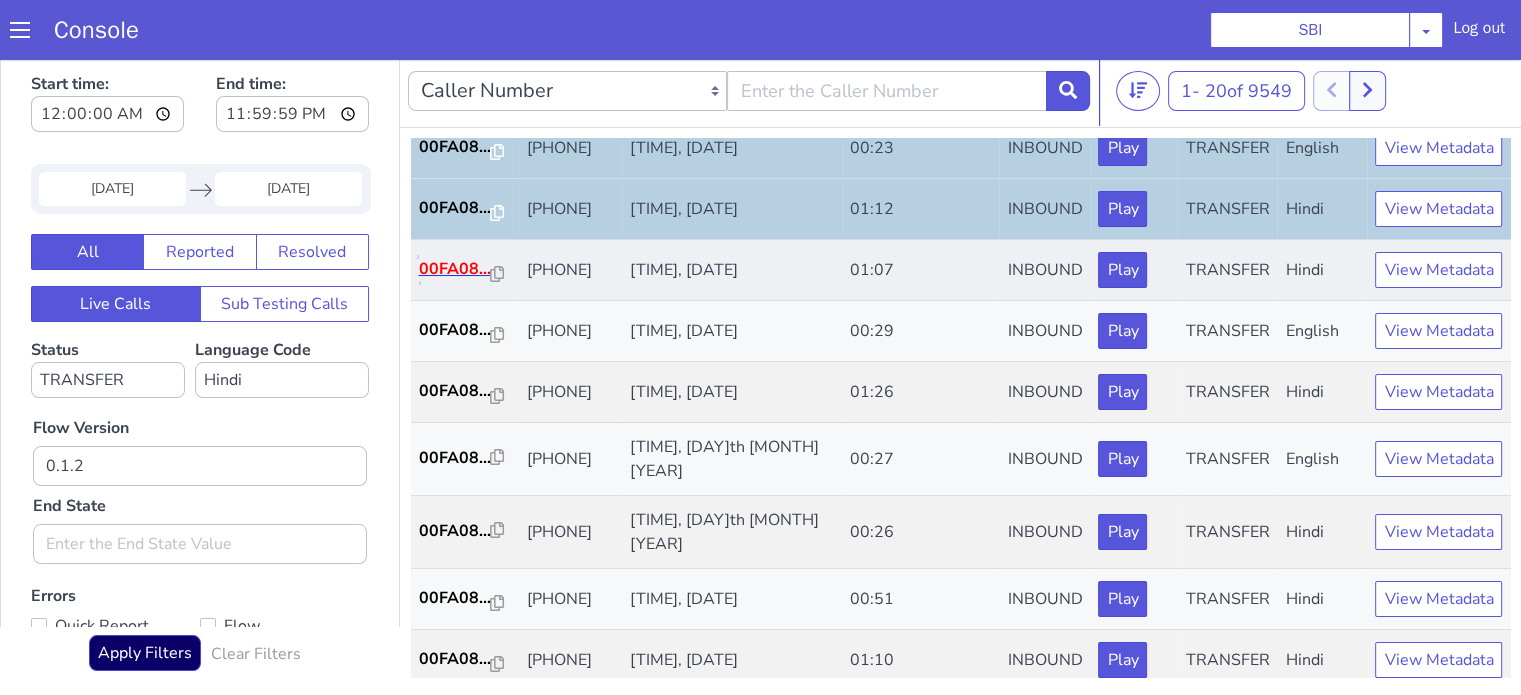 click on "00FA08..." at bounding box center [455, 269] 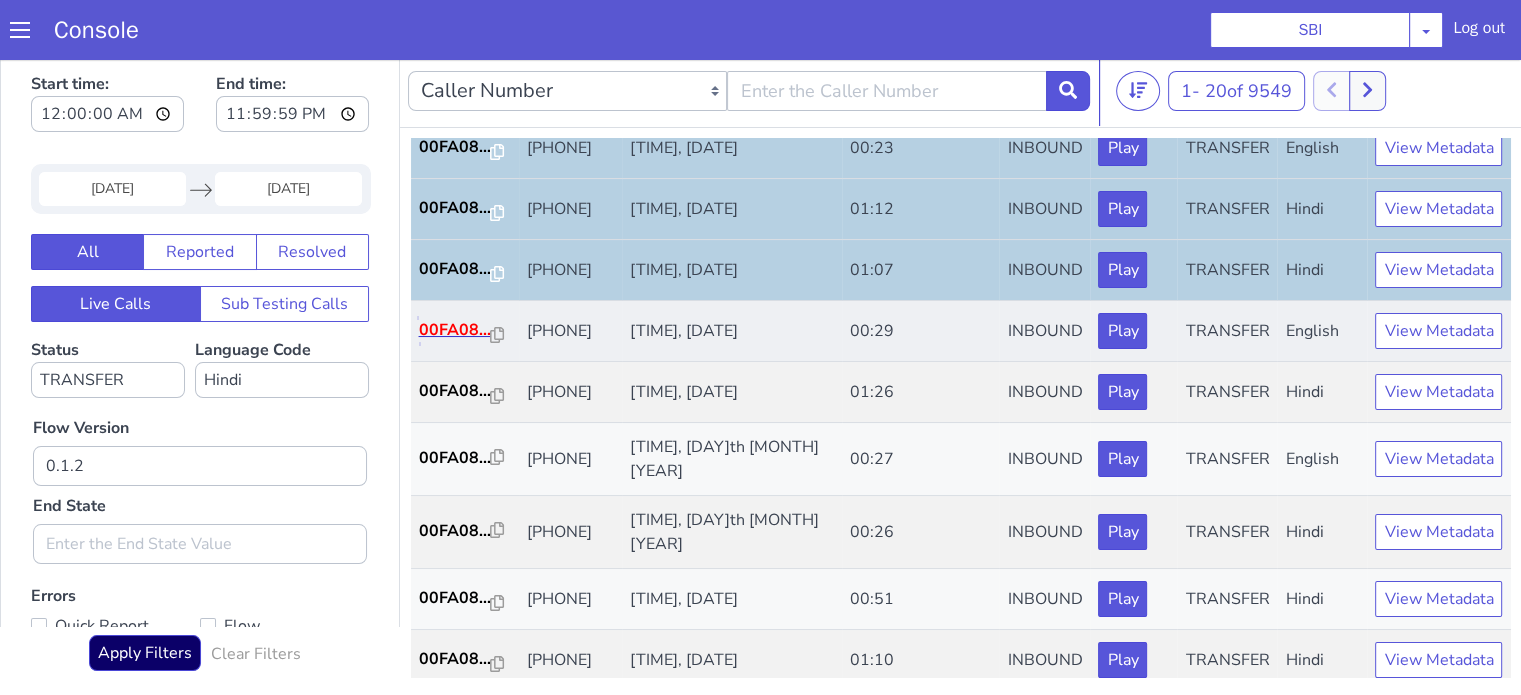 click on "00FA08..." at bounding box center (455, 330) 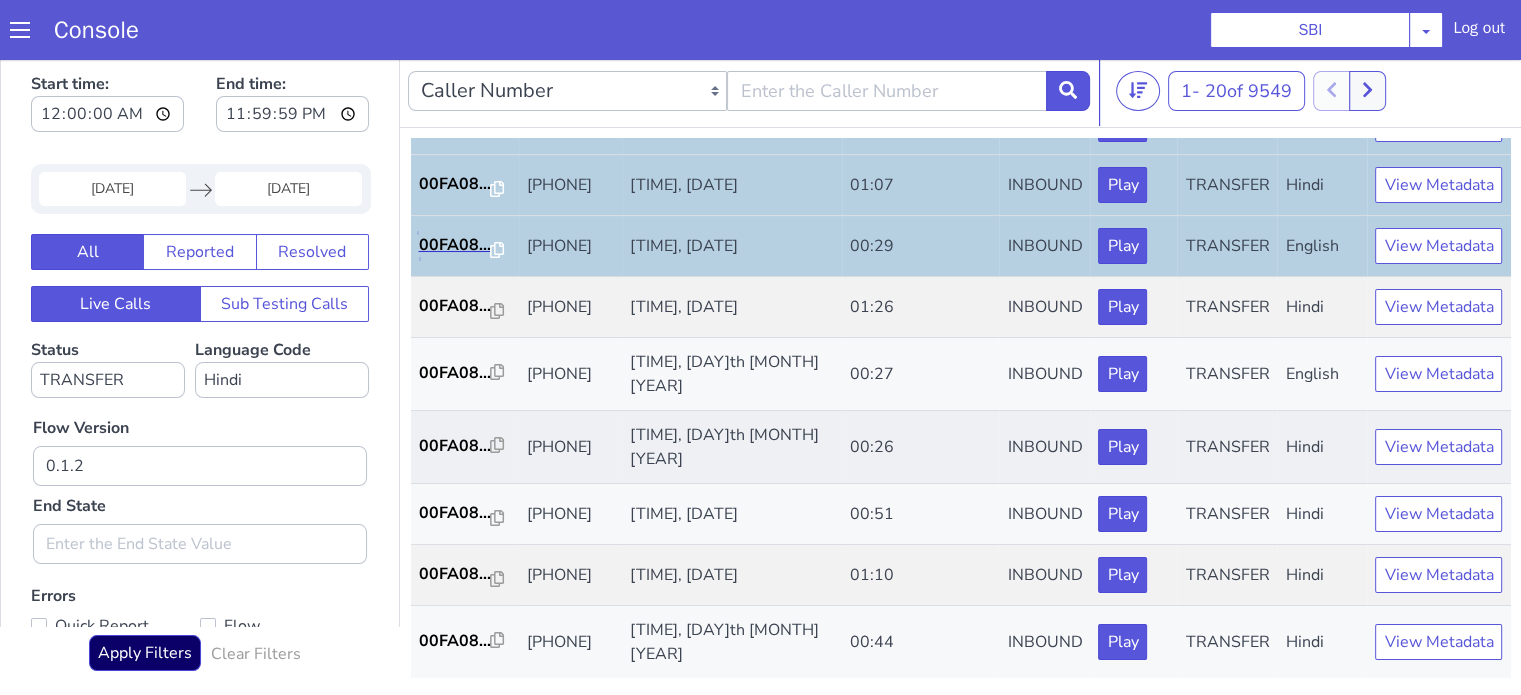 scroll, scrollTop: 600, scrollLeft: 0, axis: vertical 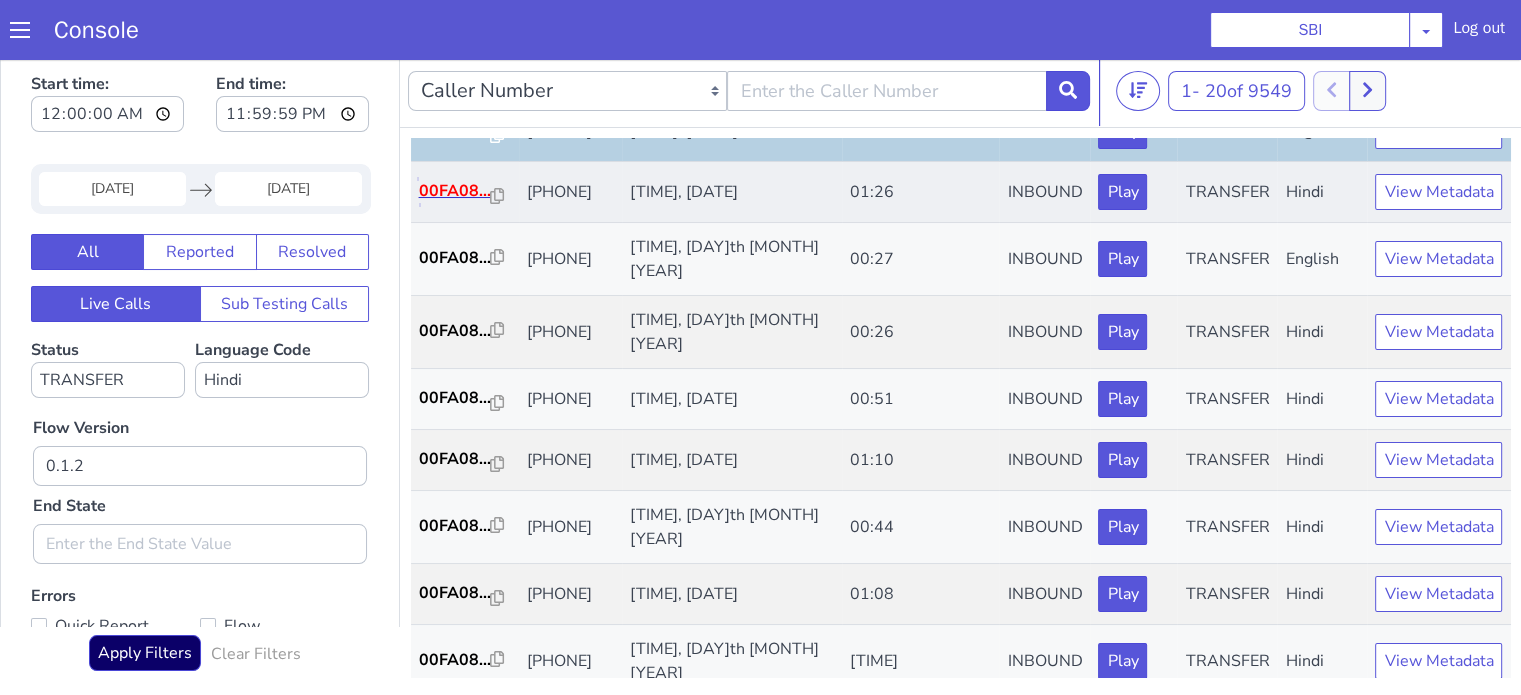 click on "00FA08..." at bounding box center (455, 191) 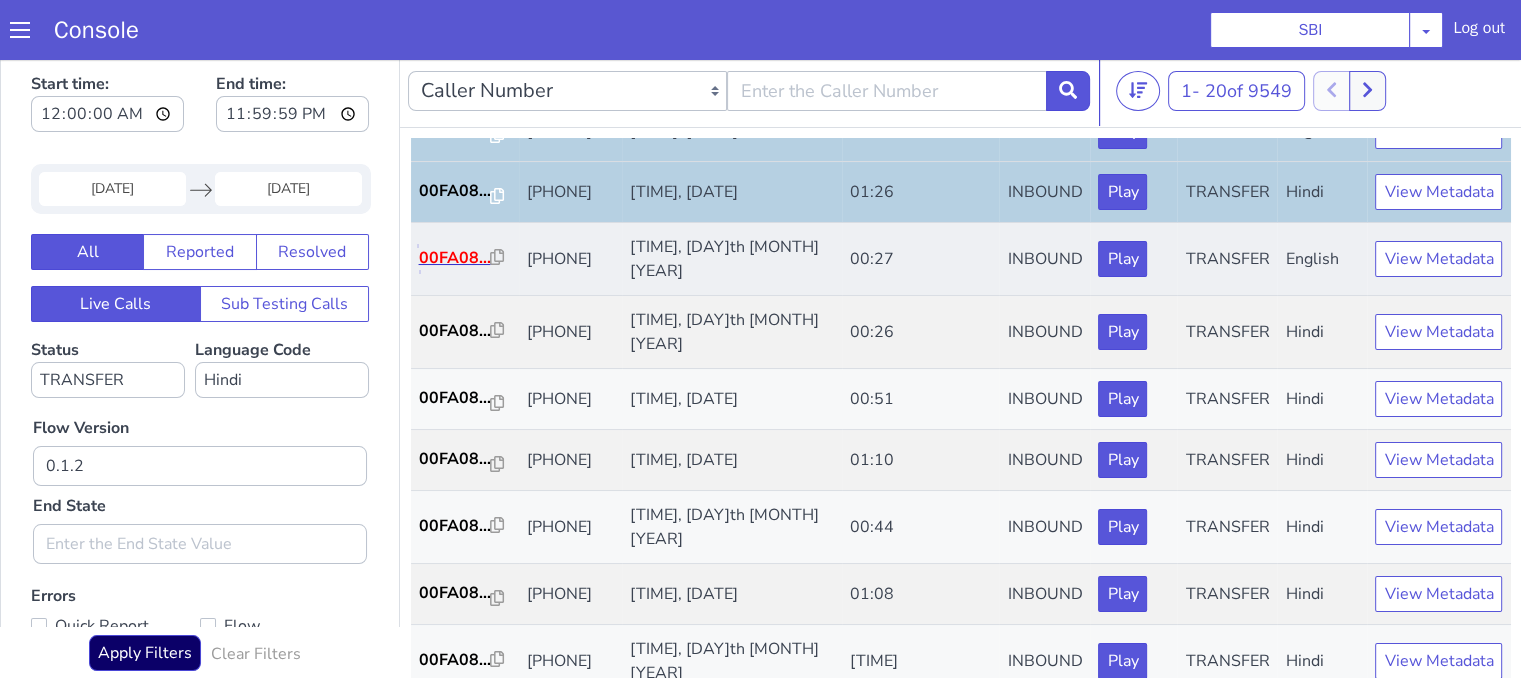 click on "00FA08..." at bounding box center [455, 258] 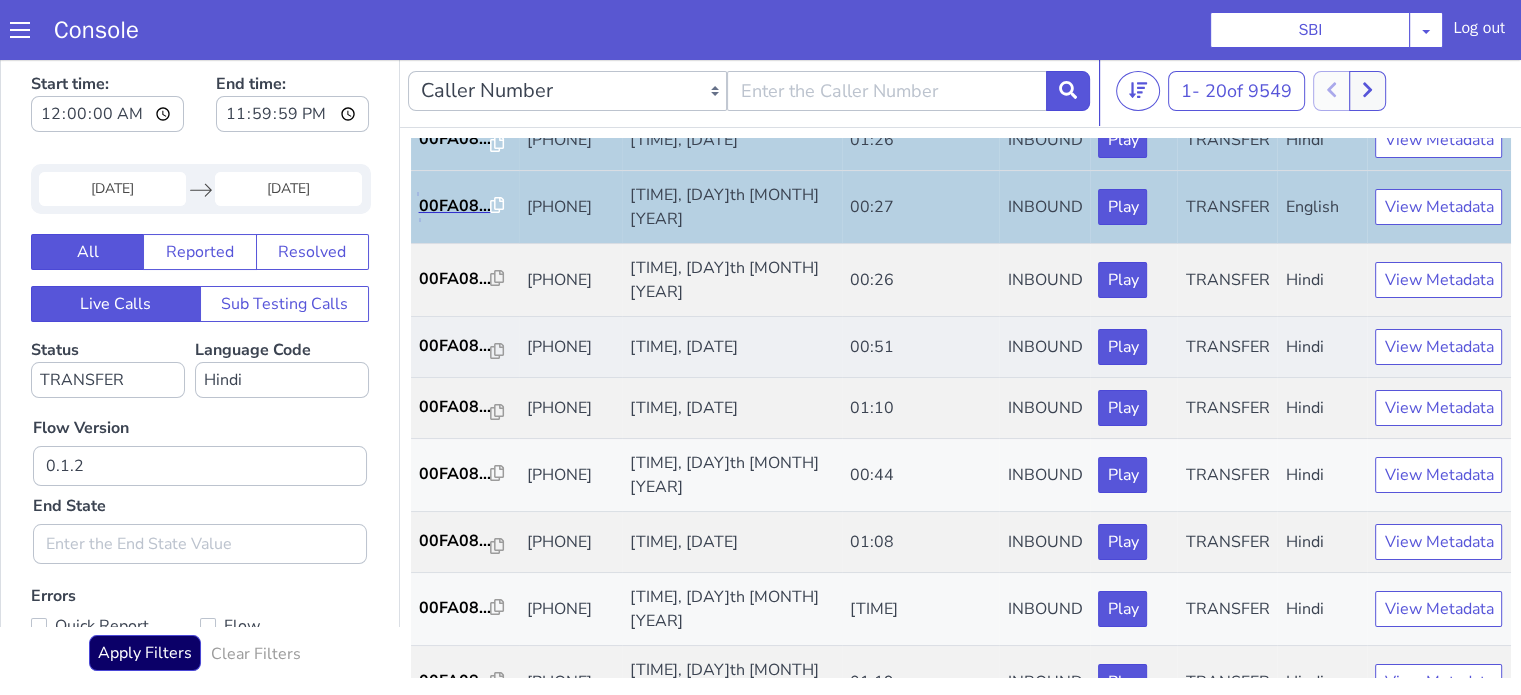 scroll, scrollTop: 700, scrollLeft: 0, axis: vertical 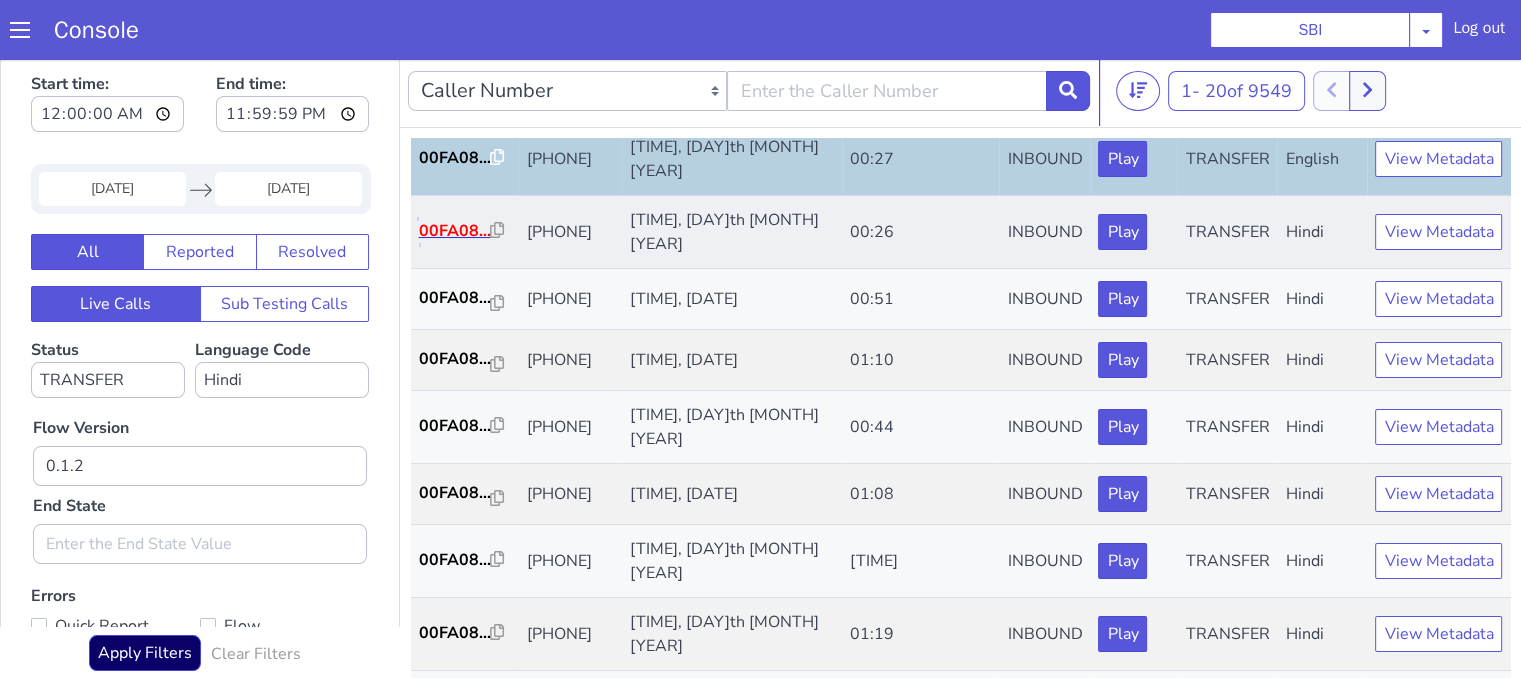 click on "00FA08..." at bounding box center [455, 231] 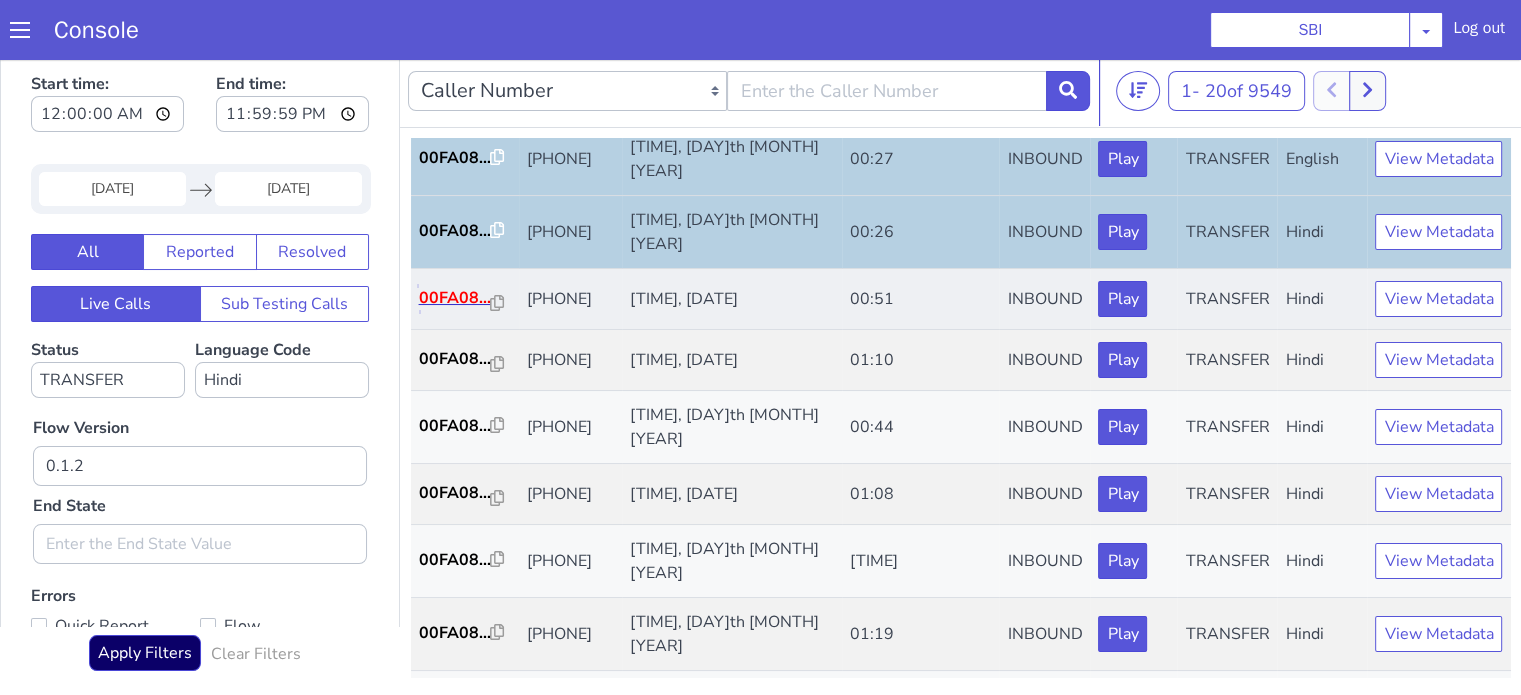 click on "00FA08..." at bounding box center [455, 298] 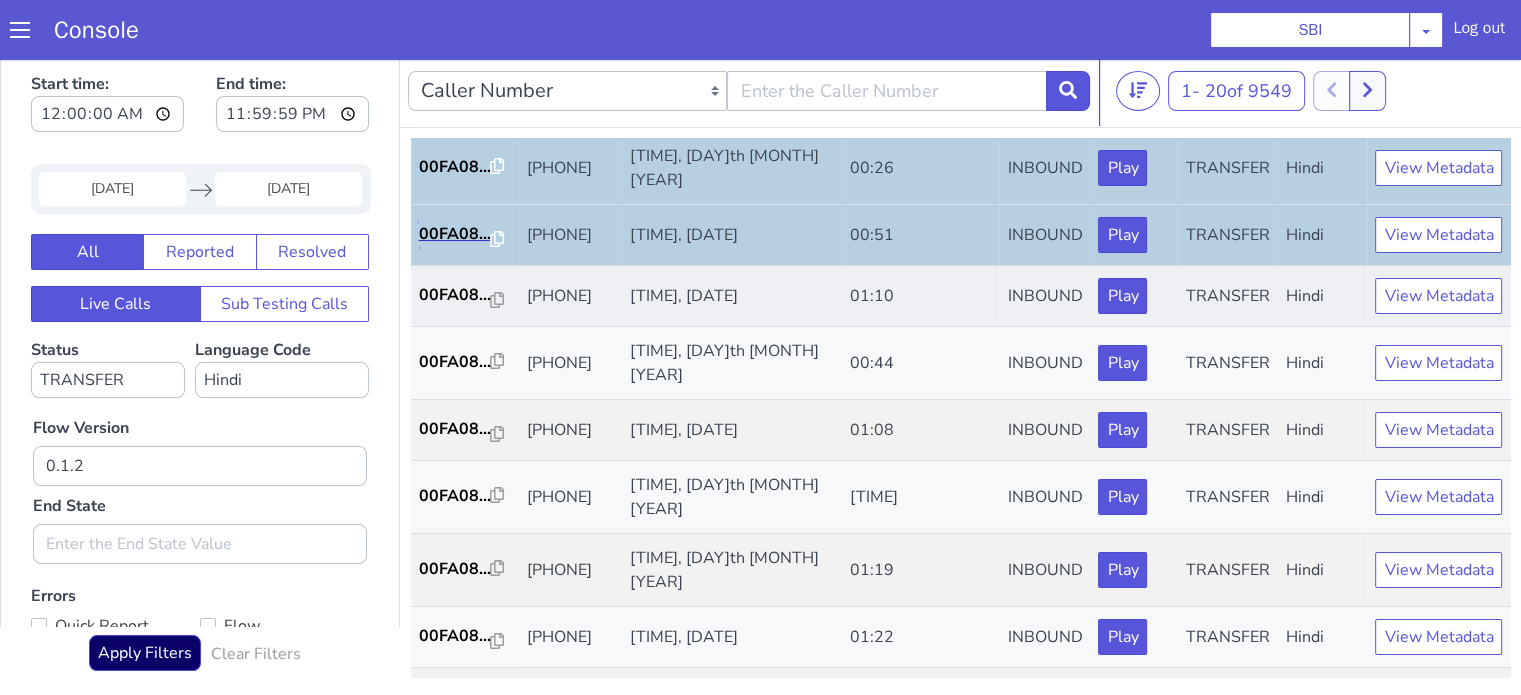 scroll, scrollTop: 800, scrollLeft: 0, axis: vertical 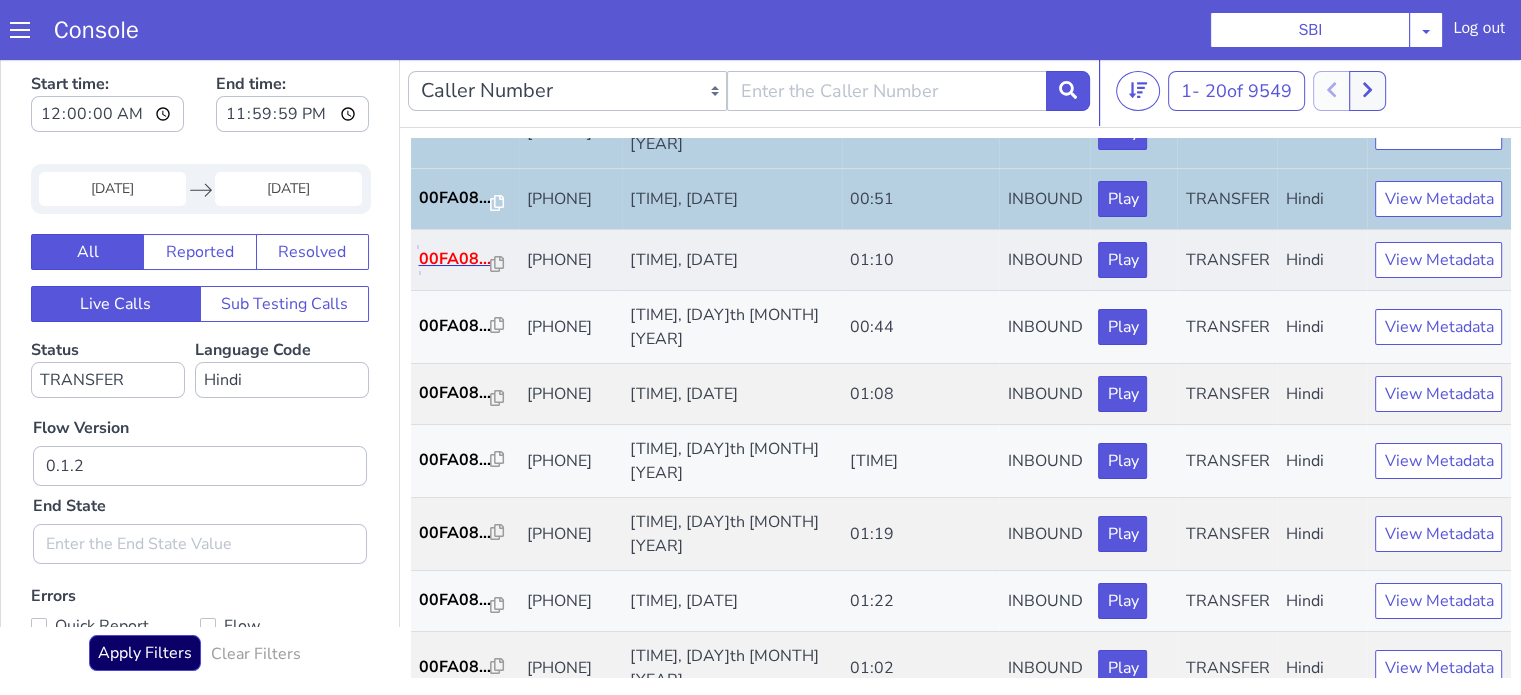 click on "00FA08..." at bounding box center (455, 259) 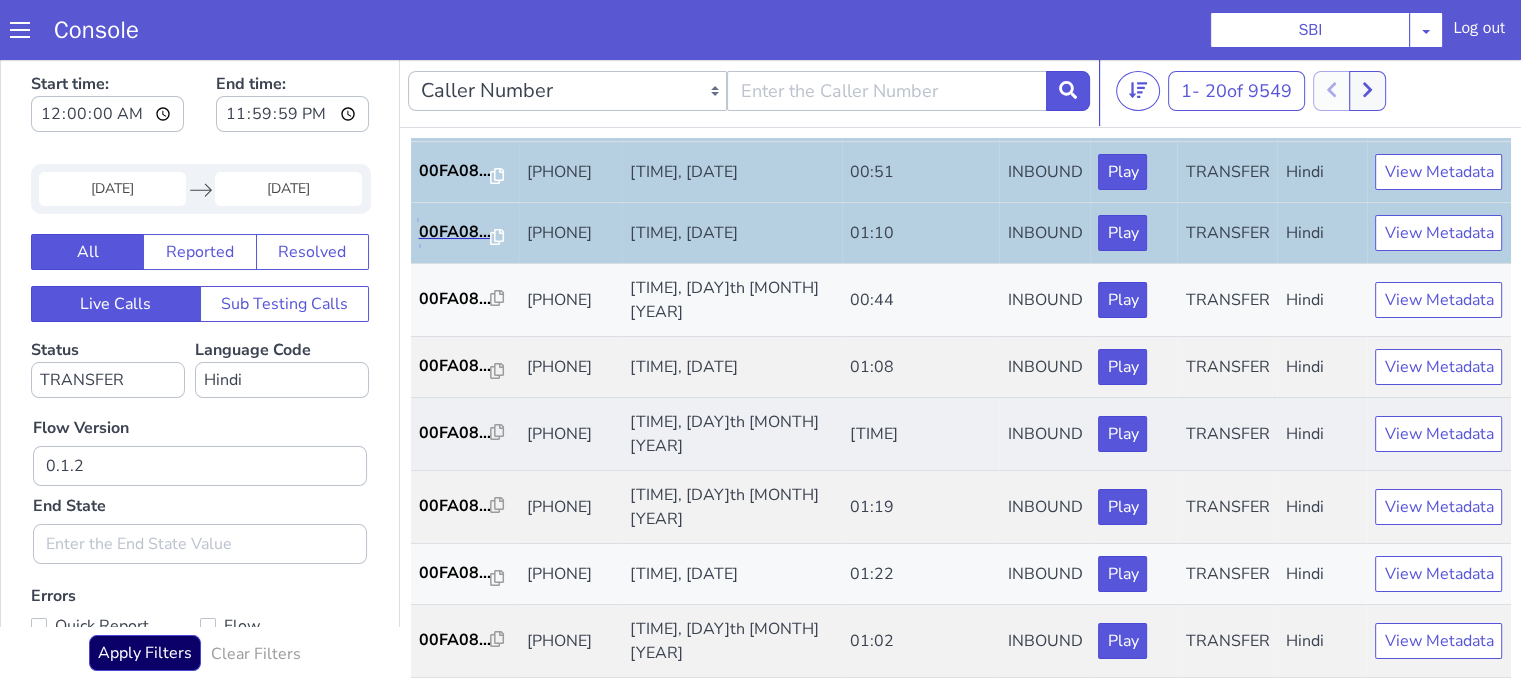 scroll, scrollTop: 990, scrollLeft: 0, axis: vertical 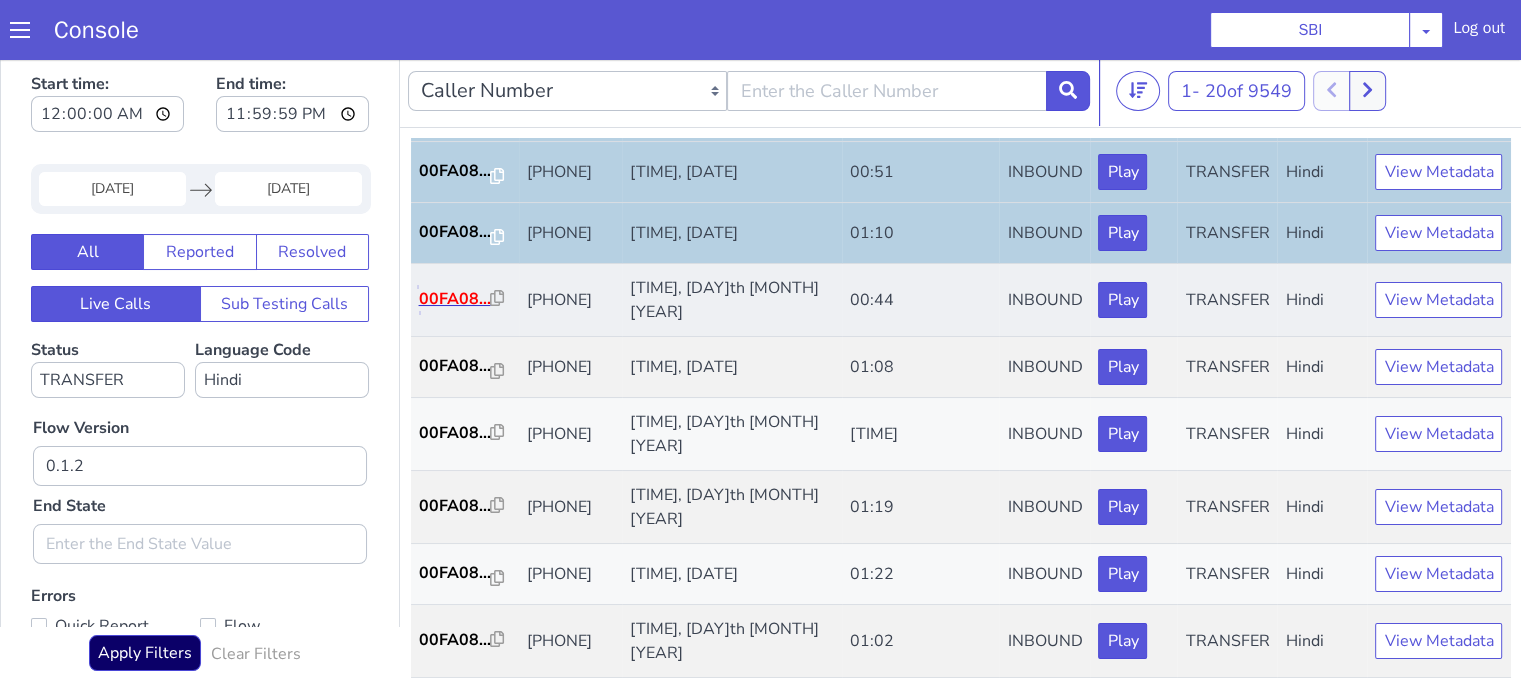 click on "00FA08..." at bounding box center (455, 299) 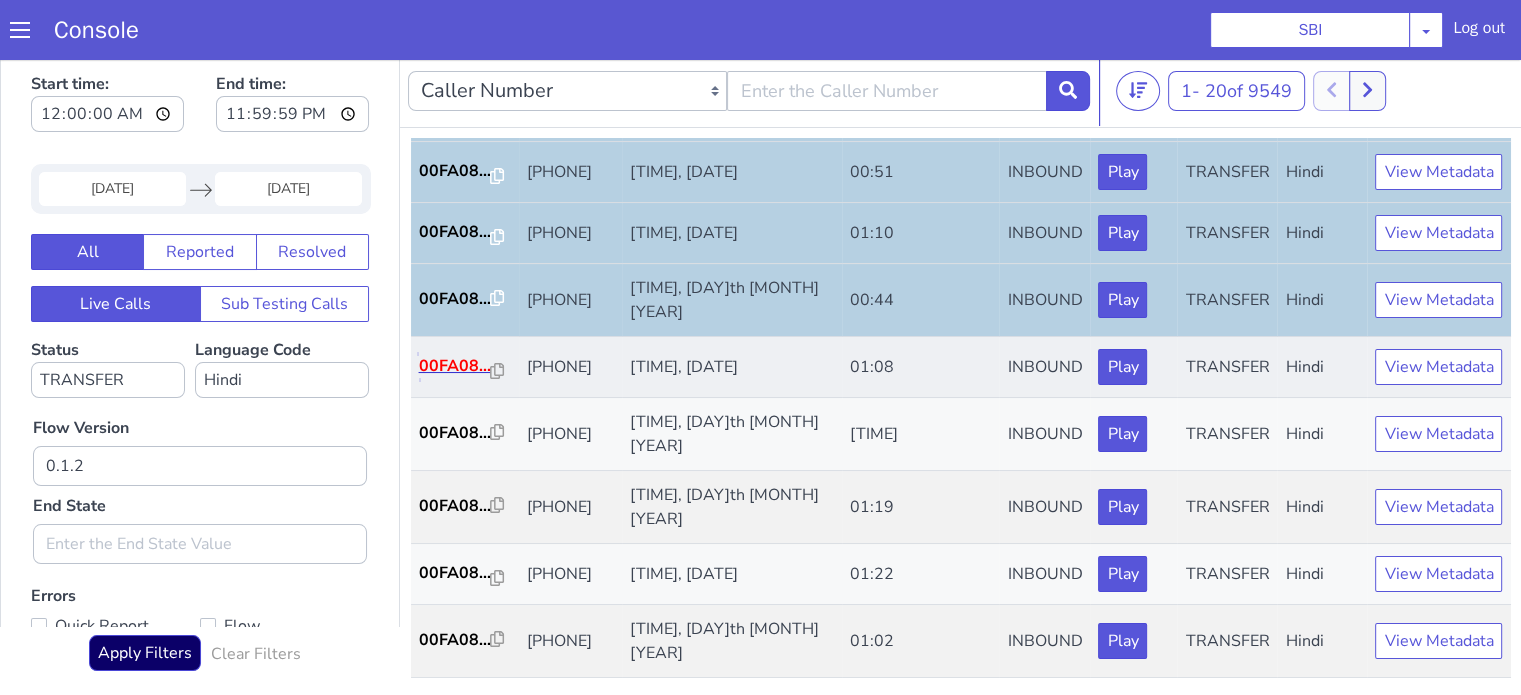 click on "00FA08..." at bounding box center (455, 366) 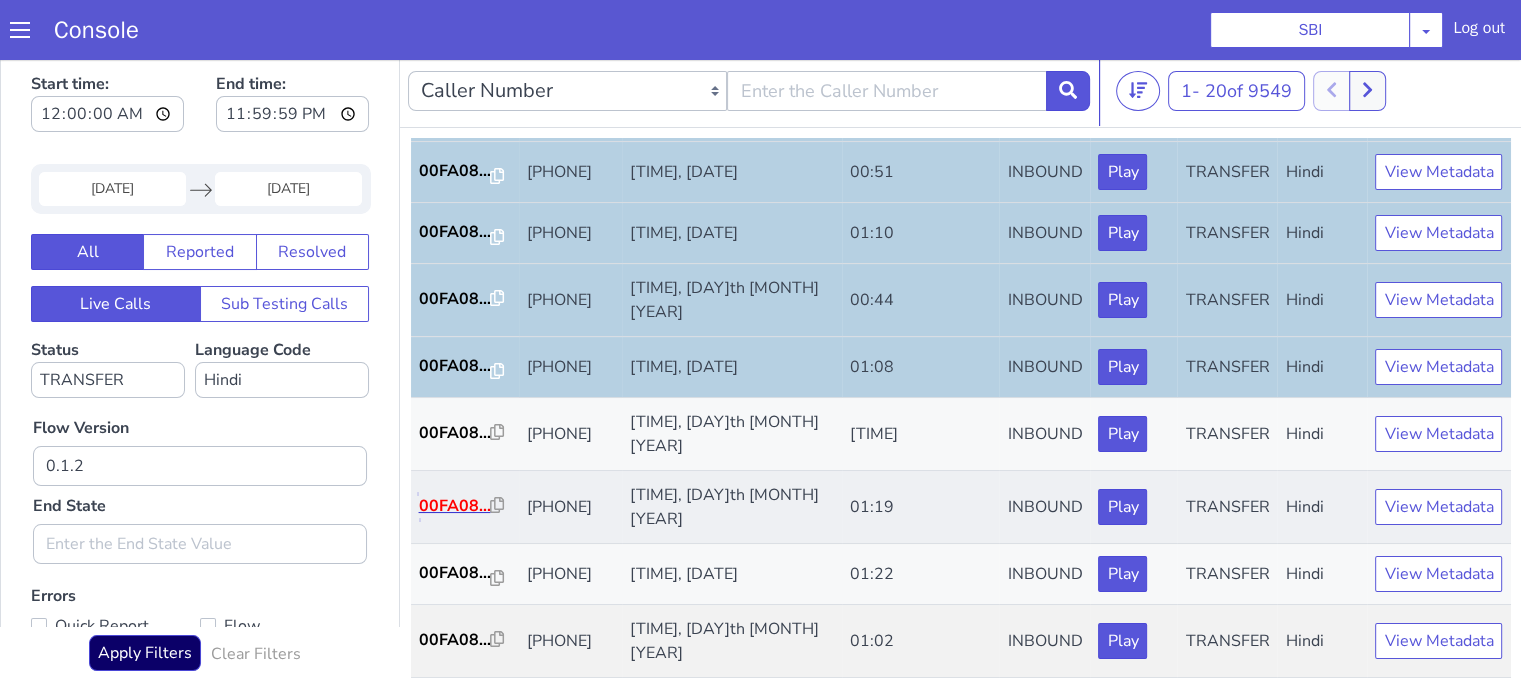 click on "00FA08..." at bounding box center [455, 506] 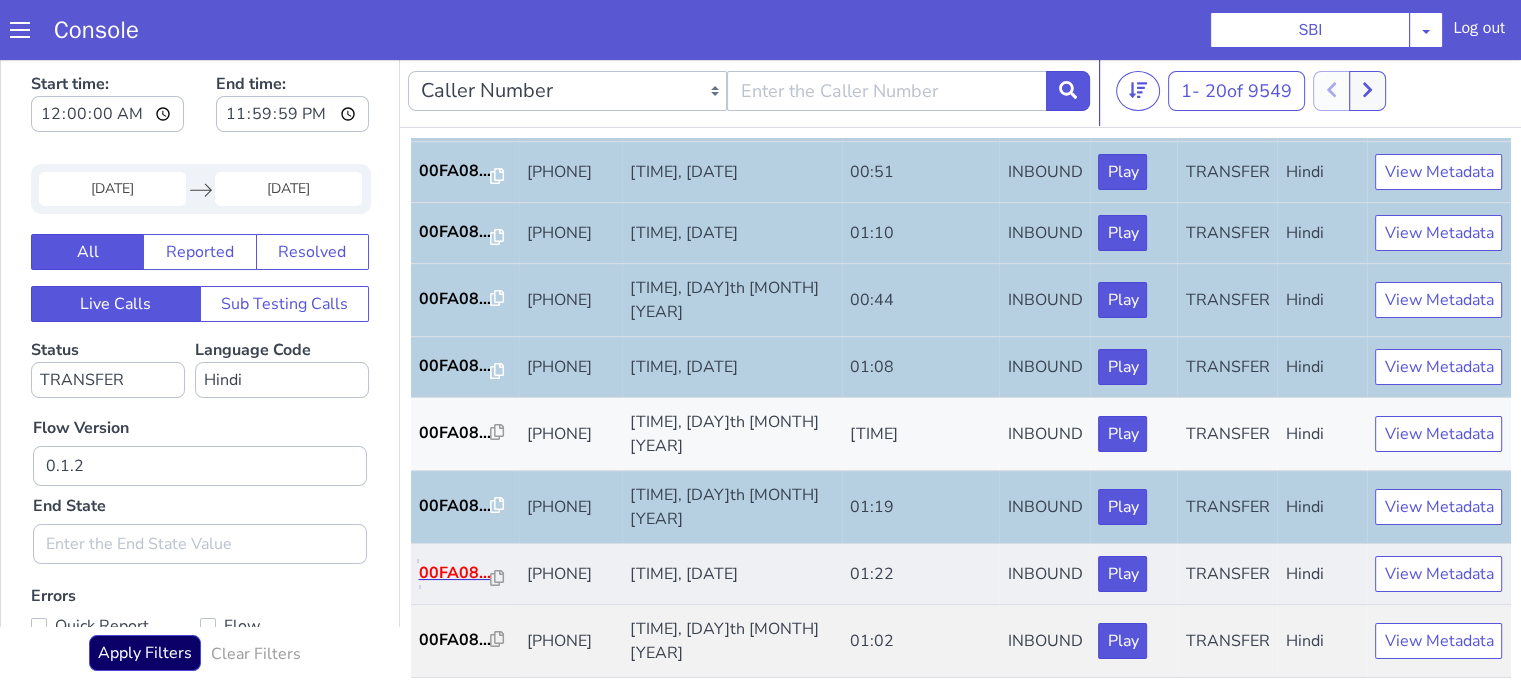 click on "00FA08..." at bounding box center [455, 573] 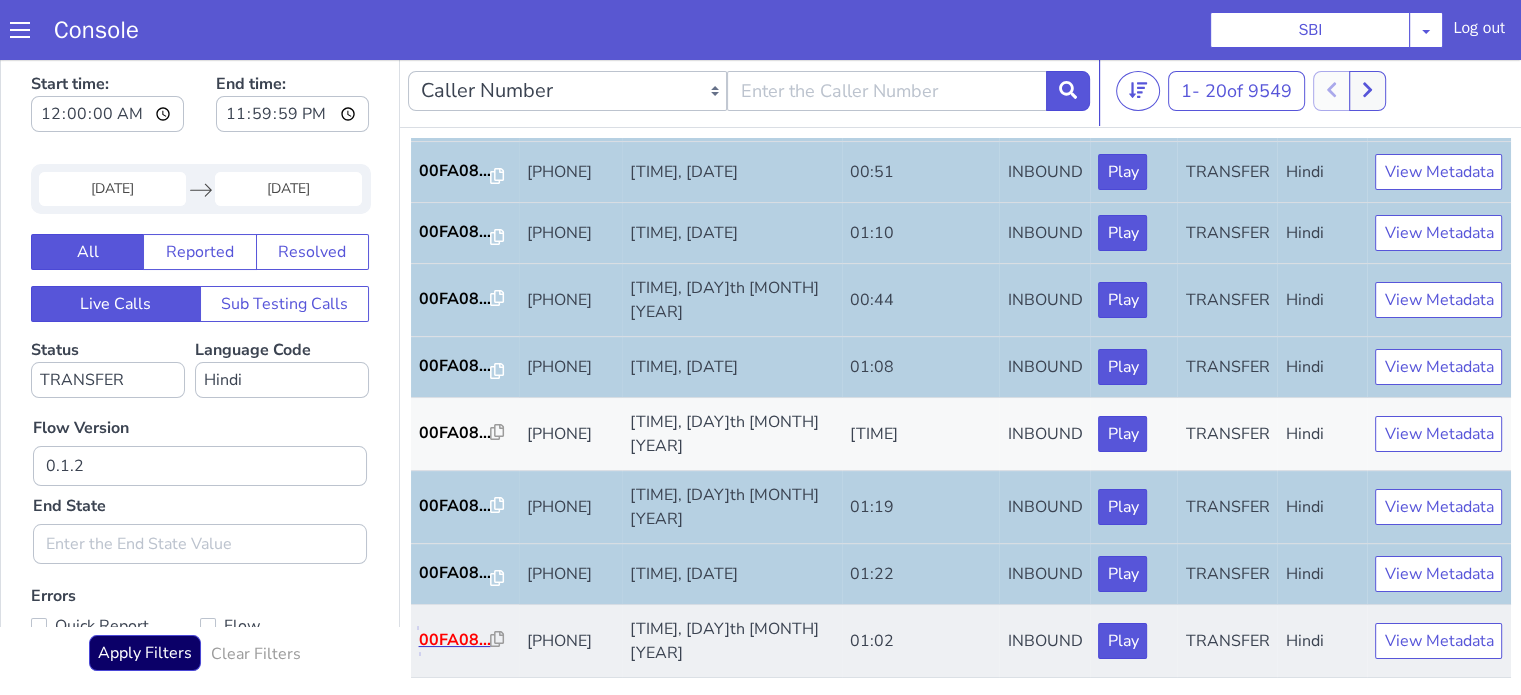 click on "00FA08..." at bounding box center (455, 640) 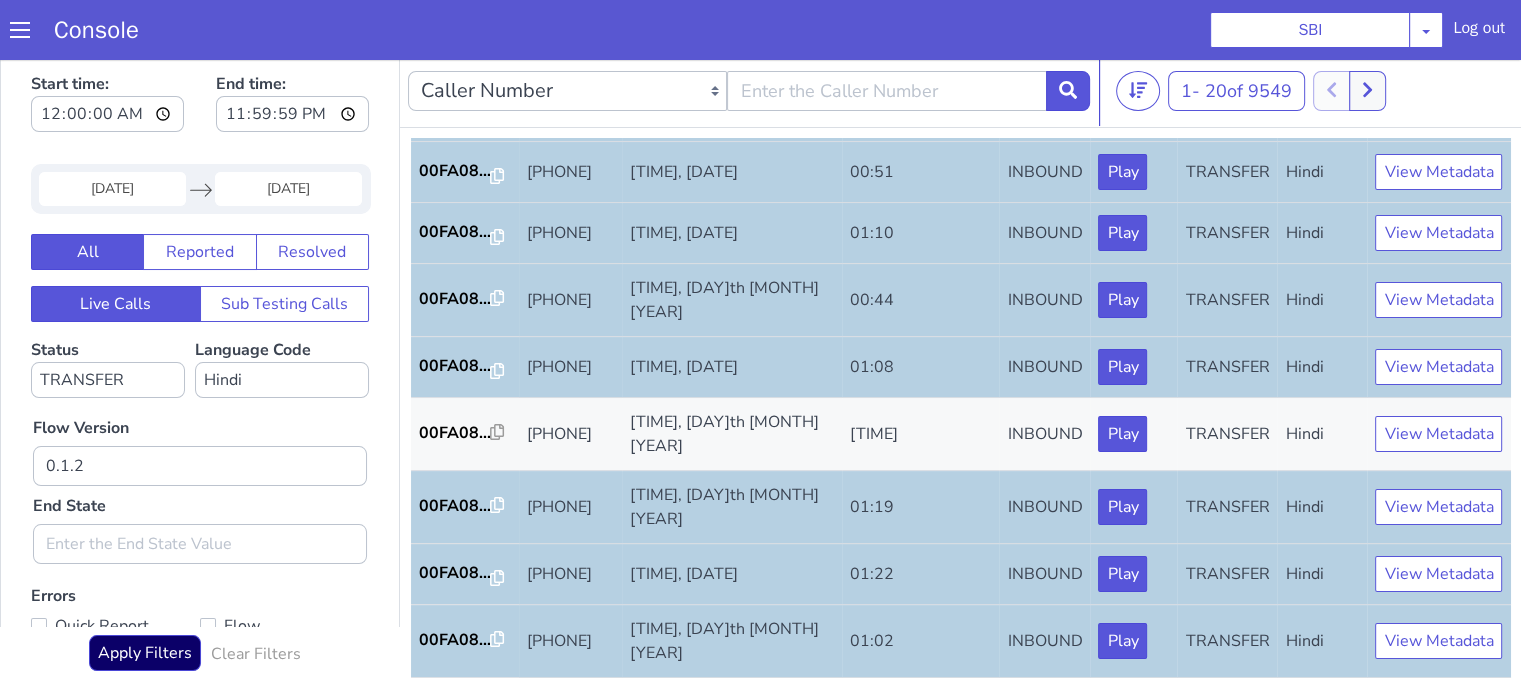click on "Caller Number Call UUID Custom Parameter 1  -   20  of   9549 20 50 100" at bounding box center (960, 91) 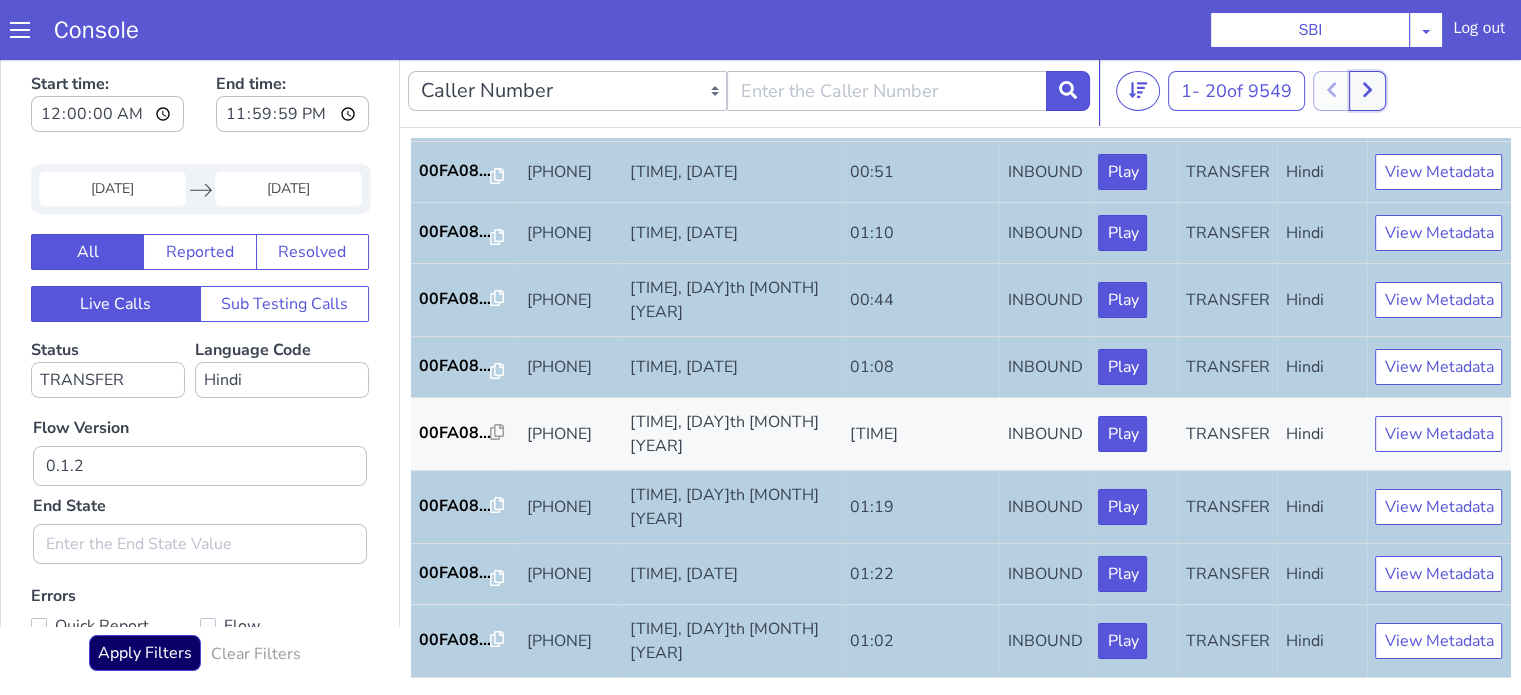 click at bounding box center (1367, 91) 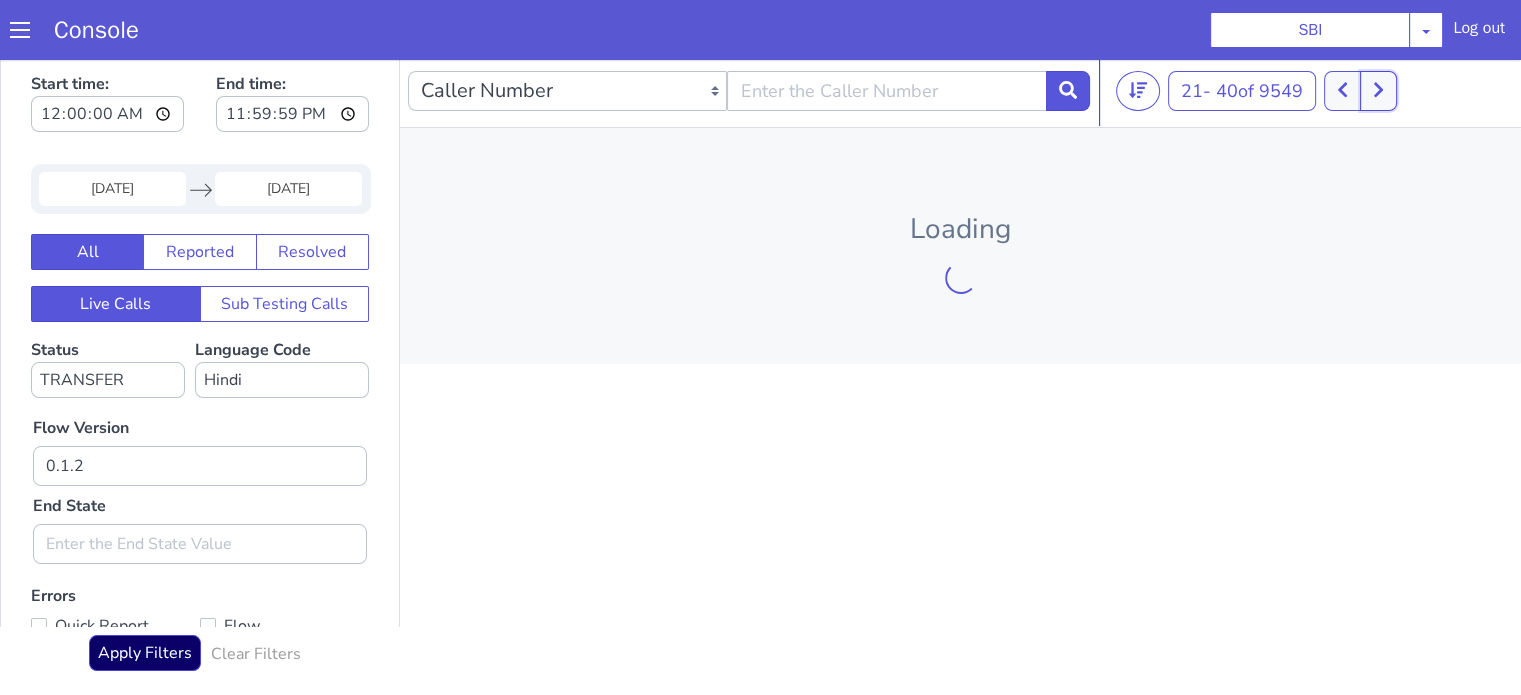 type 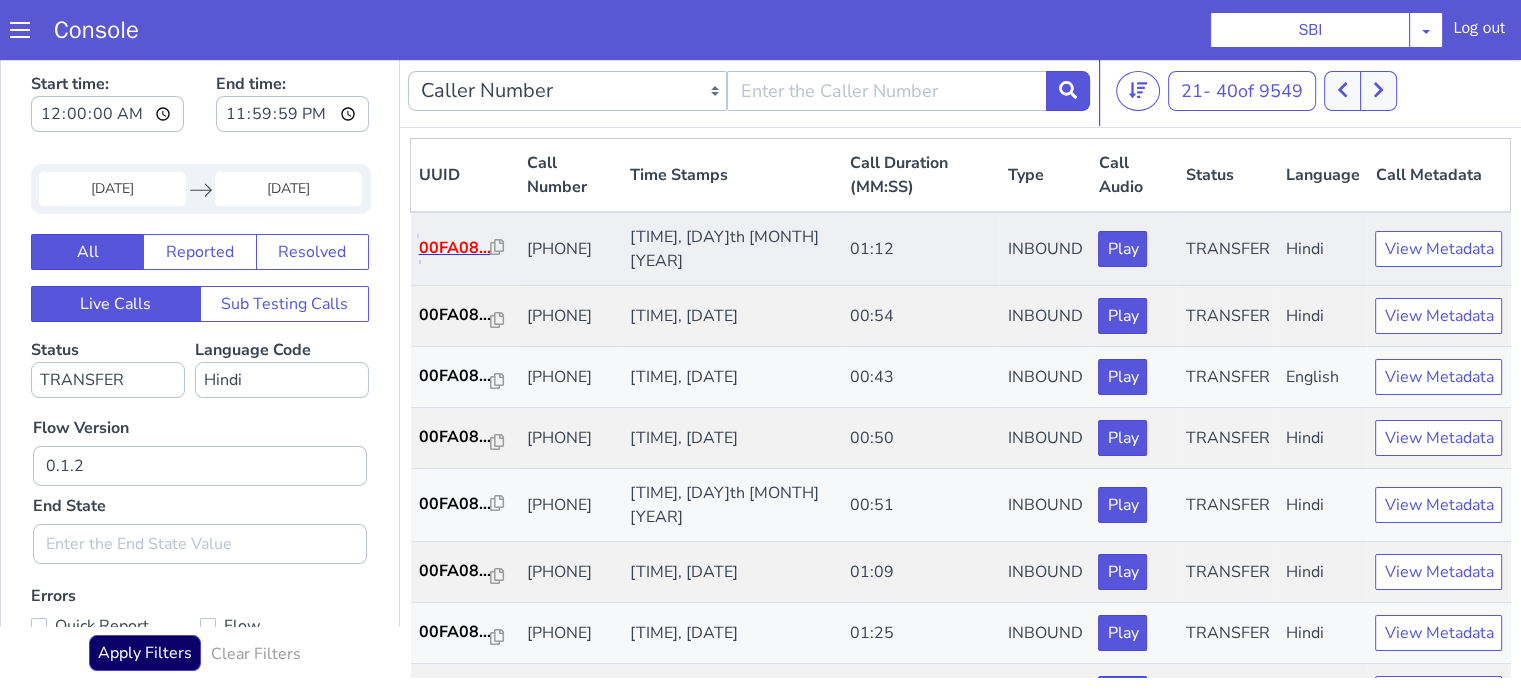 click on "00FA08..." at bounding box center [455, 248] 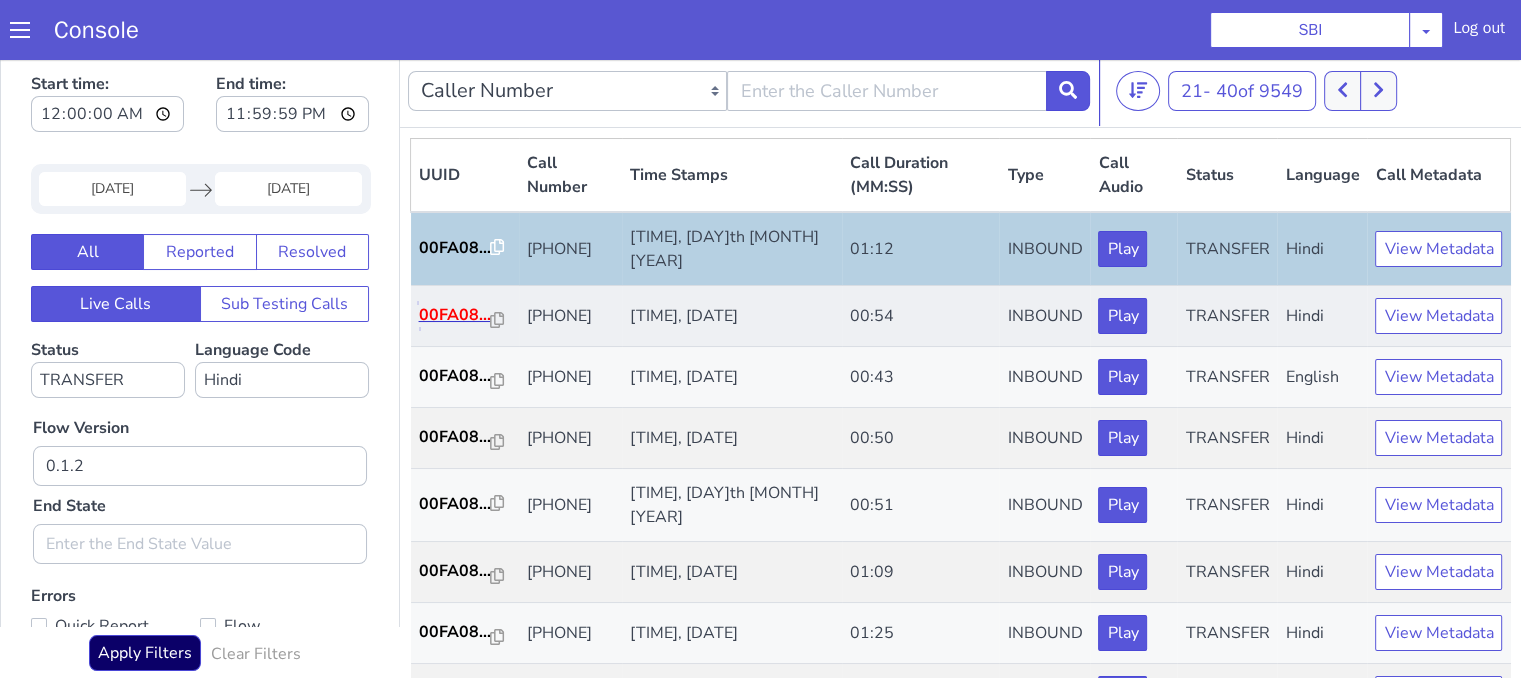 click on "00FA08..." at bounding box center [455, 315] 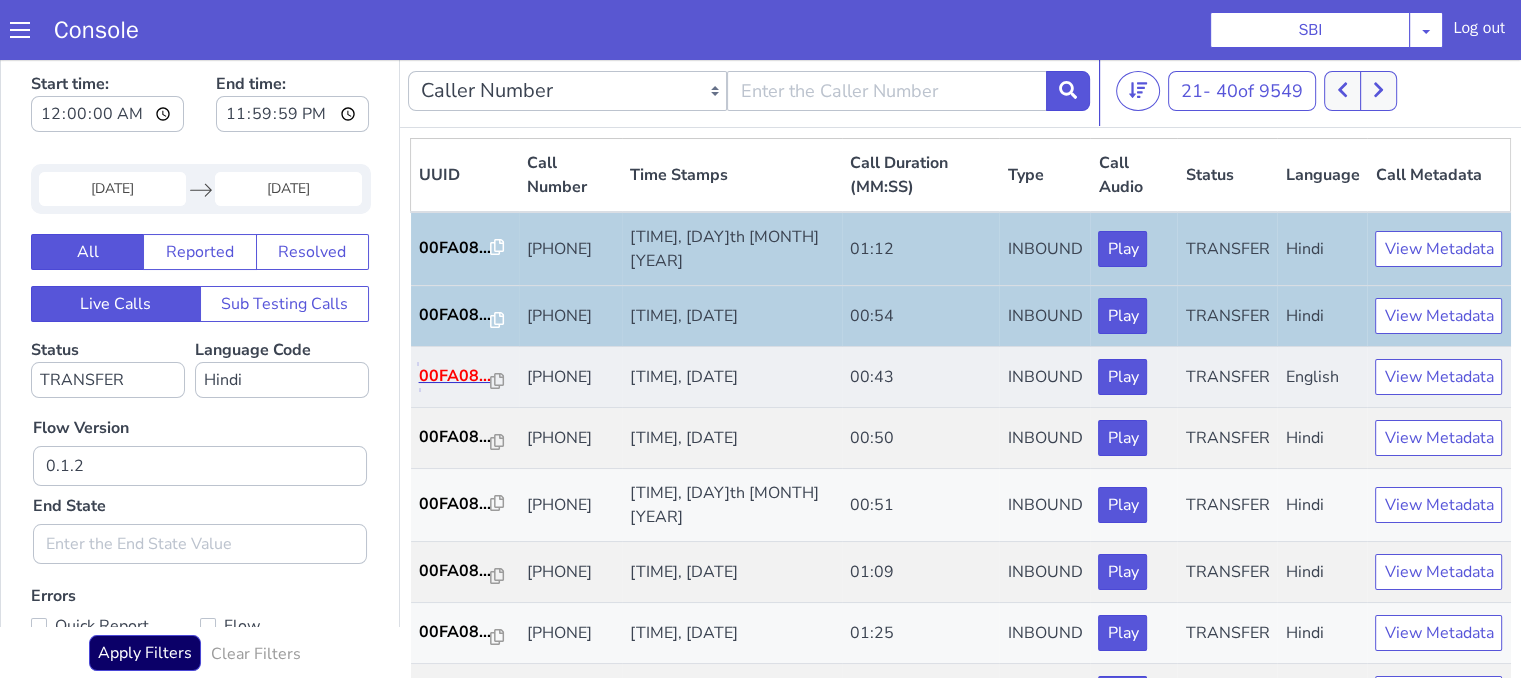 click on "00FA08..." at bounding box center [455, 376] 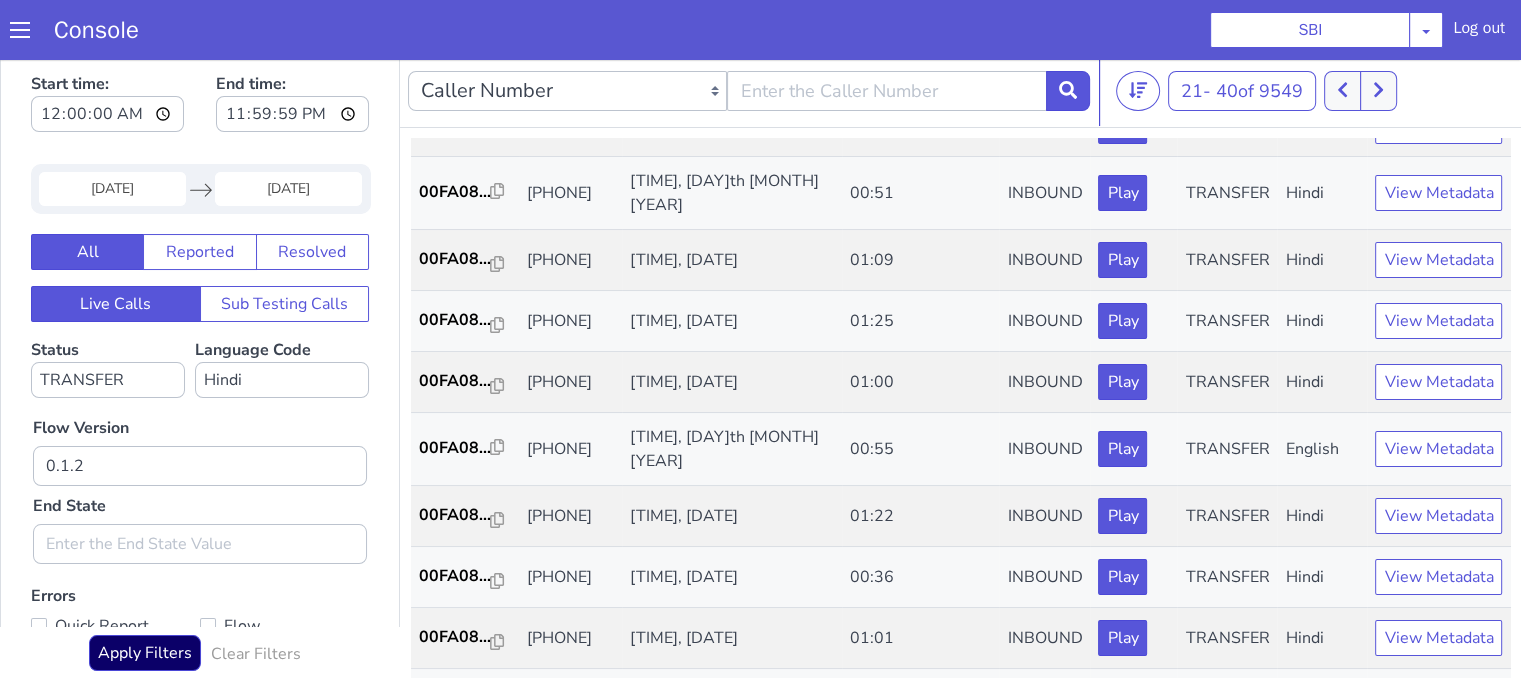 scroll, scrollTop: 200, scrollLeft: 0, axis: vertical 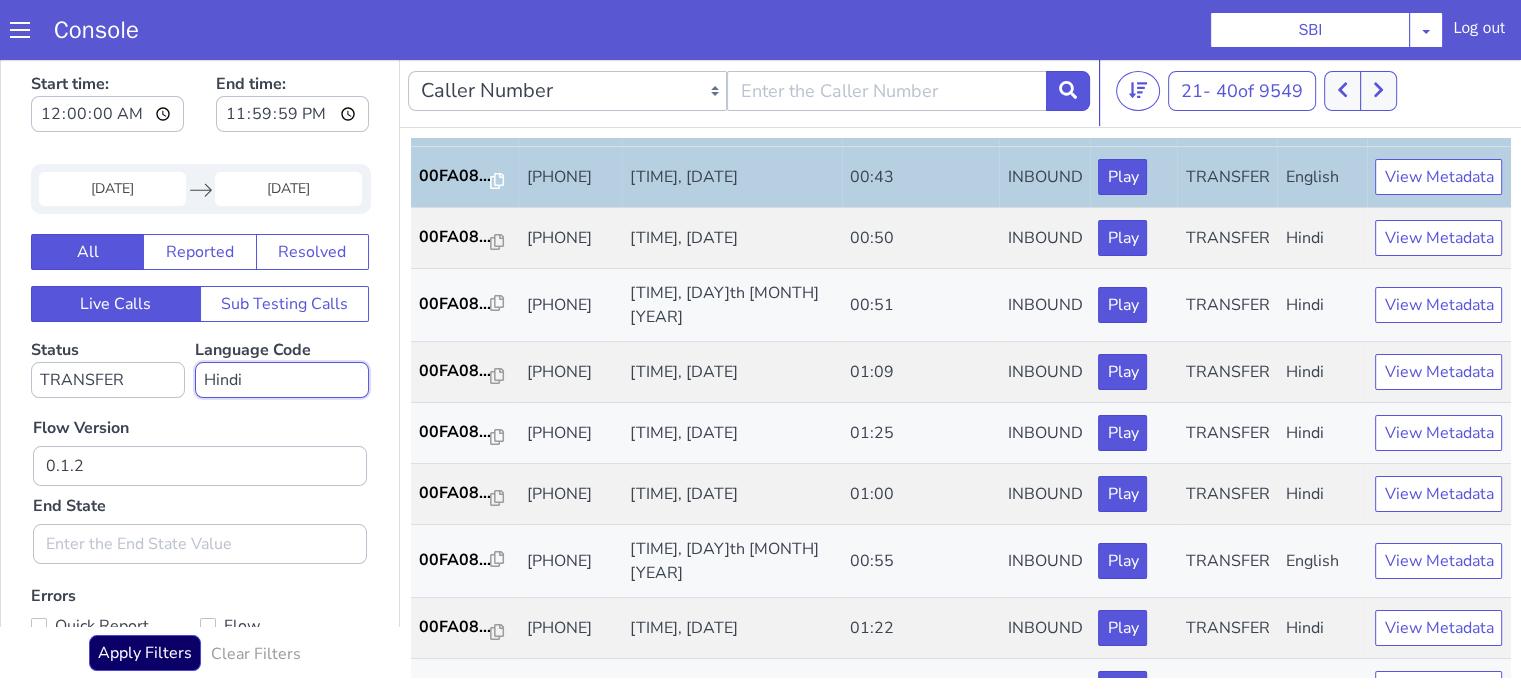 click on "No language selected Hindi English Tamil Telugu Kanada Marathi Malayalam Gujarati Bengali Indonesian Malay English US English GB" at bounding box center (282, 380) 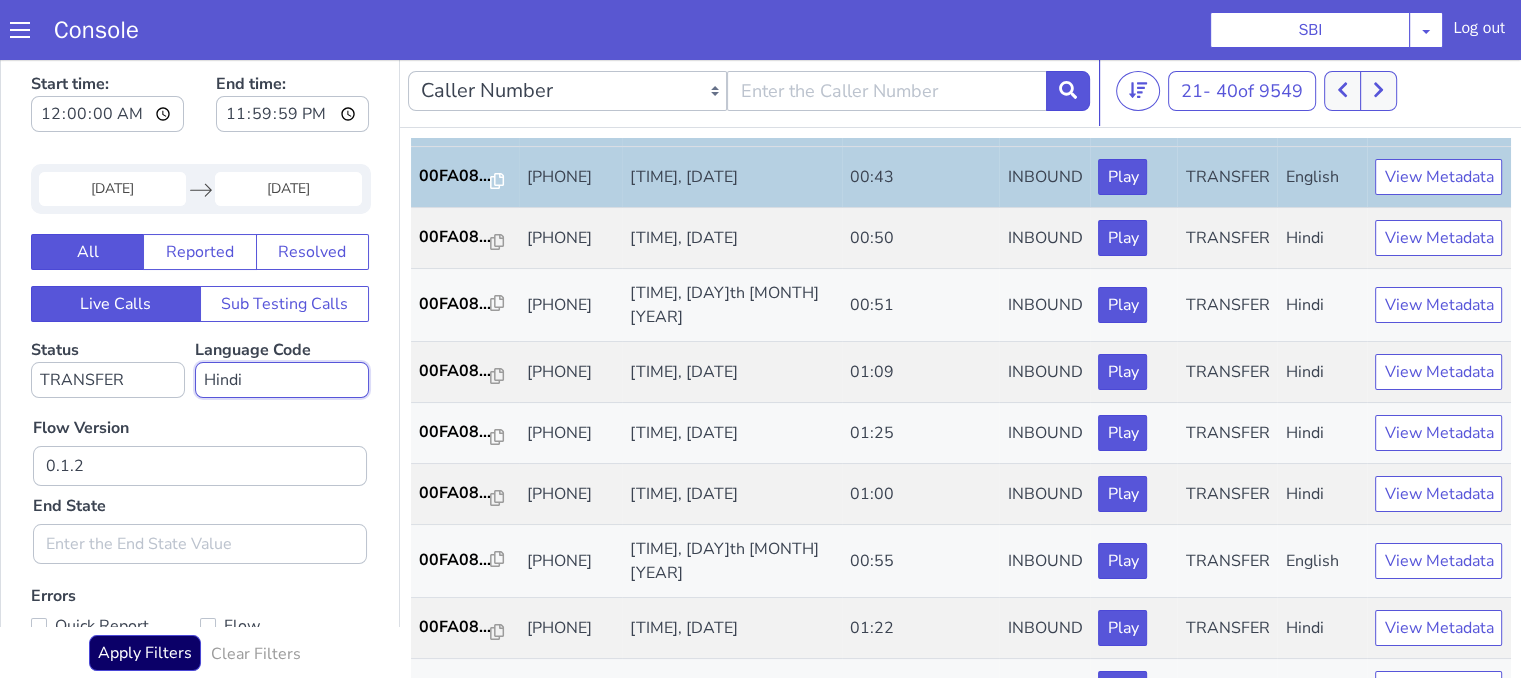 click on "No language selected Hindi English Tamil Telugu Kanada Marathi Malayalam Gujarati Bengali Indonesian Malay English US English GB" at bounding box center [282, 380] 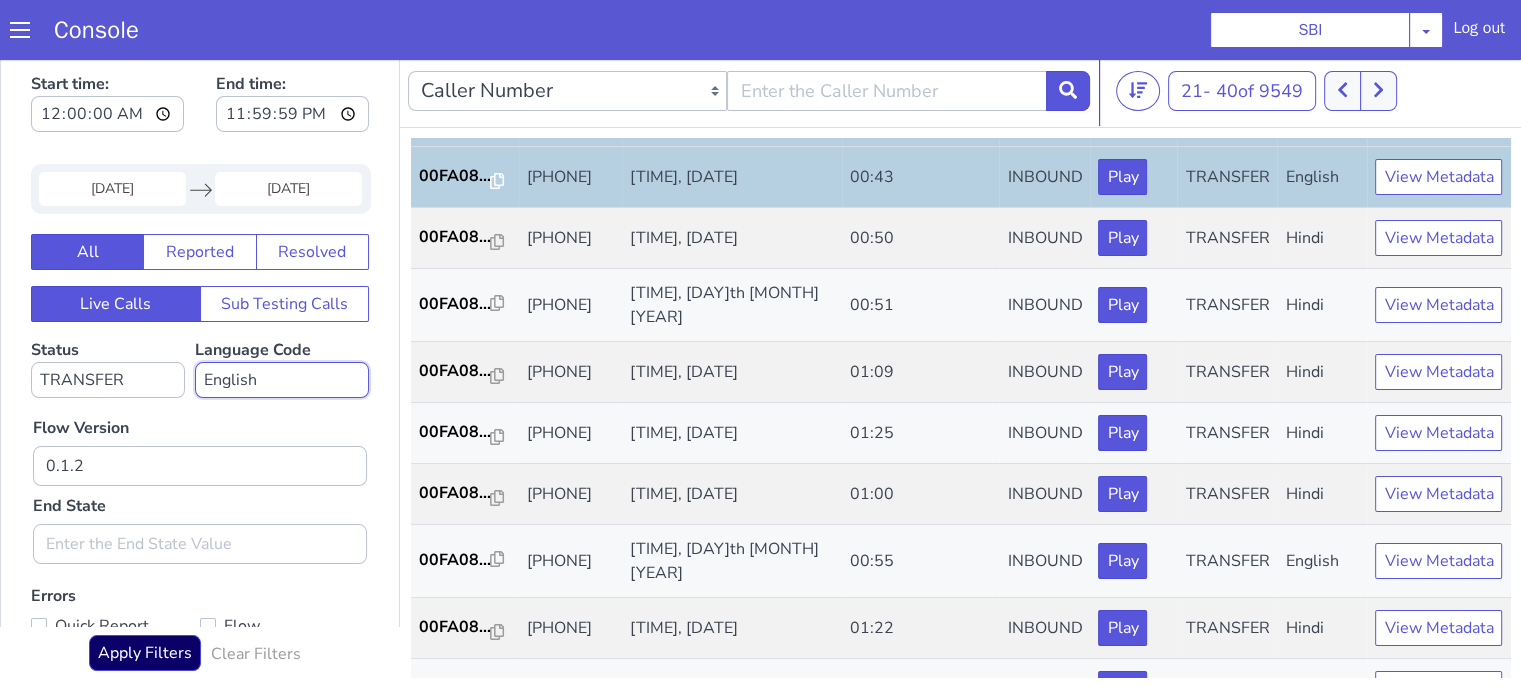 click on "No language selected Hindi English Tamil Telugu Kanada Marathi Malayalam Gujarati Bengali Indonesian Malay English US English GB" at bounding box center [282, 380] 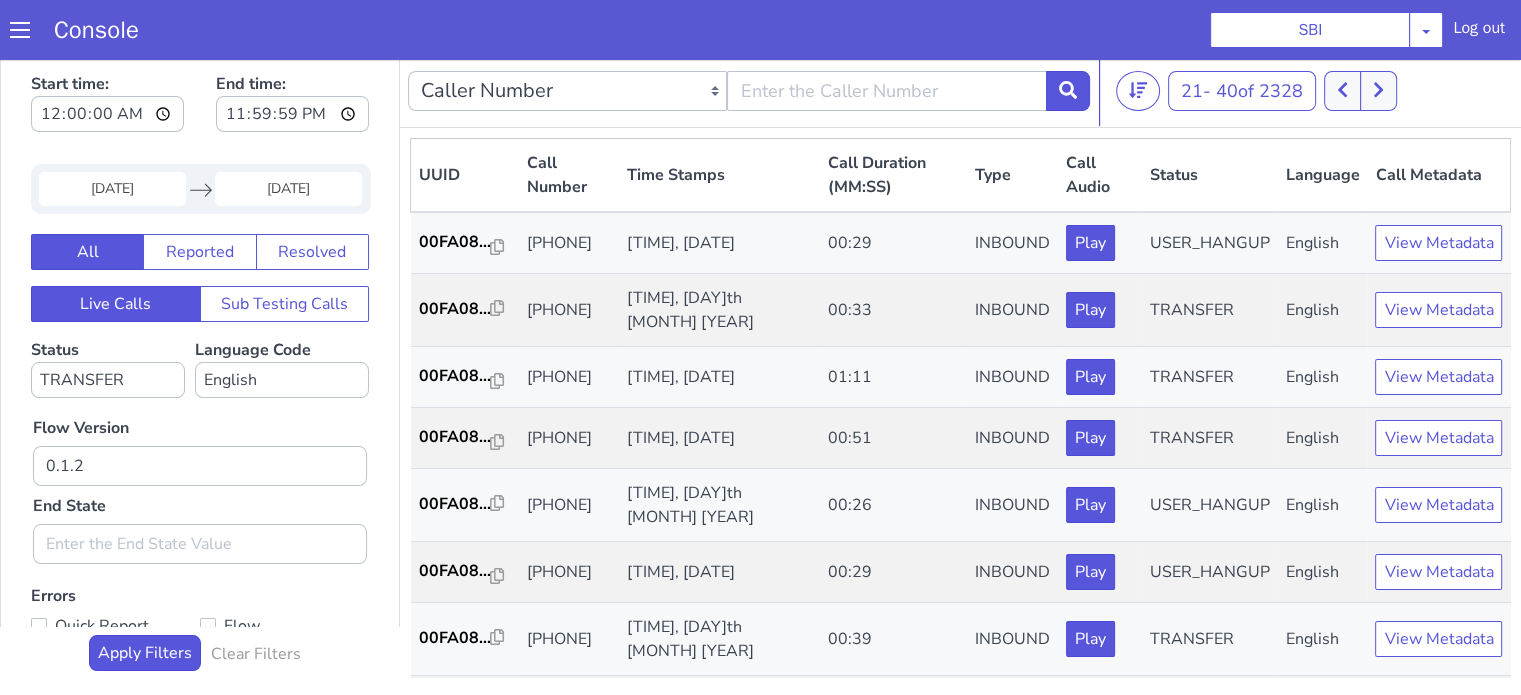 click on "Flow Version 0.1.2 End State" at bounding box center [200, 481] 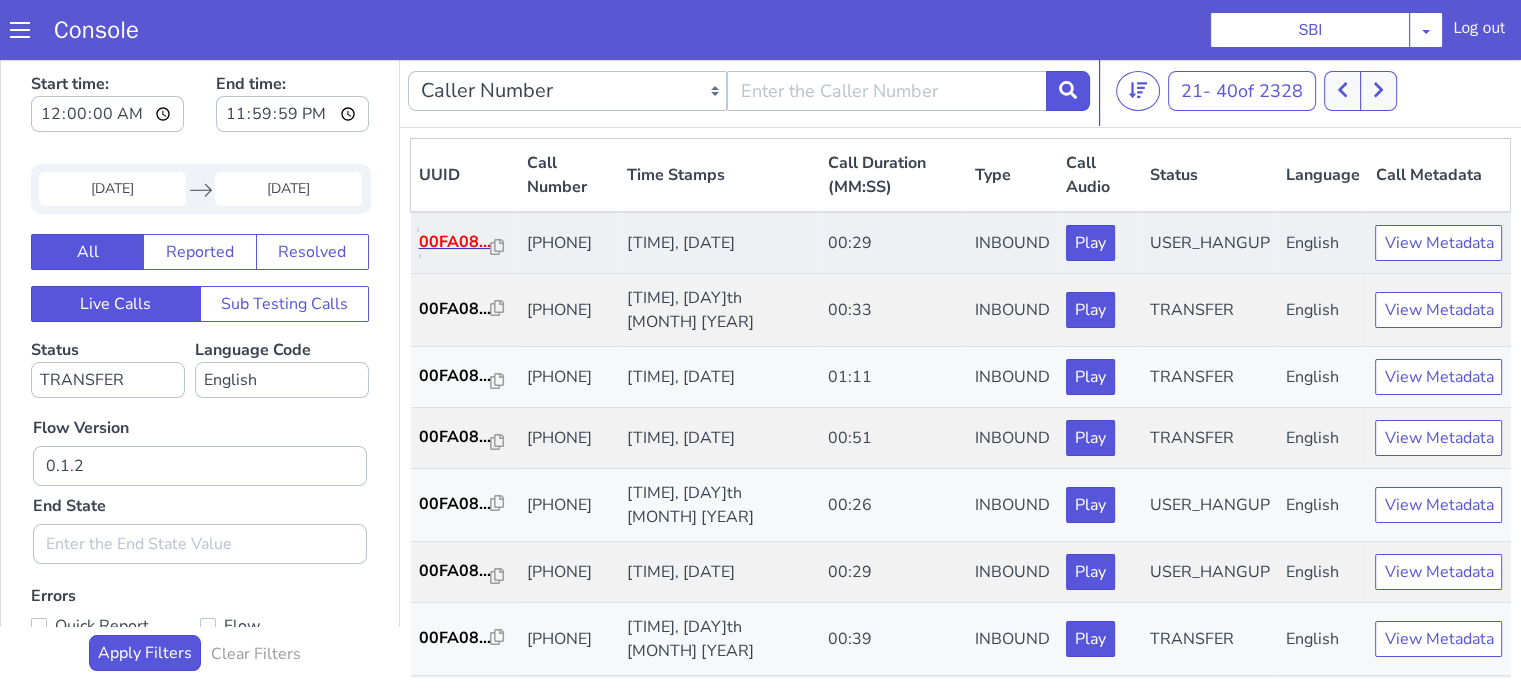 click on "00FA08..." at bounding box center (455, 242) 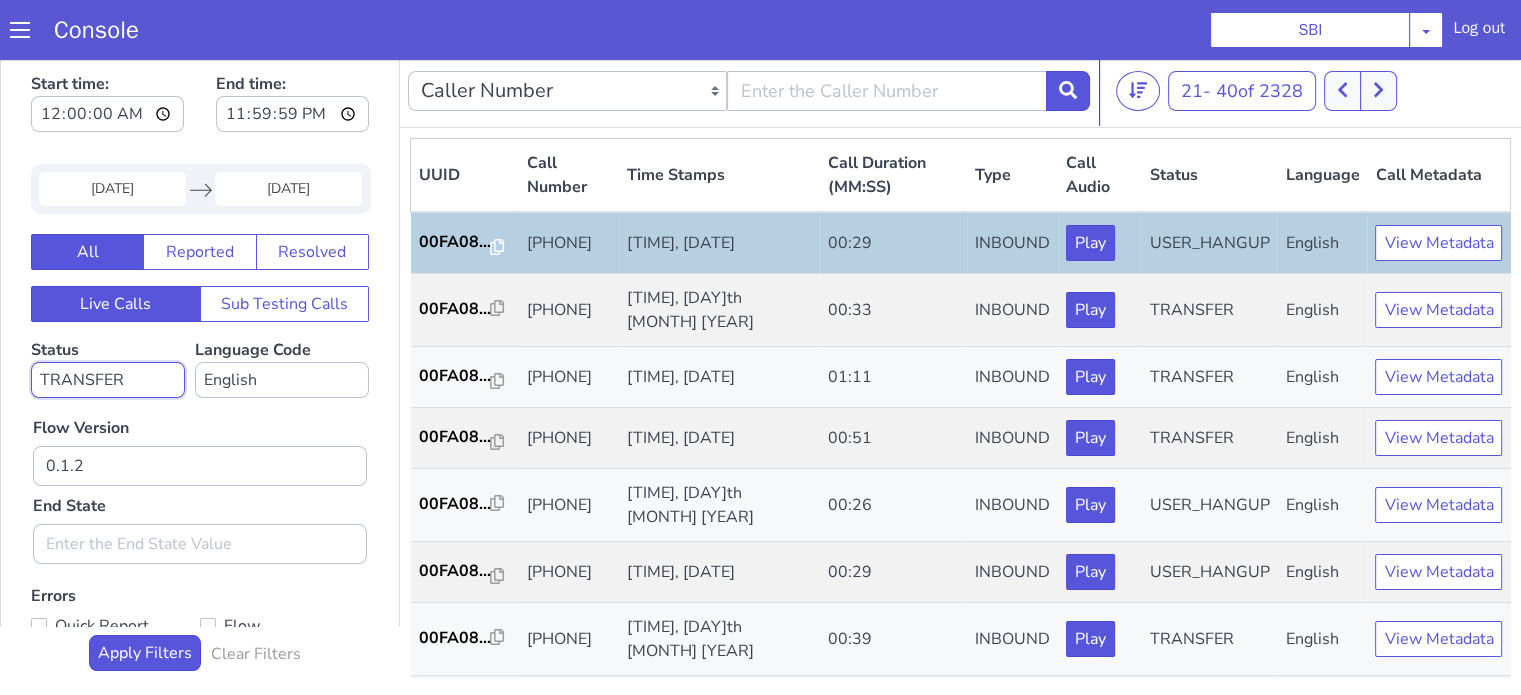 drag, startPoint x: 170, startPoint y: 379, endPoint x: 185, endPoint y: 378, distance: 15.033297 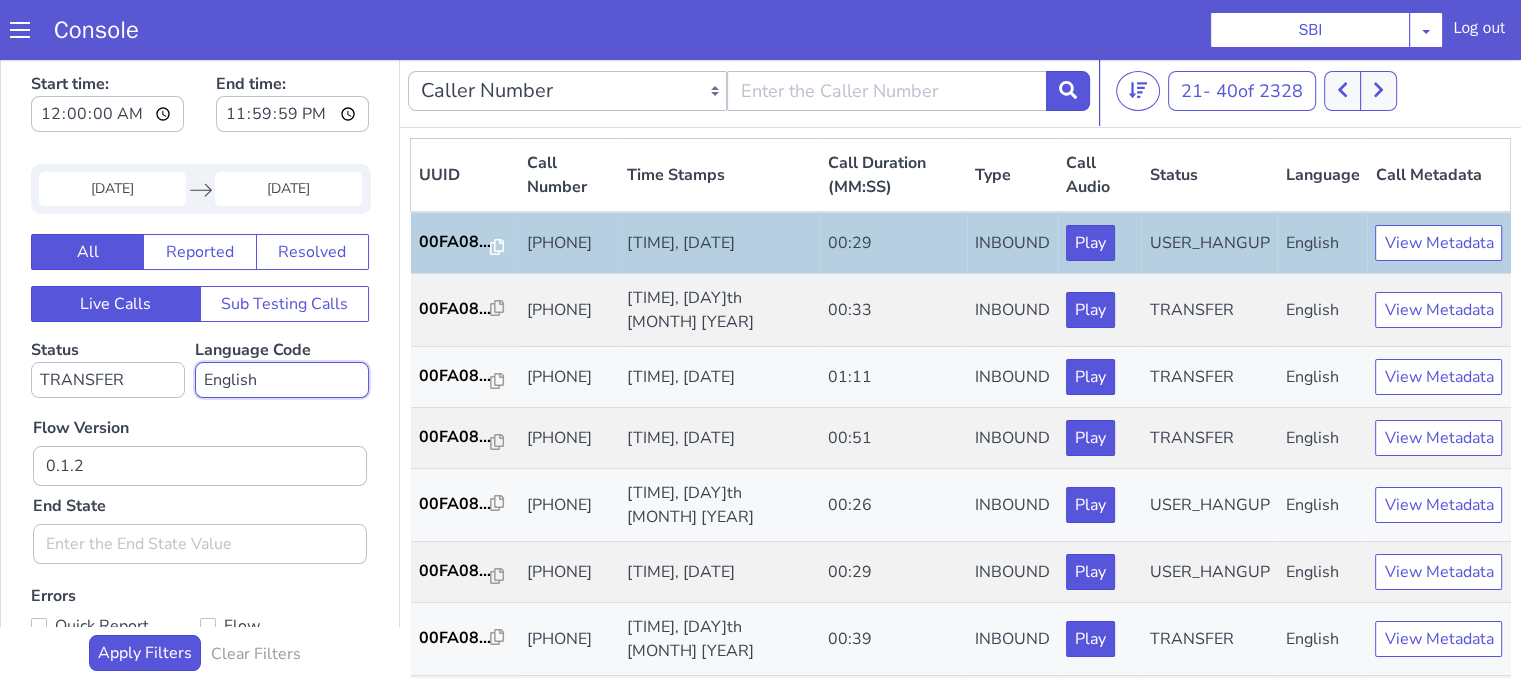 click on "No language selected Hindi English Tamil Telugu Kanada Marathi Malayalam Gujarati Bengali Indonesian Malay English US English GB" at bounding box center (282, 380) 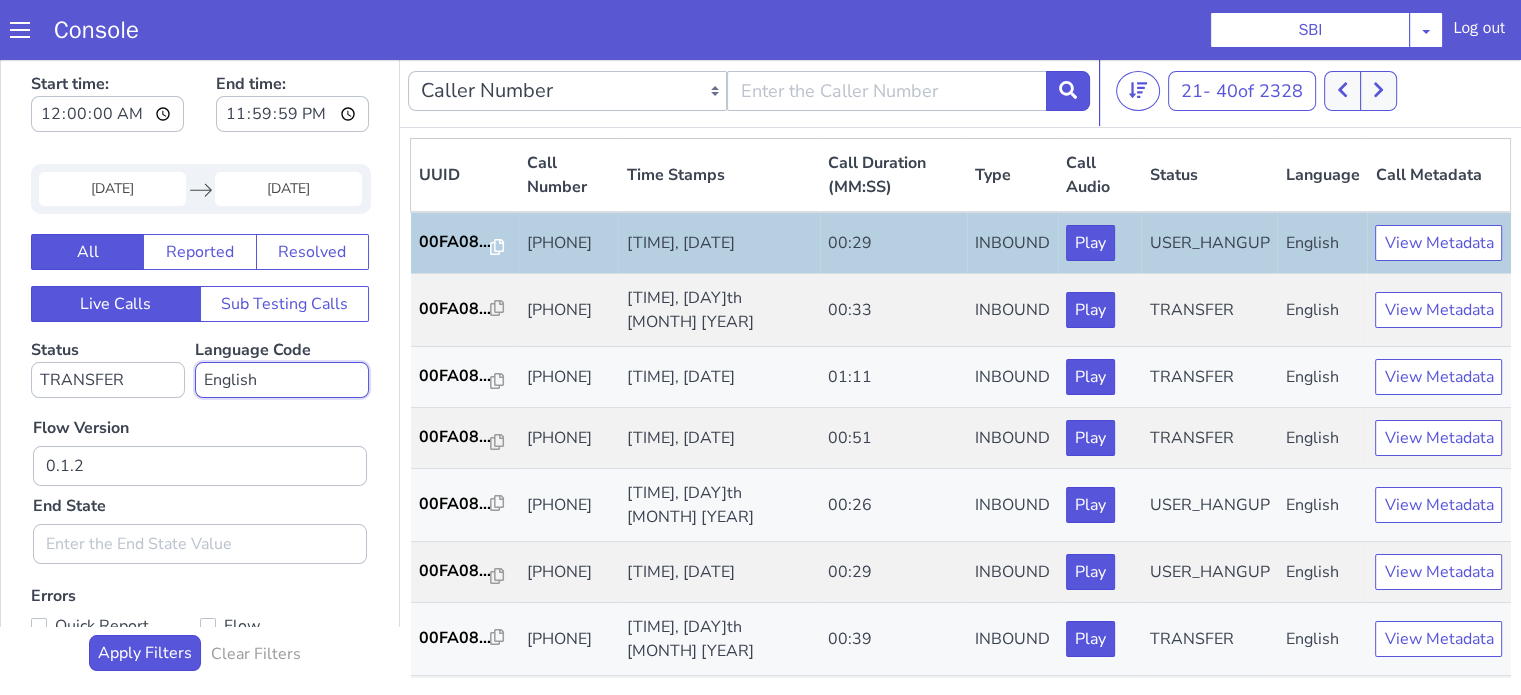 select on "hi" 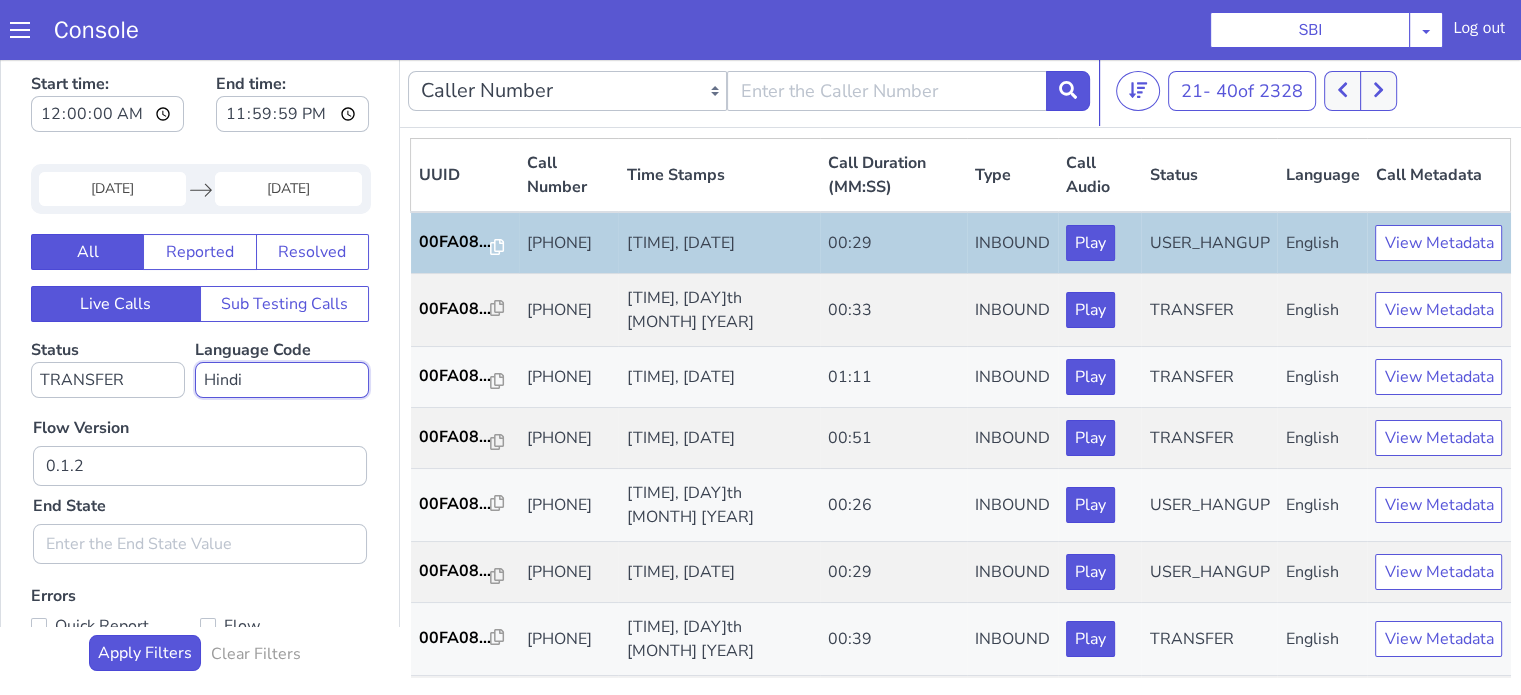click on "No language selected Hindi English Tamil Telugu Kanada Marathi Malayalam Gujarati Bengali Indonesian Malay English US English GB" at bounding box center [282, 380] 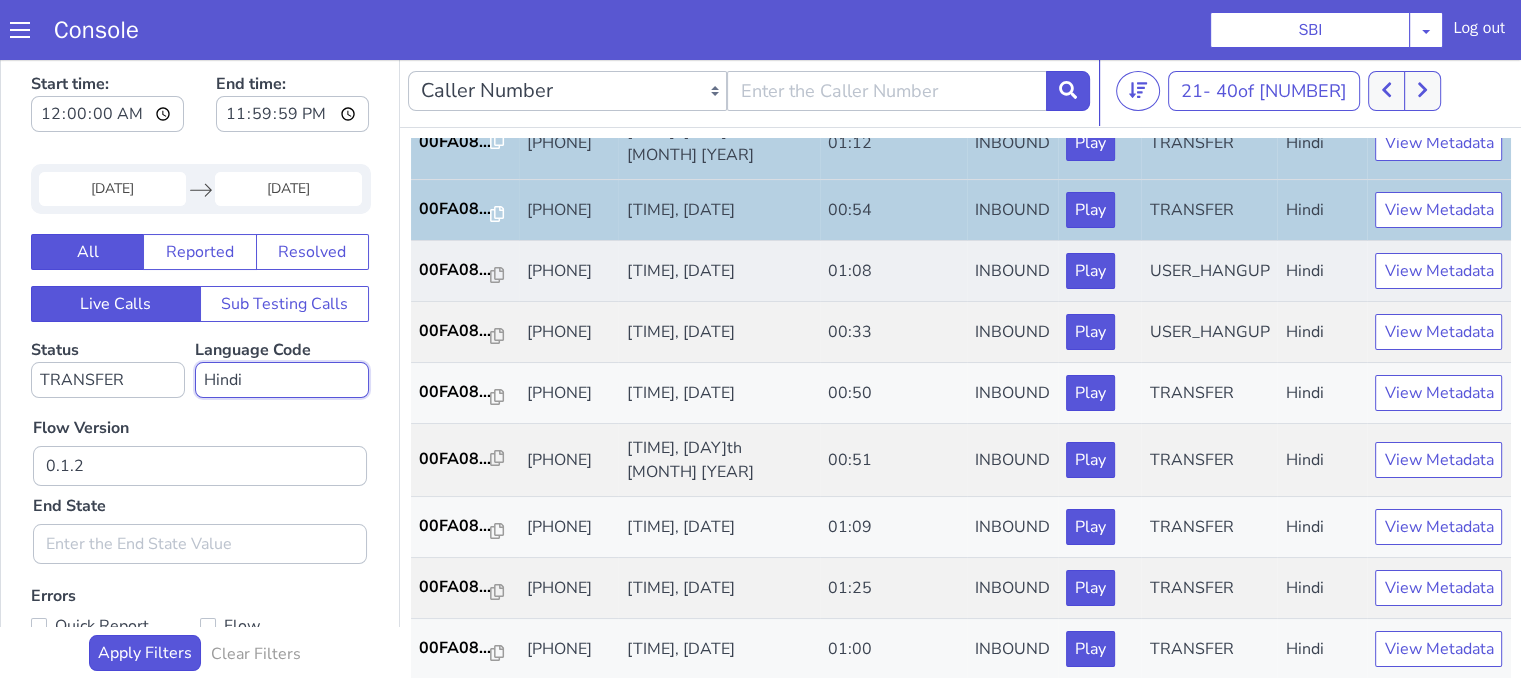 scroll, scrollTop: 600, scrollLeft: 0, axis: vertical 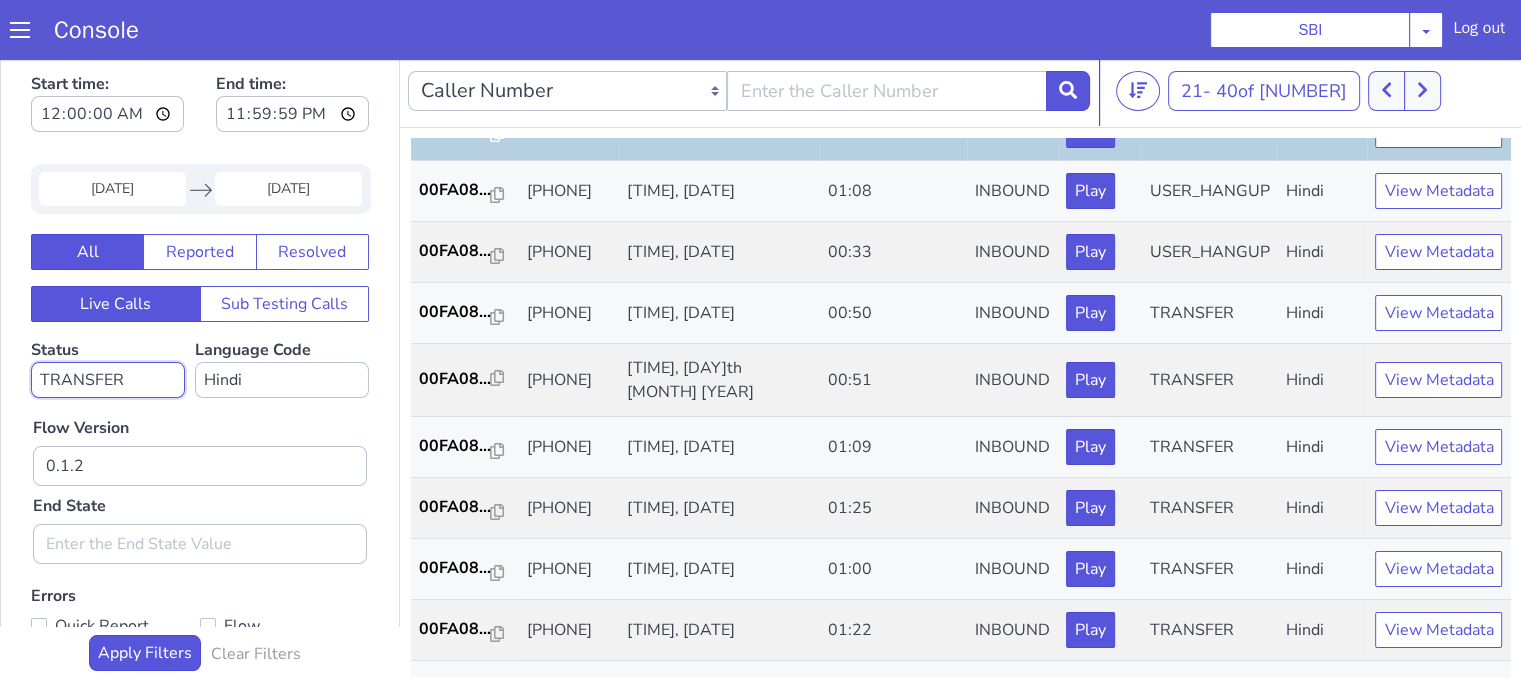 click on "No status selected HANGUP USER_HANGUP TRANSFER UNKNOWN" at bounding box center (108, 380) 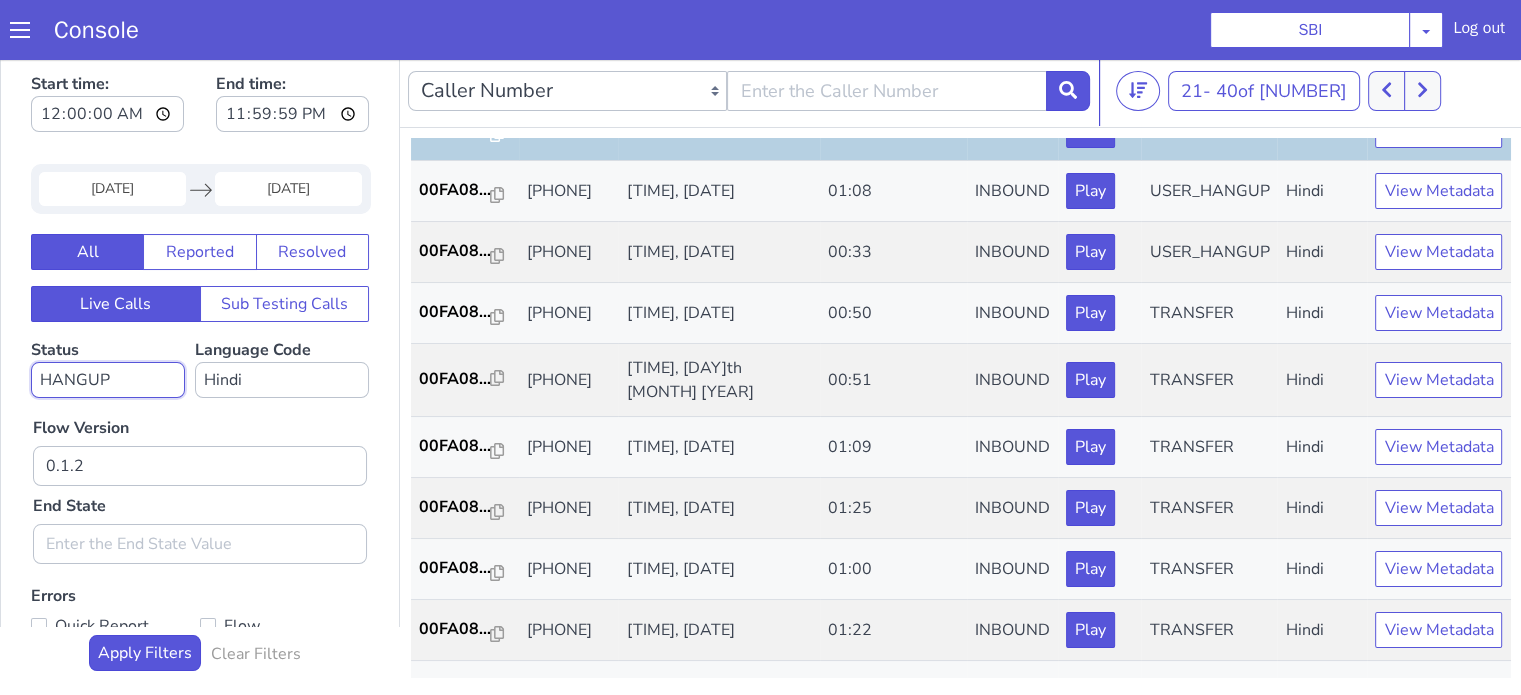 click on "No status selected HANGUP USER_HANGUP TRANSFER UNKNOWN" at bounding box center (108, 380) 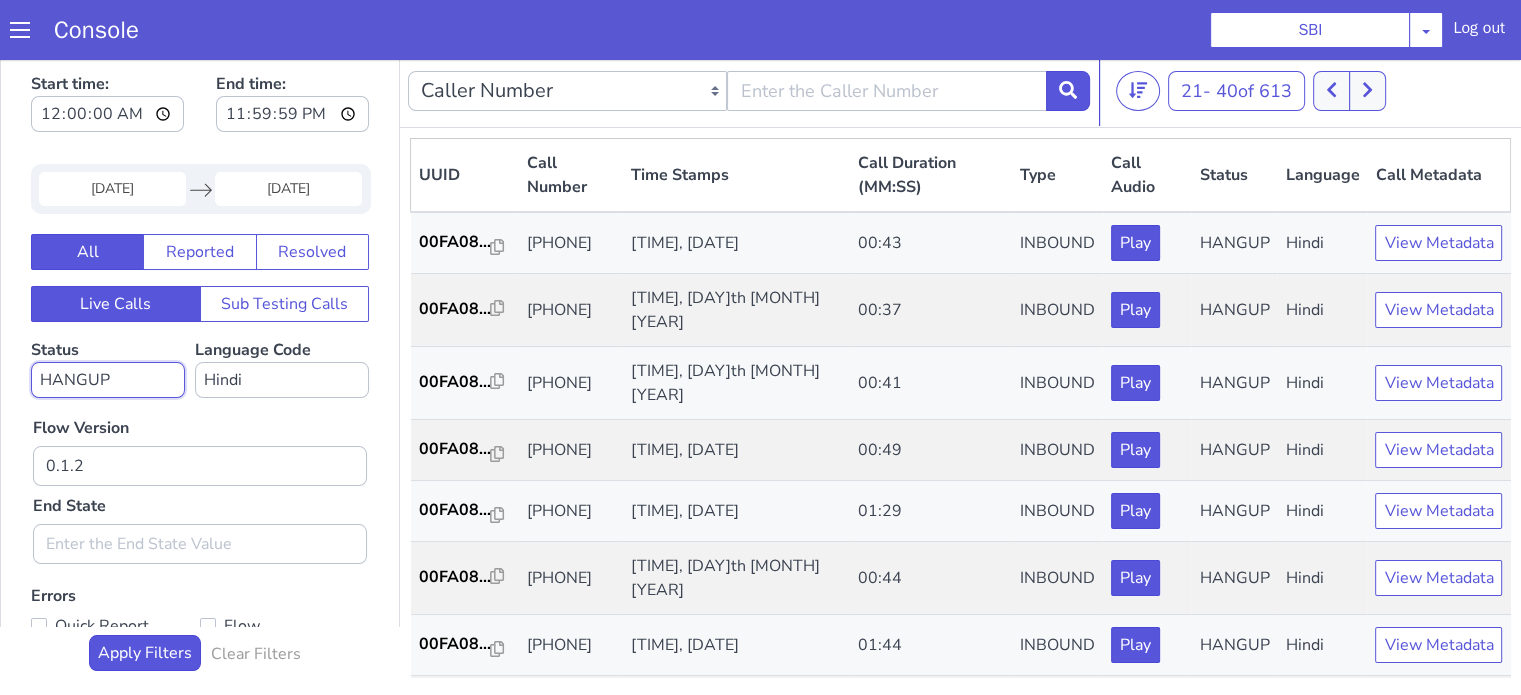 click on "No status selected HANGUP USER_HANGUP TRANSFER UNKNOWN" at bounding box center [108, 380] 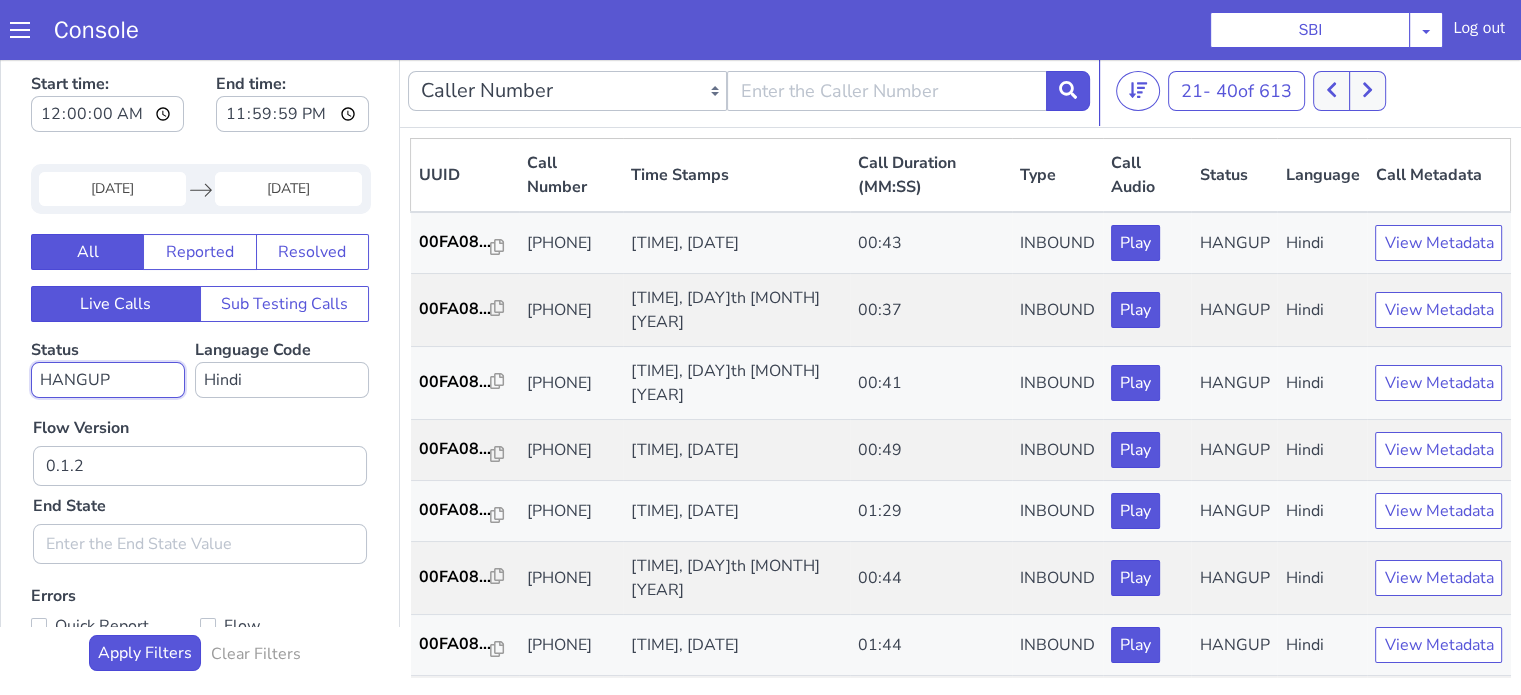 select on "TRANSFER" 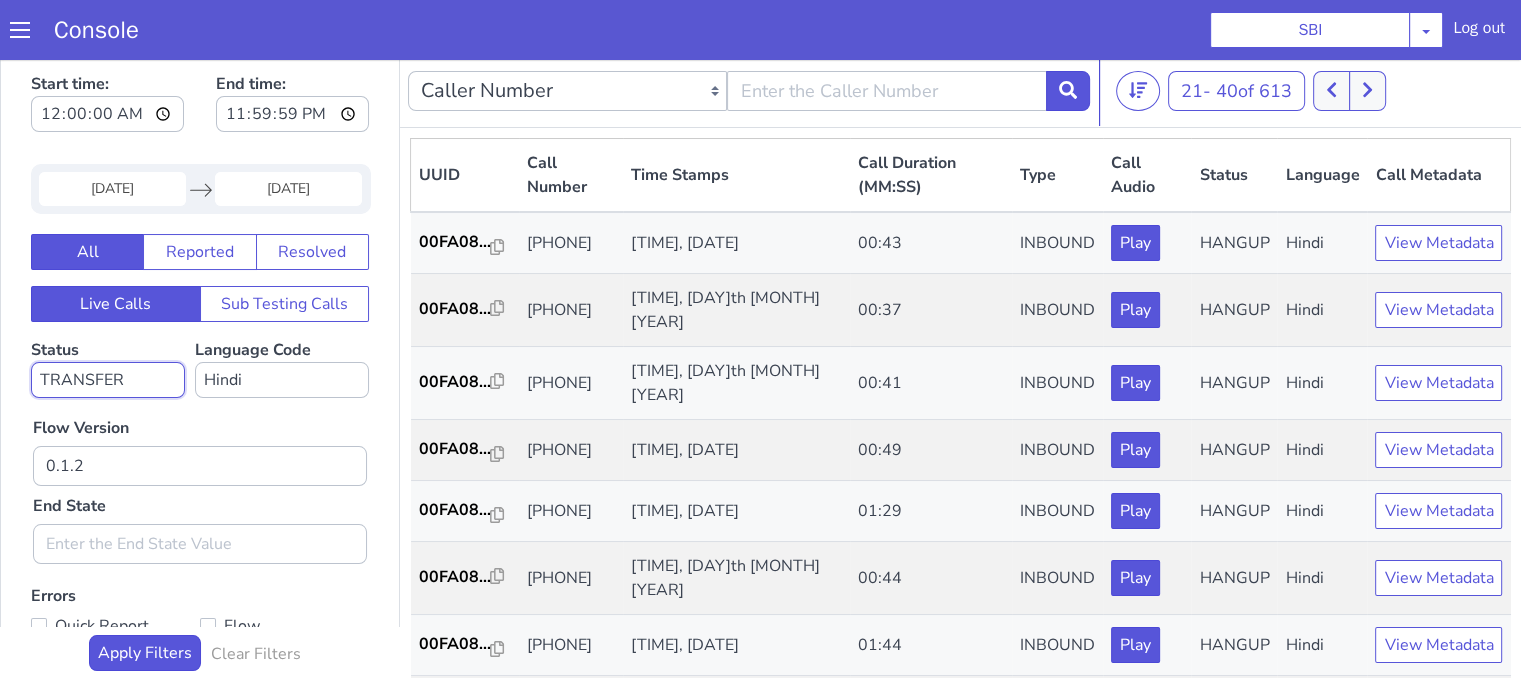 click on "No status selected HANGUP USER_HANGUP TRANSFER UNKNOWN" at bounding box center (108, 380) 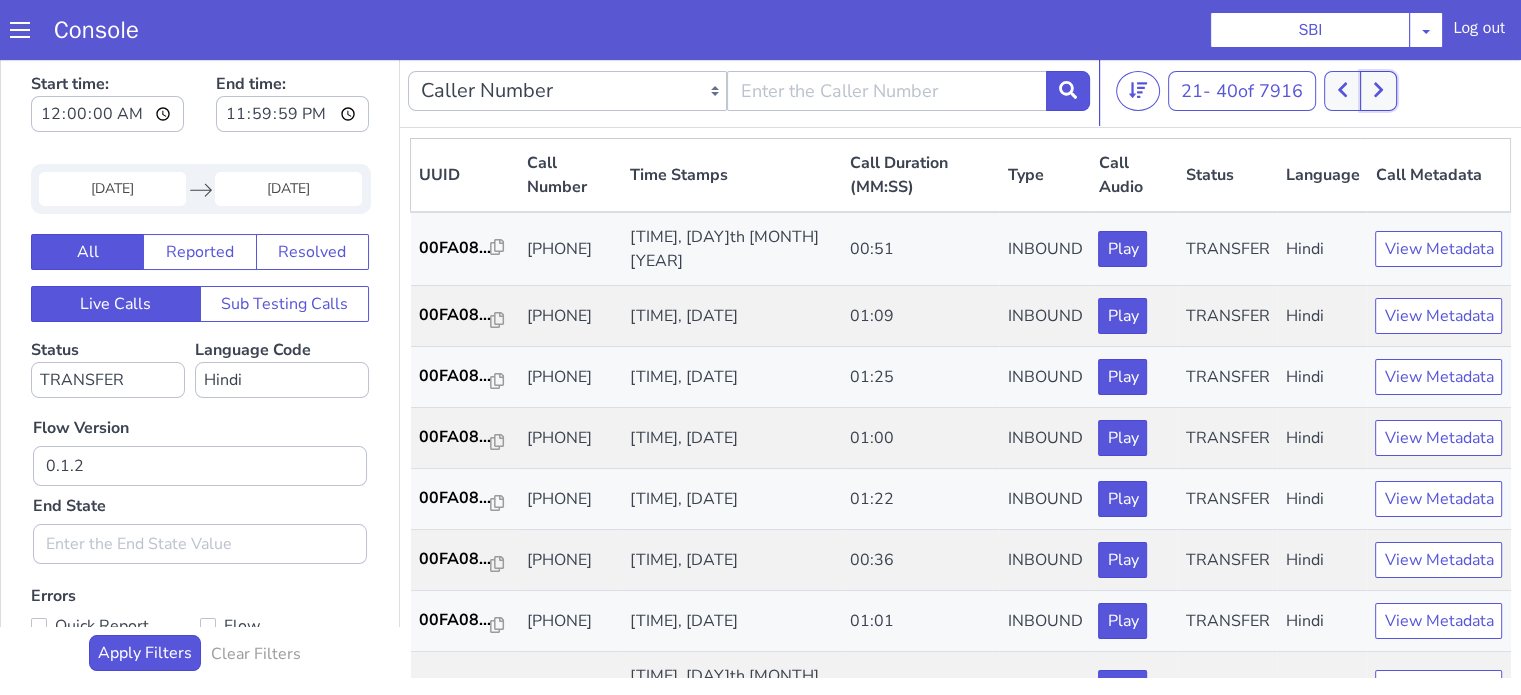 click 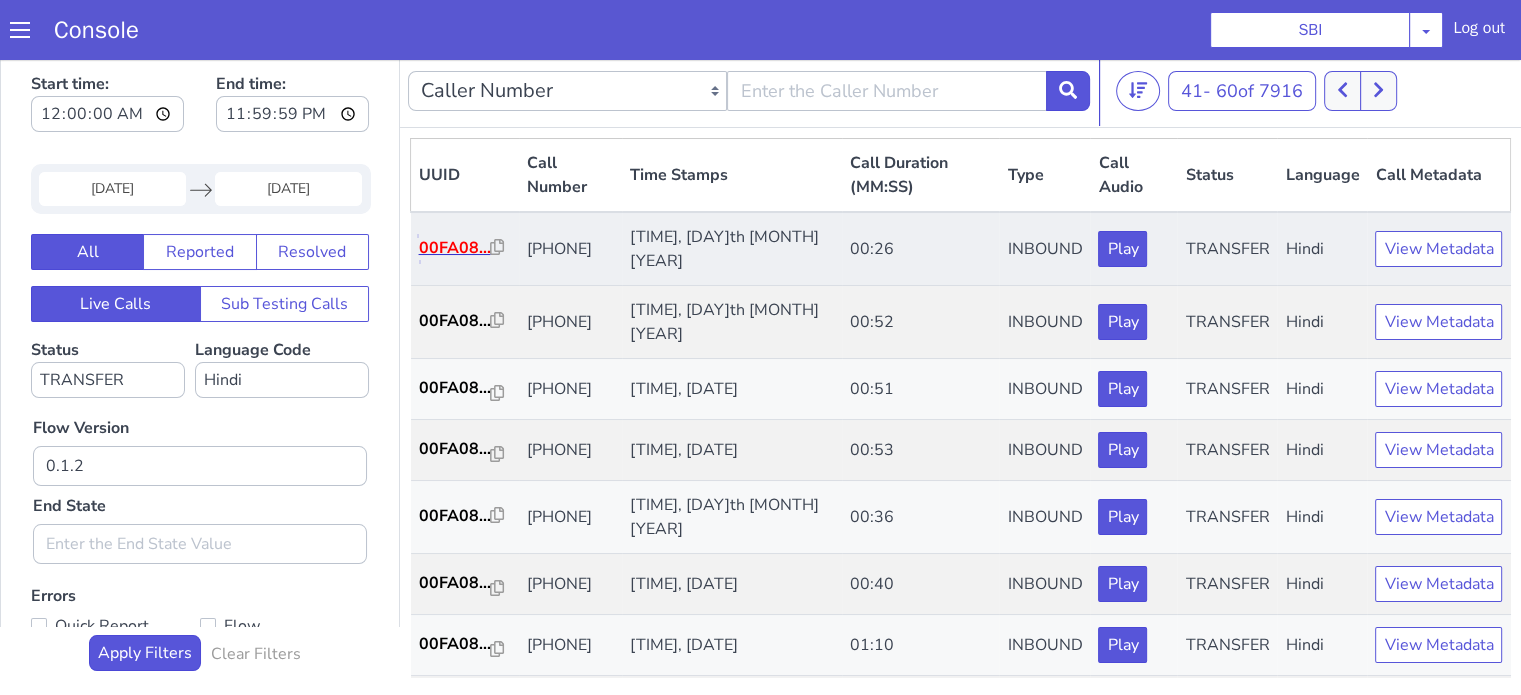 click on "00FA08..." at bounding box center [455, 248] 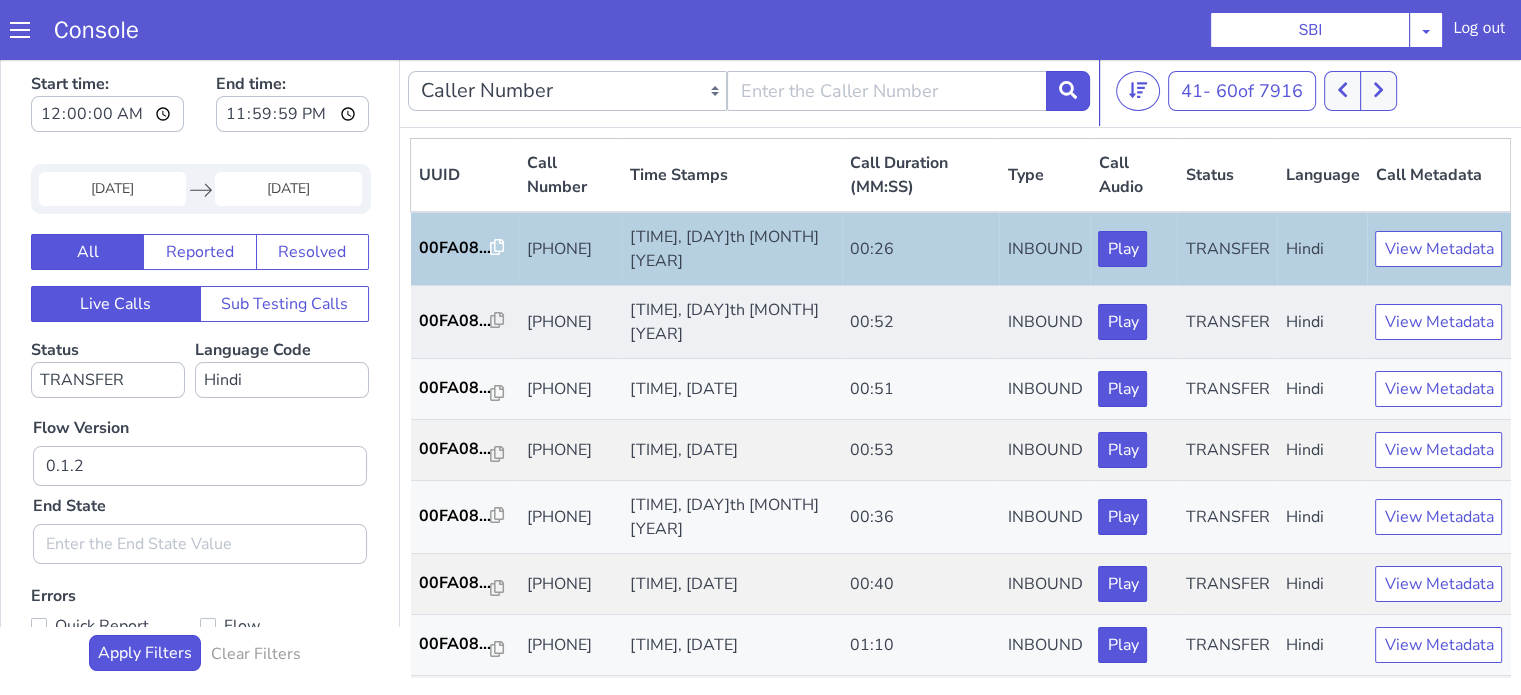 click on "00FA08..." at bounding box center (465, 322) 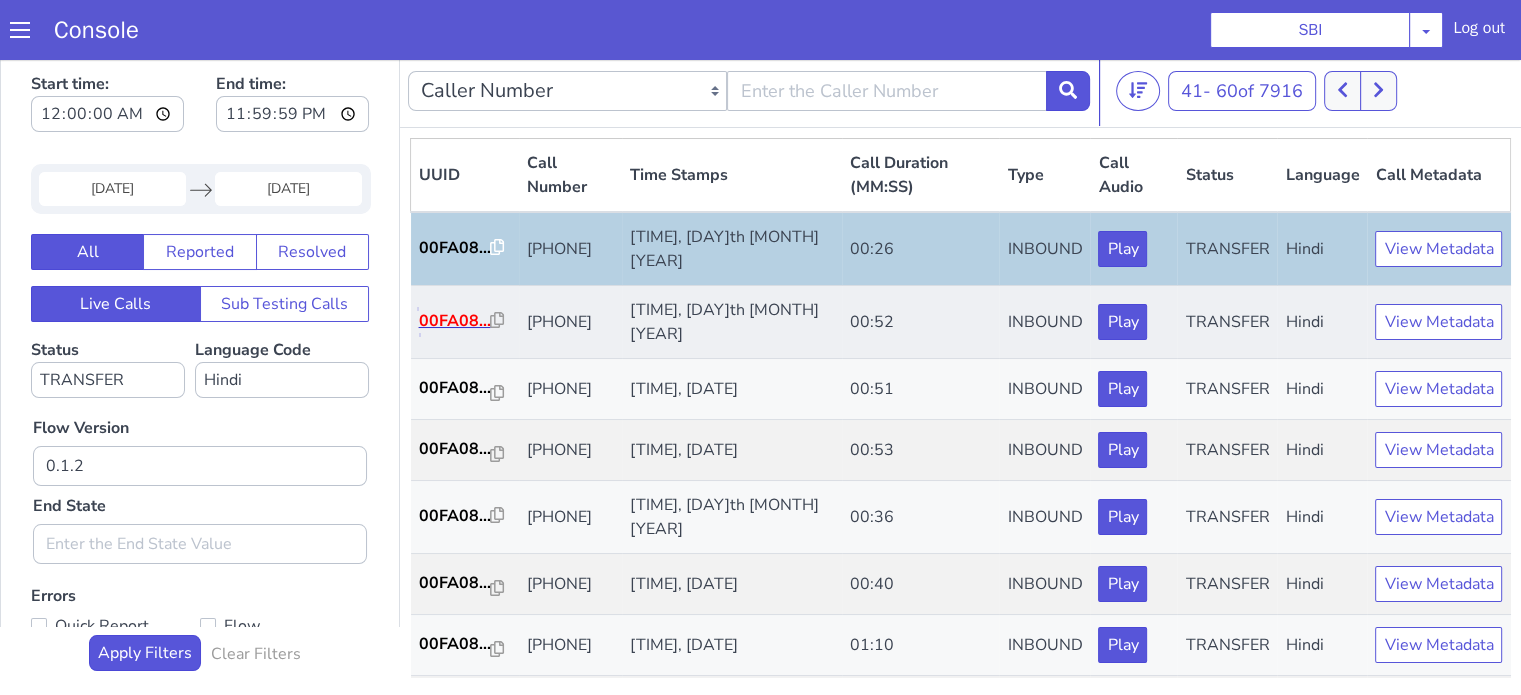 click on "00FA08..." at bounding box center [455, 321] 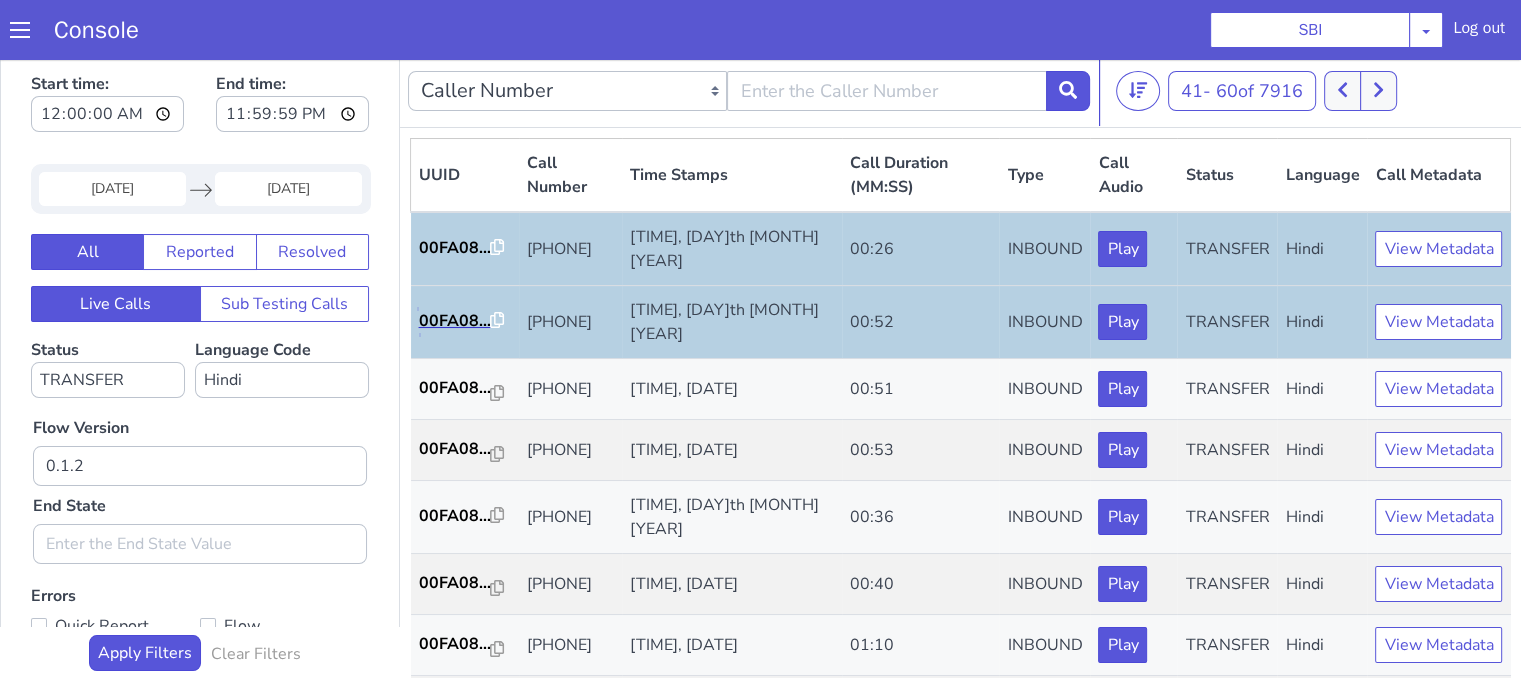 scroll, scrollTop: 100, scrollLeft: 0, axis: vertical 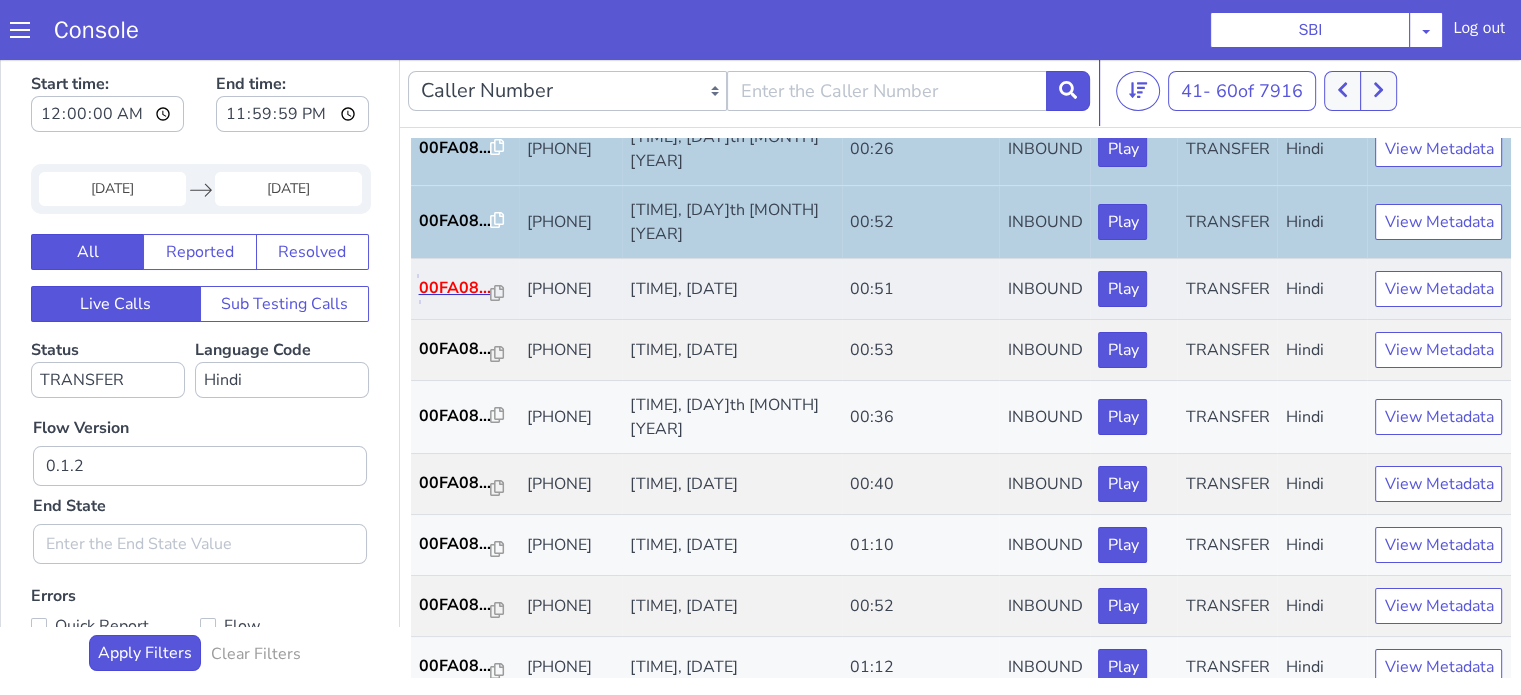 click on "00FA08..." at bounding box center [455, 288] 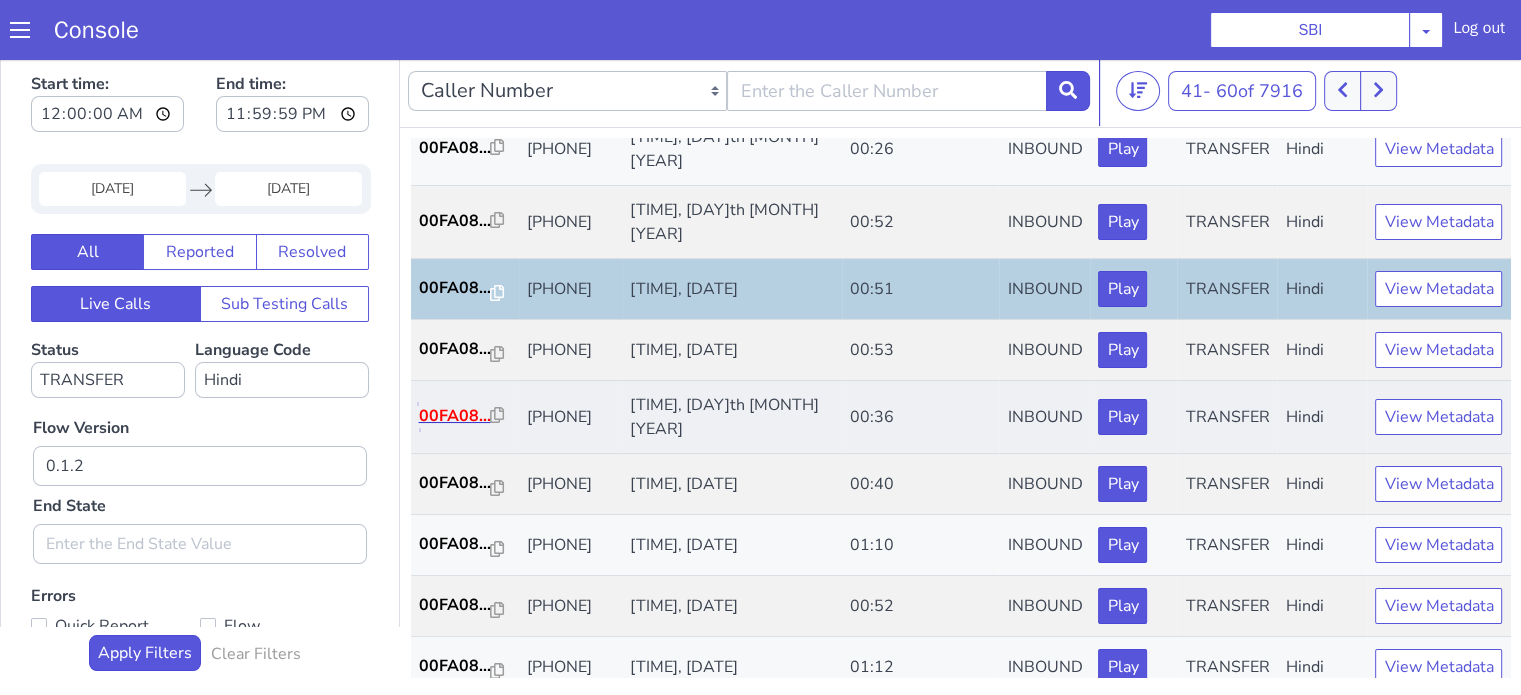 click on "00FA08..." at bounding box center [455, 416] 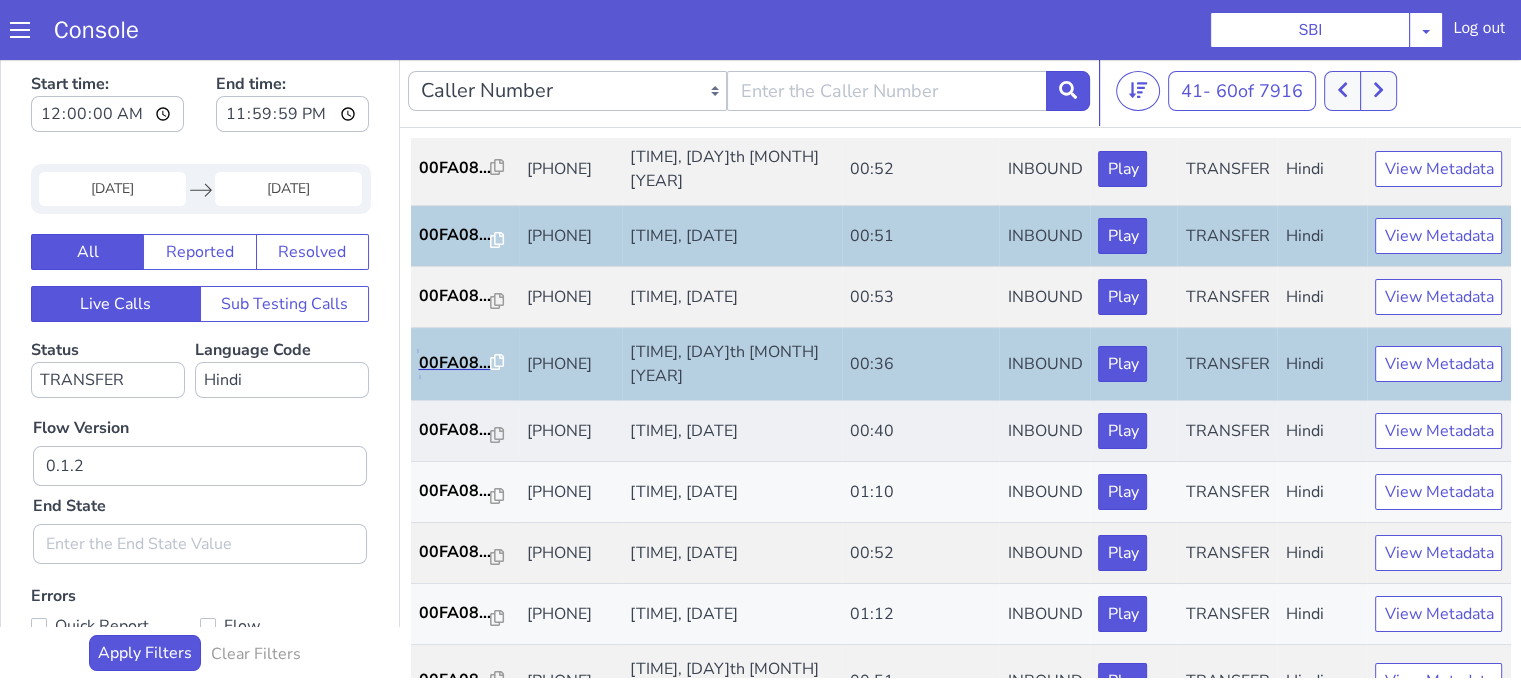 scroll, scrollTop: 200, scrollLeft: 0, axis: vertical 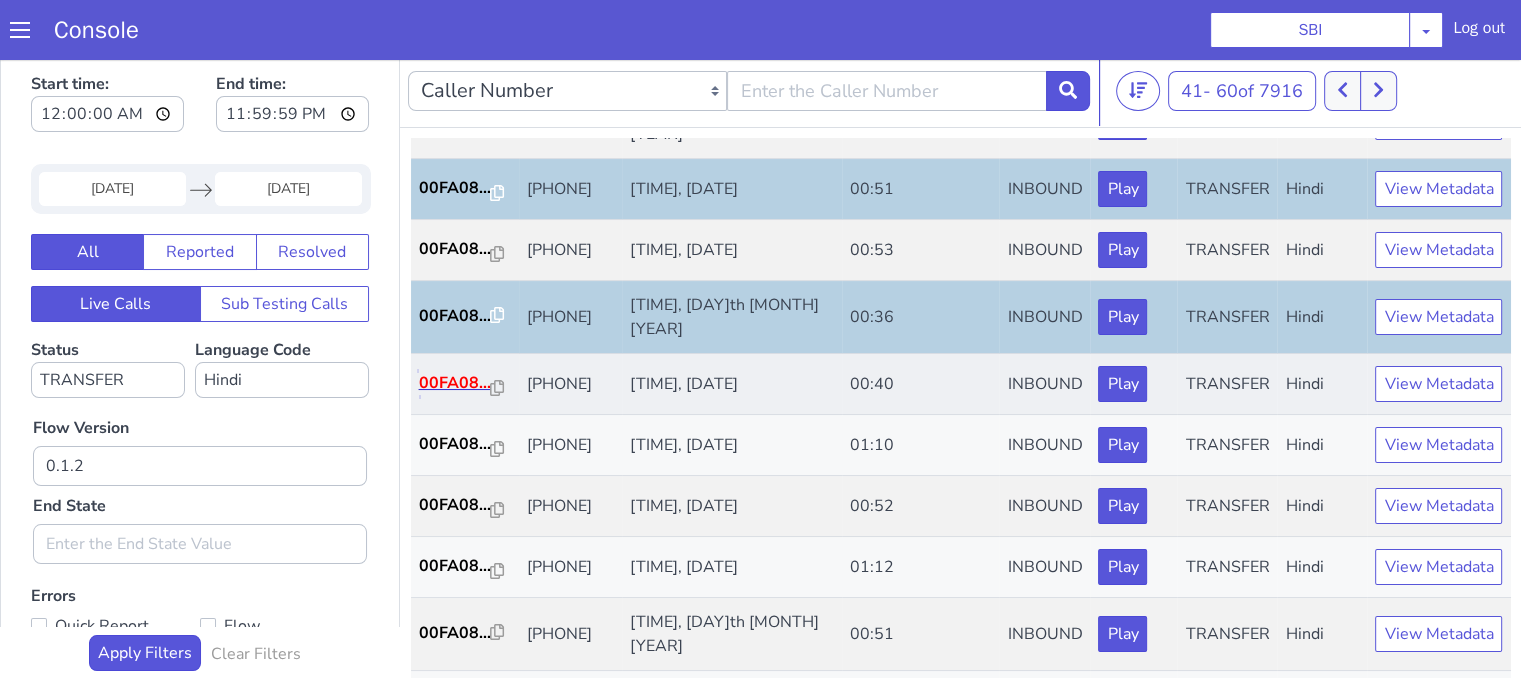 click on "00FA08..." at bounding box center [455, 383] 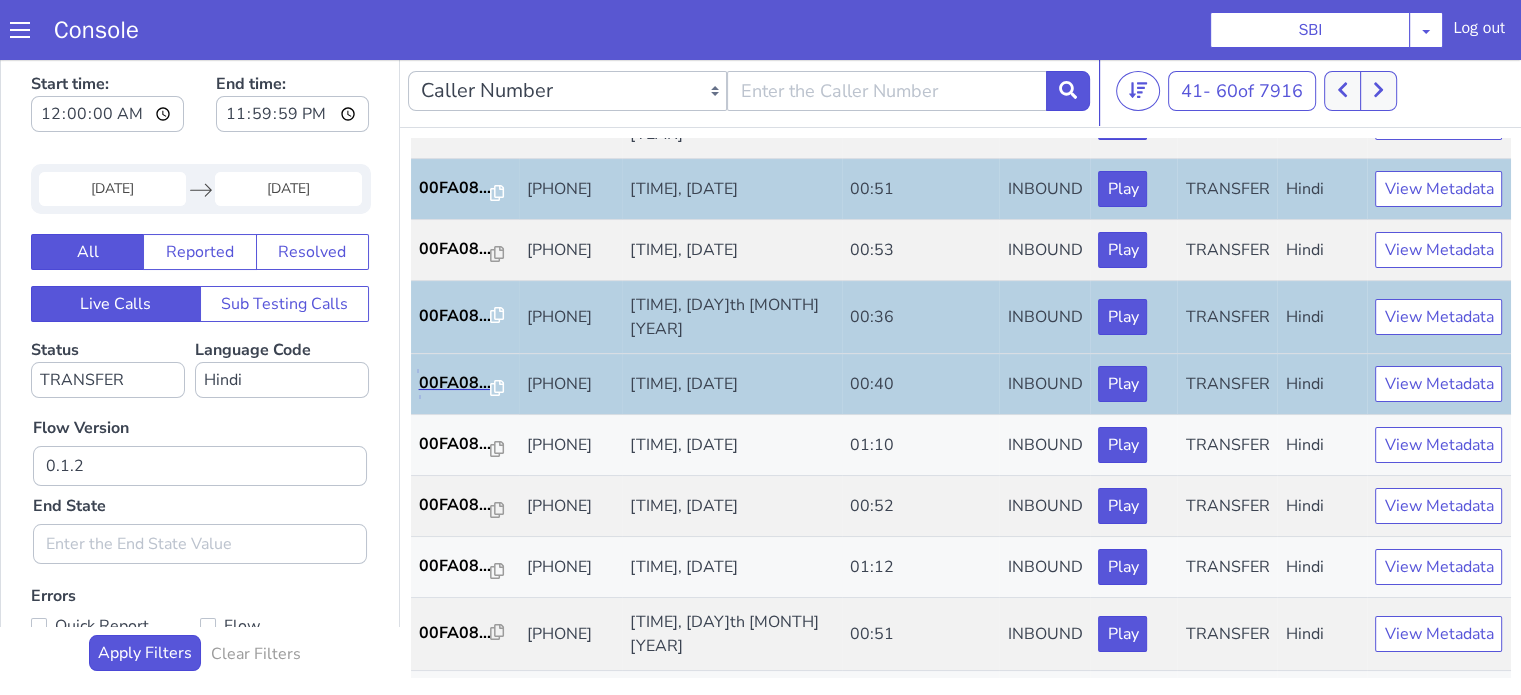 scroll, scrollTop: 400, scrollLeft: 0, axis: vertical 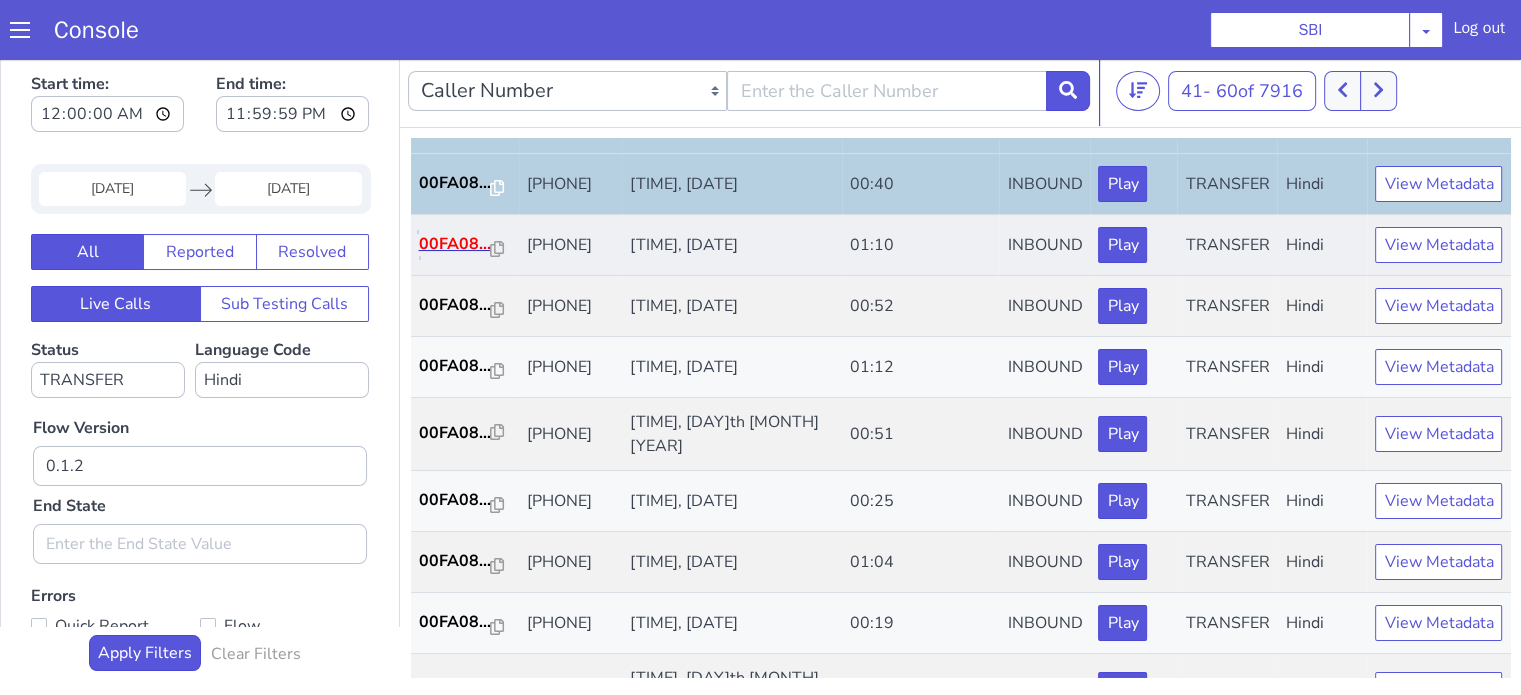 click on "00FA08..." at bounding box center (455, 244) 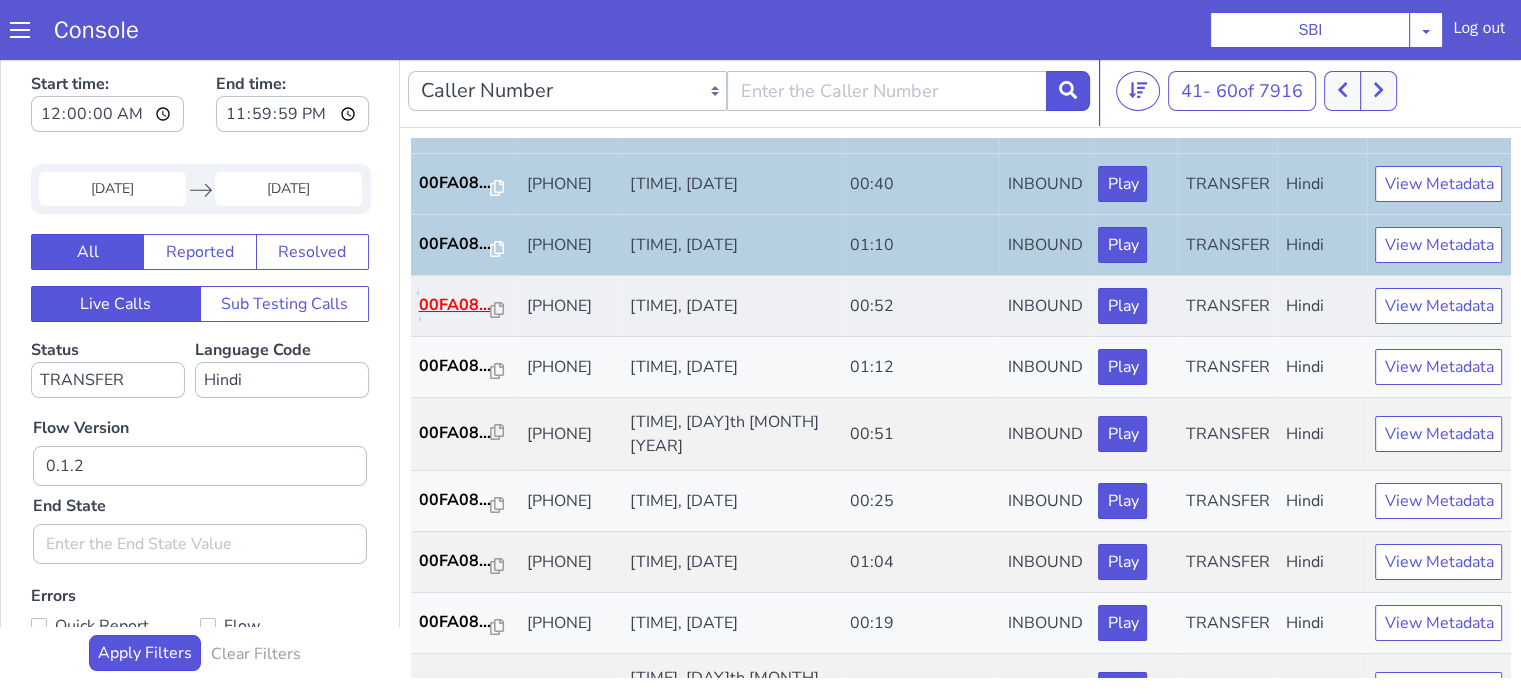click on "00FA08..." at bounding box center [455, 305] 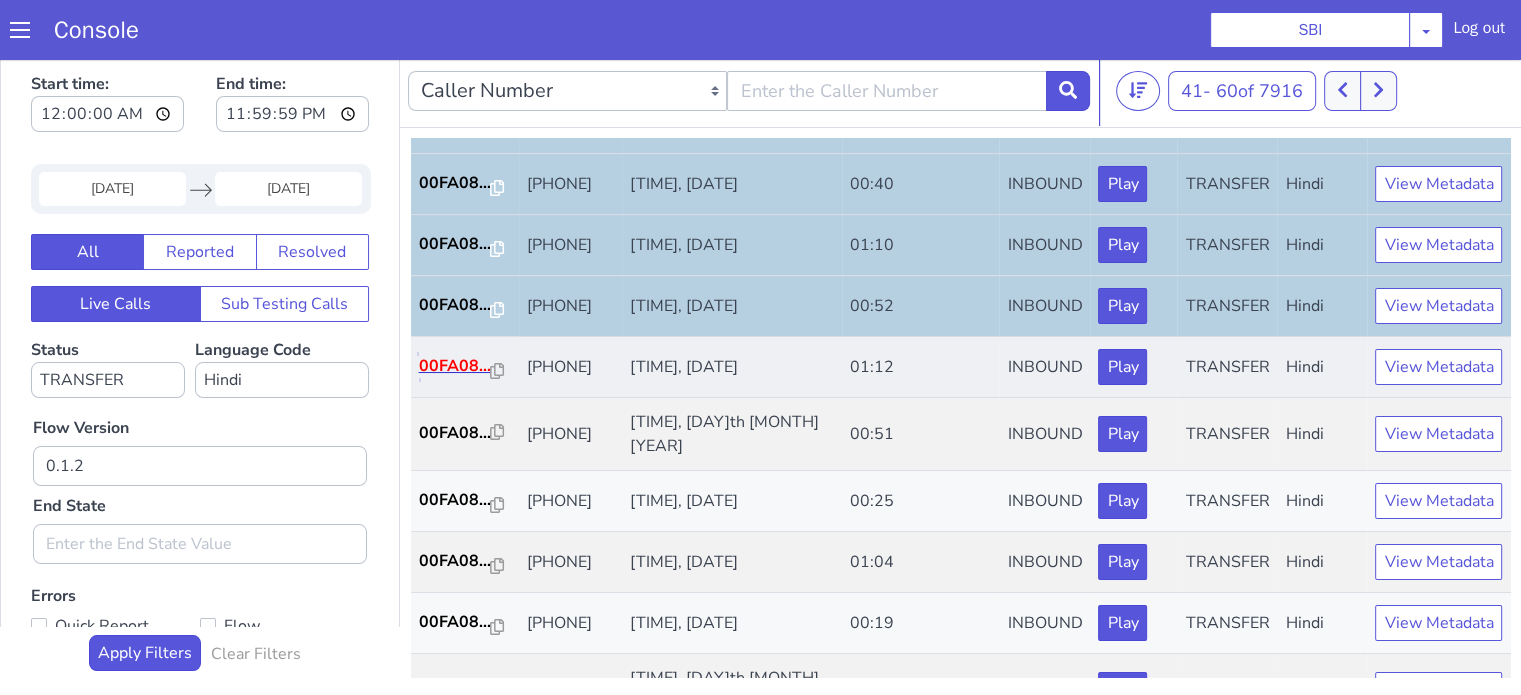 click on "00FA08..." at bounding box center (455, 366) 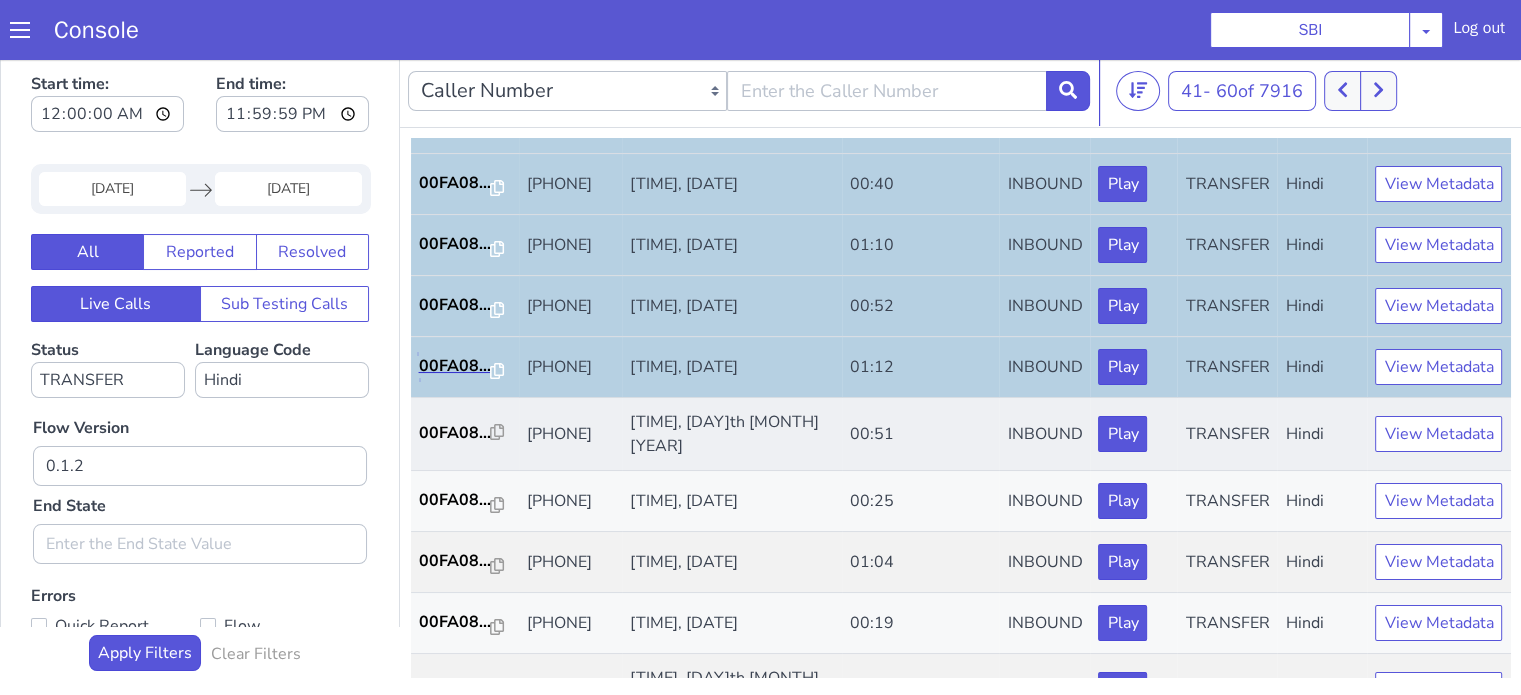 scroll, scrollTop: 500, scrollLeft: 0, axis: vertical 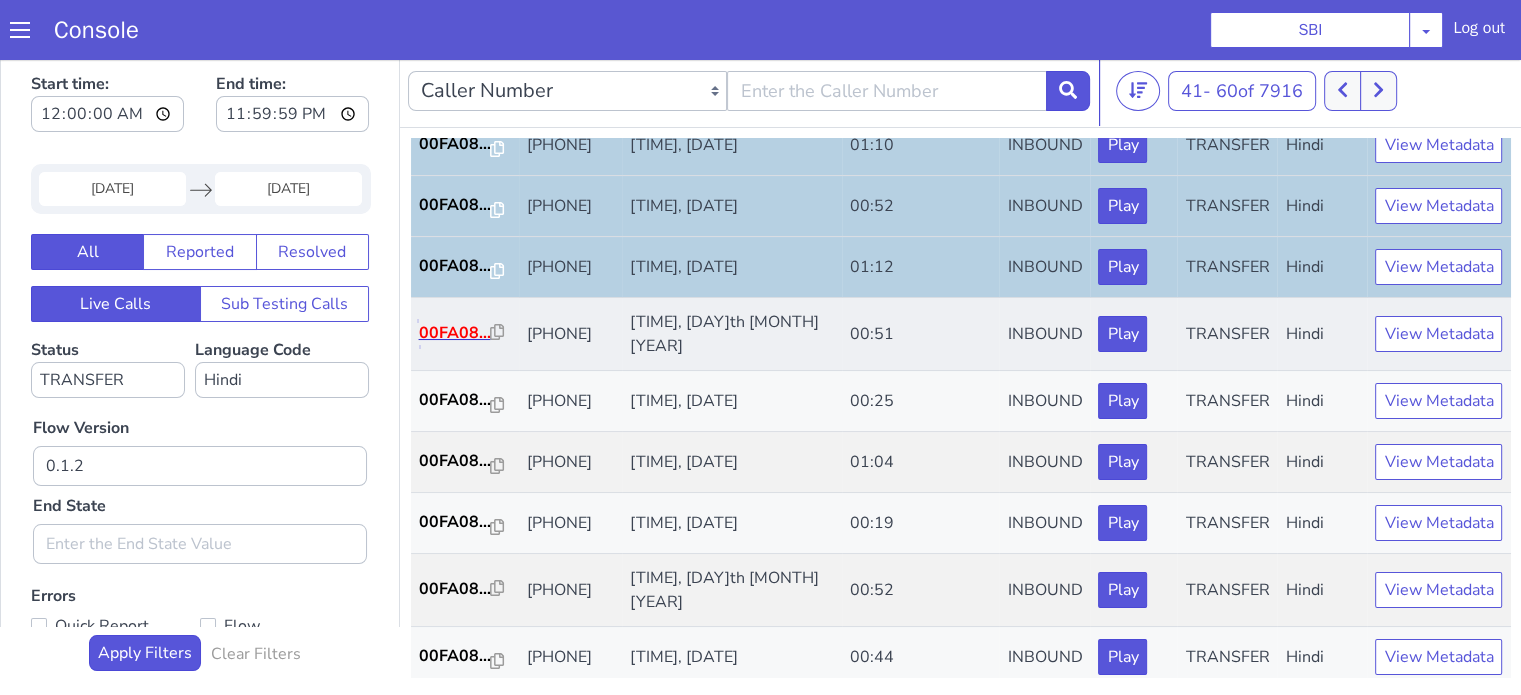click on "00FA08..." at bounding box center [455, 333] 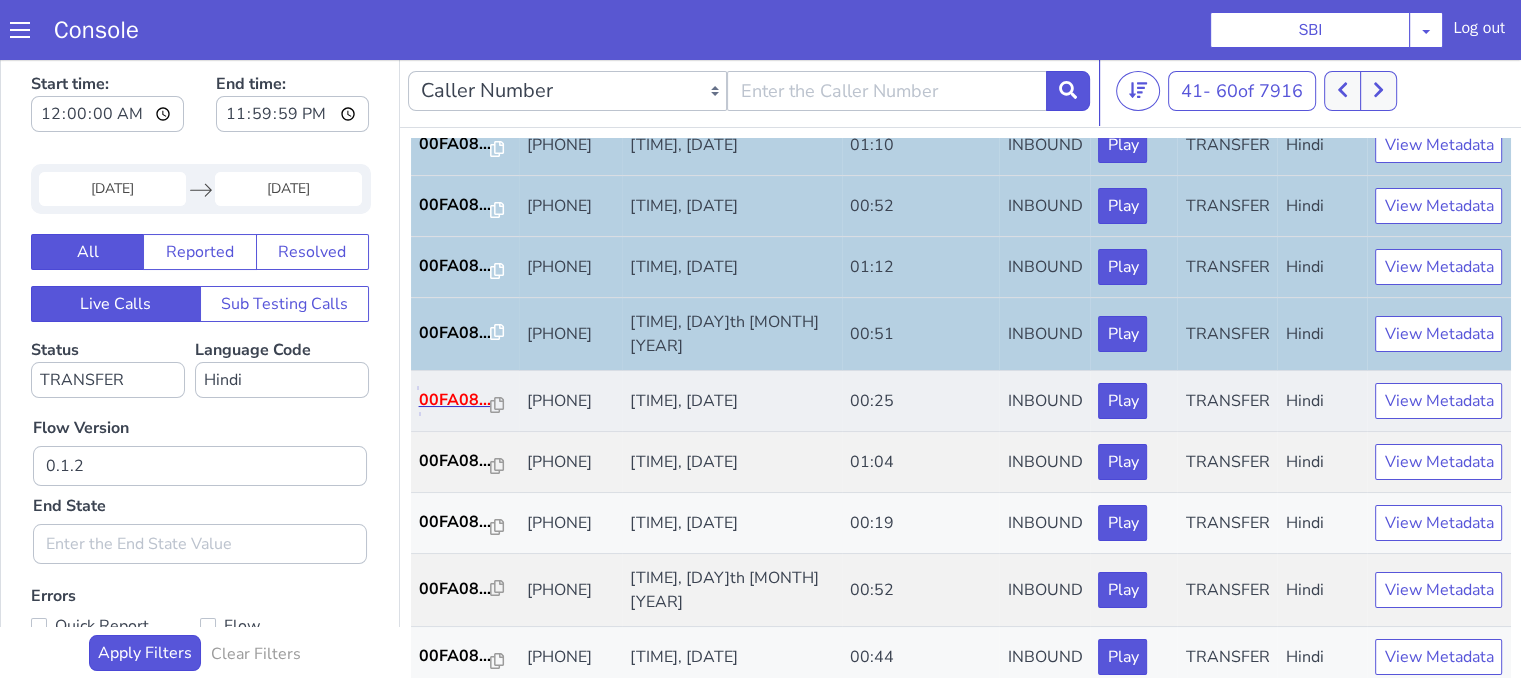 click on "00FA08..." at bounding box center [455, 400] 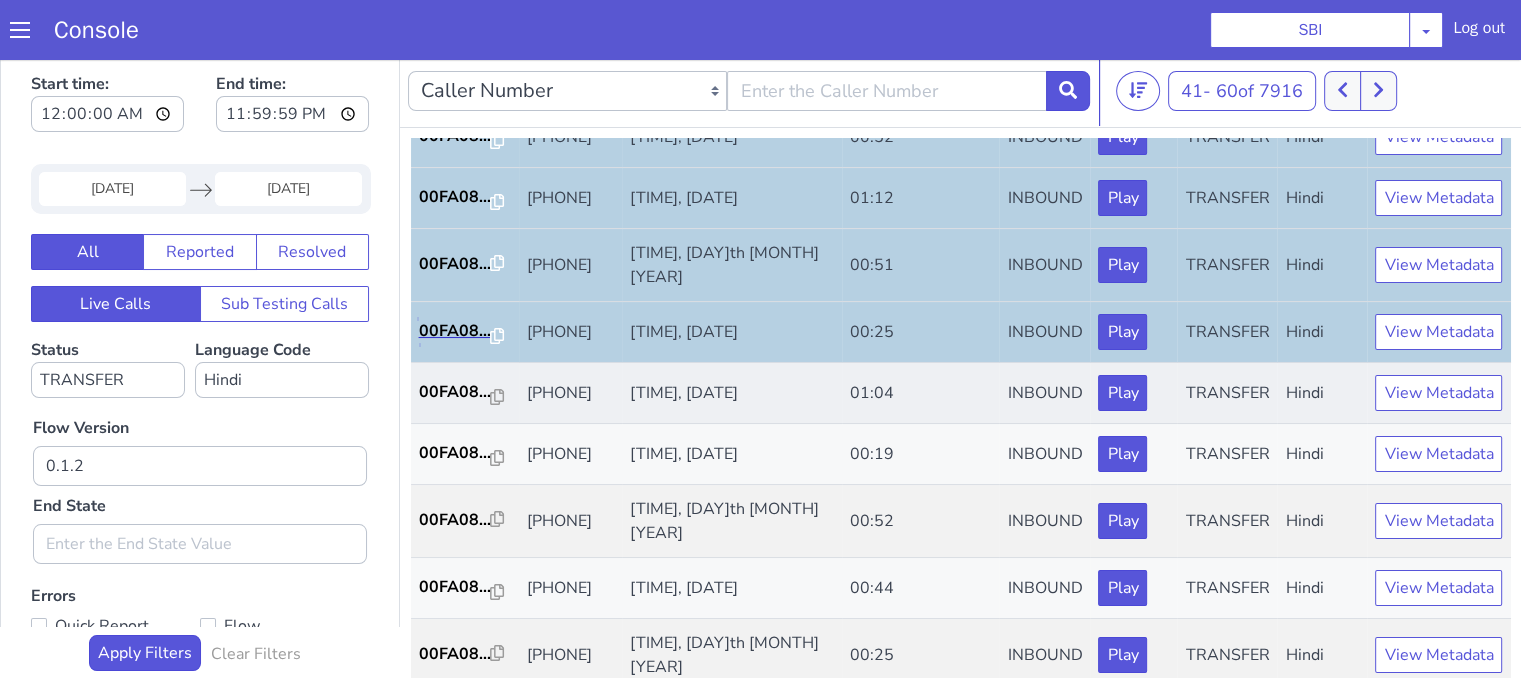 scroll, scrollTop: 700, scrollLeft: 0, axis: vertical 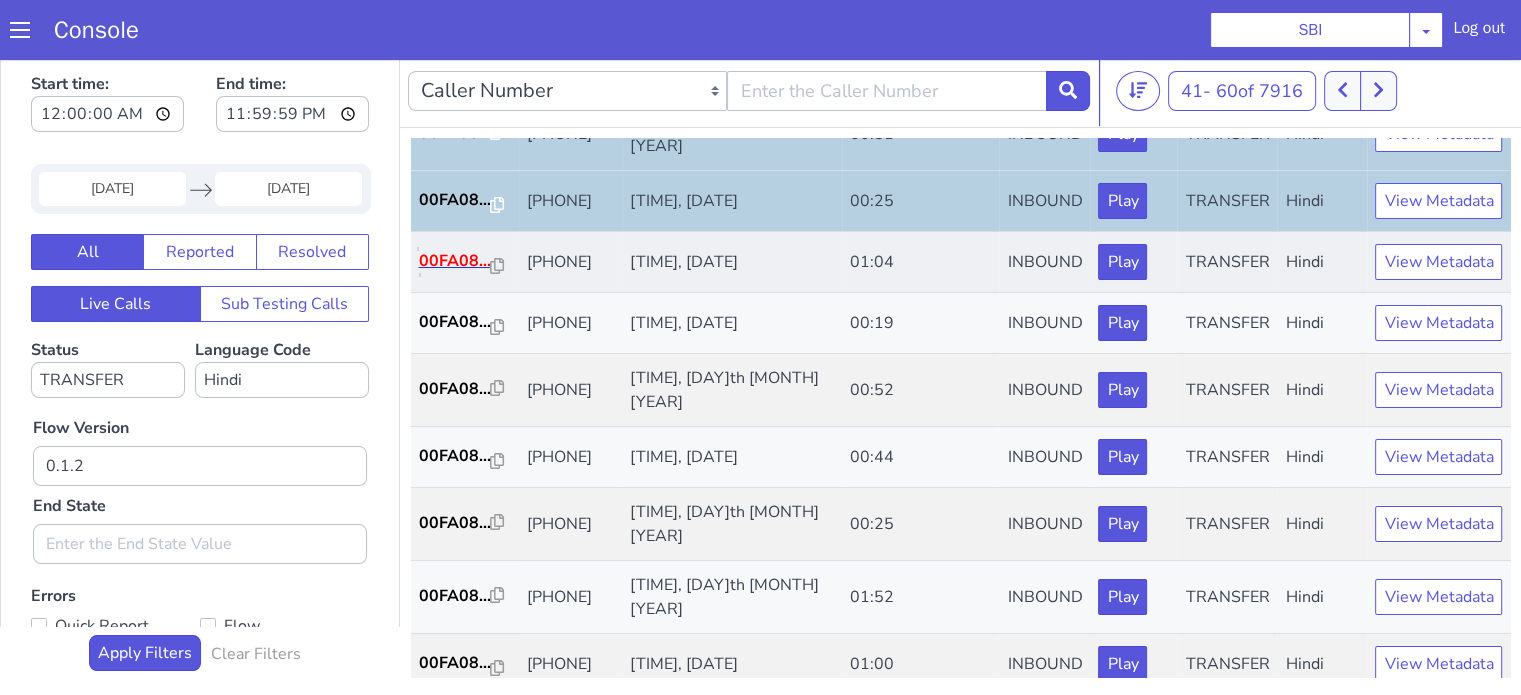 click on "00FA08..." at bounding box center [455, 261] 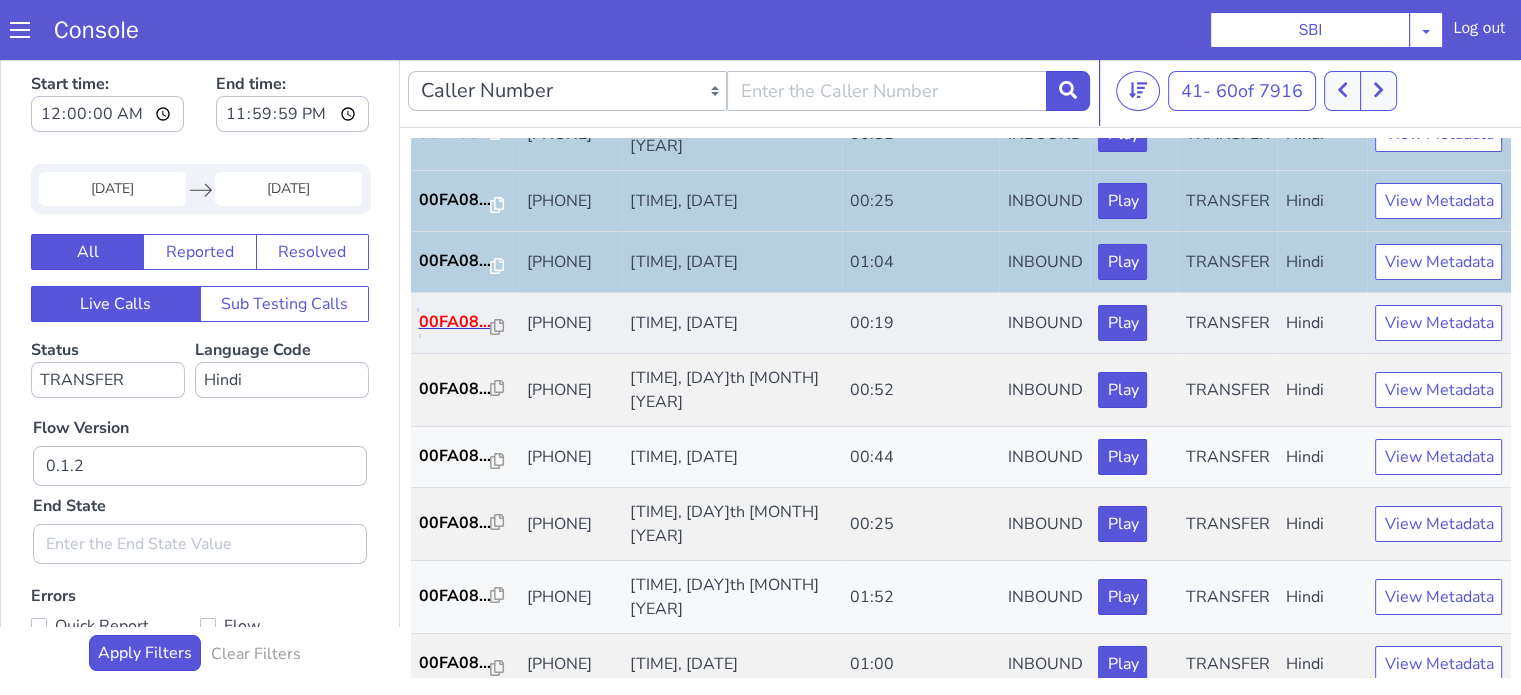 click on "00FA08..." at bounding box center (455, 322) 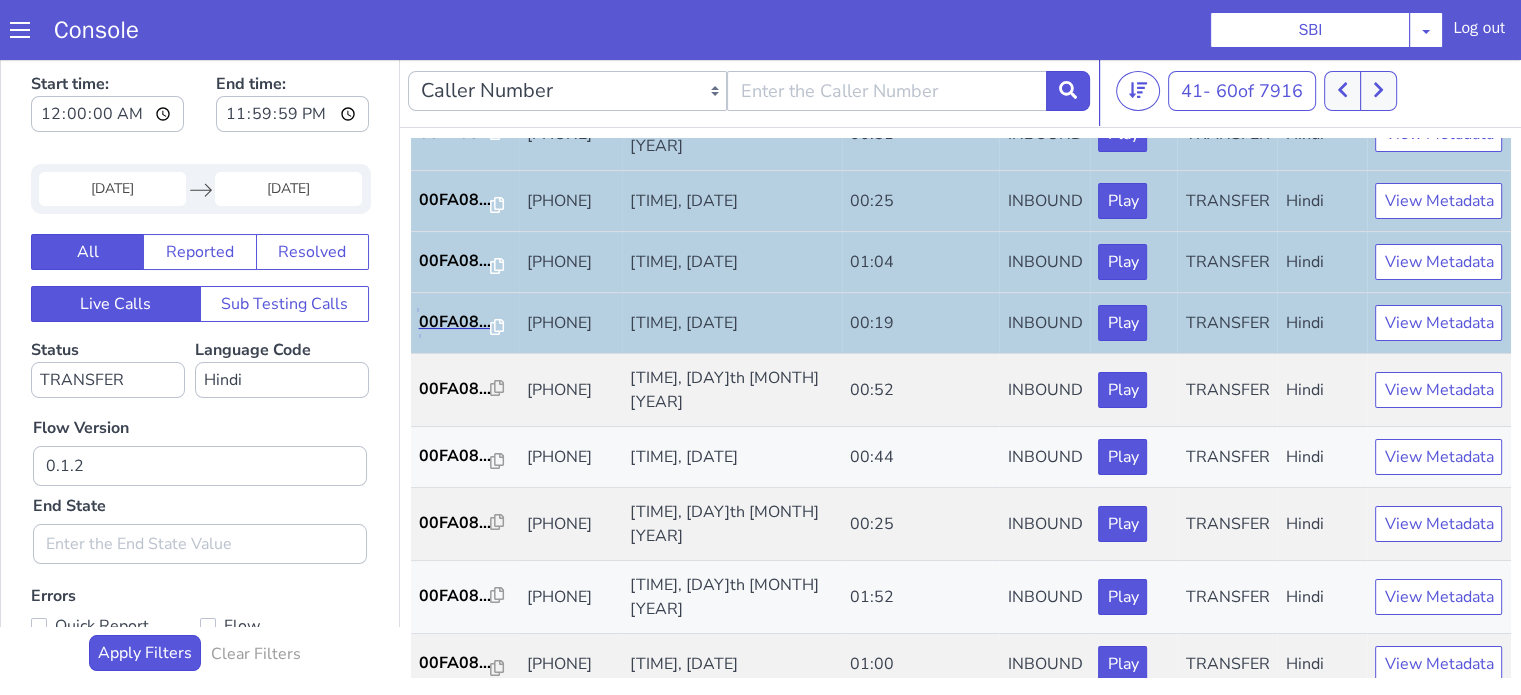 scroll, scrollTop: 800, scrollLeft: 0, axis: vertical 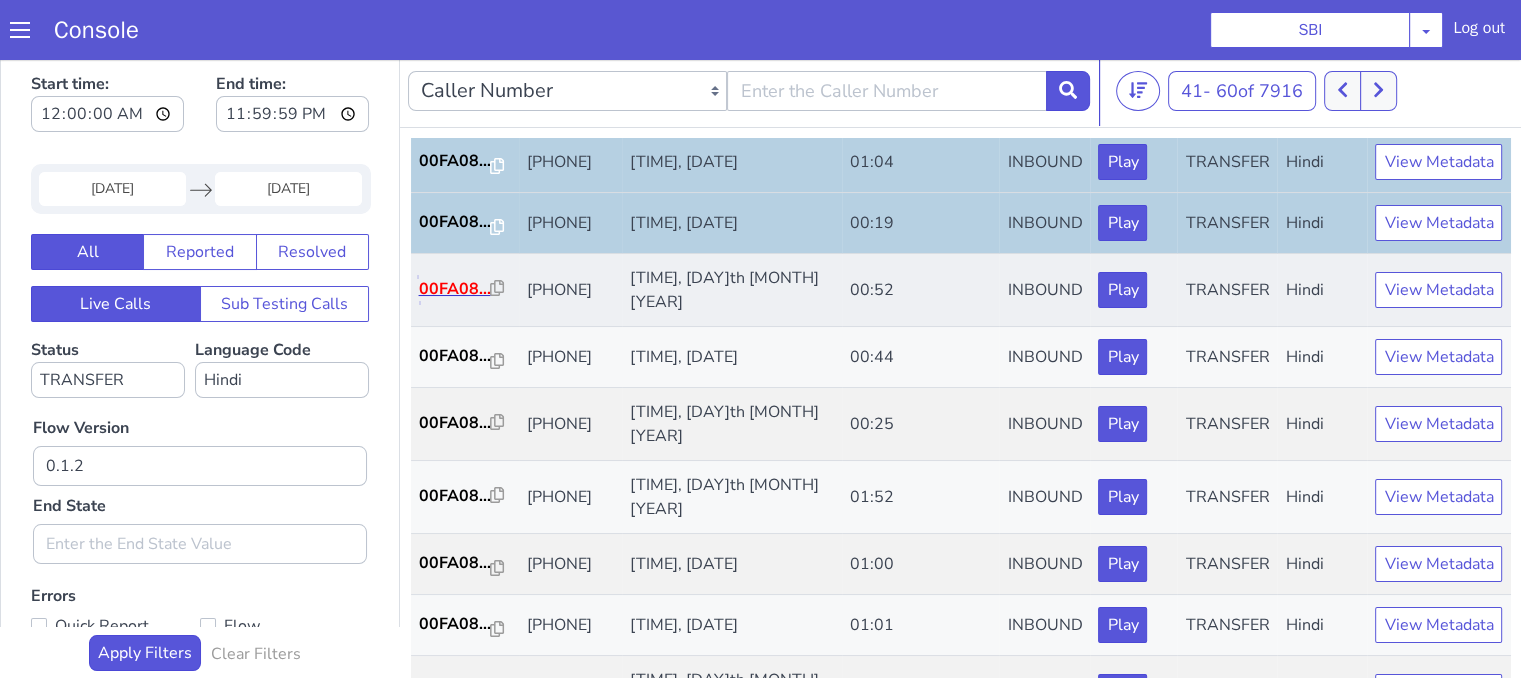 click on "00FA08..." at bounding box center (455, 289) 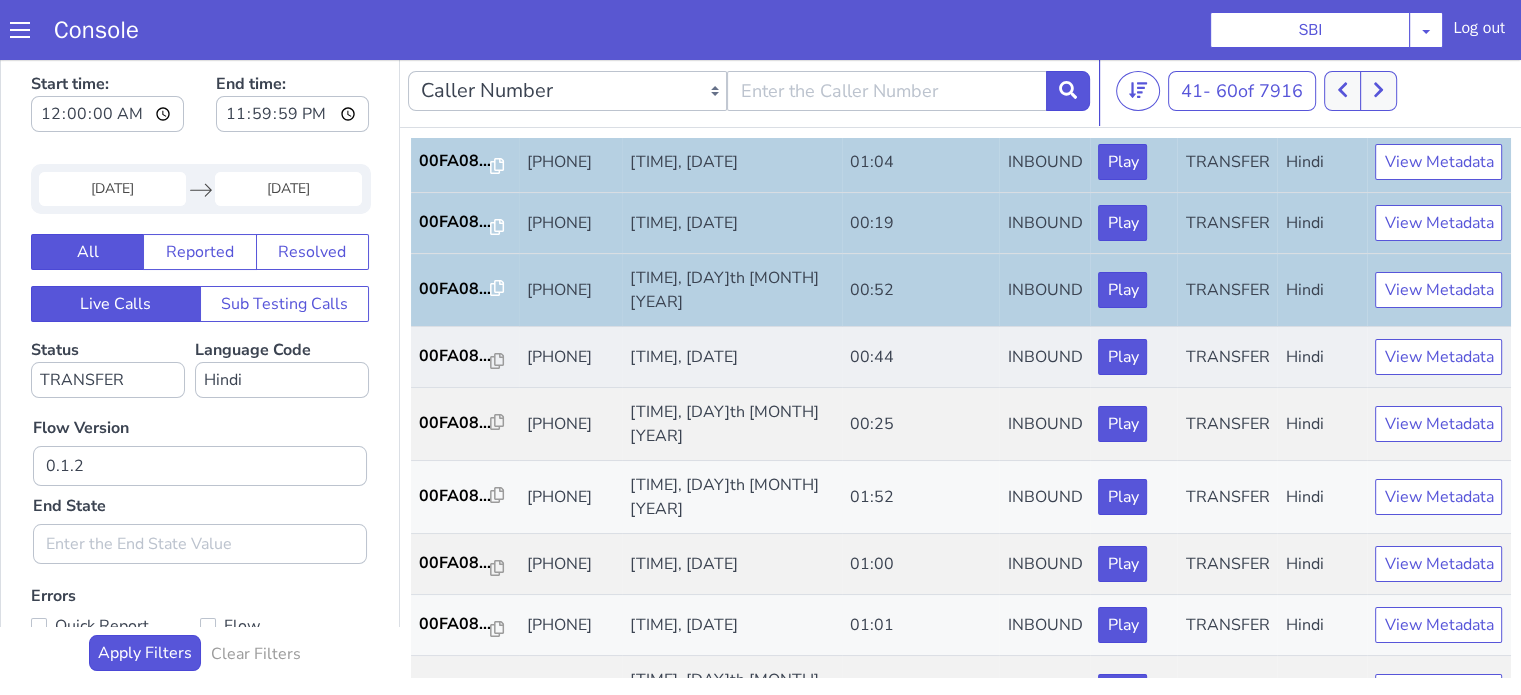 click on "00FA08..." at bounding box center (465, 357) 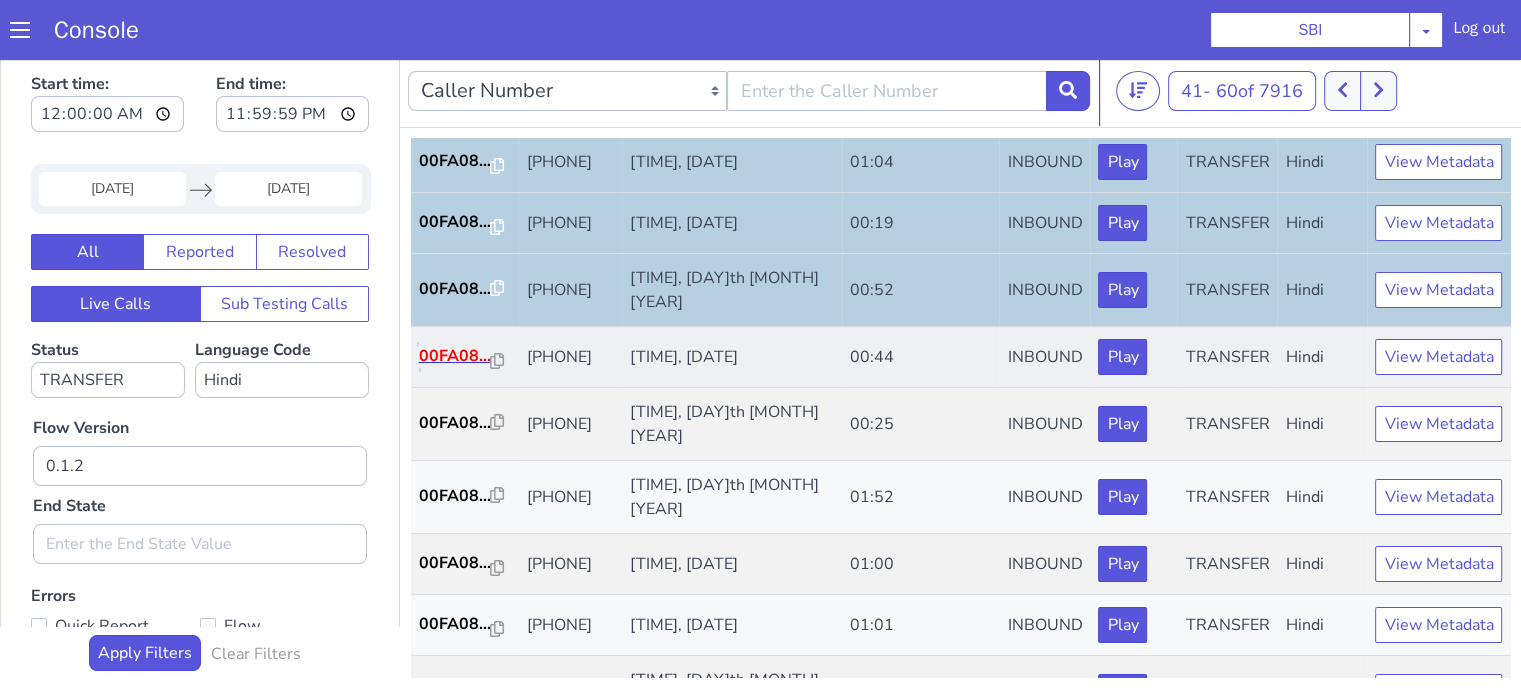 click on "00FA08..." at bounding box center [455, 356] 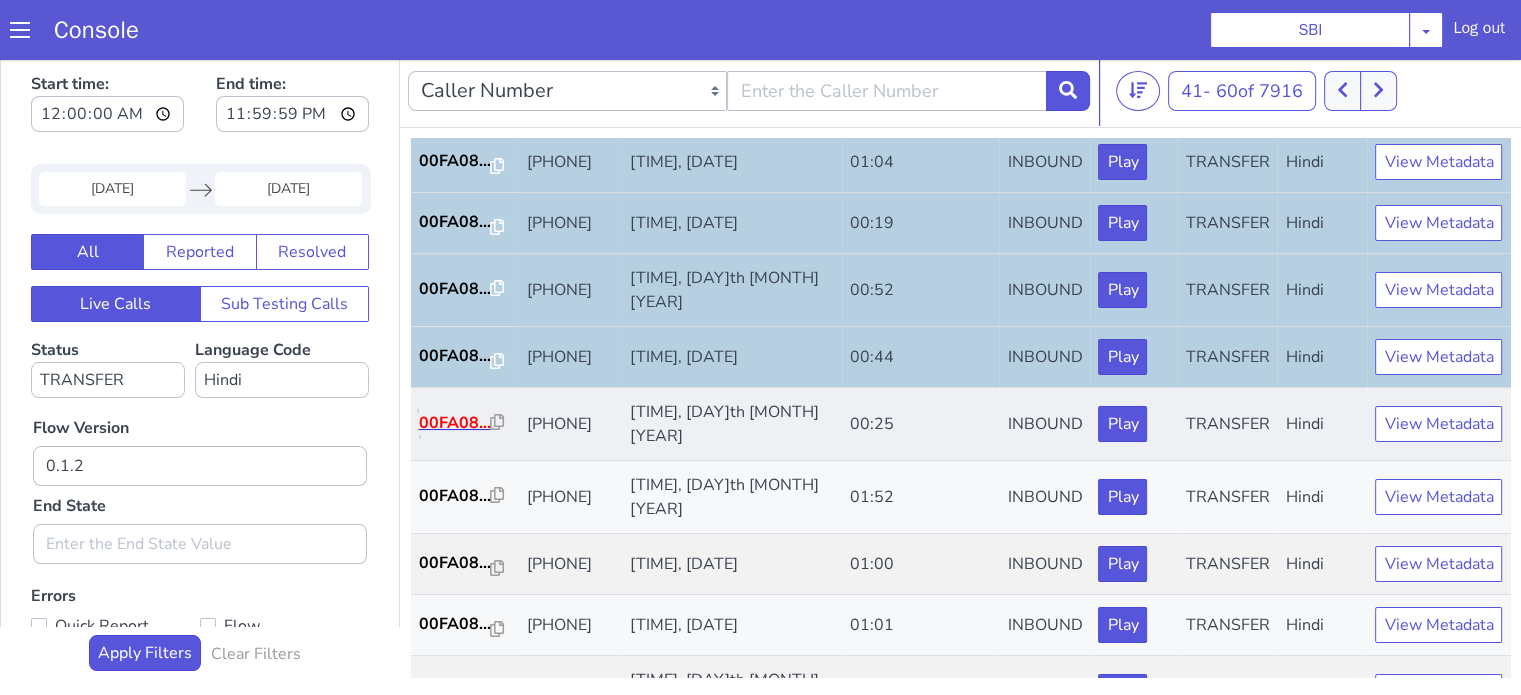 click on "00FA08..." at bounding box center (455, 423) 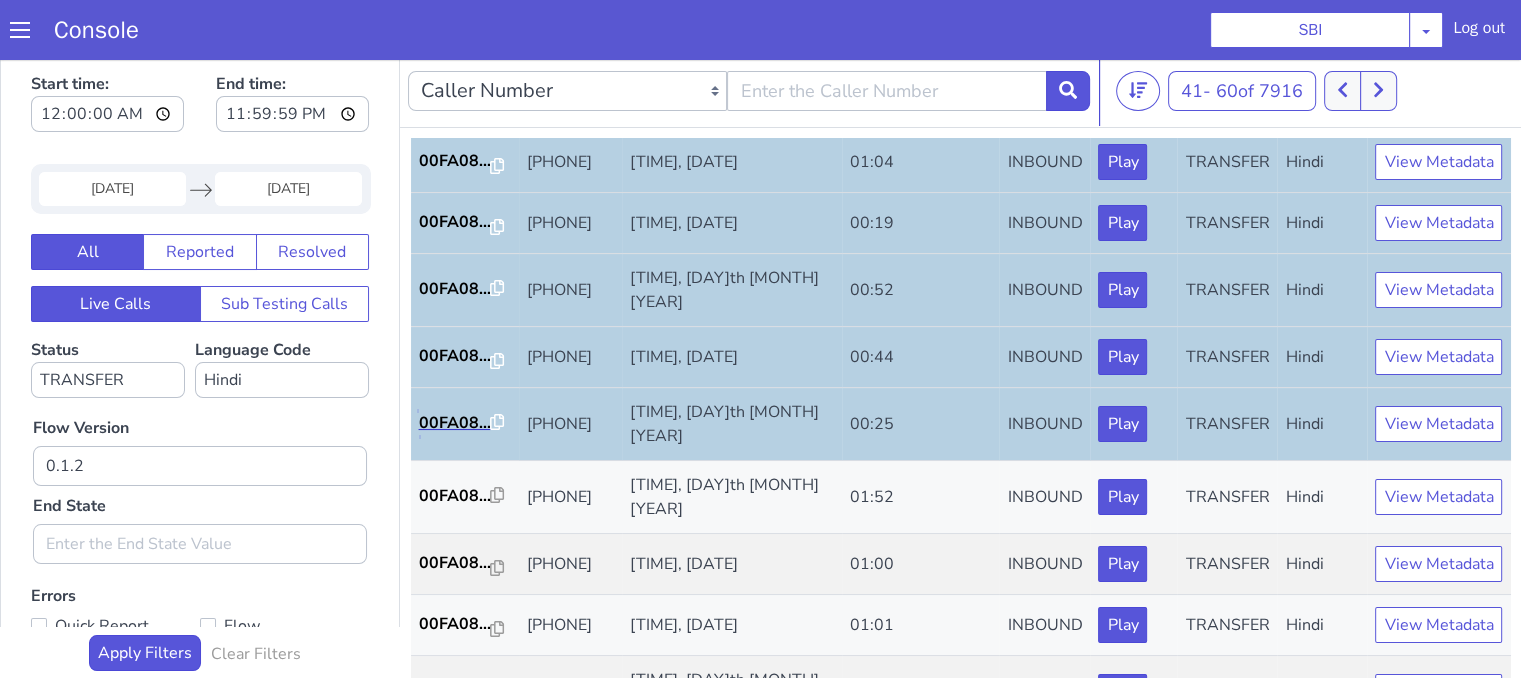 scroll, scrollTop: 990, scrollLeft: 0, axis: vertical 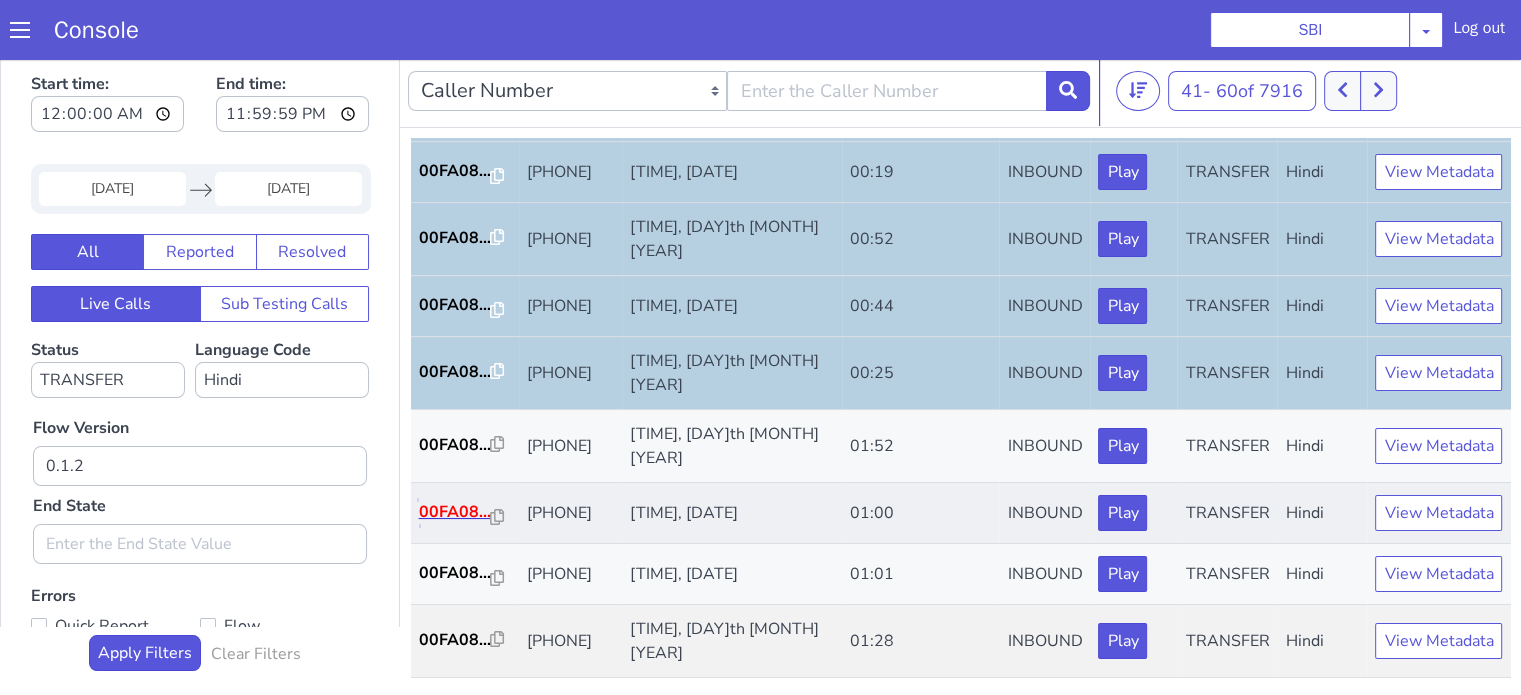 click on "00FA08..." at bounding box center (455, 512) 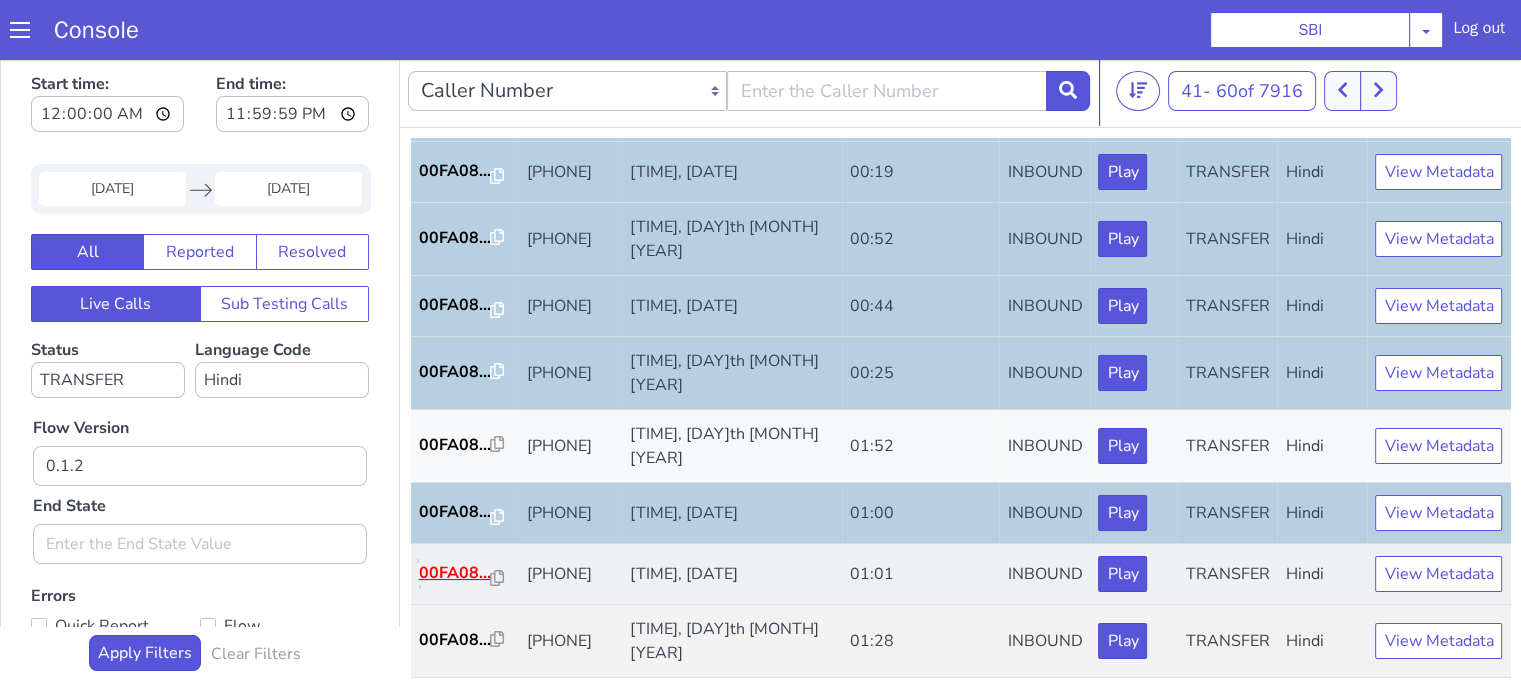 click on "00FA08..." at bounding box center (455, 573) 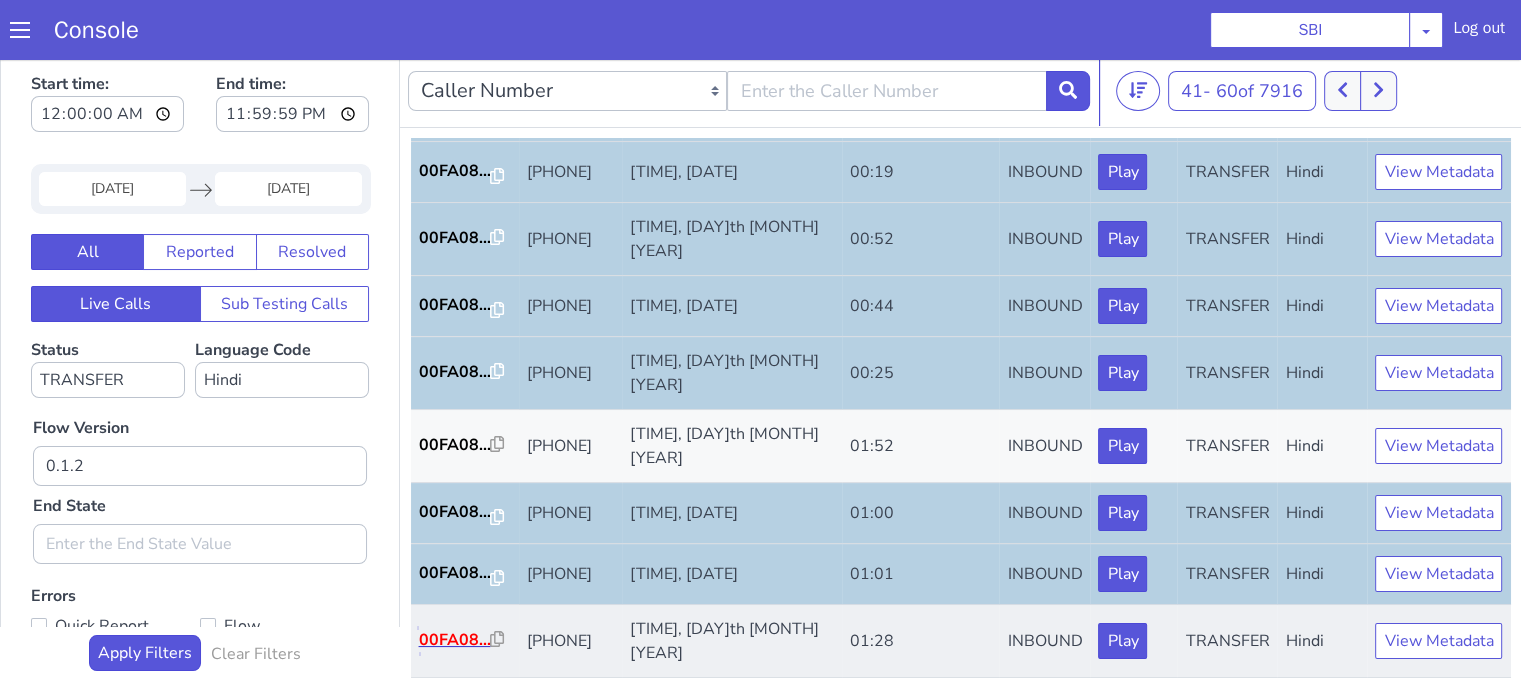 click on "00FA08..." at bounding box center (455, 640) 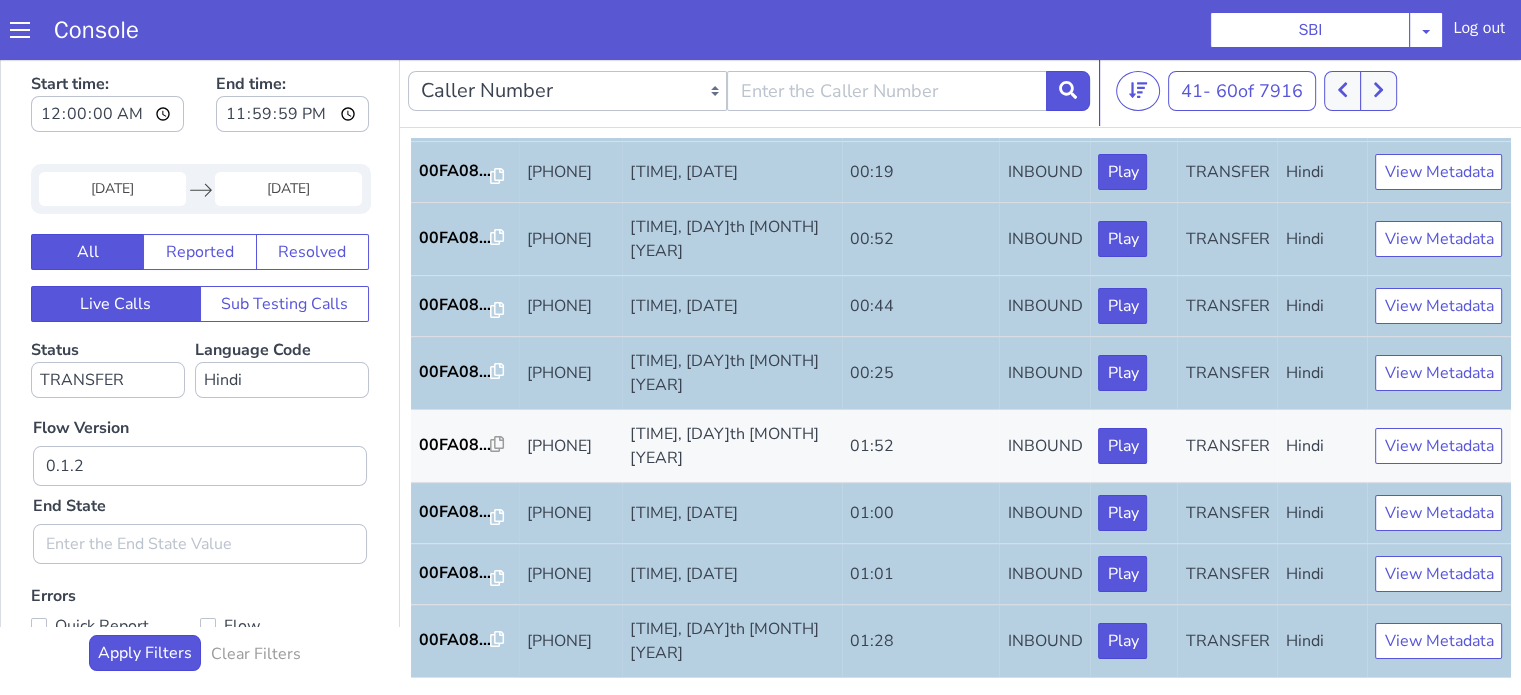 click on "41  -   60  of   7916 20 50 100" at bounding box center (1314, 91) 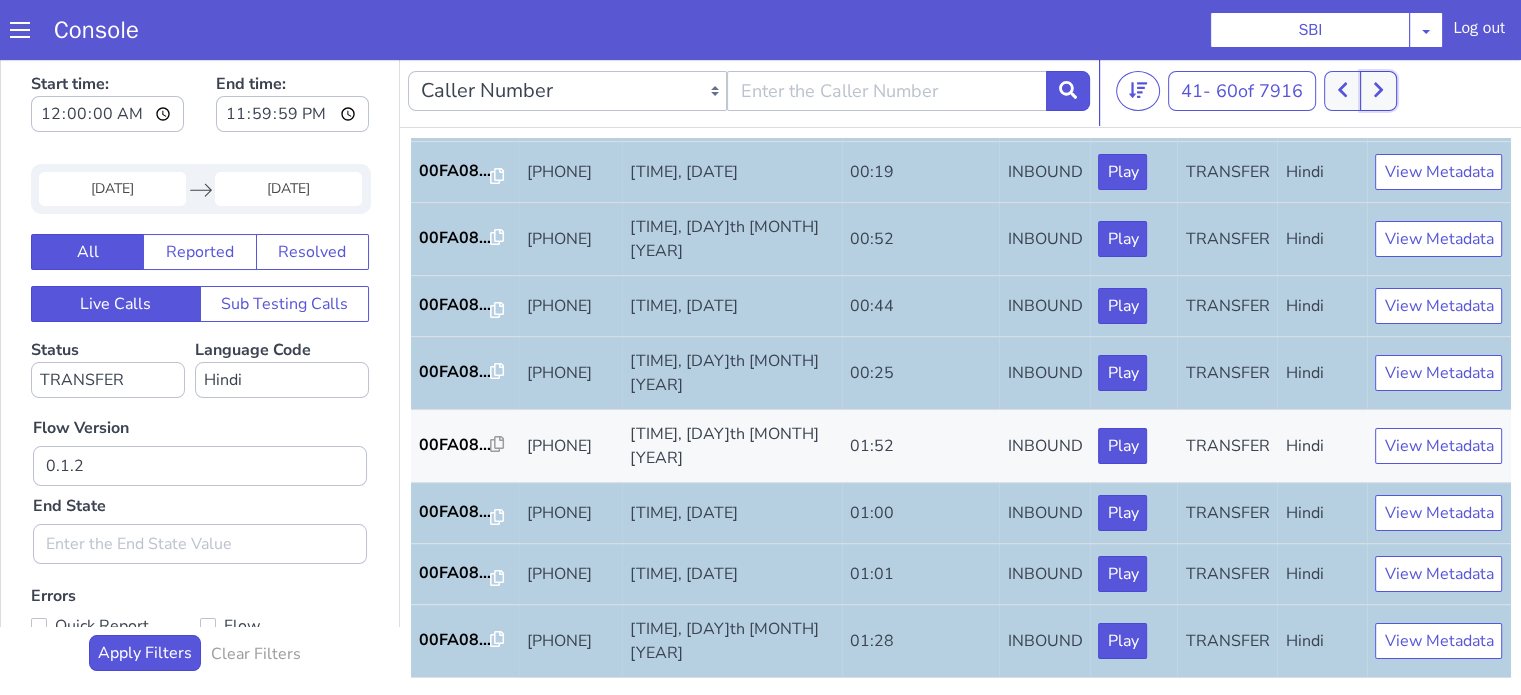 click at bounding box center [1378, 91] 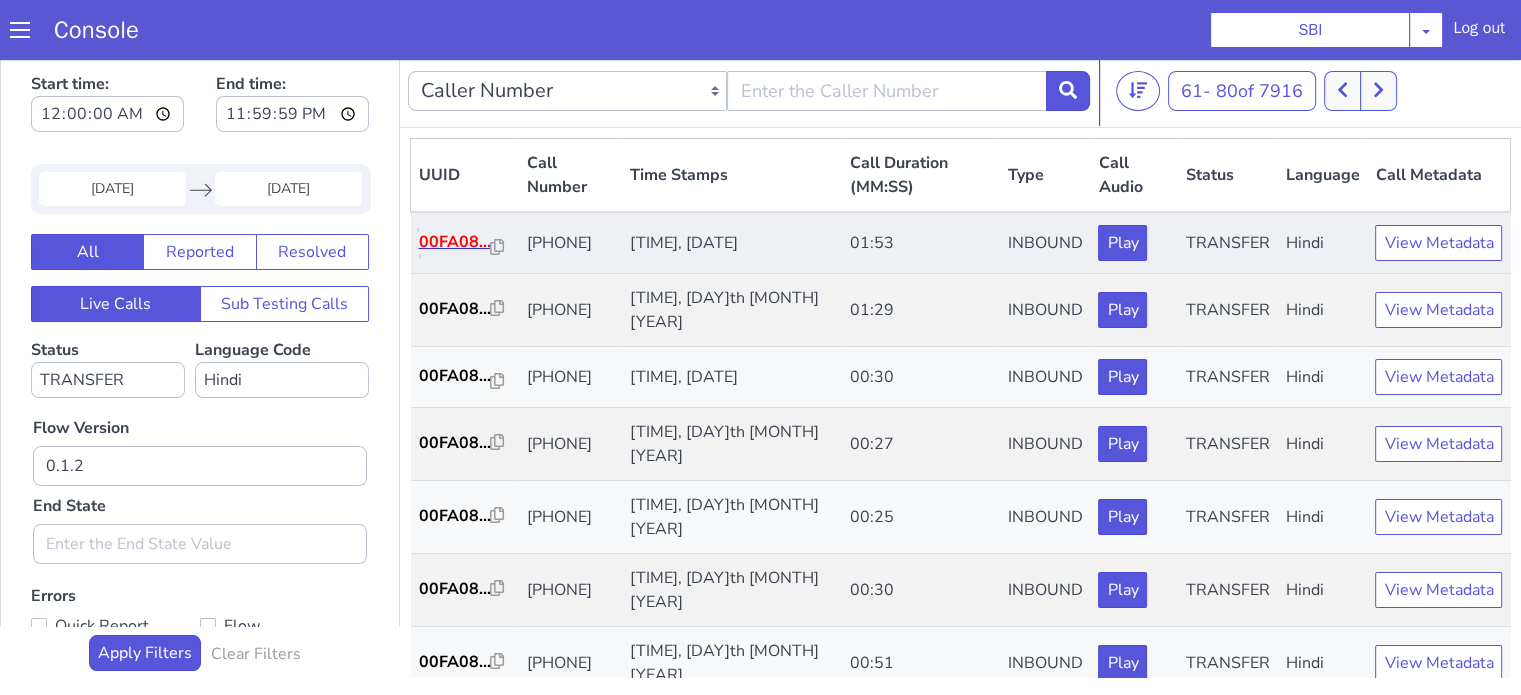 click on "00FA08..." at bounding box center (455, 242) 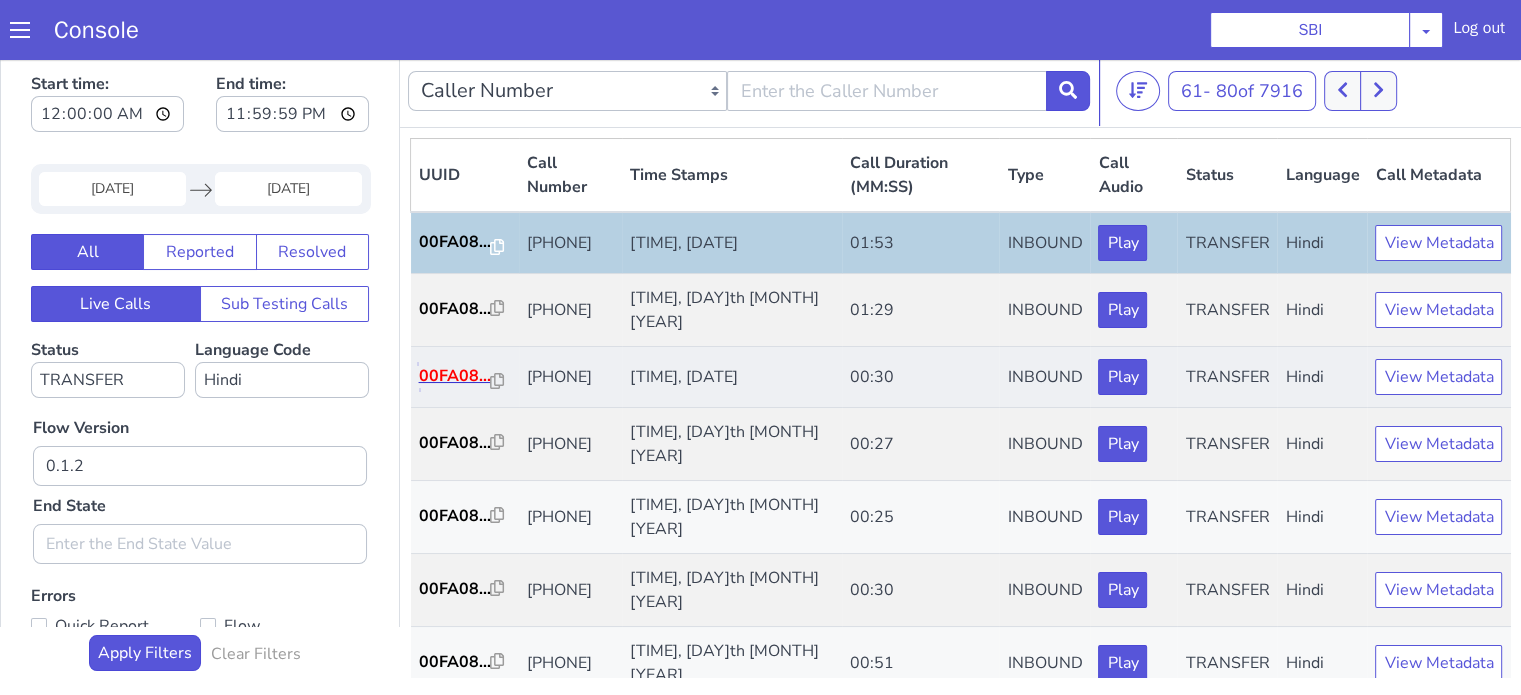 click on "00FA08..." at bounding box center (455, 376) 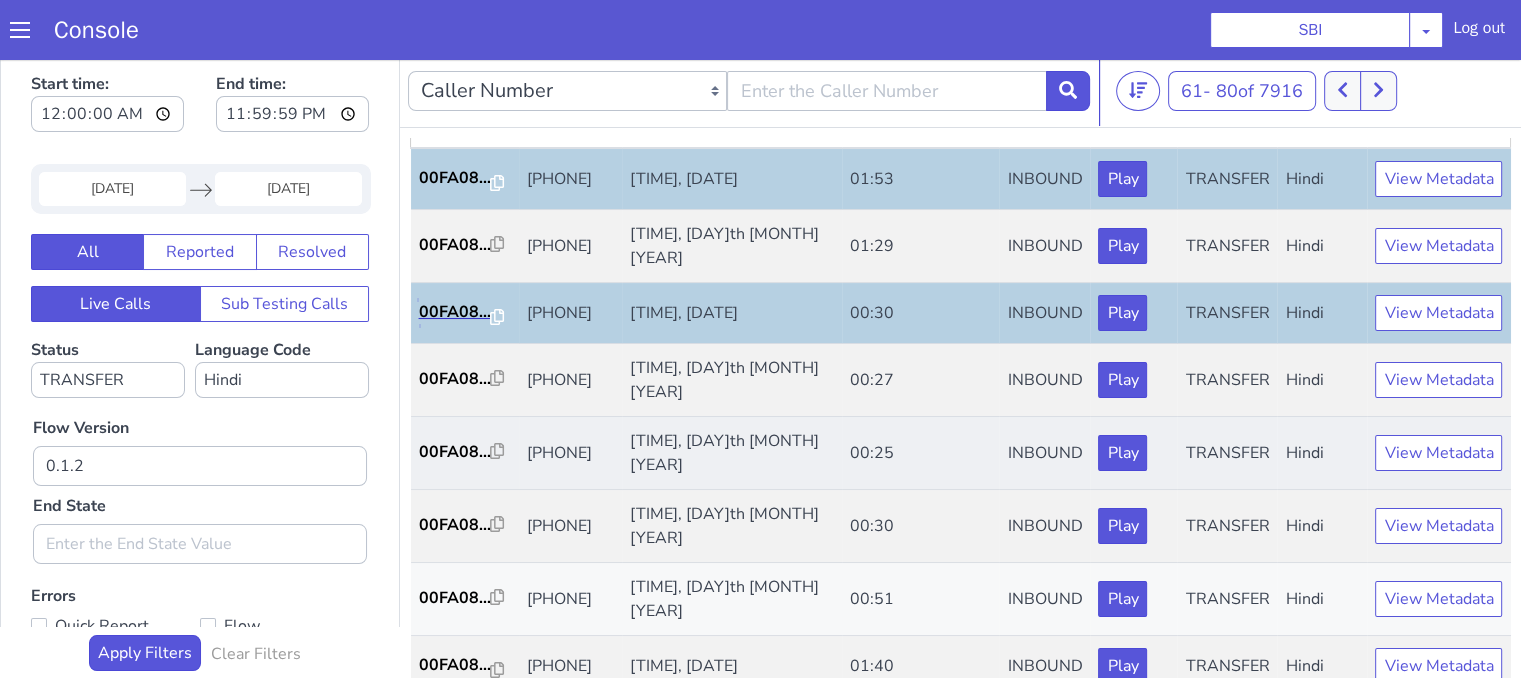 scroll, scrollTop: 100, scrollLeft: 0, axis: vertical 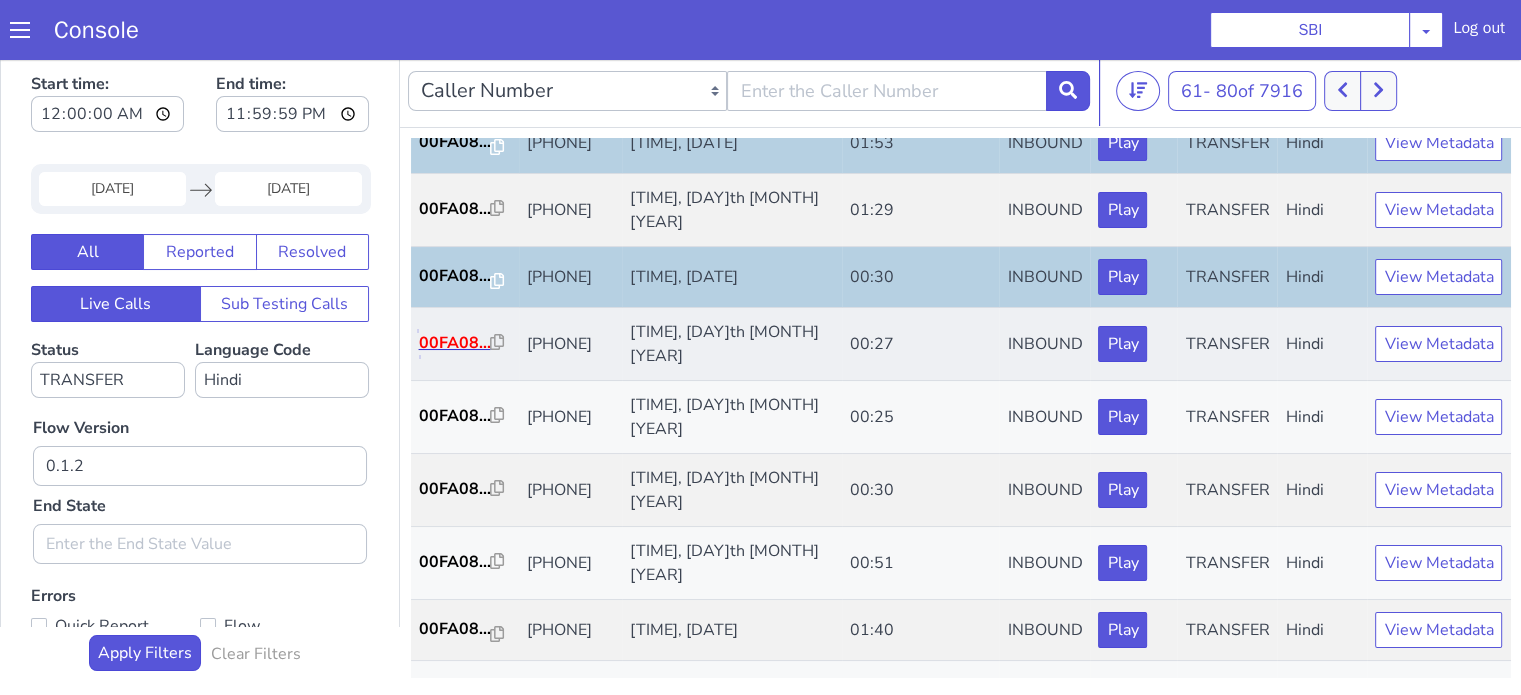 click on "00FA08..." at bounding box center (455, 343) 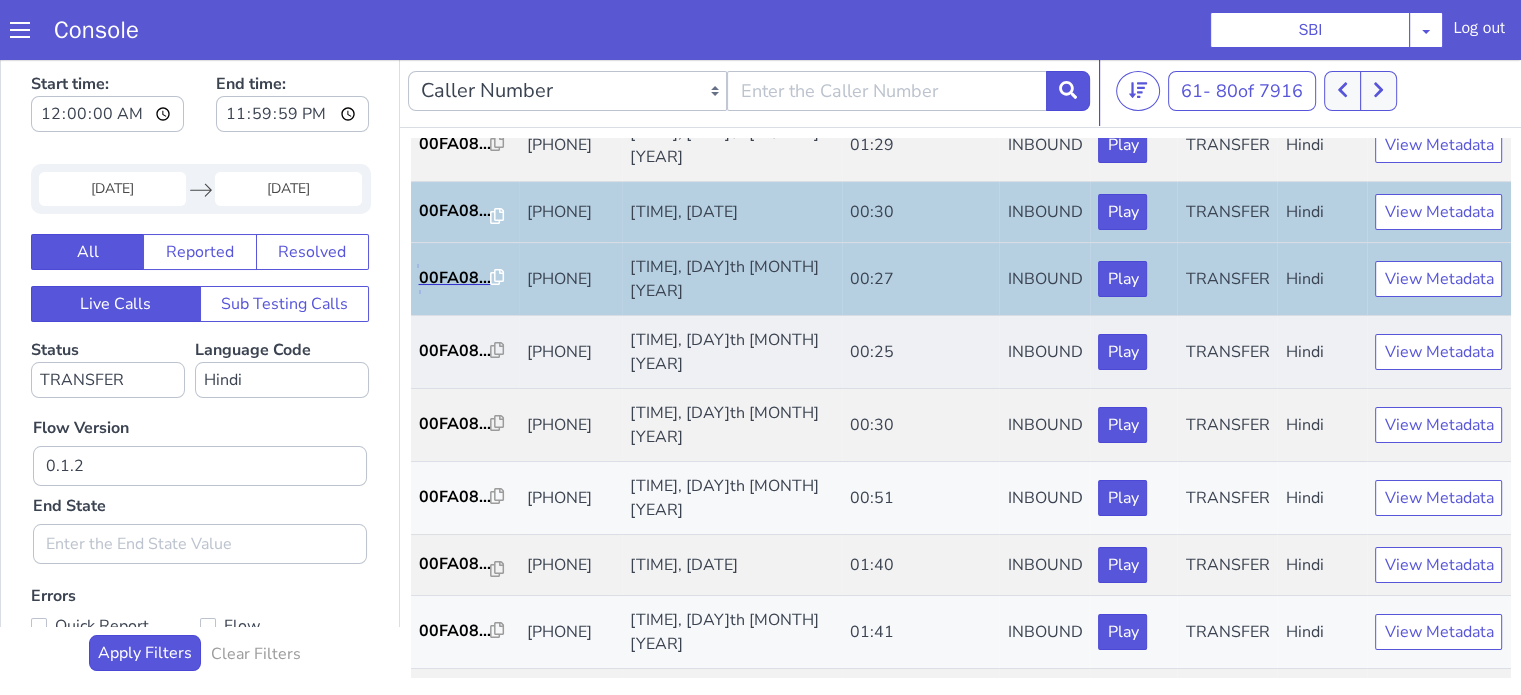 scroll, scrollTop: 200, scrollLeft: 0, axis: vertical 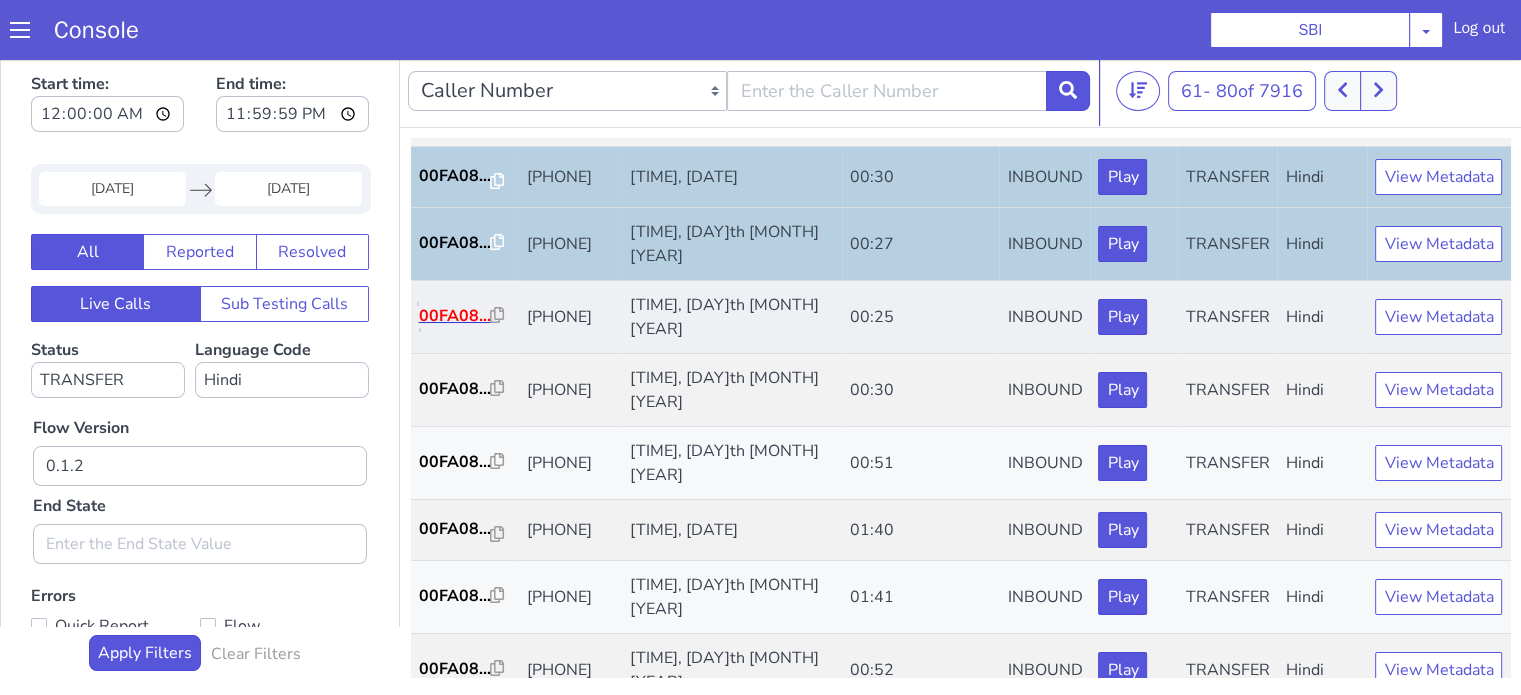 click on "00FA08..." at bounding box center [455, 316] 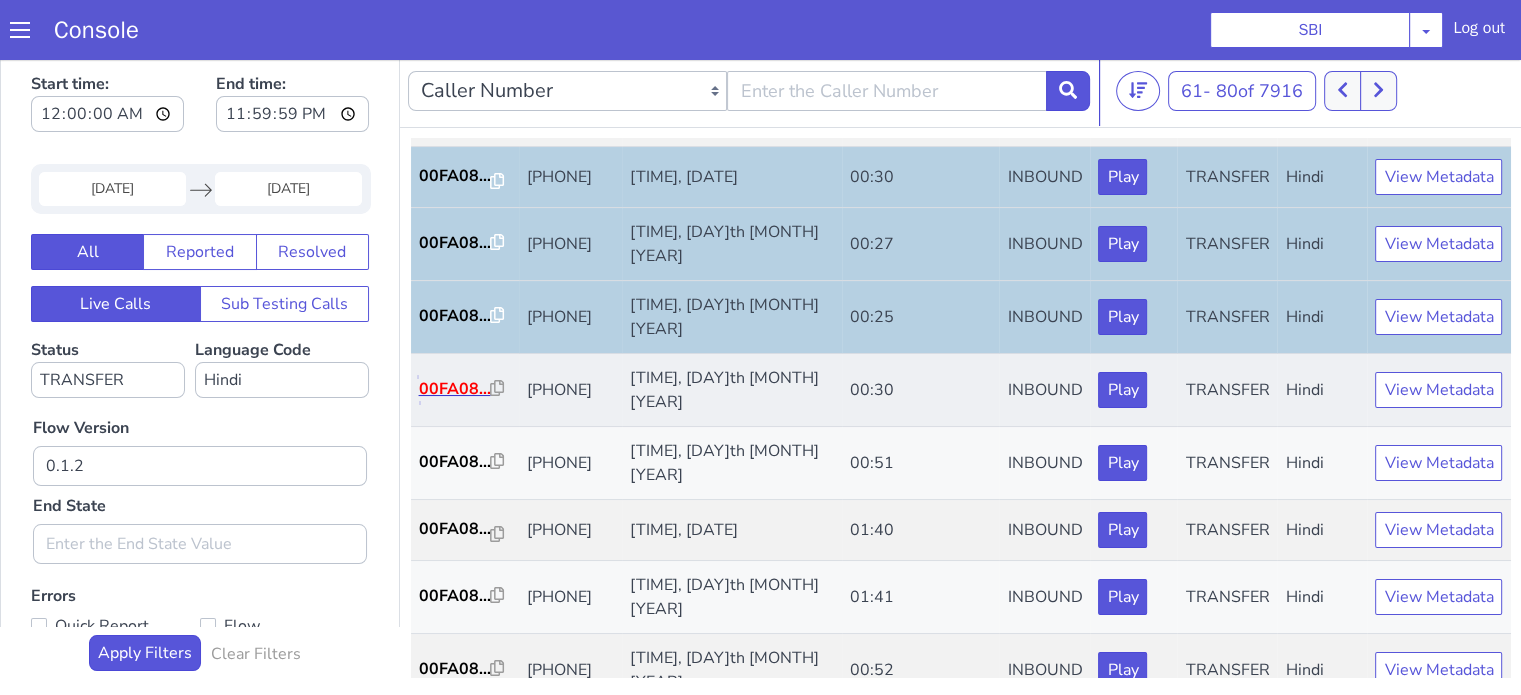 click on "00FA08..." at bounding box center (455, 389) 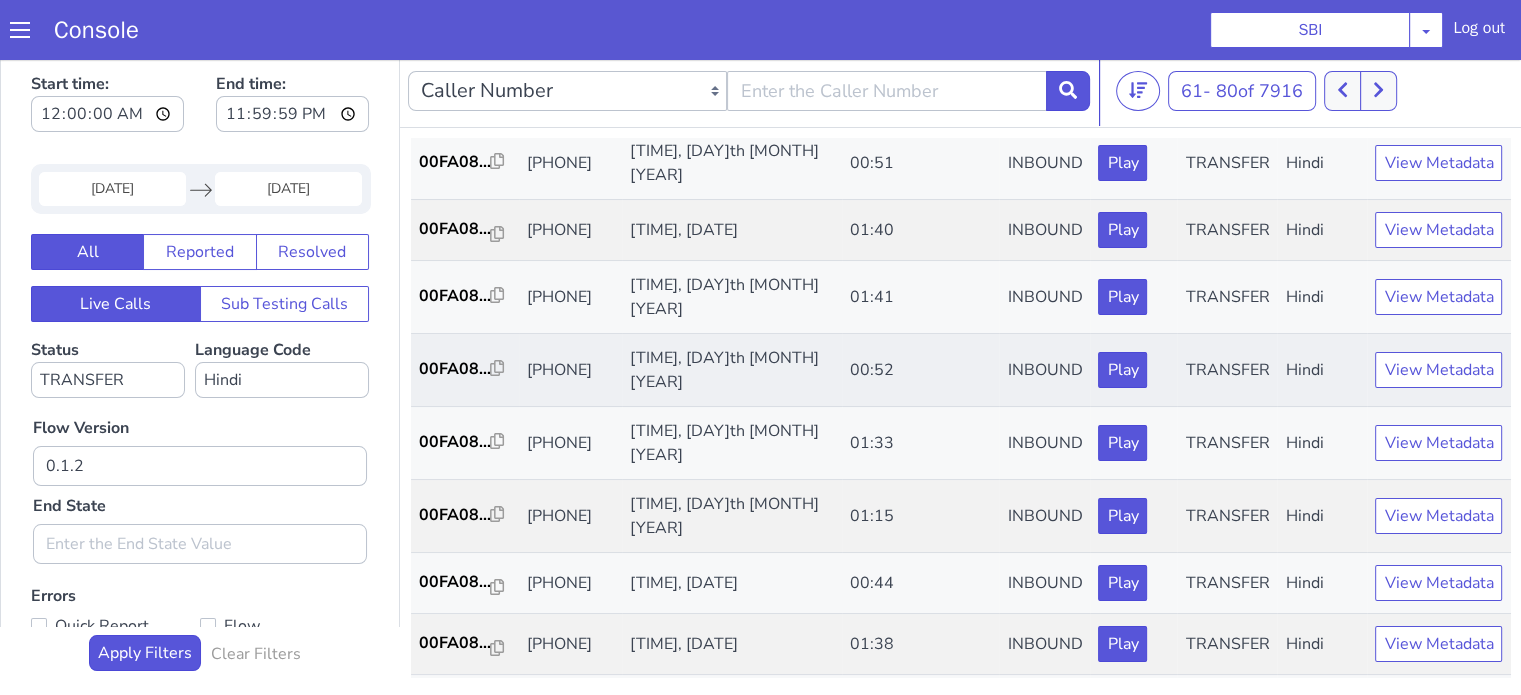scroll, scrollTop: 400, scrollLeft: 0, axis: vertical 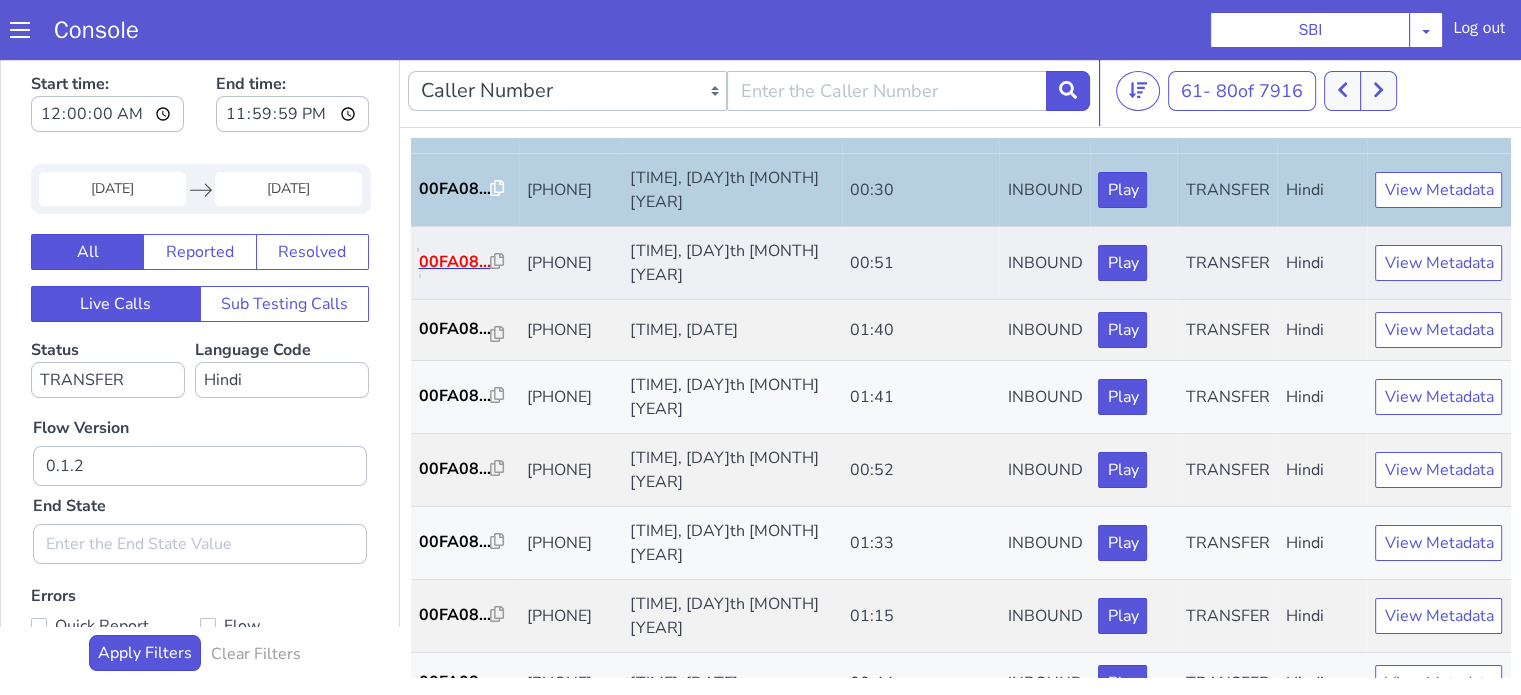 click on "00FA08..." at bounding box center [455, 262] 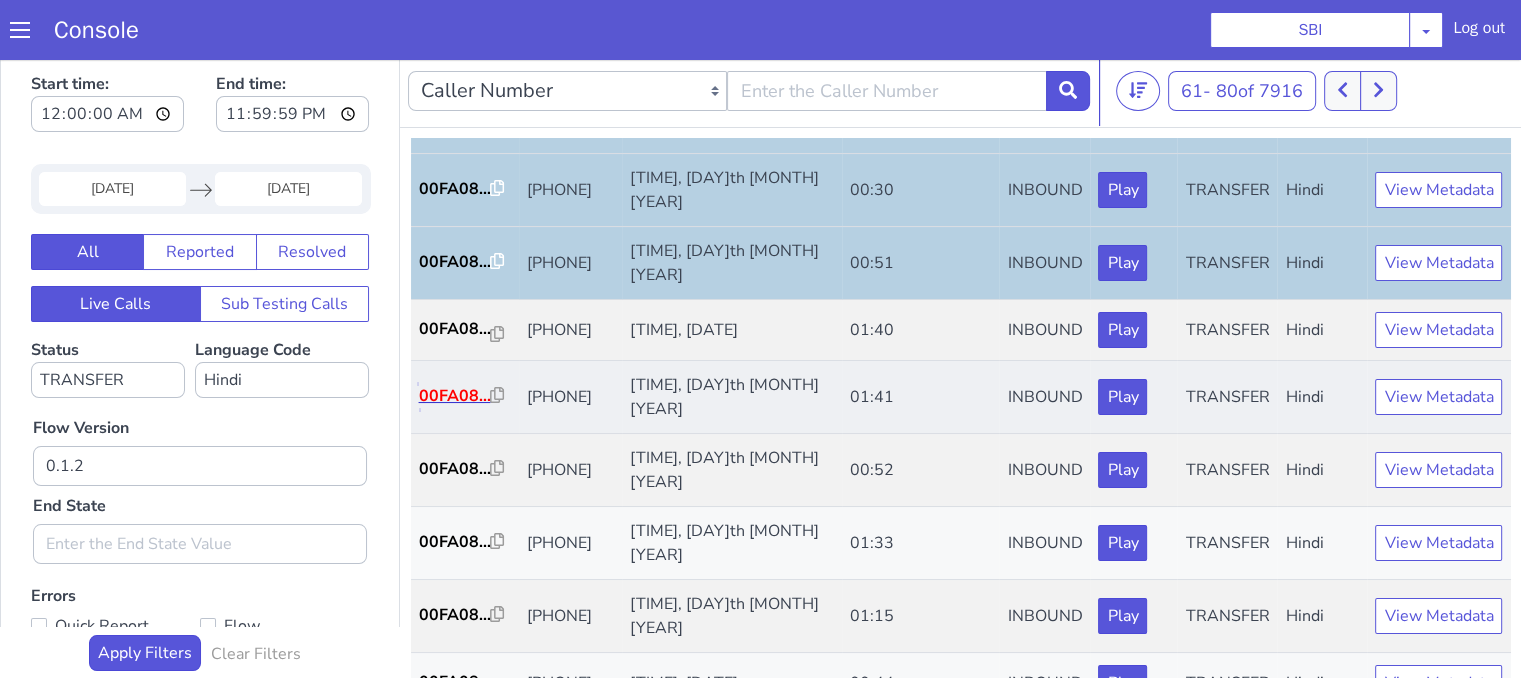 click on "00FA08..." at bounding box center (455, 396) 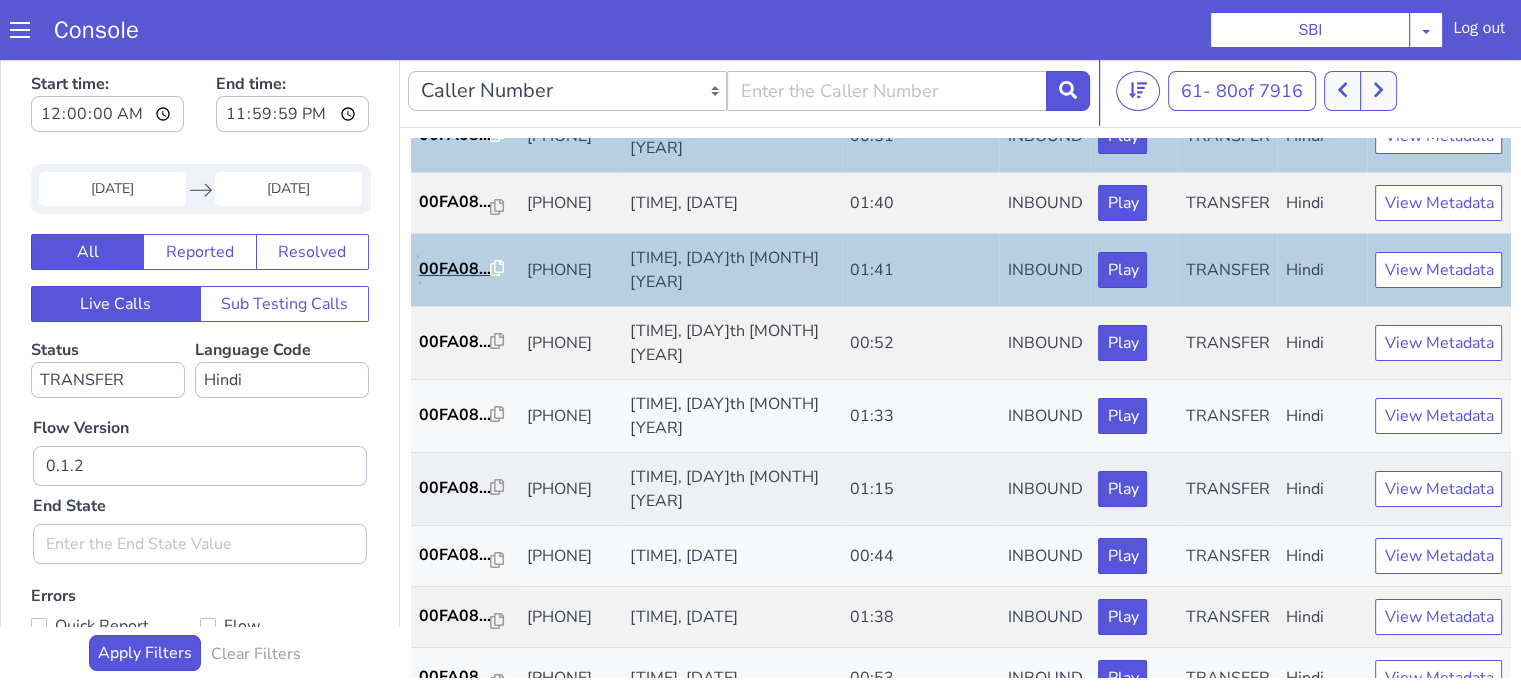 scroll, scrollTop: 600, scrollLeft: 0, axis: vertical 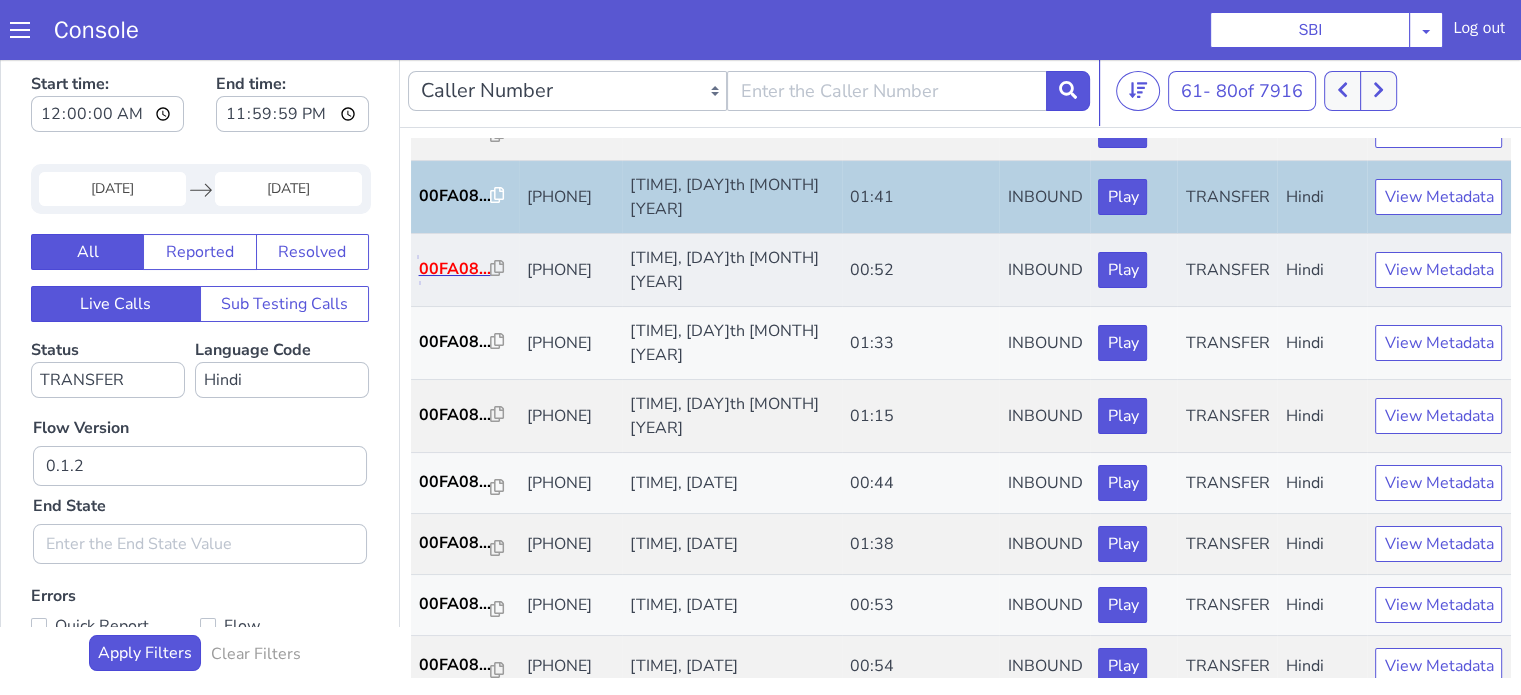 click on "00FA08..." at bounding box center [455, 269] 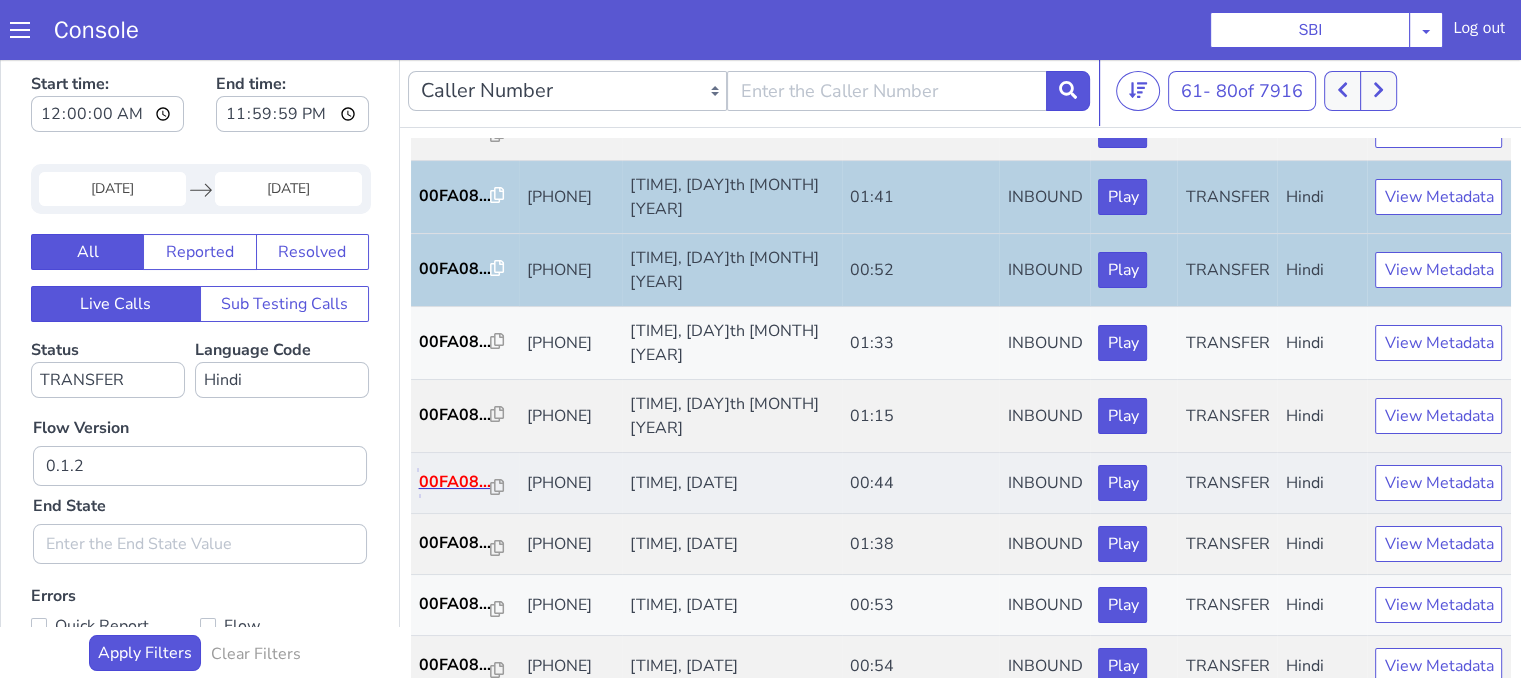 click on "00FA08..." at bounding box center [455, 482] 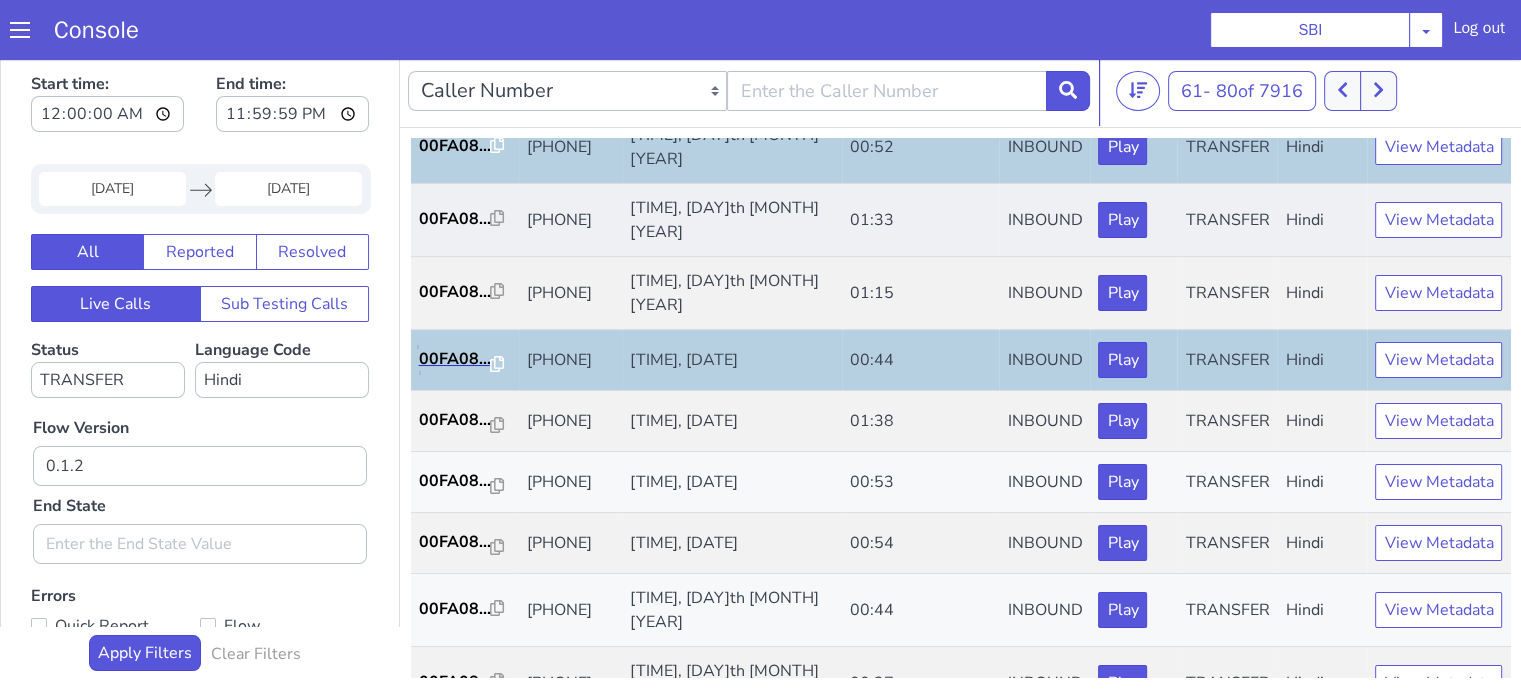scroll, scrollTop: 900, scrollLeft: 0, axis: vertical 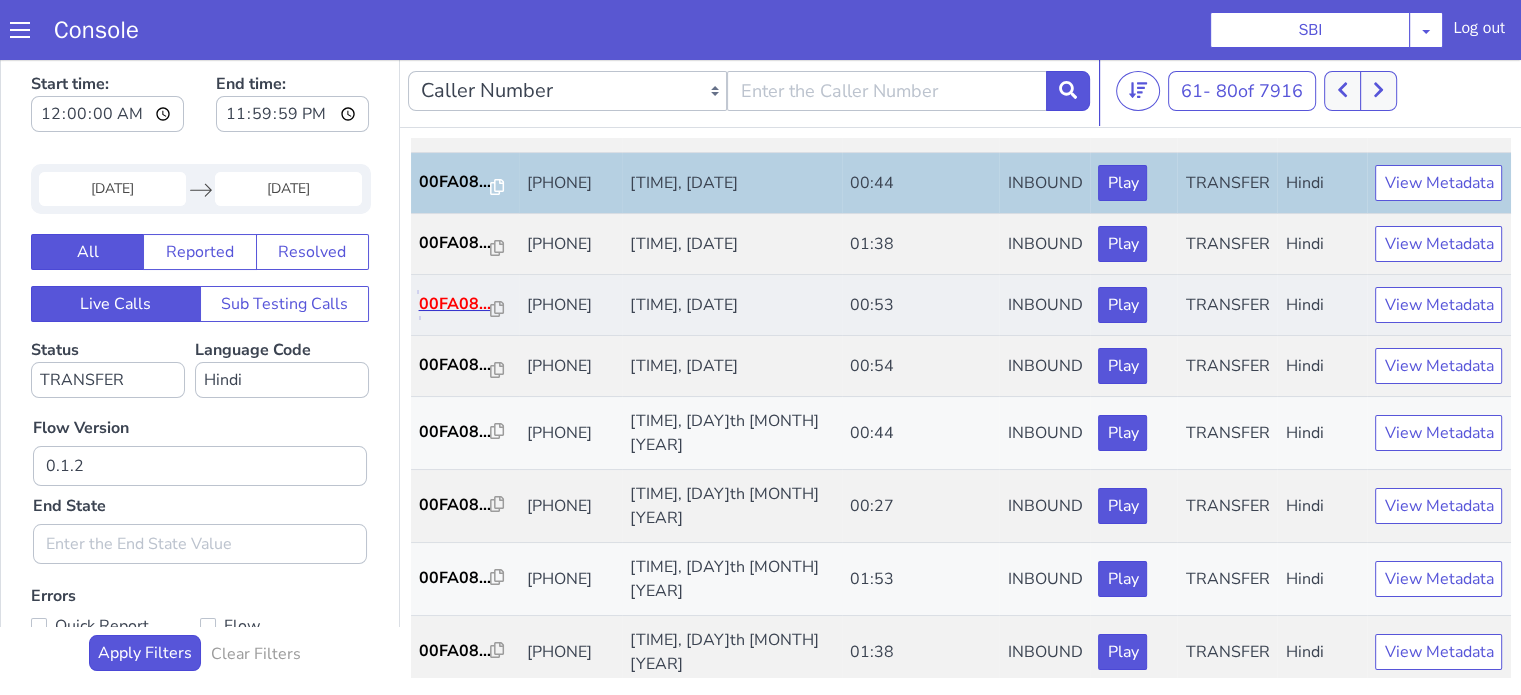 click on "00FA08..." at bounding box center (455, 304) 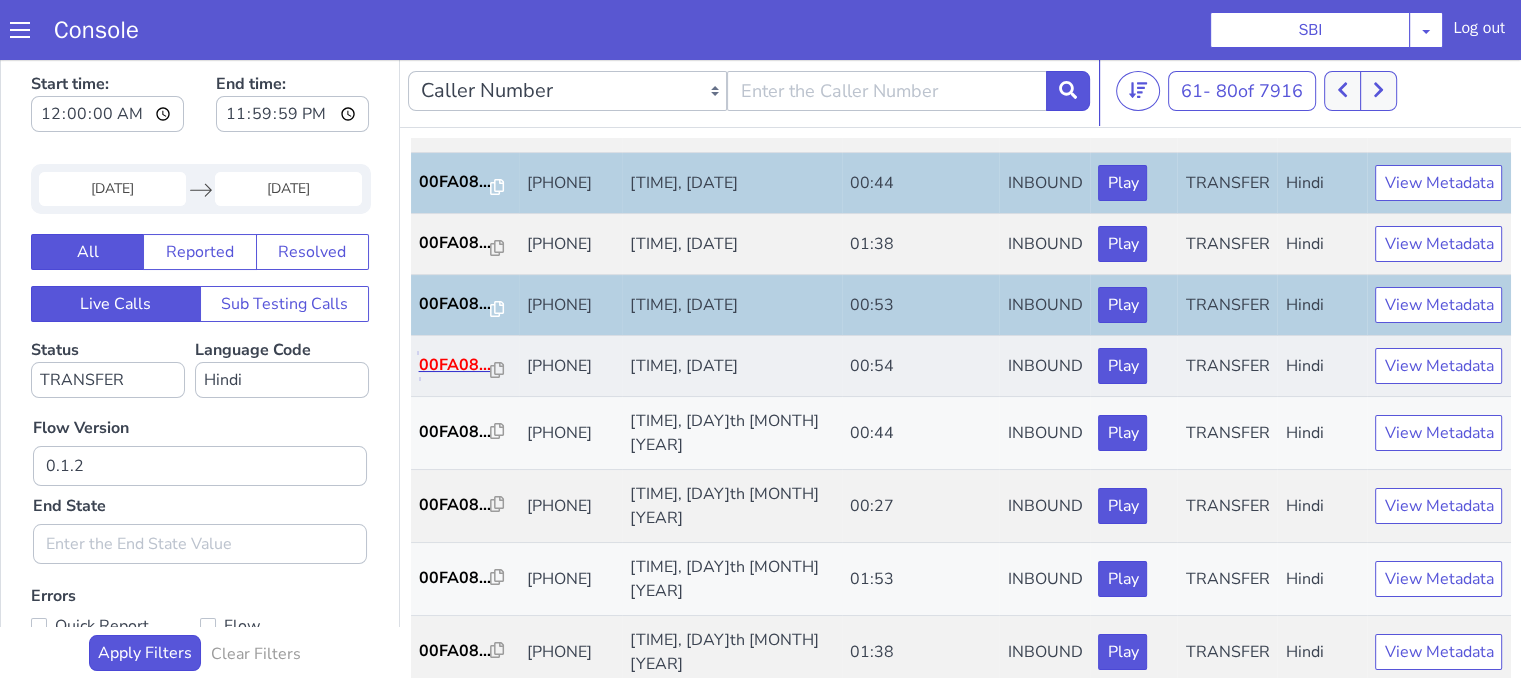 click on "00FA08..." at bounding box center [455, 365] 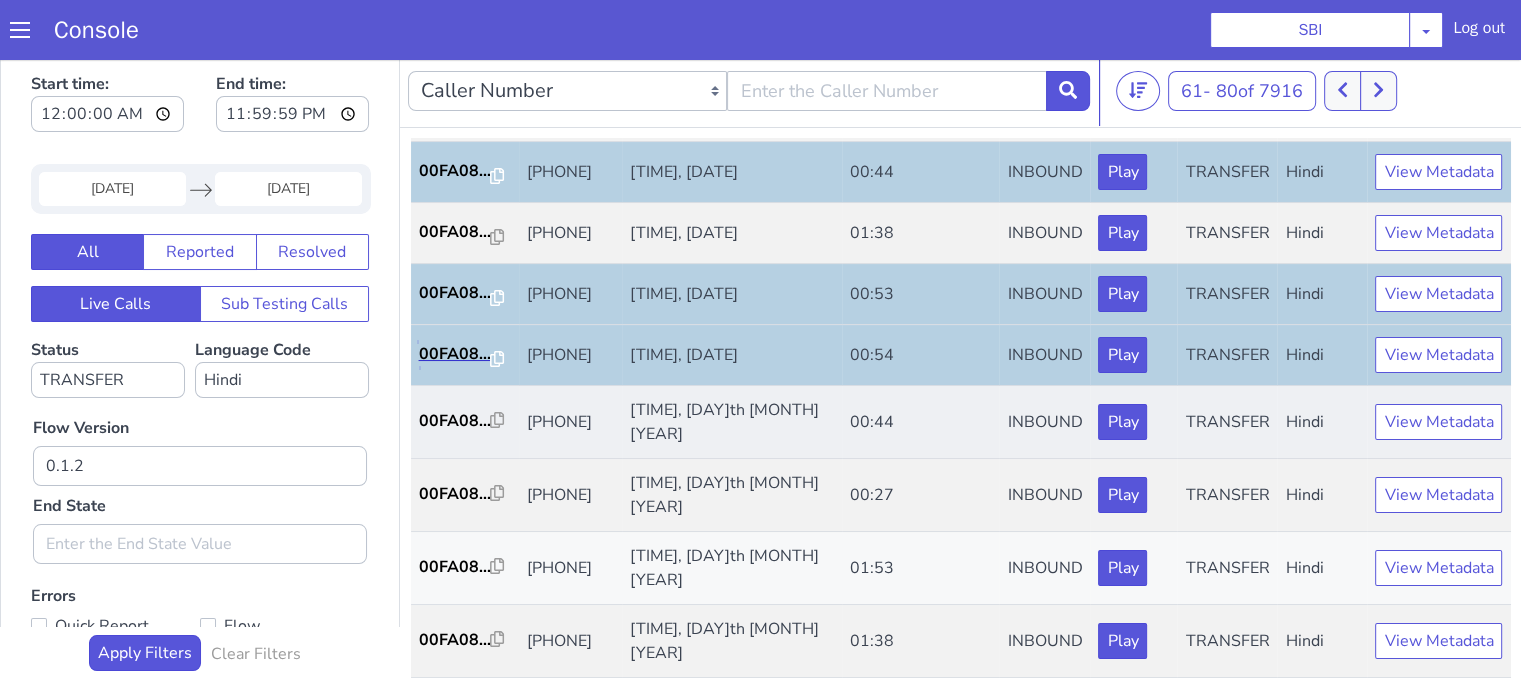 scroll, scrollTop: 990, scrollLeft: 0, axis: vertical 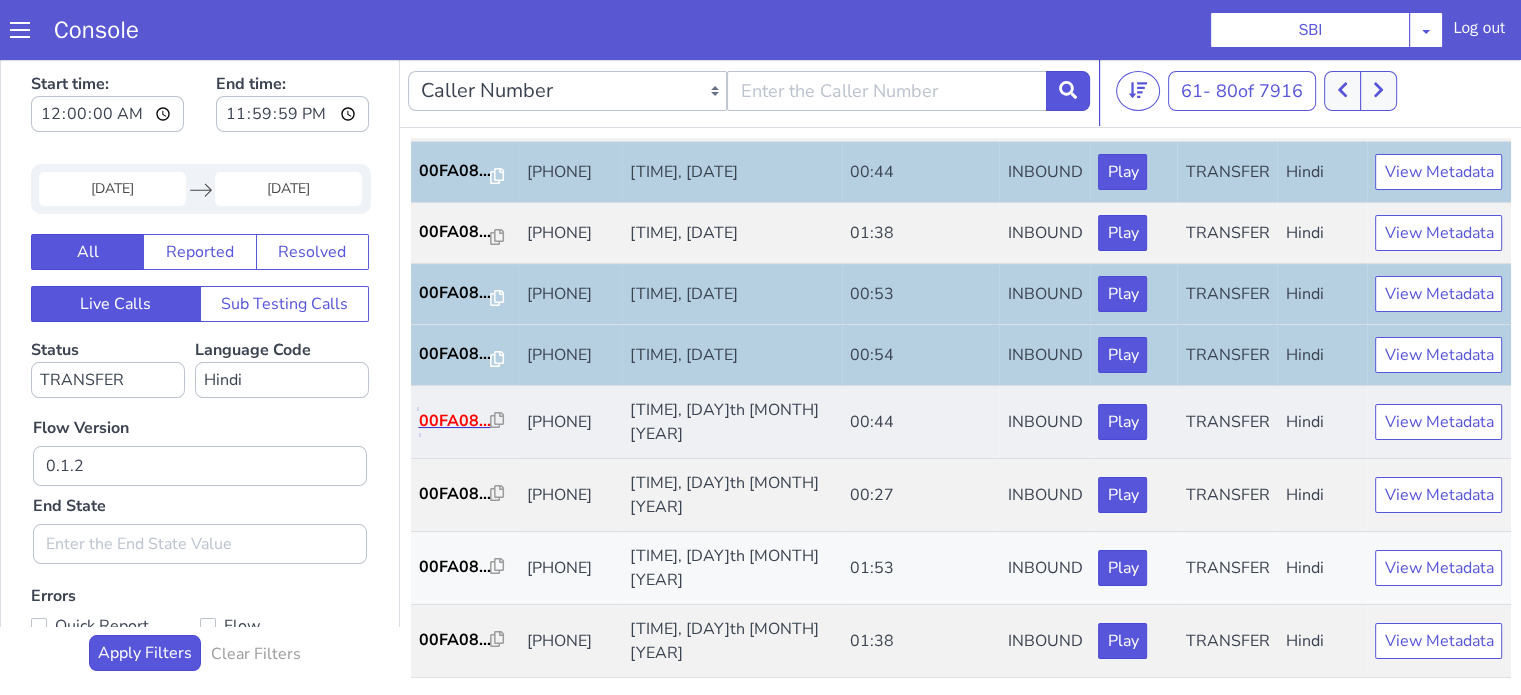 click on "00FA08..." at bounding box center (455, 421) 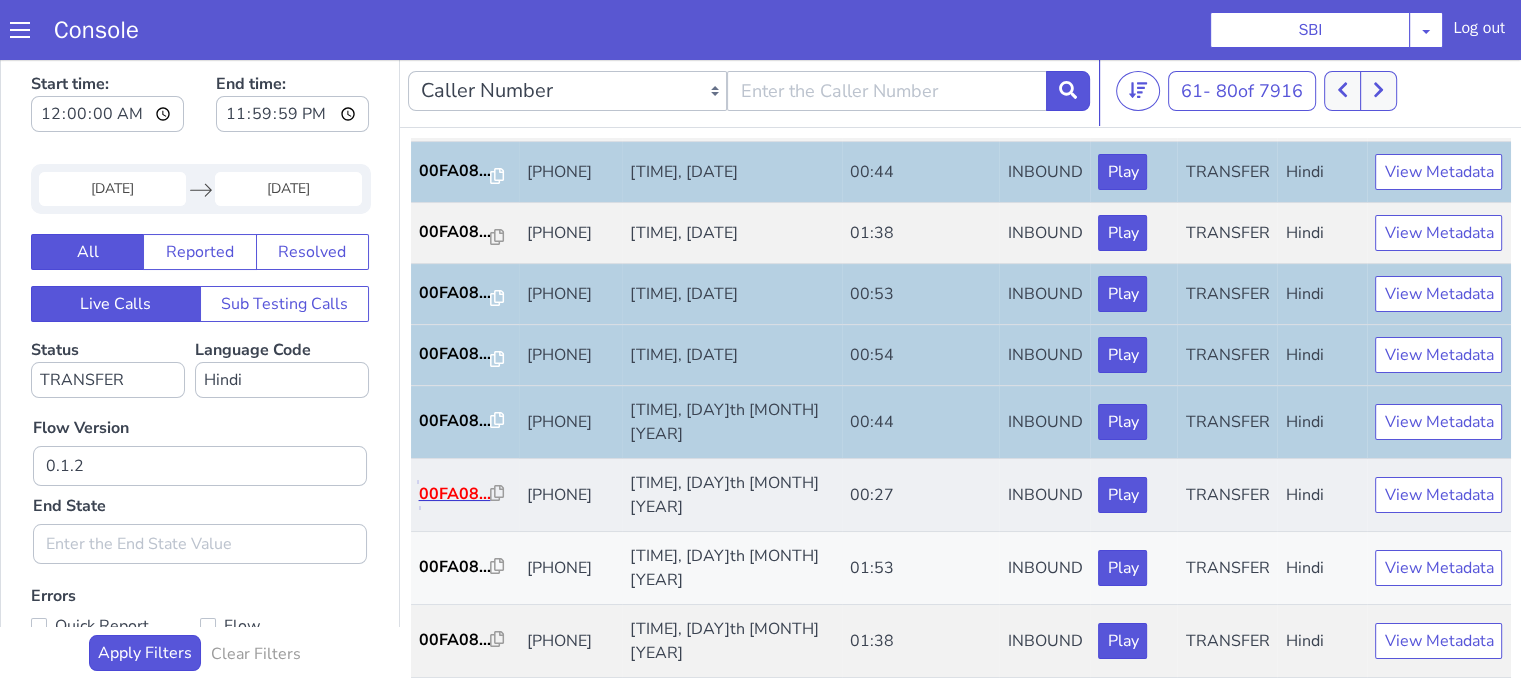 click on "00FA08..." at bounding box center (455, 494) 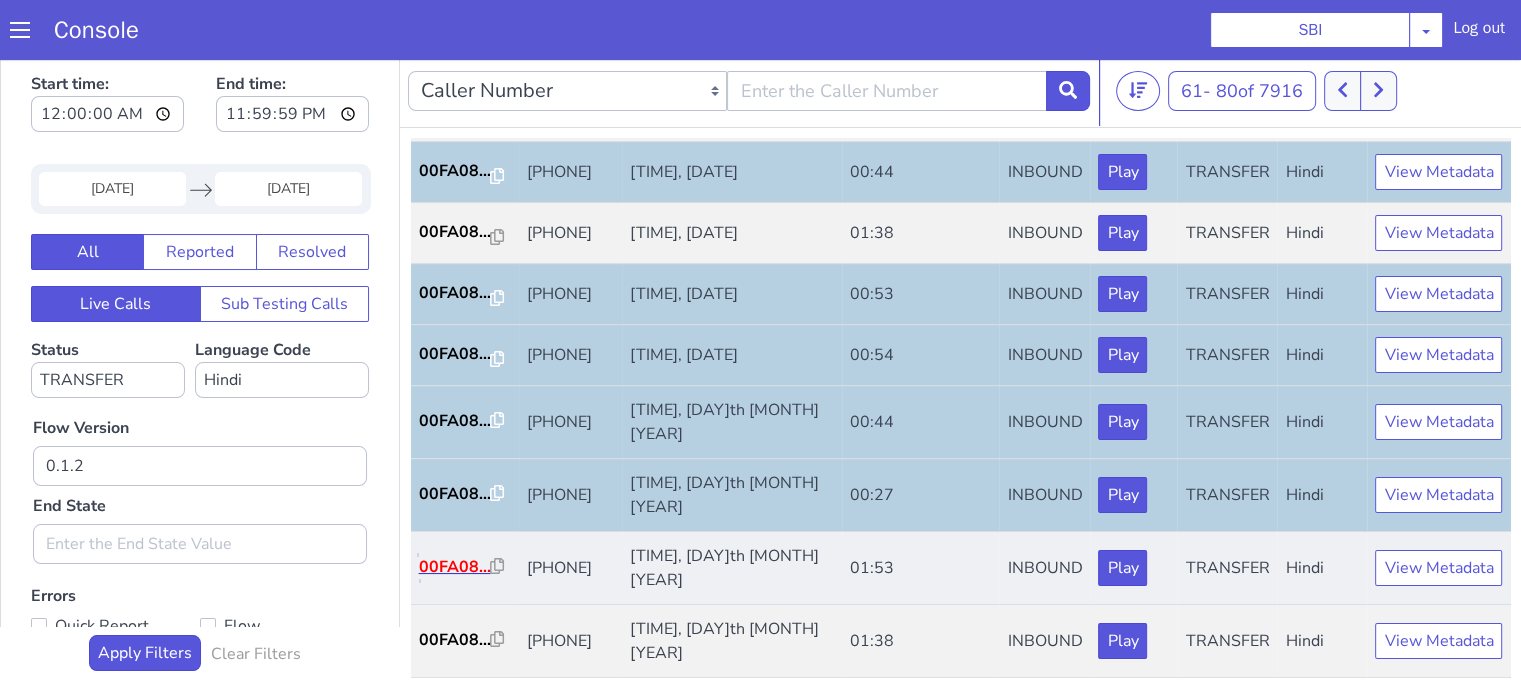 click on "00FA08..." at bounding box center (455, 567) 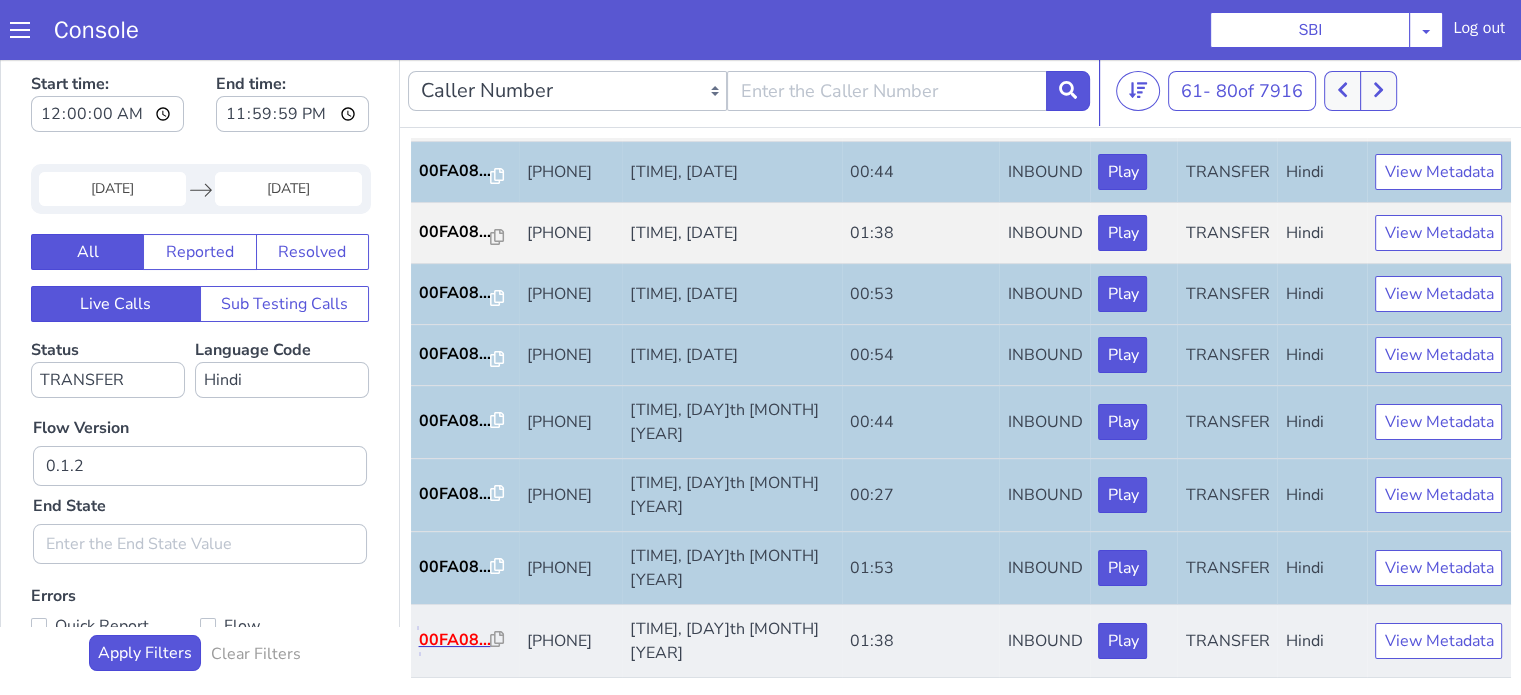 click on "00FA08..." at bounding box center [455, 640] 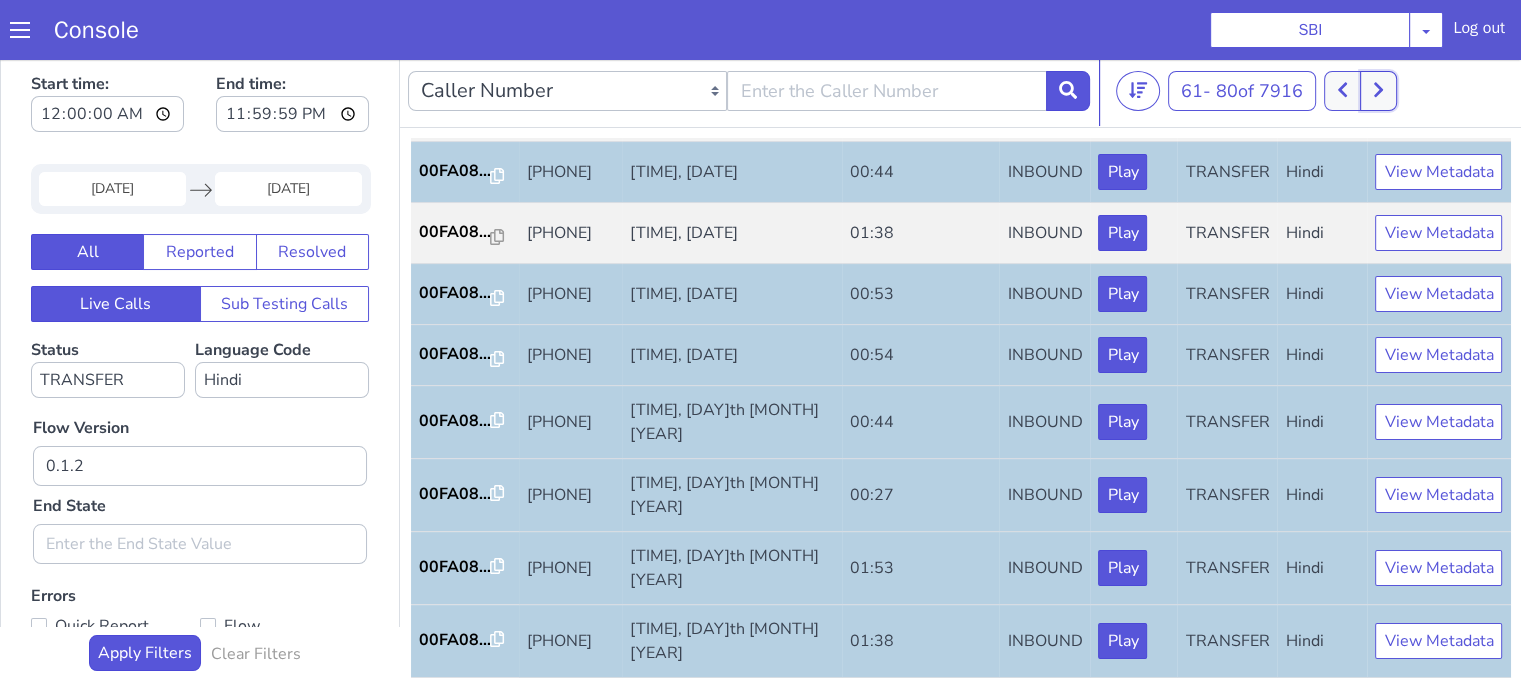 click 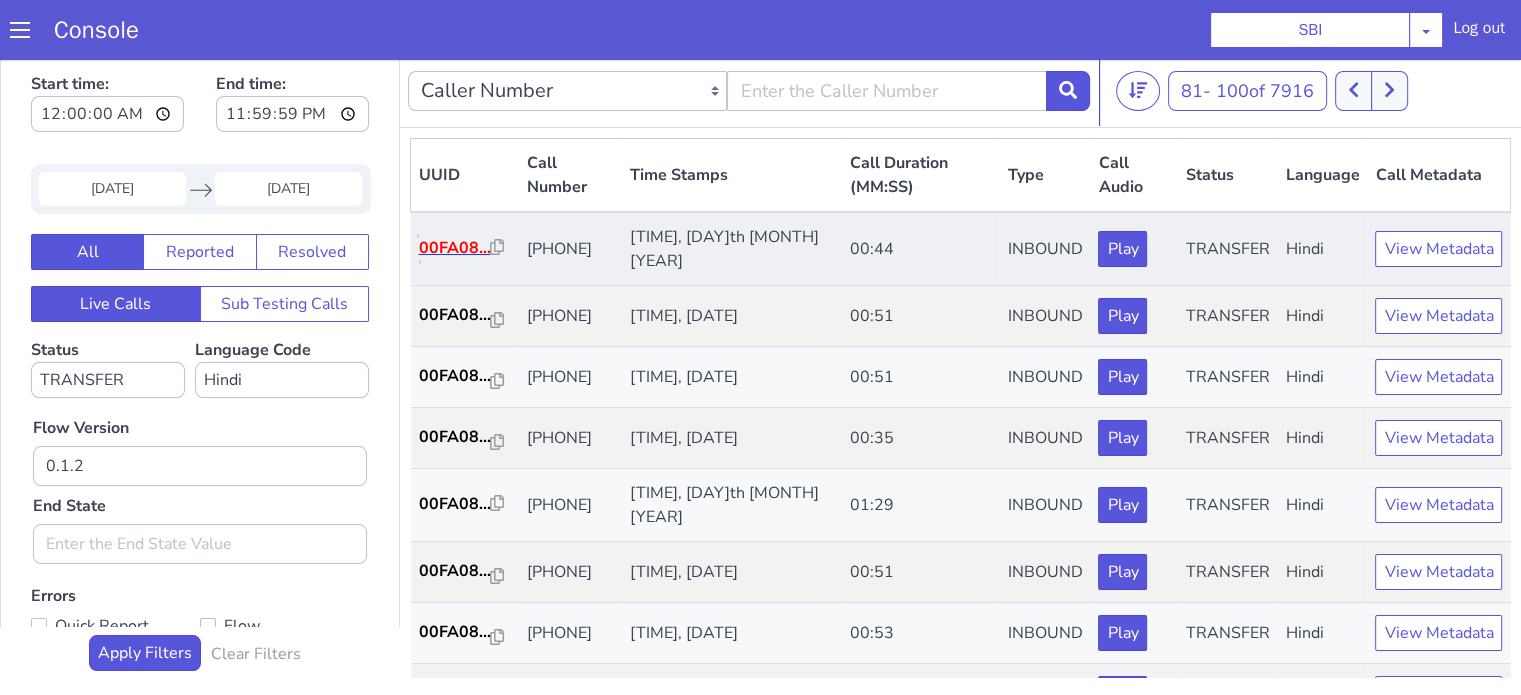 click on "00FA08..." at bounding box center (455, 248) 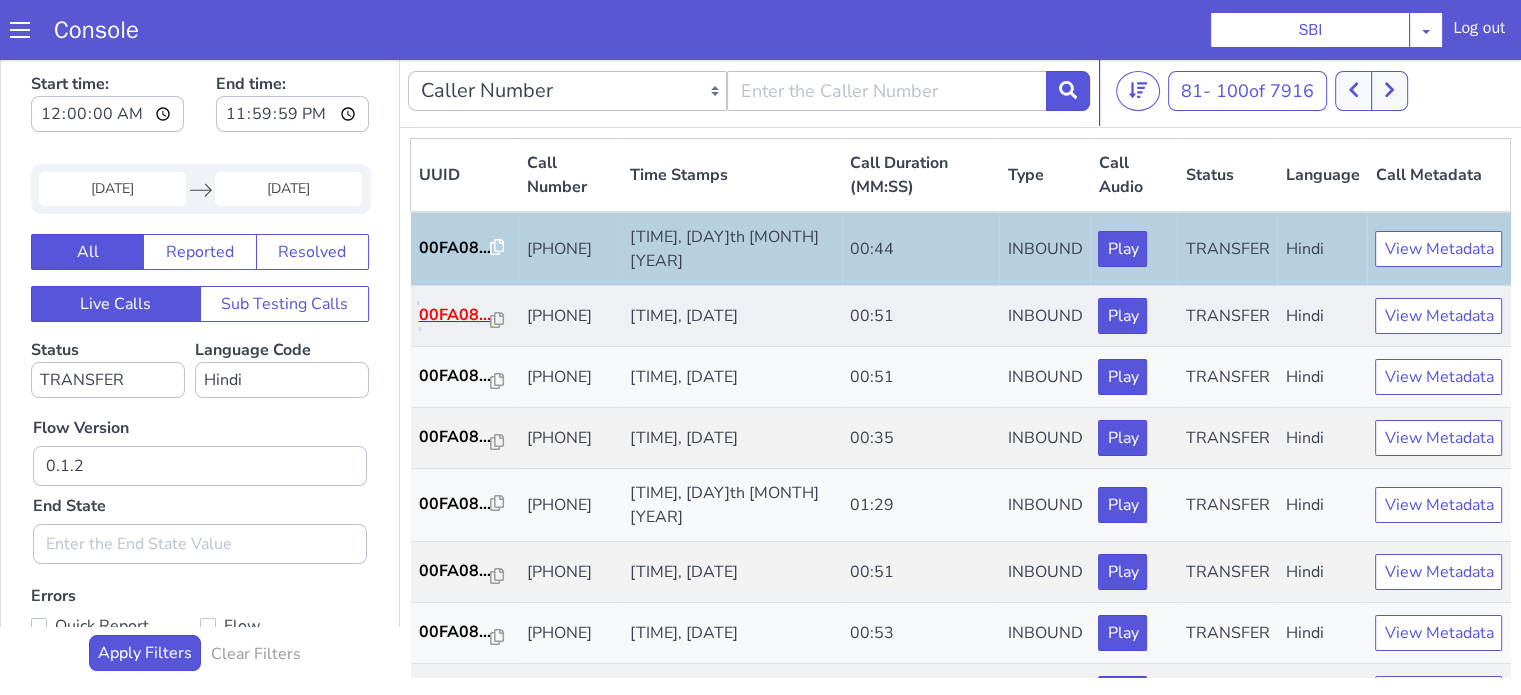 click on "00FA08..." at bounding box center (455, 315) 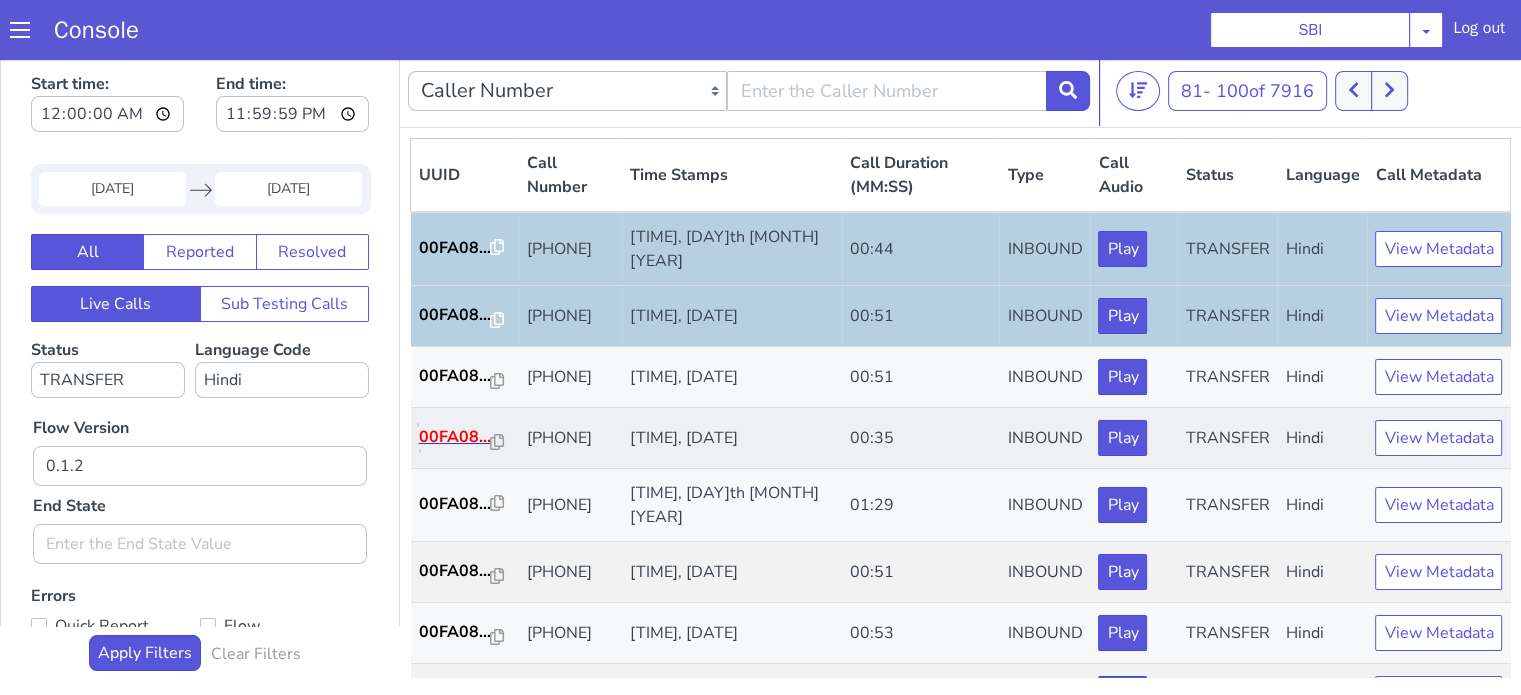 click on "00FA08..." at bounding box center (455, 437) 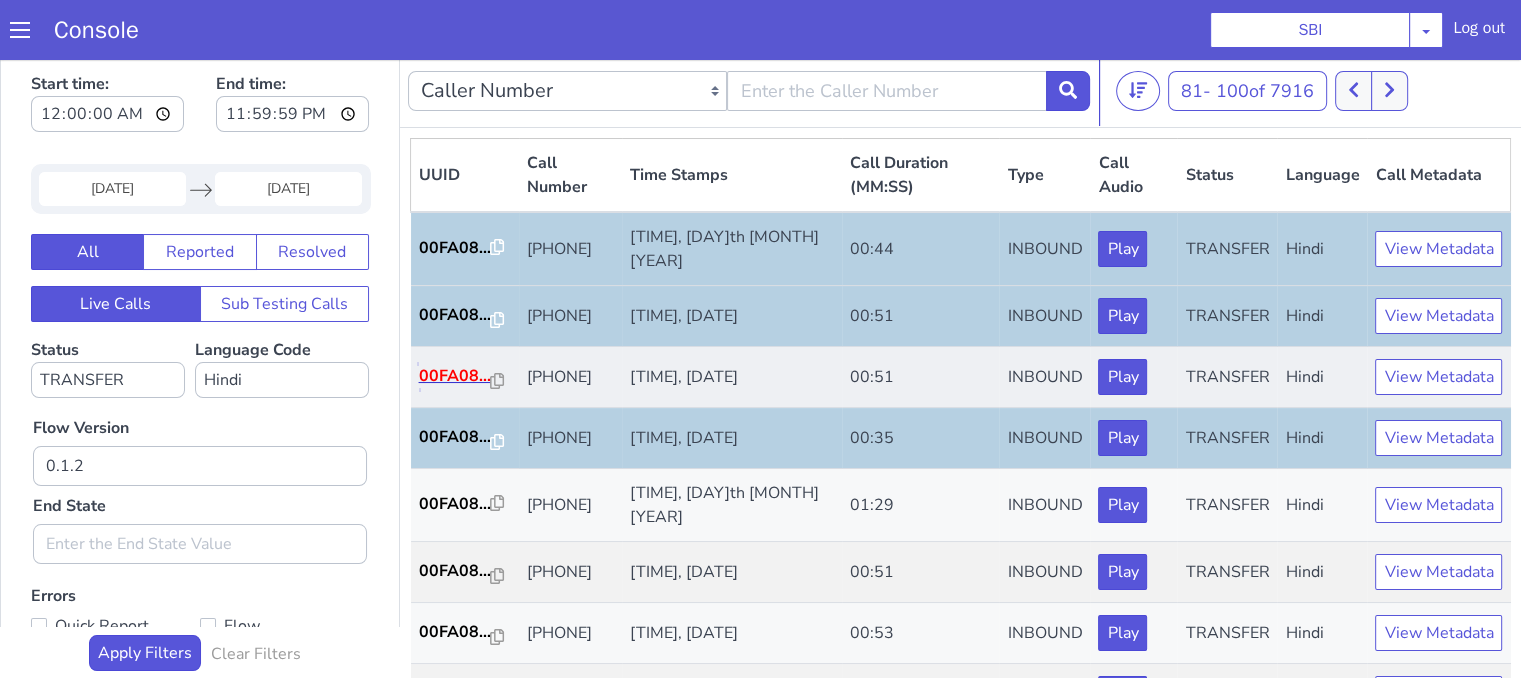 click on "00FA08..." at bounding box center (455, 376) 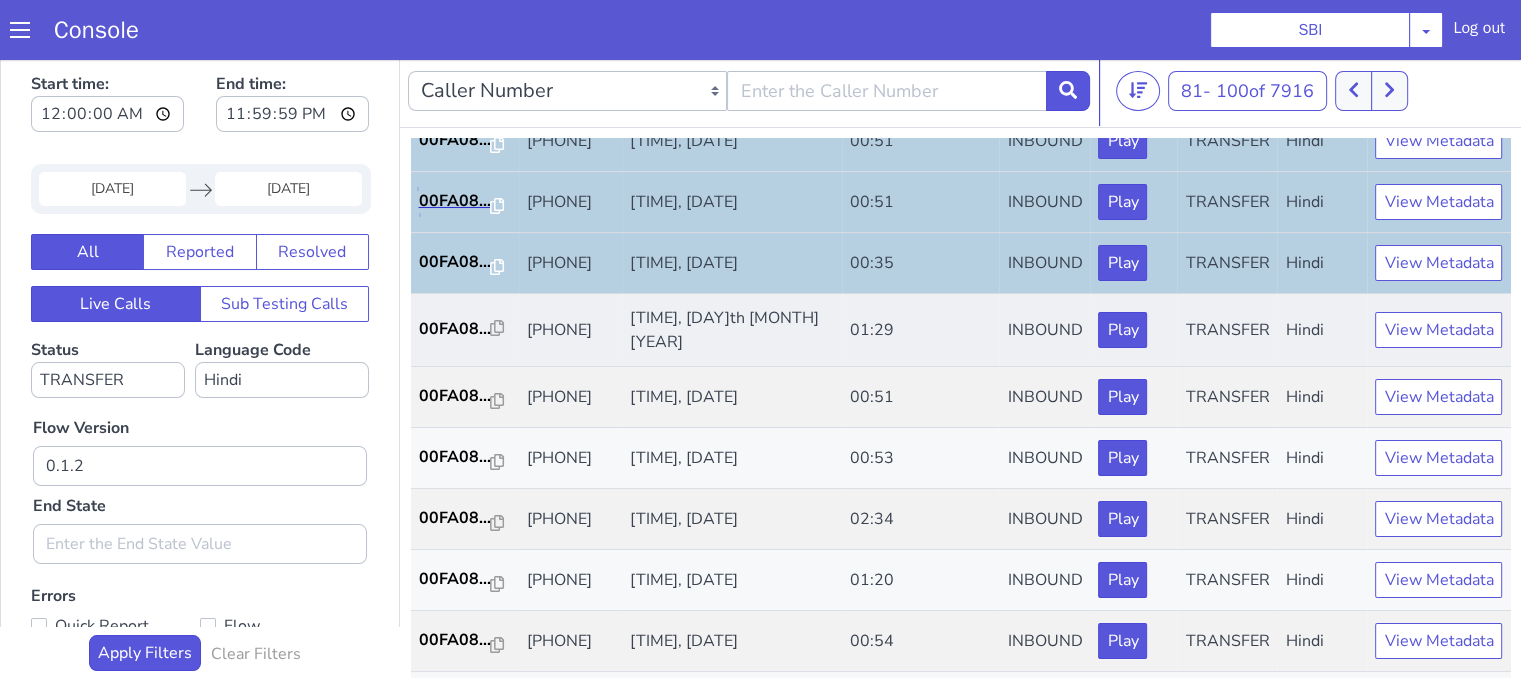 scroll, scrollTop: 300, scrollLeft: 0, axis: vertical 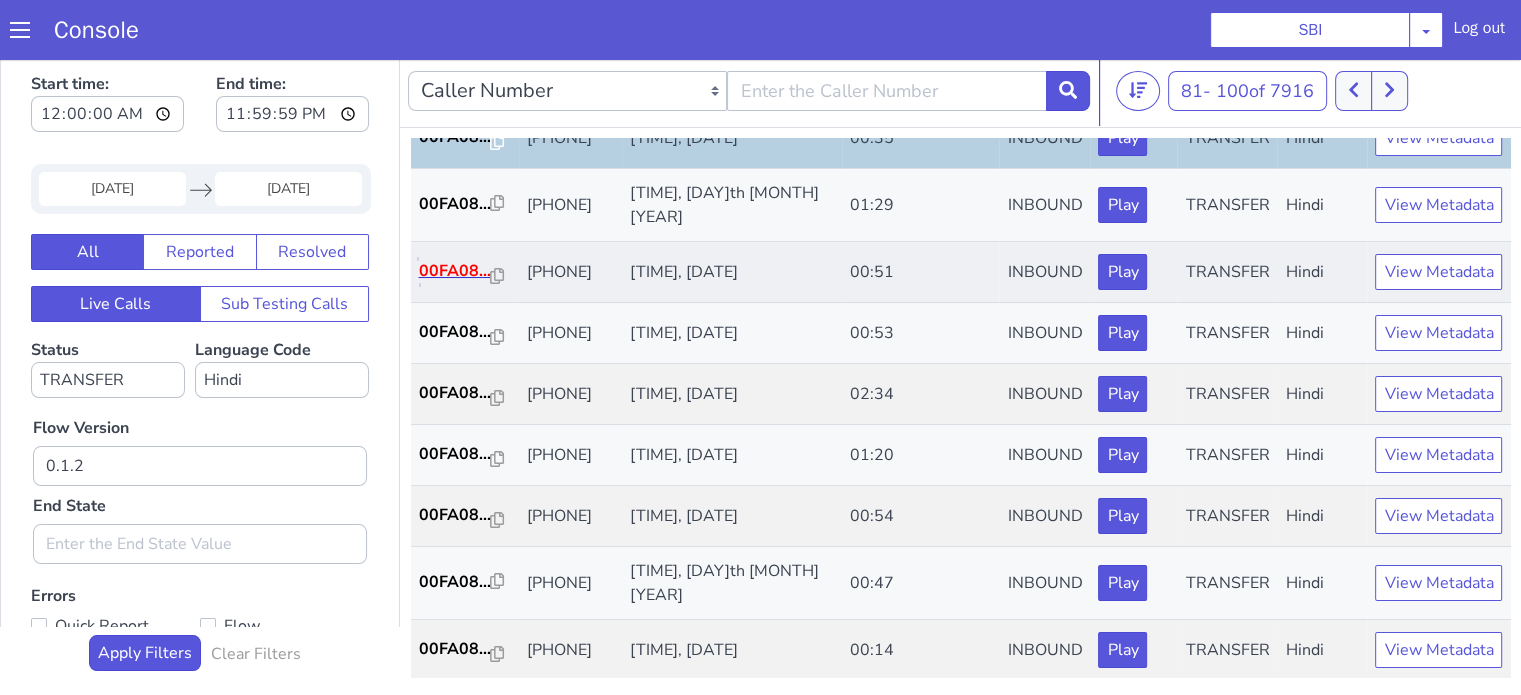 click on "00FA08..." at bounding box center (455, 271) 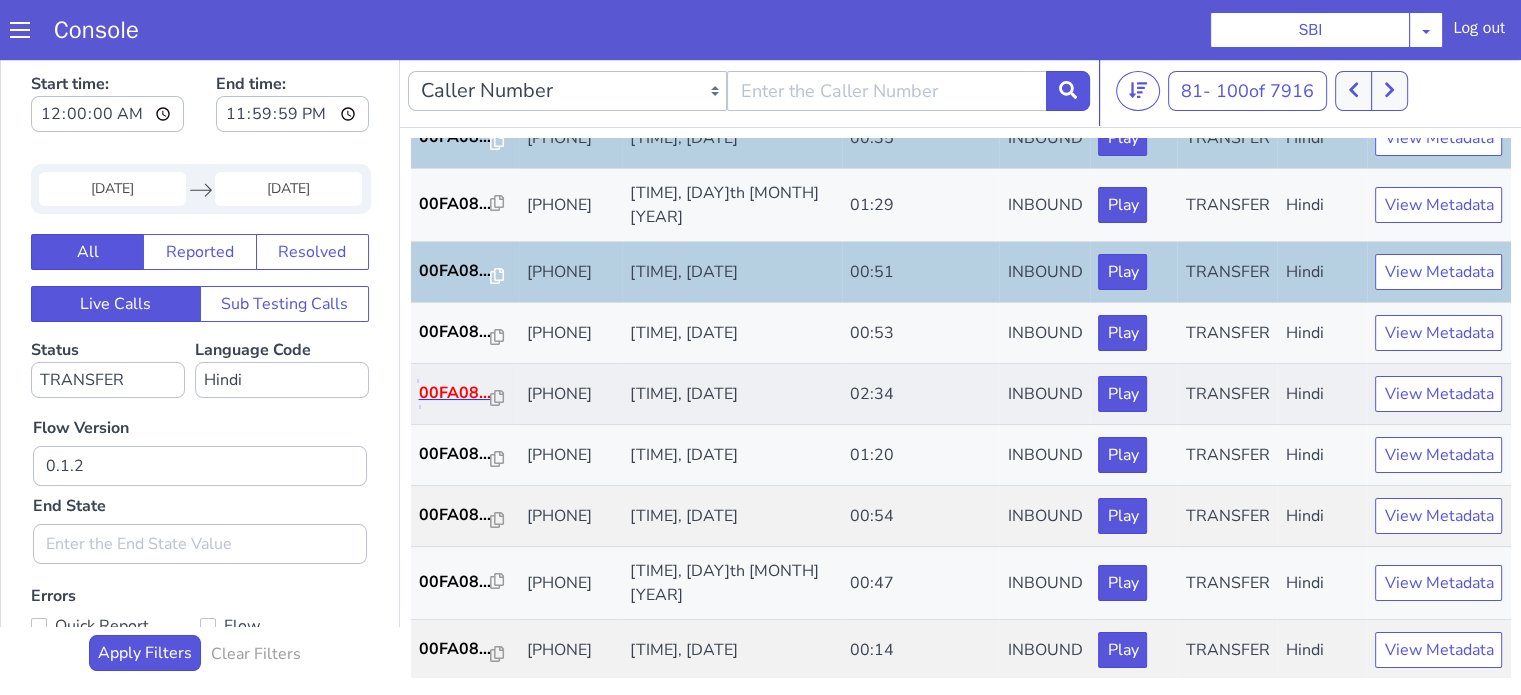 click on "00FA08..." at bounding box center (455, 393) 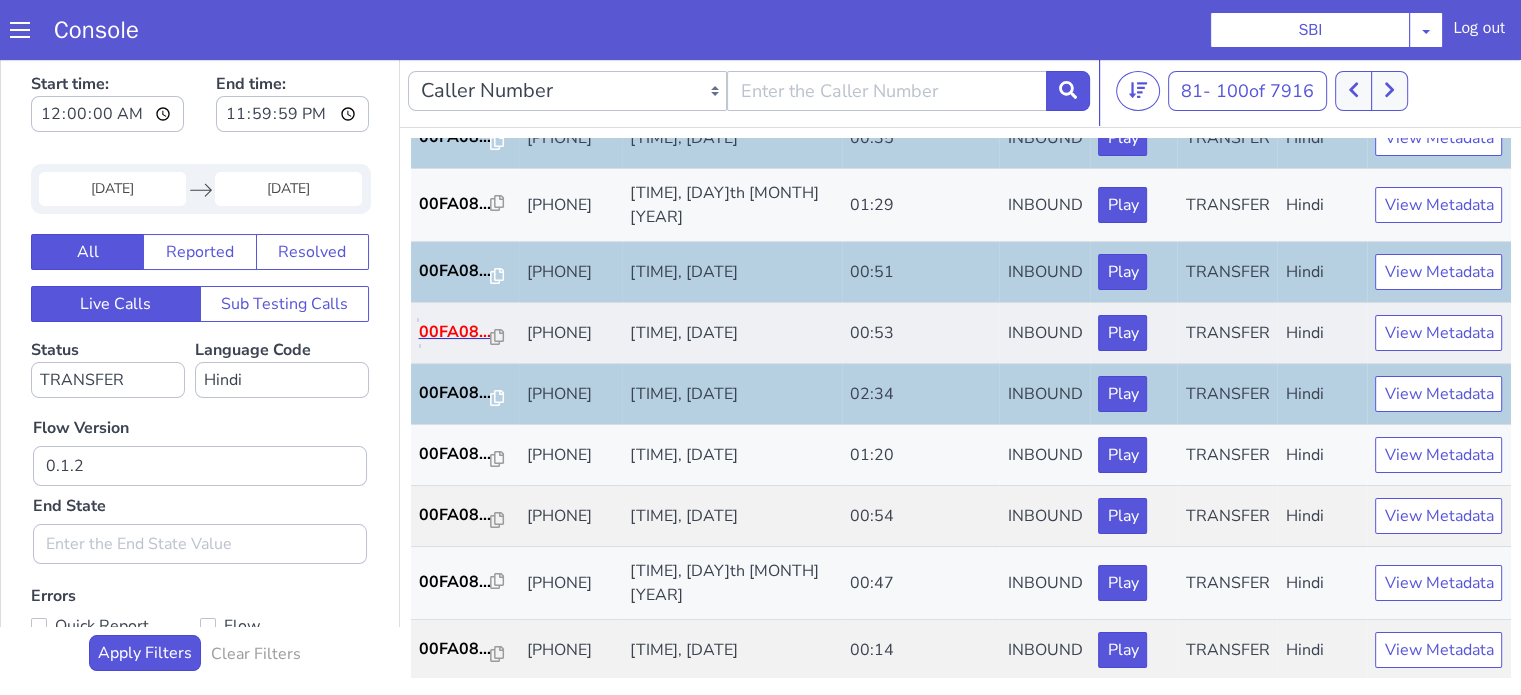 click on "00FA08..." at bounding box center [455, 332] 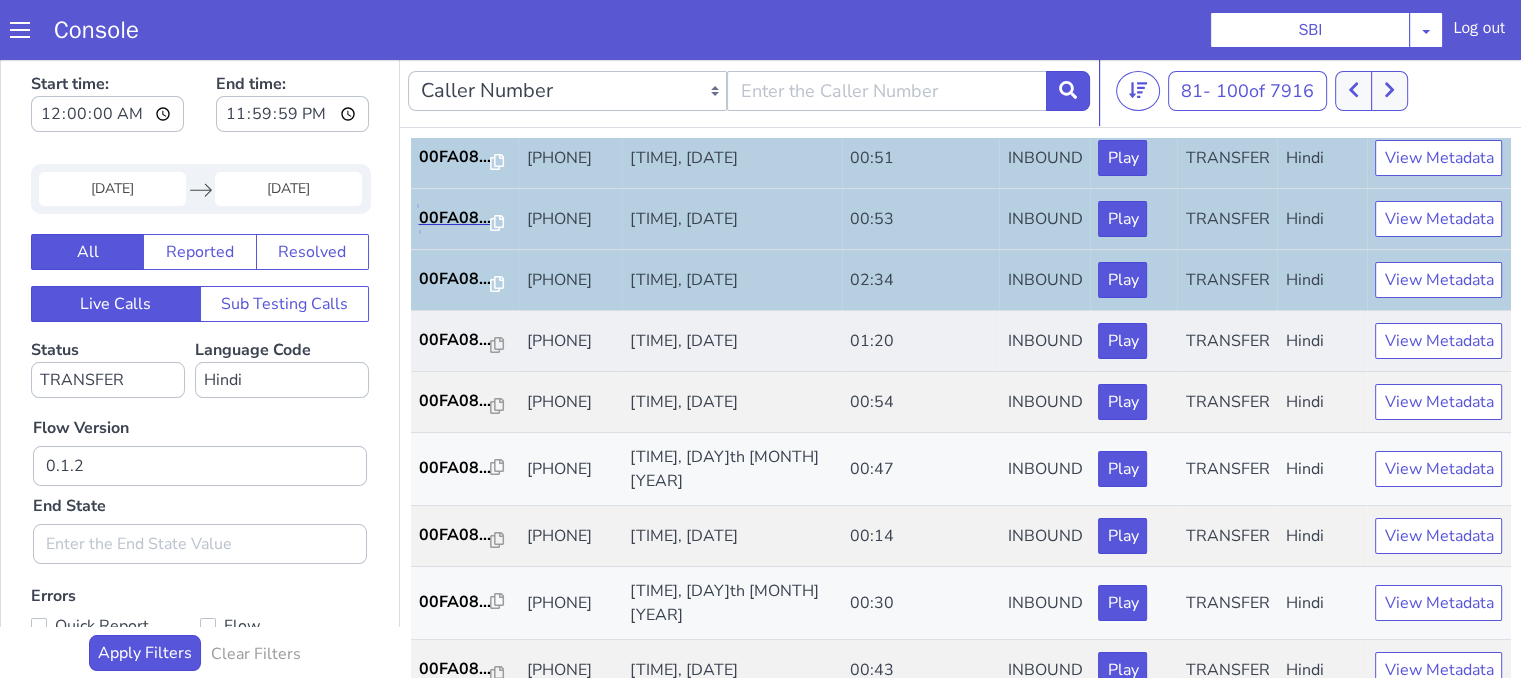 scroll, scrollTop: 500, scrollLeft: 0, axis: vertical 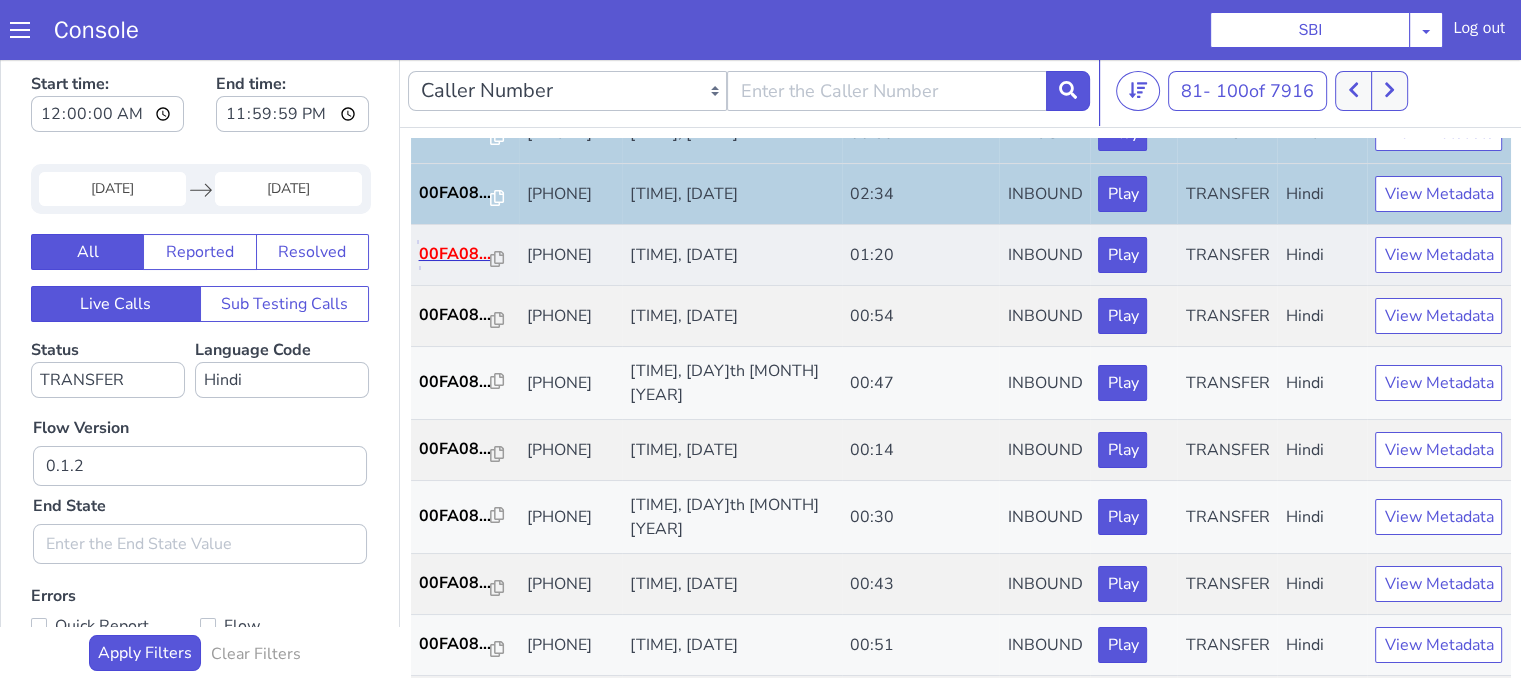 click on "00FA08..." at bounding box center [455, 254] 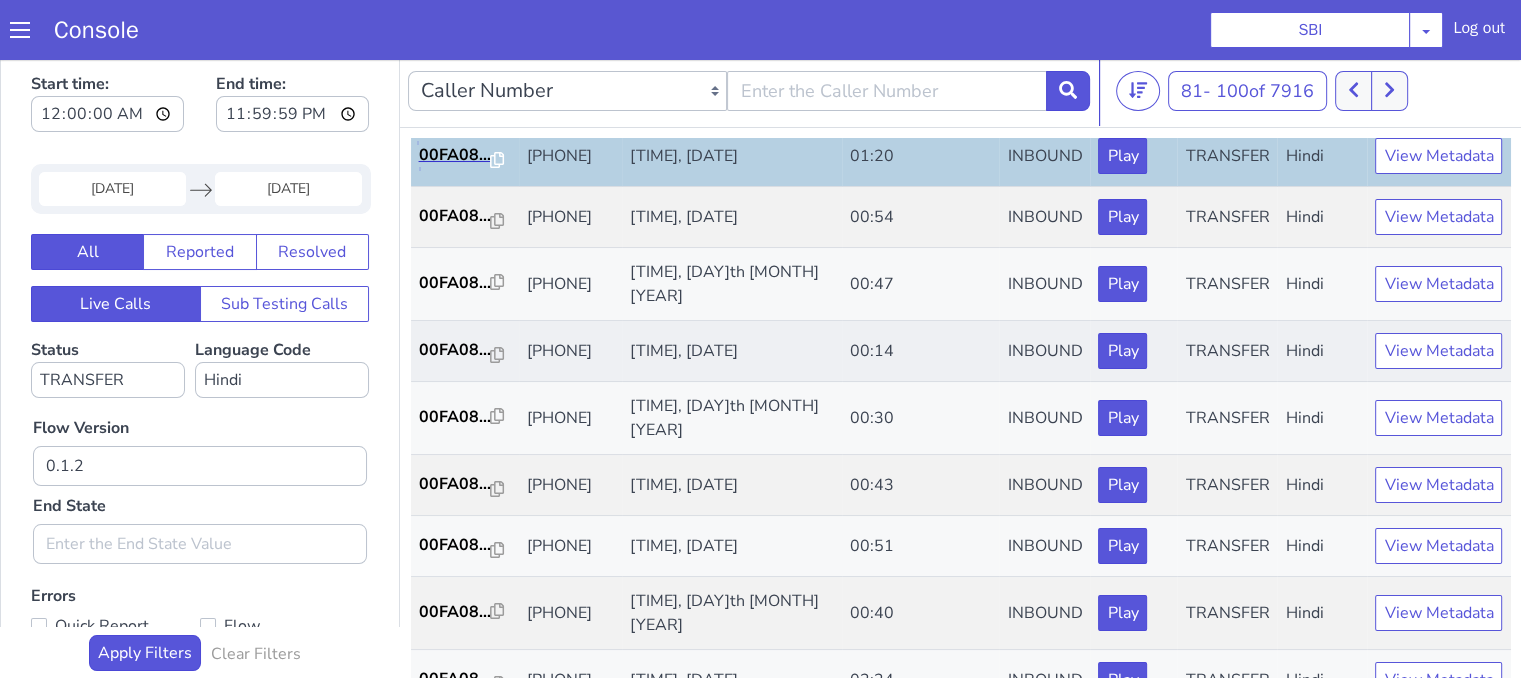 scroll, scrollTop: 600, scrollLeft: 0, axis: vertical 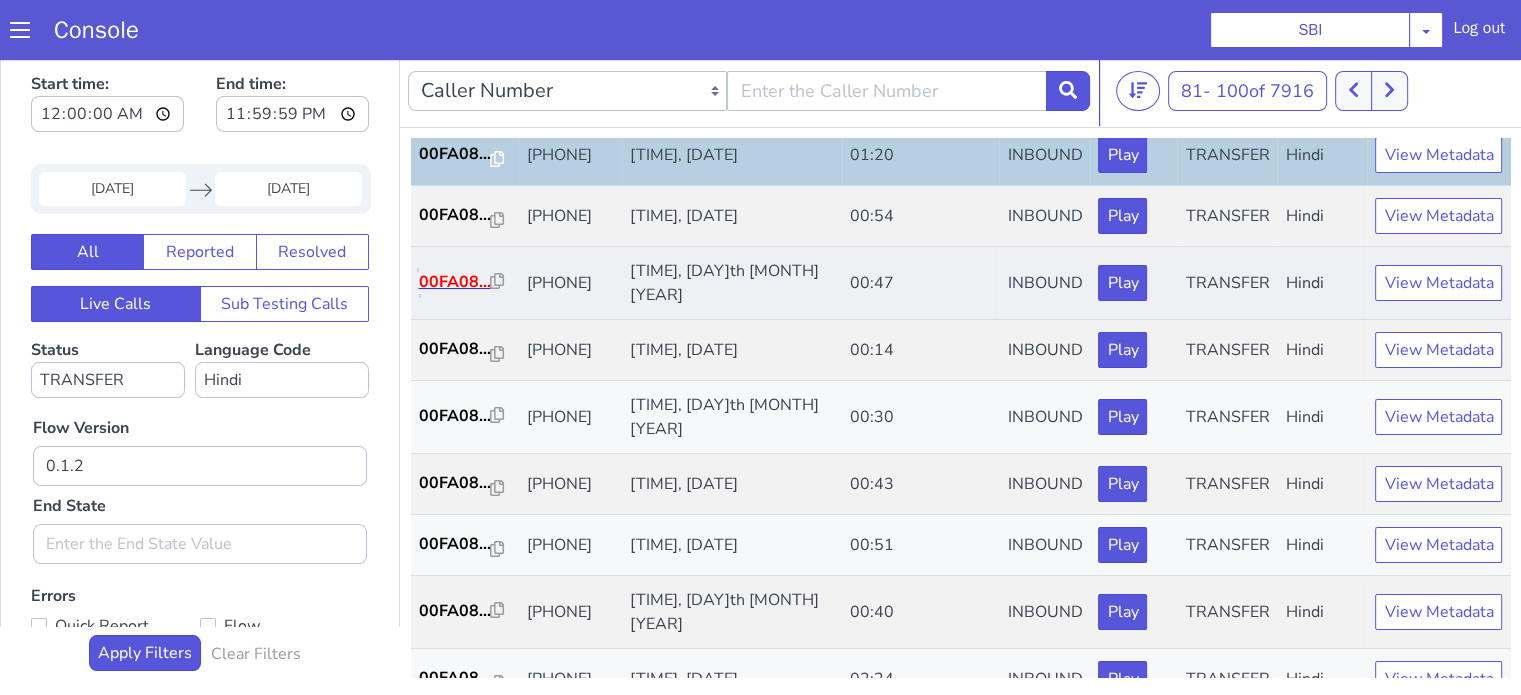 click on "00FA08..." at bounding box center [455, 282] 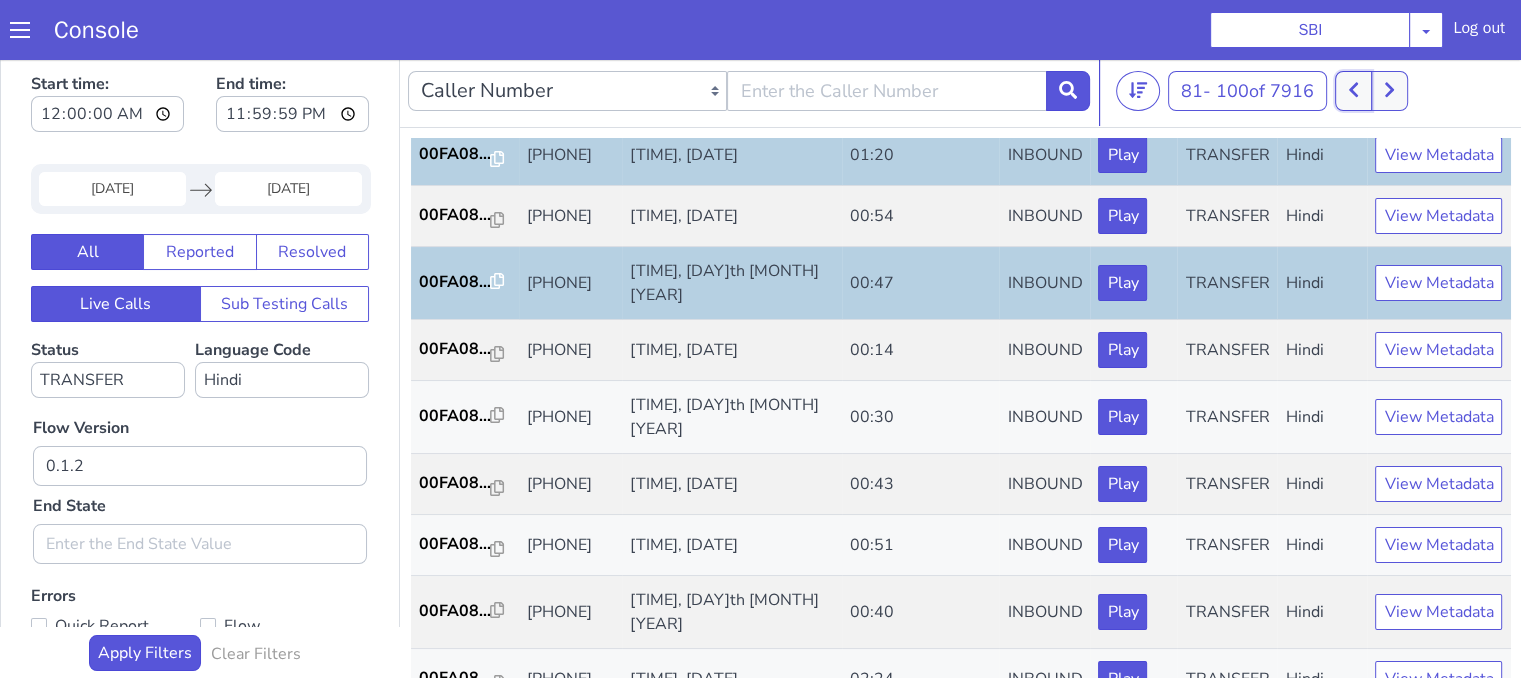 click at bounding box center (1353, 91) 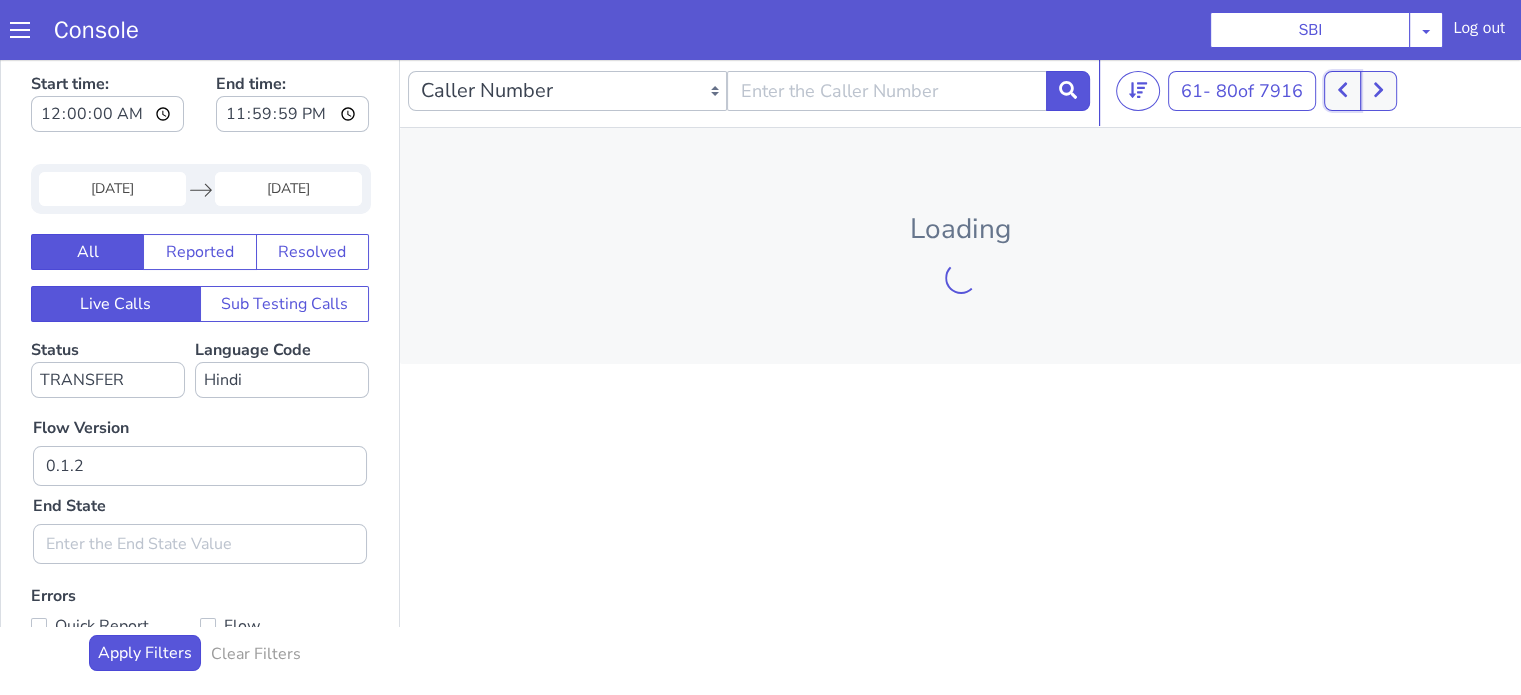 click 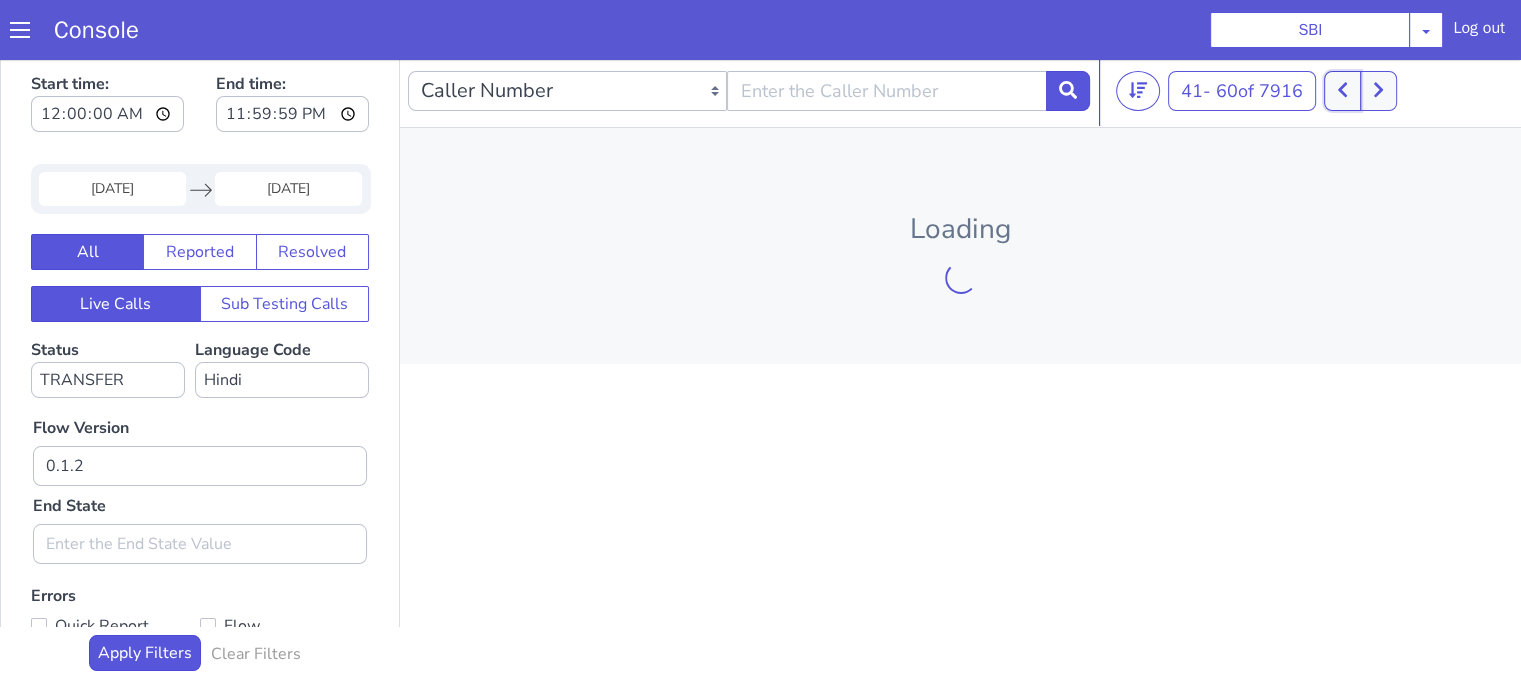 click 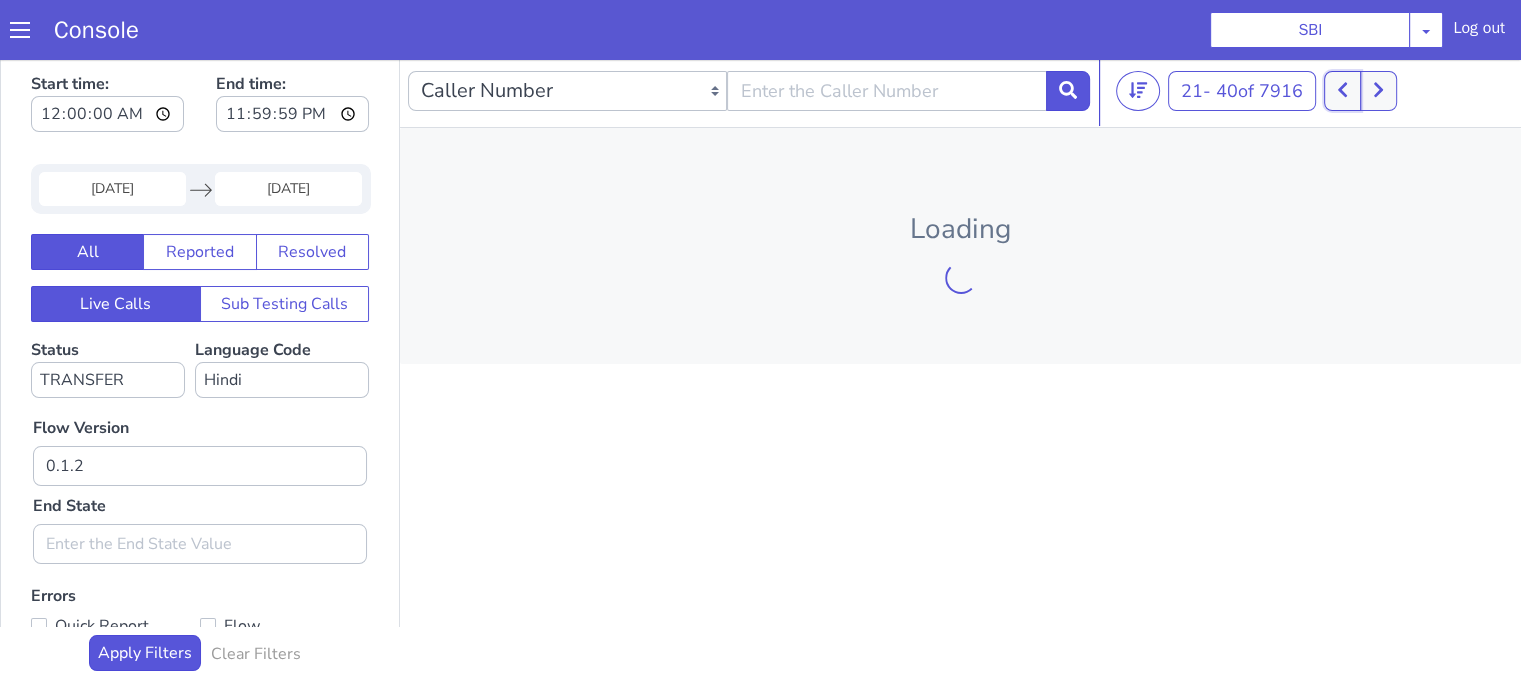 click 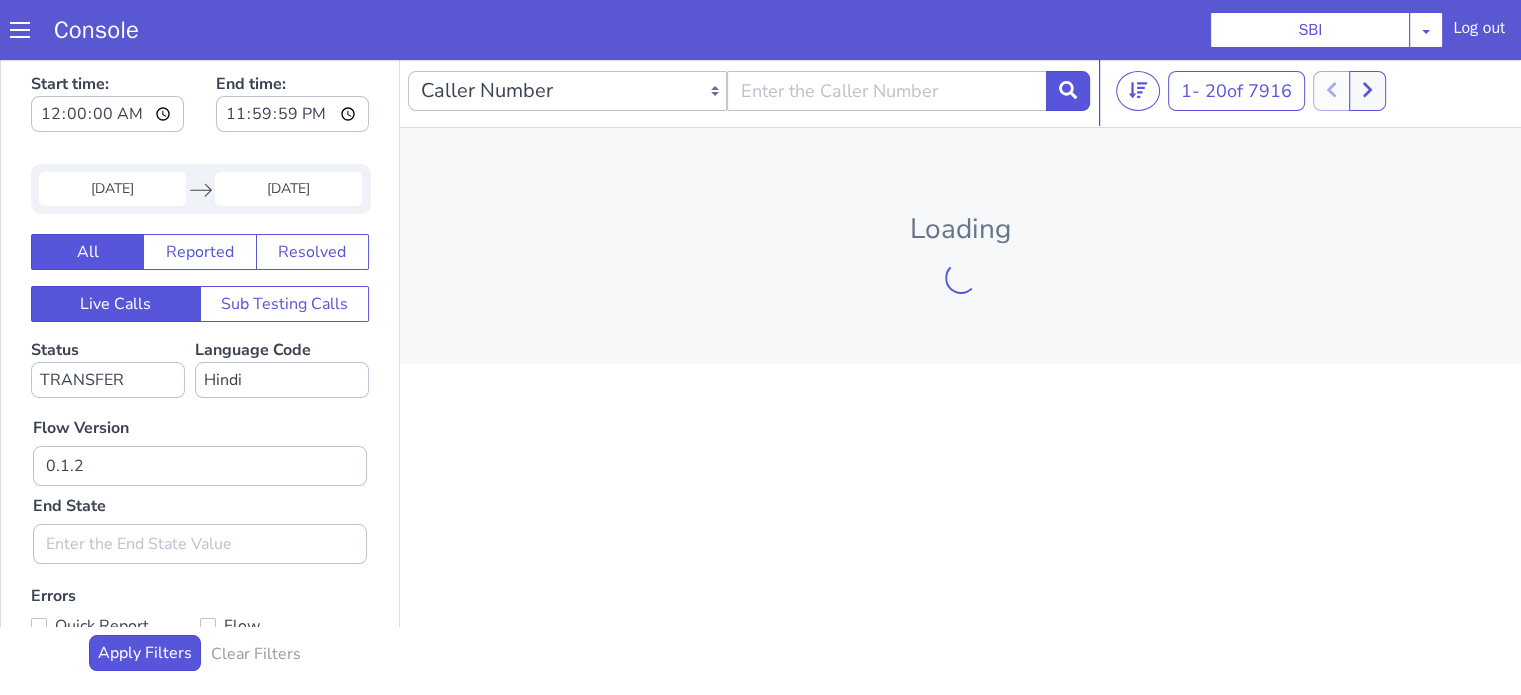 click at bounding box center (1350, 91) 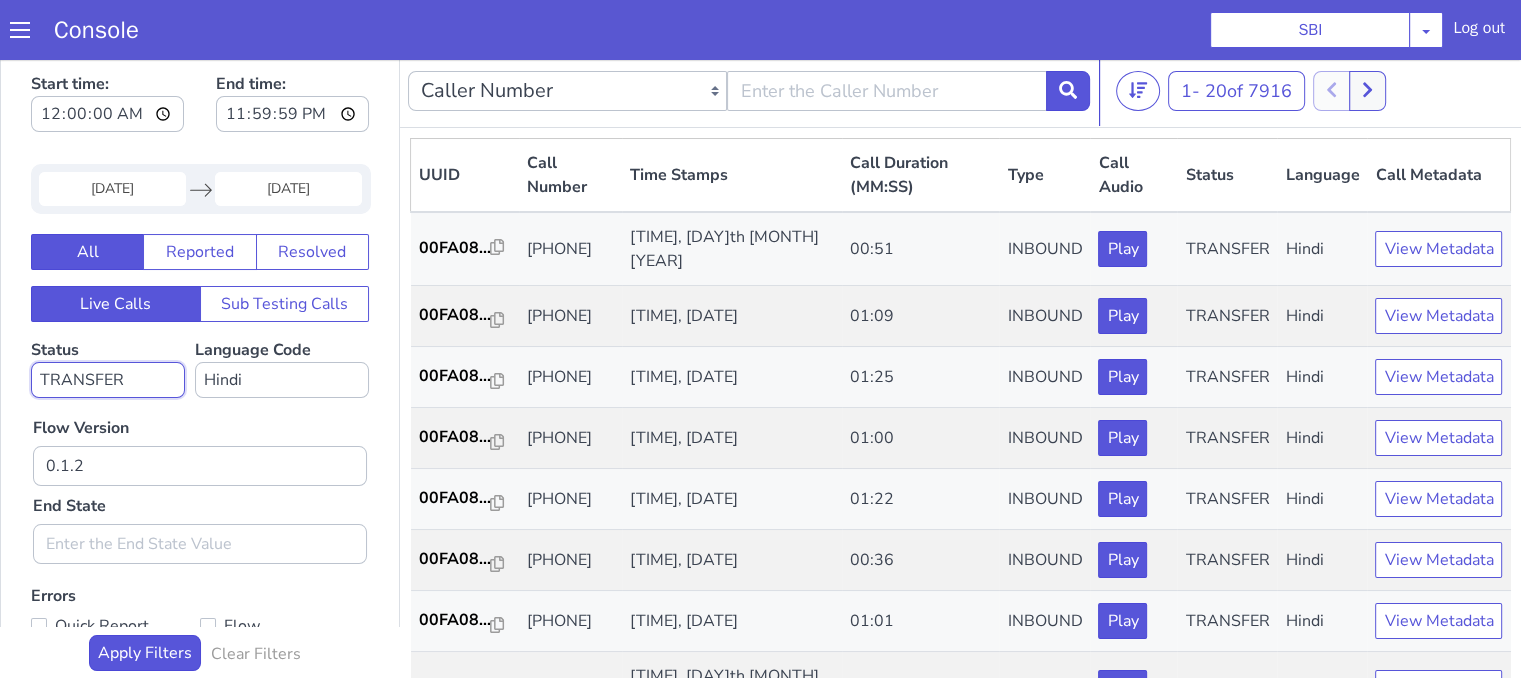 click on "No status selected HANGUP USER_HANGUP TRANSFER UNKNOWN" at bounding box center (108, 380) 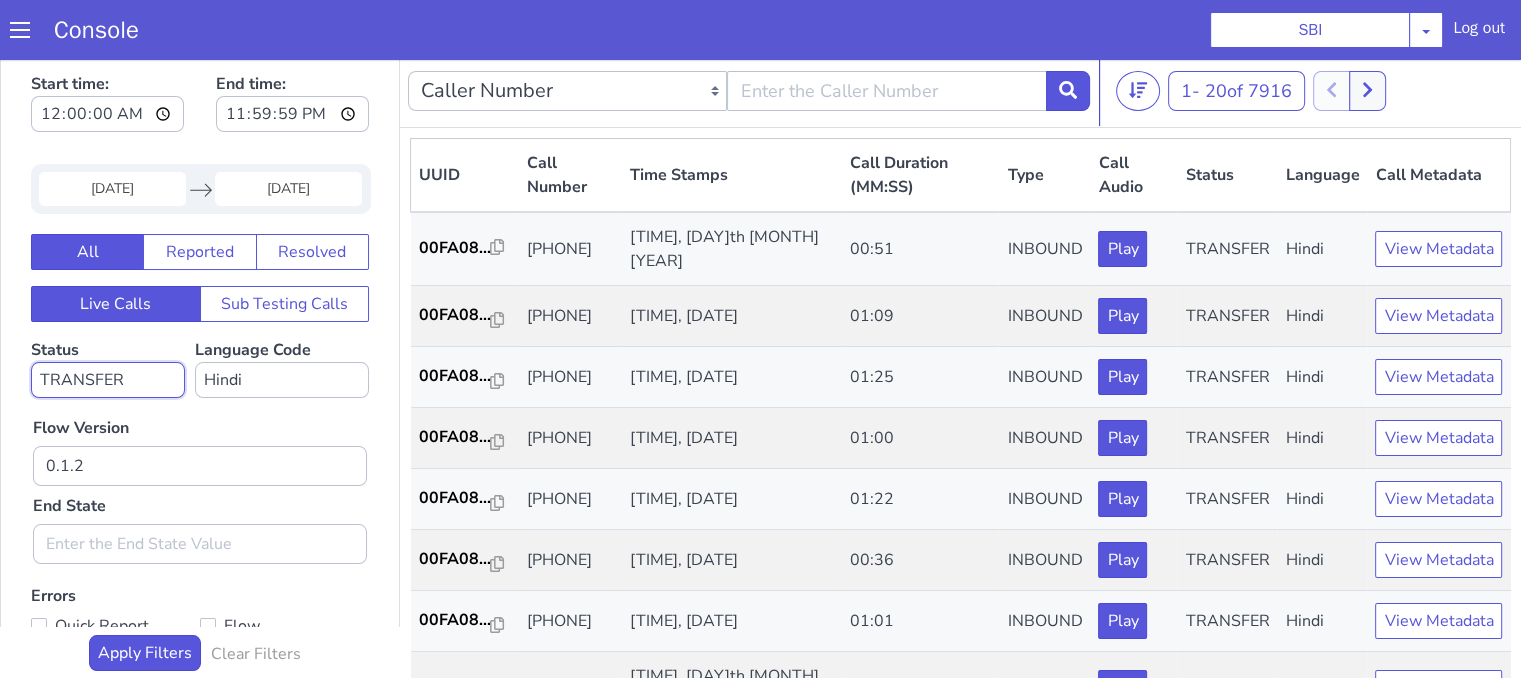 select 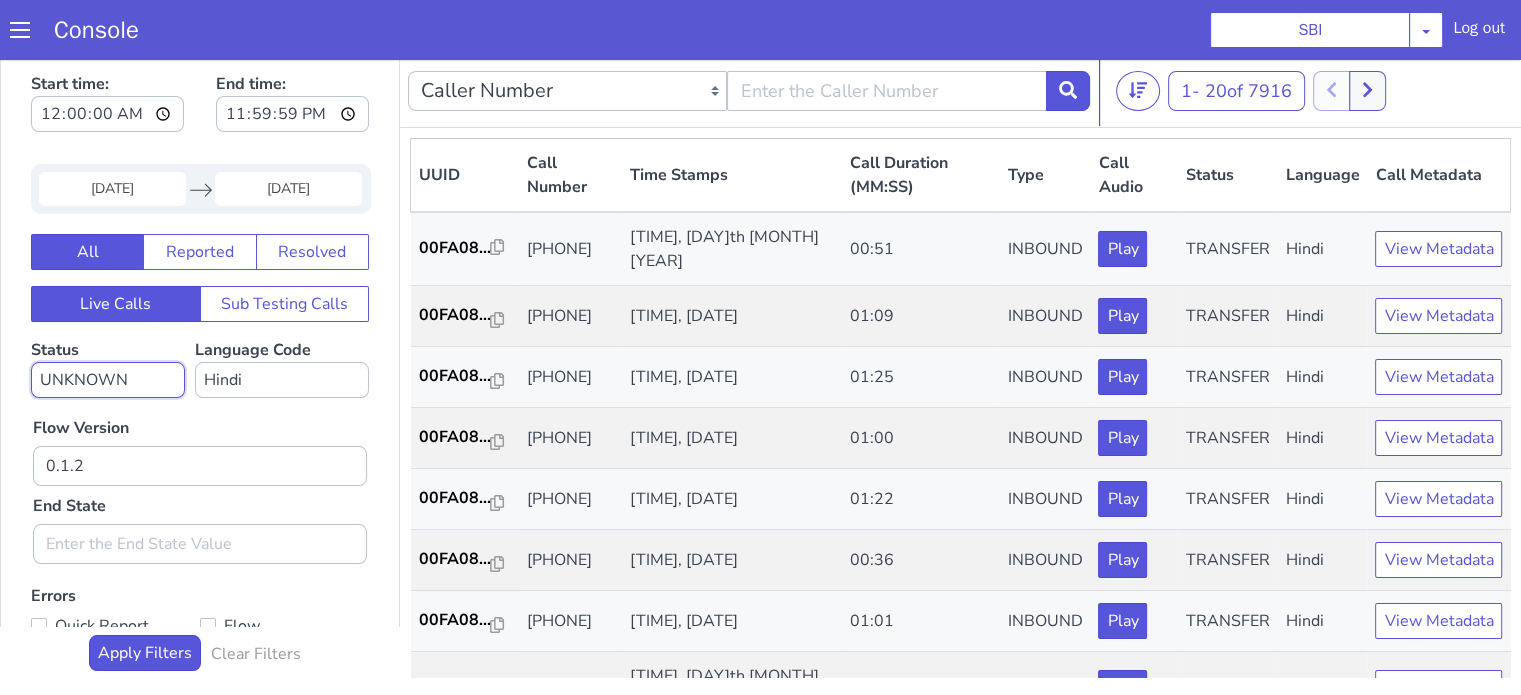 click on "No status selected HANGUP USER_HANGUP TRANSFER UNKNOWN" at bounding box center [108, 380] 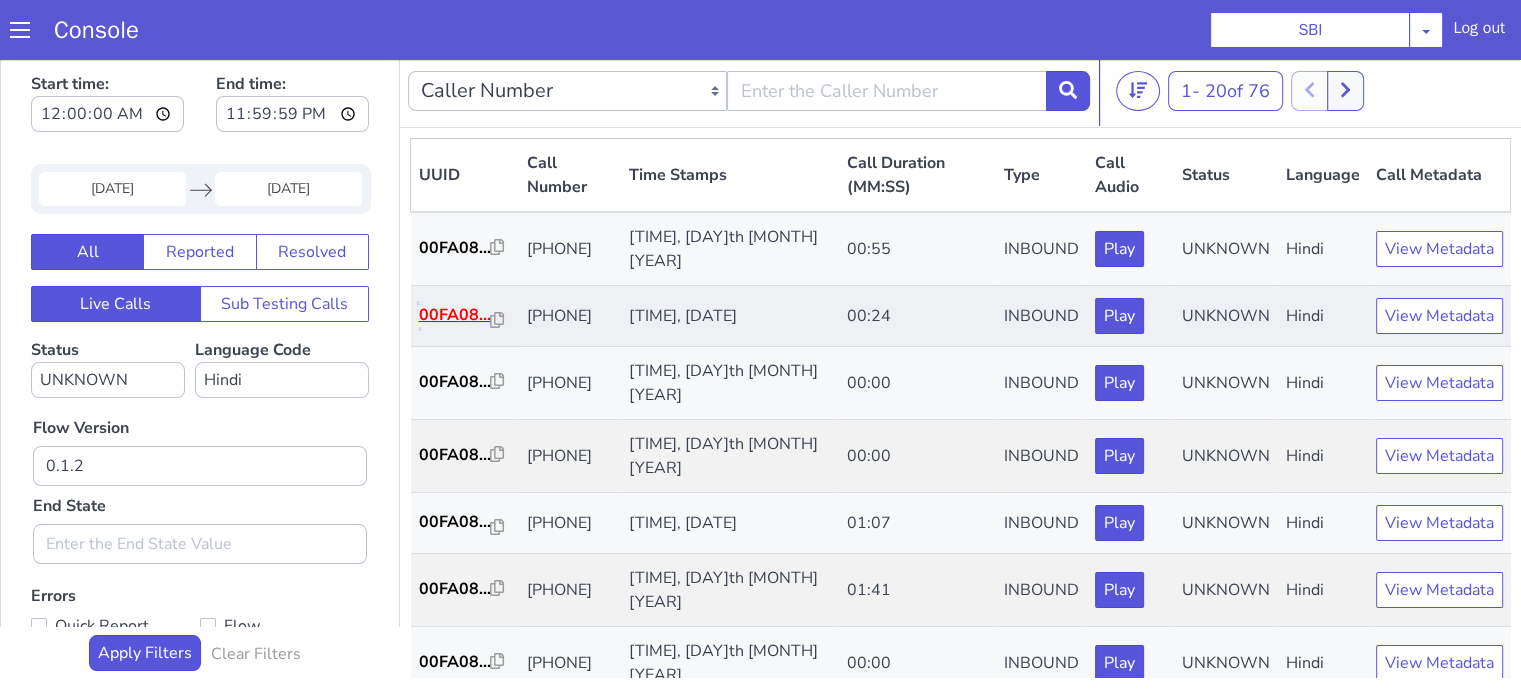 click on "00FA08..." at bounding box center [455, 315] 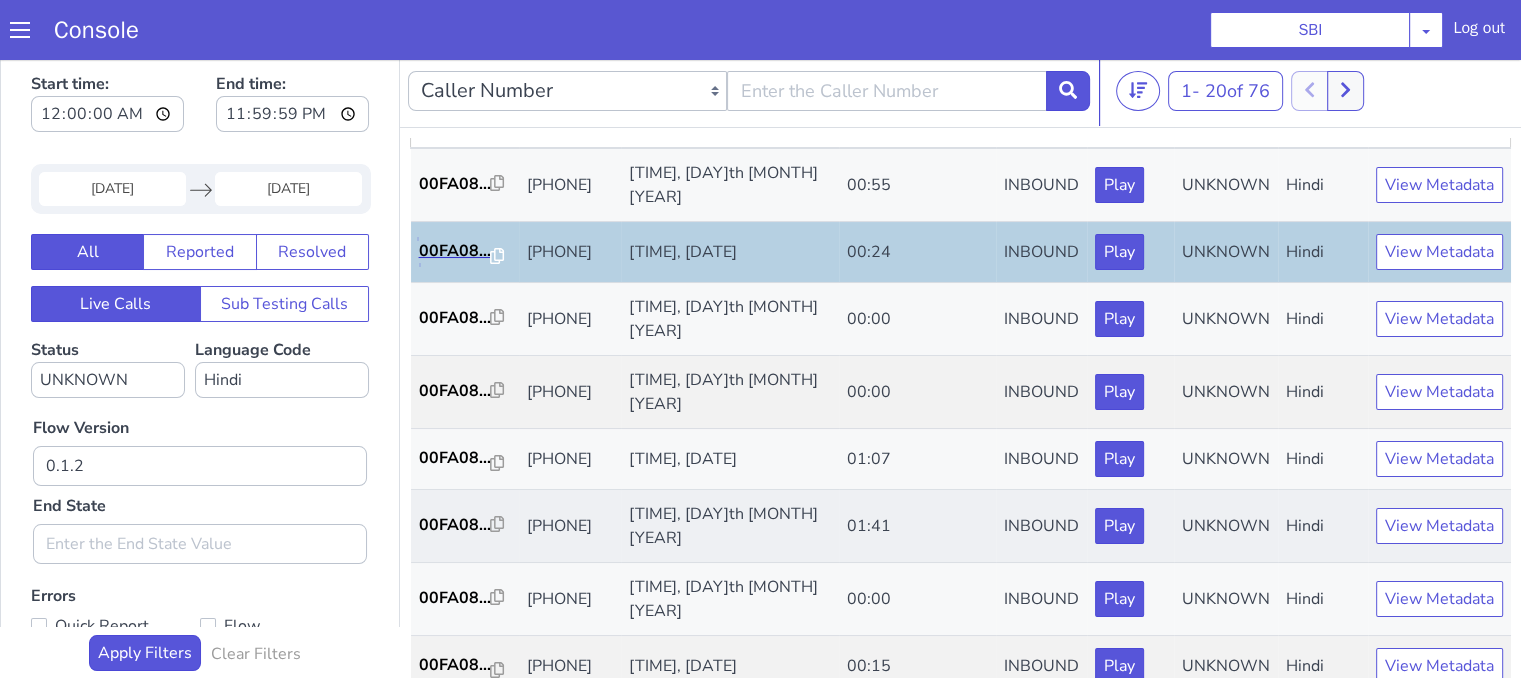 scroll, scrollTop: 100, scrollLeft: 0, axis: vertical 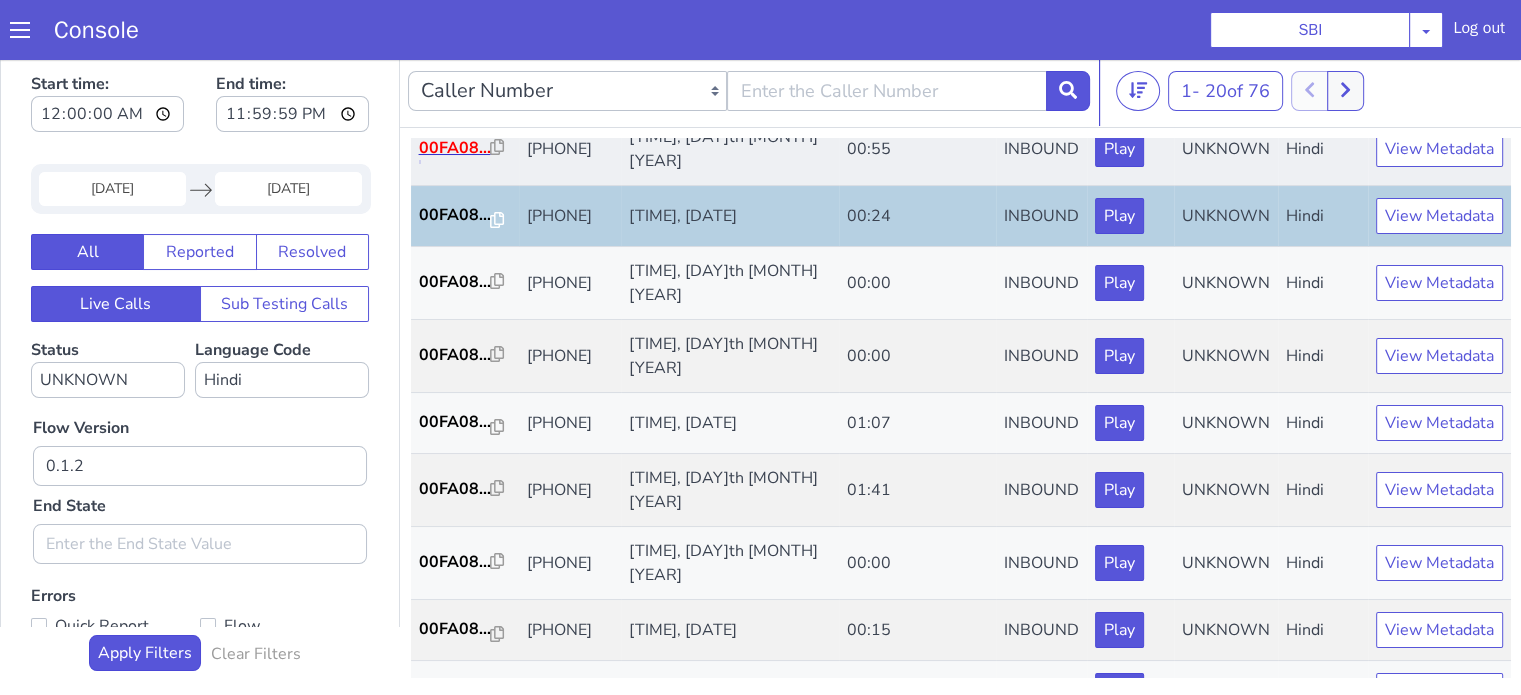 click on "00FA08..." at bounding box center [455, 148] 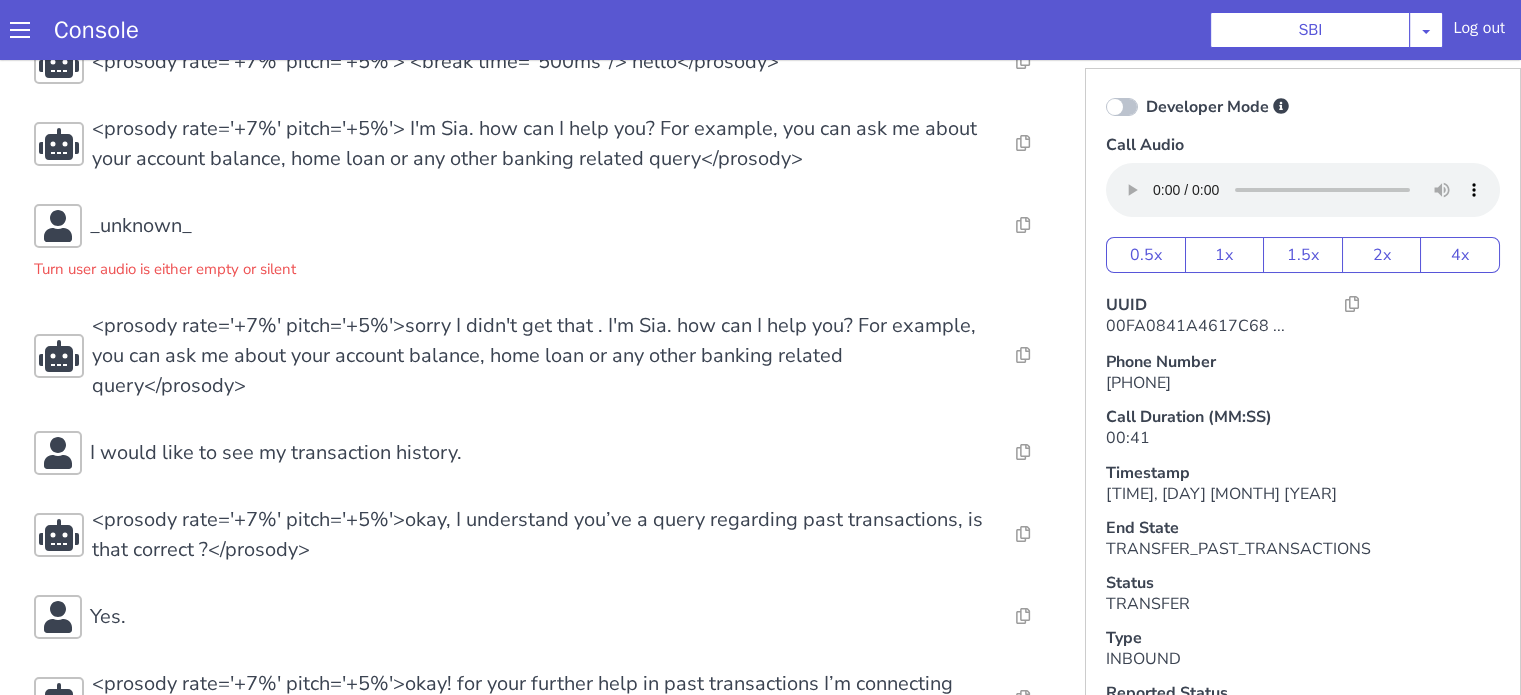 scroll, scrollTop: 142, scrollLeft: 0, axis: vertical 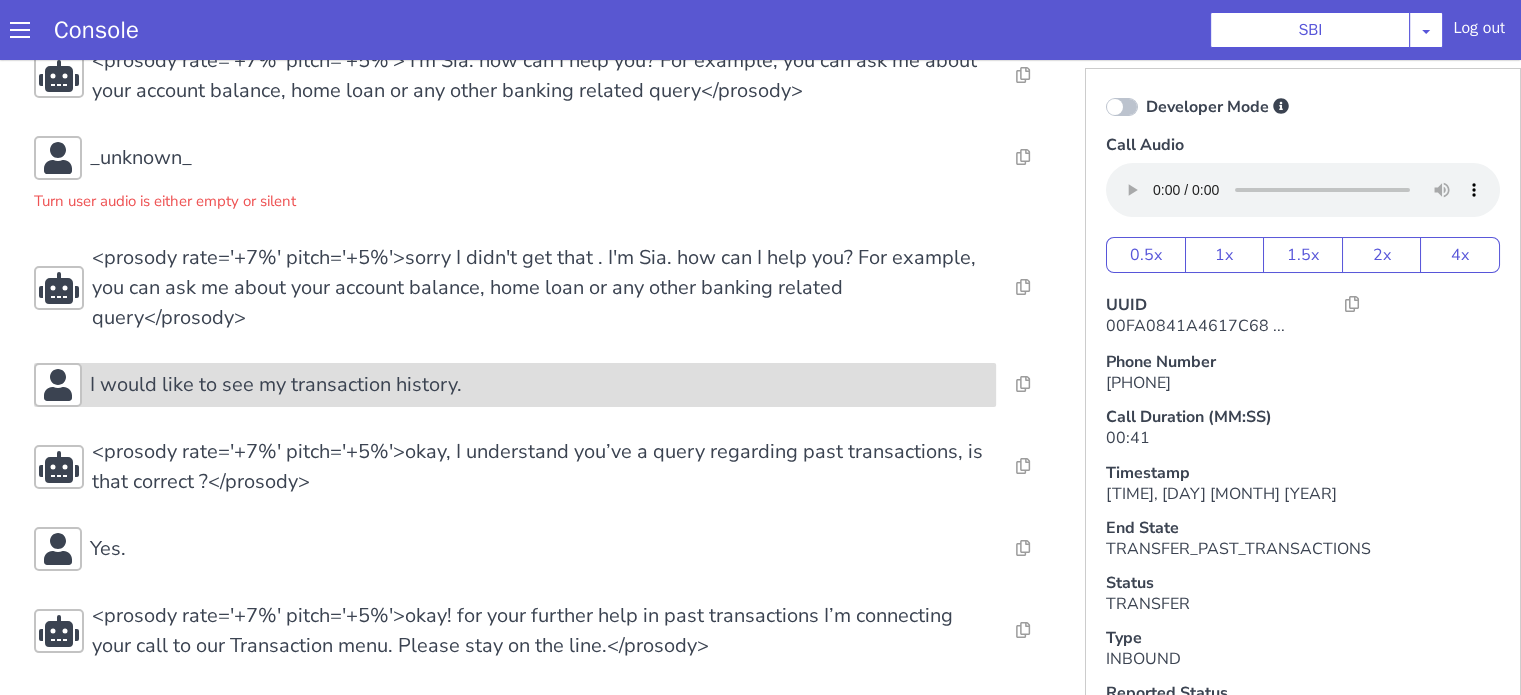 click on "I would like to see my transaction history." at bounding box center [1336, 1484] 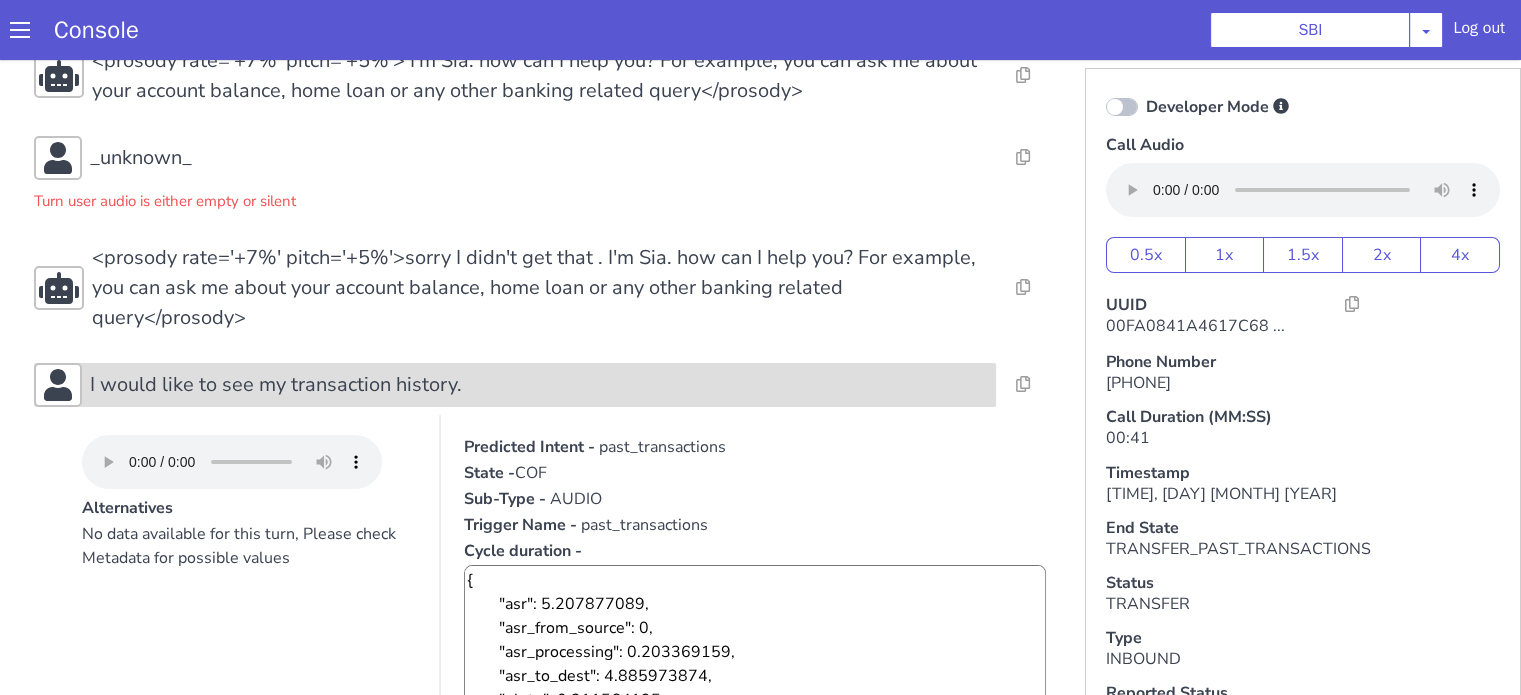 click on "I would like to see my transaction history." at bounding box center (1842, 68) 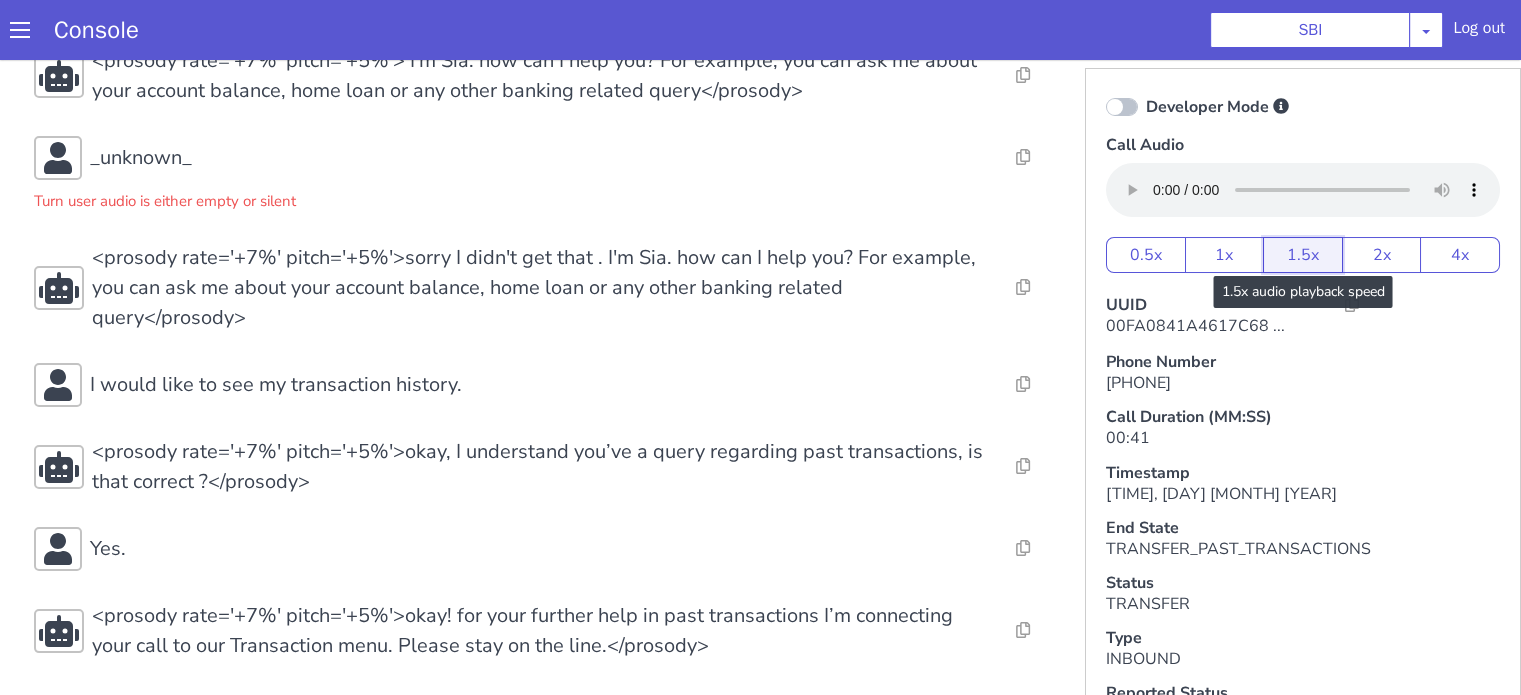 click on "1.5x" at bounding box center (2752, 112) 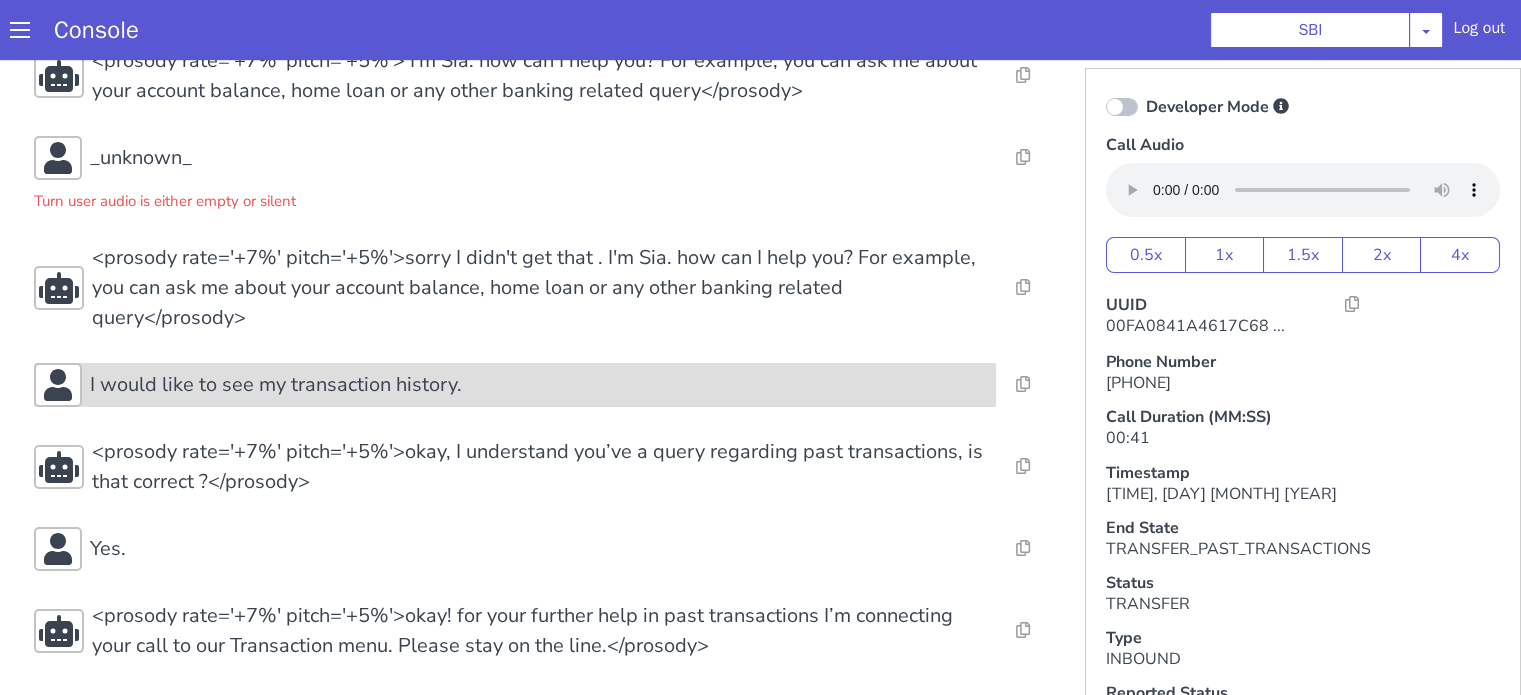 click on "I would like to see my transaction history." at bounding box center [2104, 554] 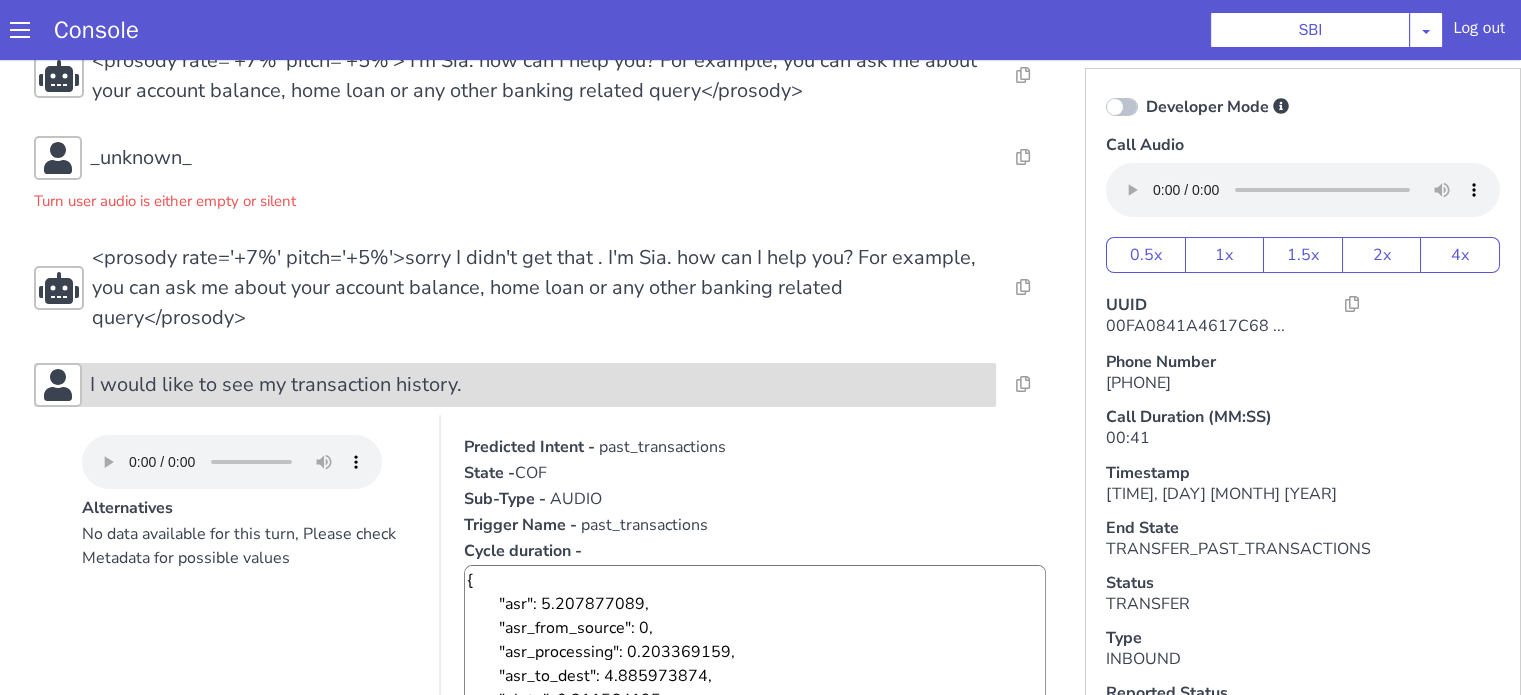 click on "I would like to see my transaction history." at bounding box center (1921, 150) 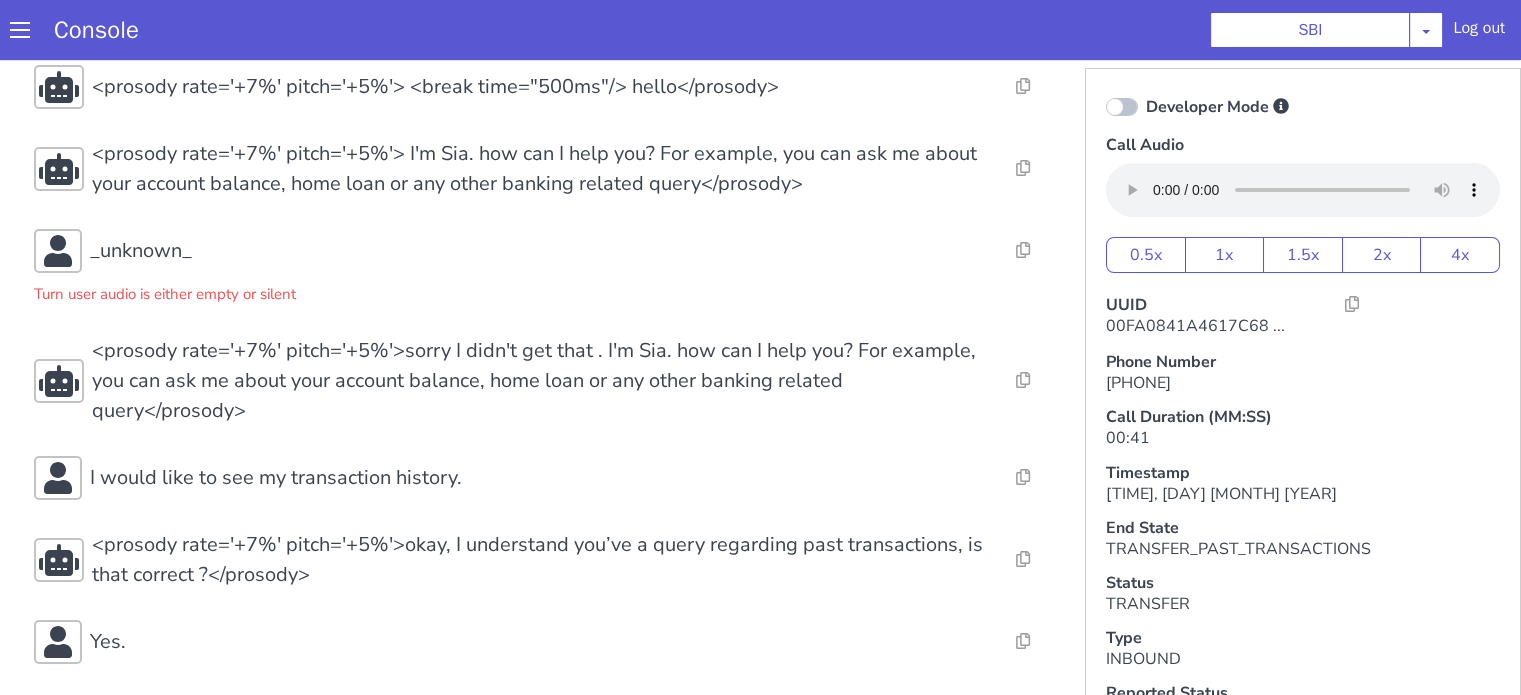 scroll, scrollTop: 0, scrollLeft: 0, axis: both 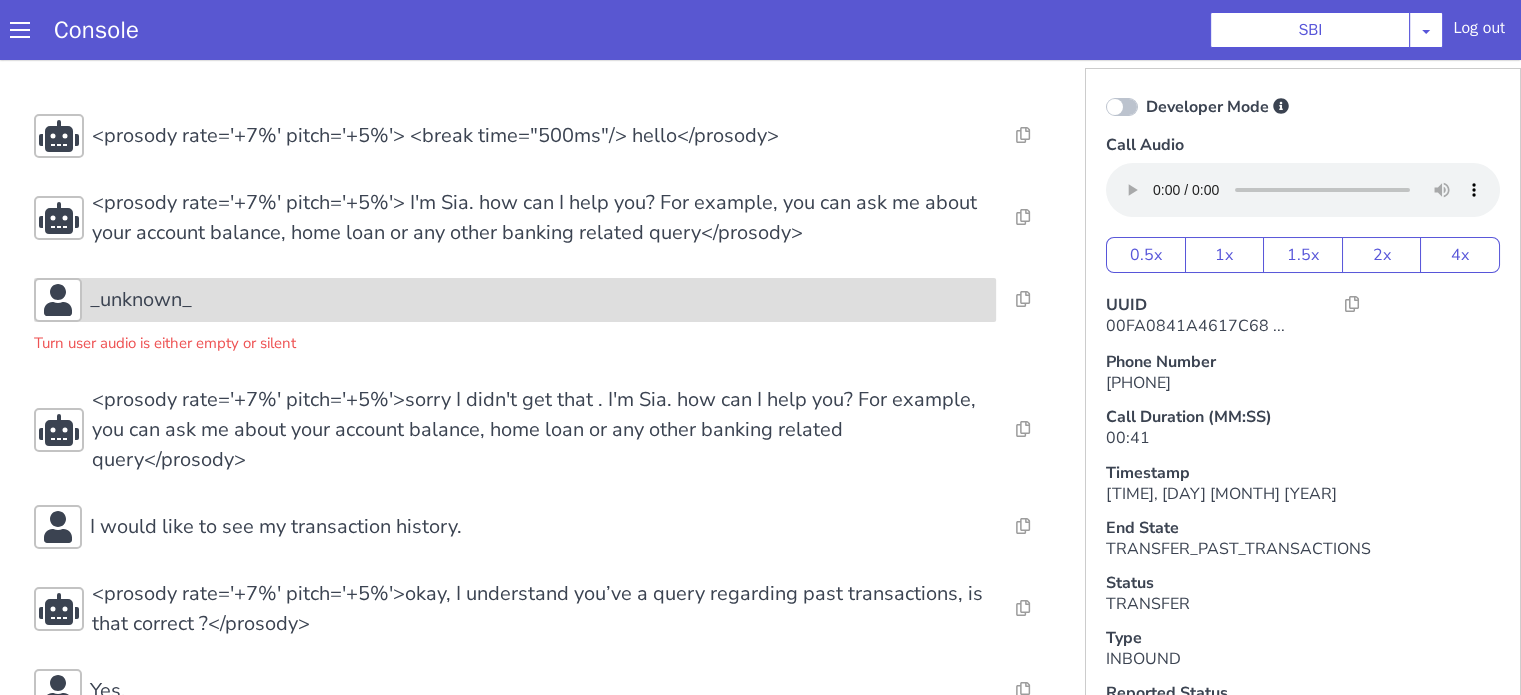 click on "_unknown_" at bounding box center (1988, 157) 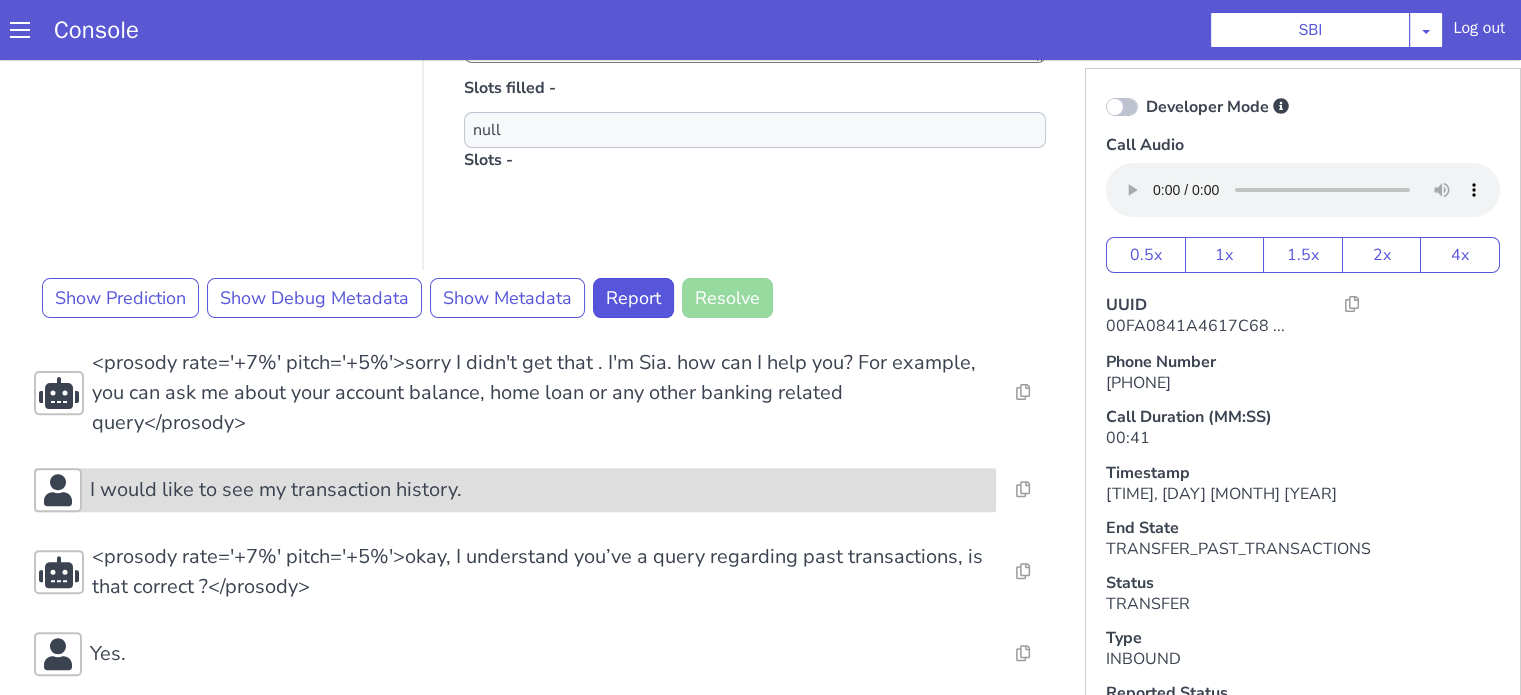 scroll, scrollTop: 705, scrollLeft: 0, axis: vertical 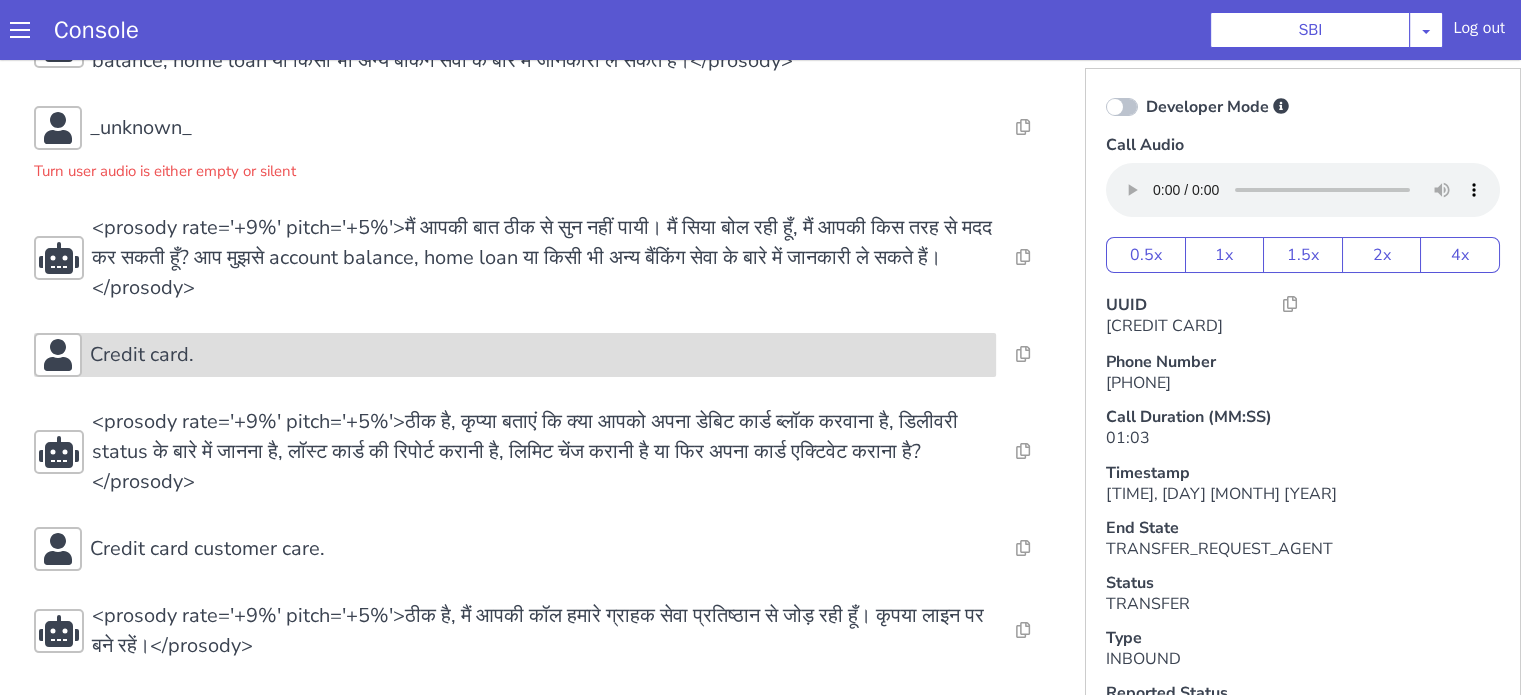 click on "Credit card." at bounding box center [539, 355] 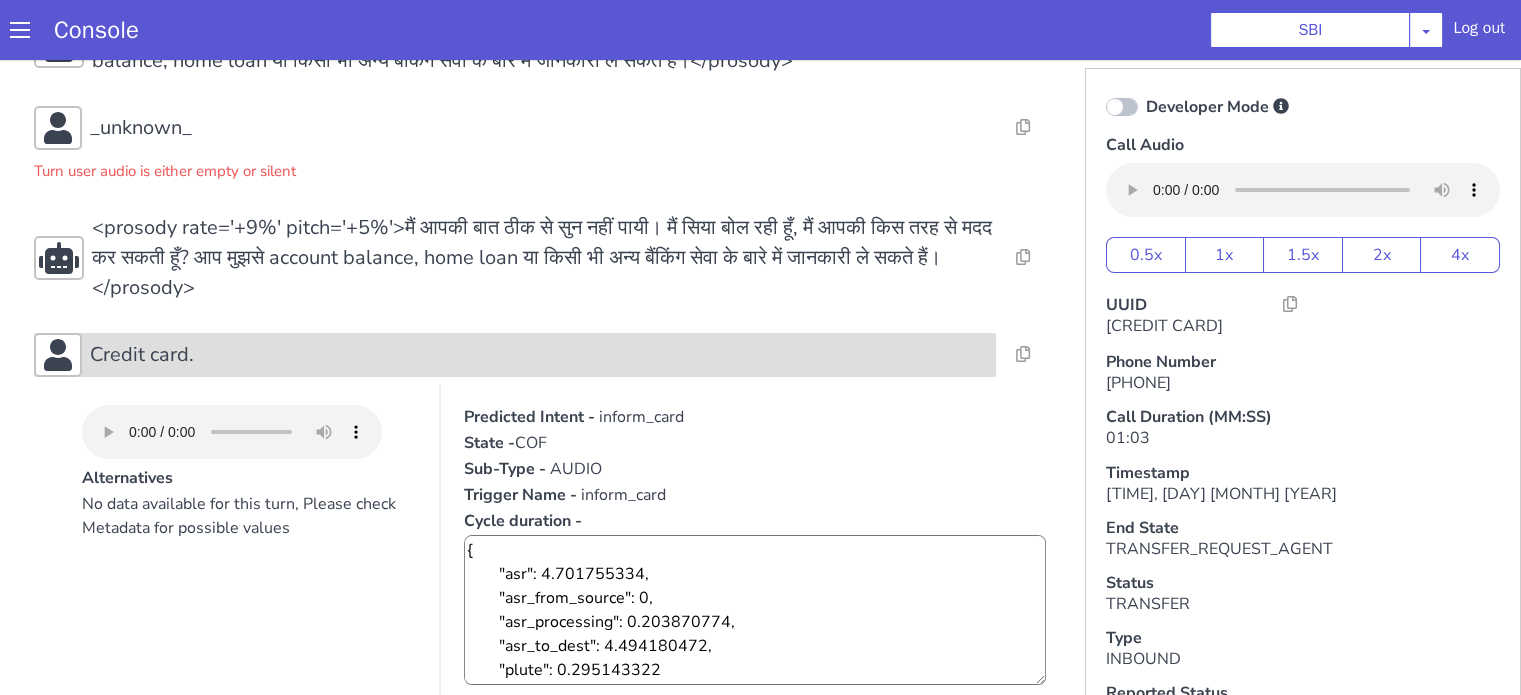 click on "Credit card." at bounding box center (539, 355) 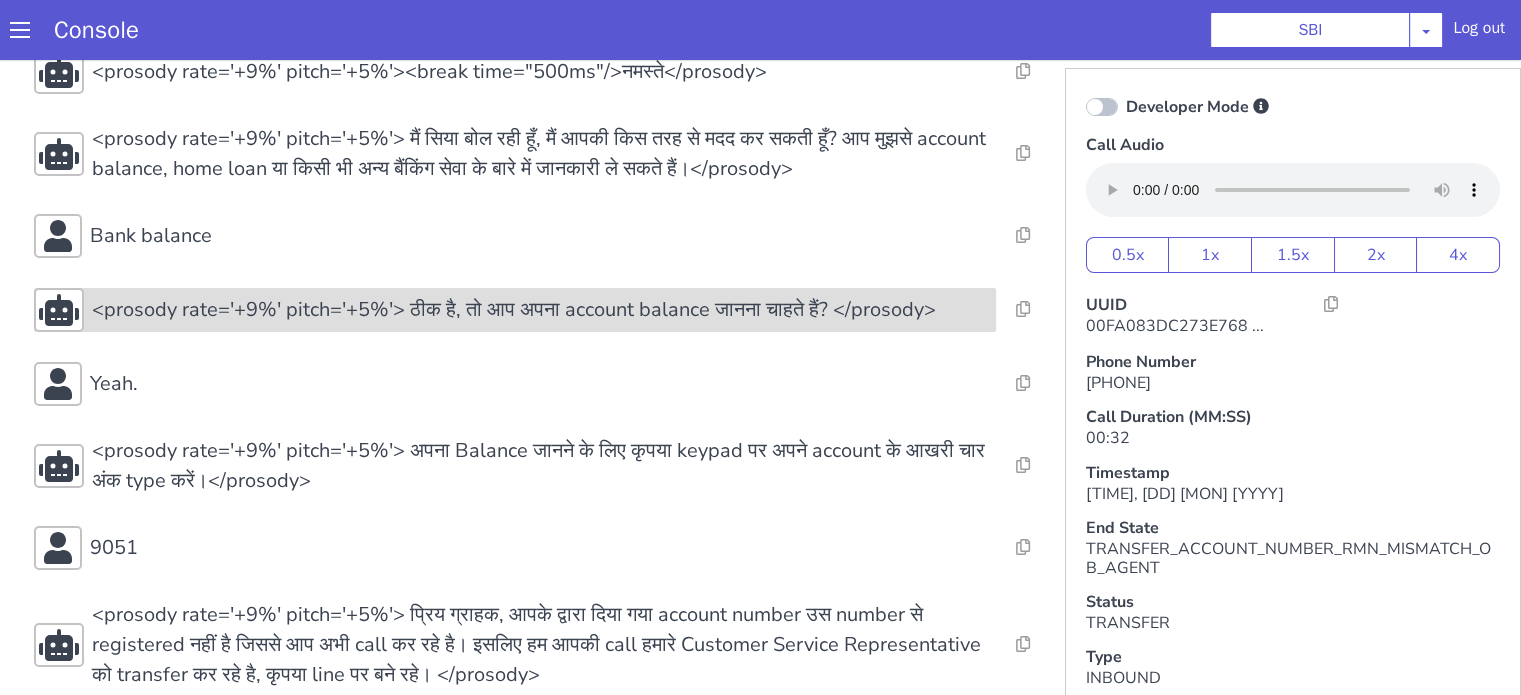 scroll, scrollTop: 92, scrollLeft: 0, axis: vertical 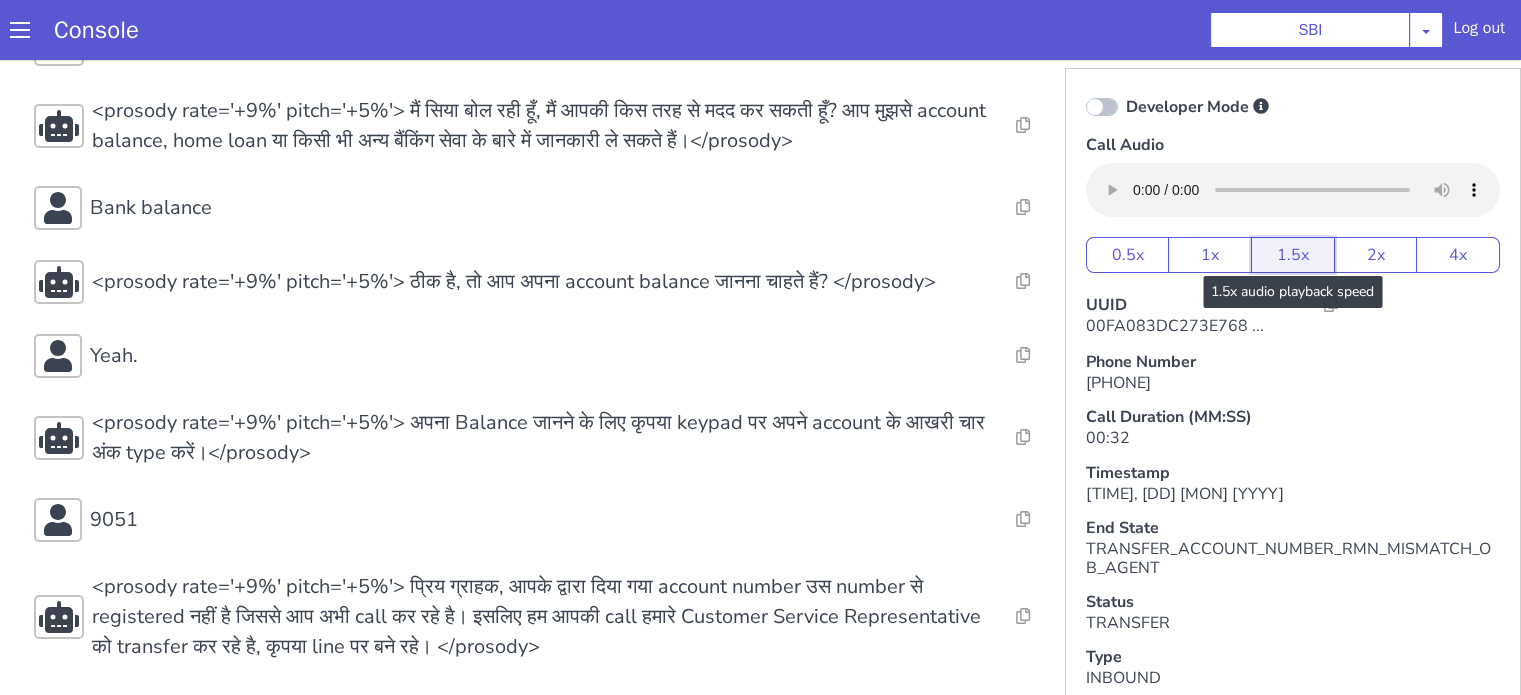 click on "1.5x" at bounding box center (1293, 255) 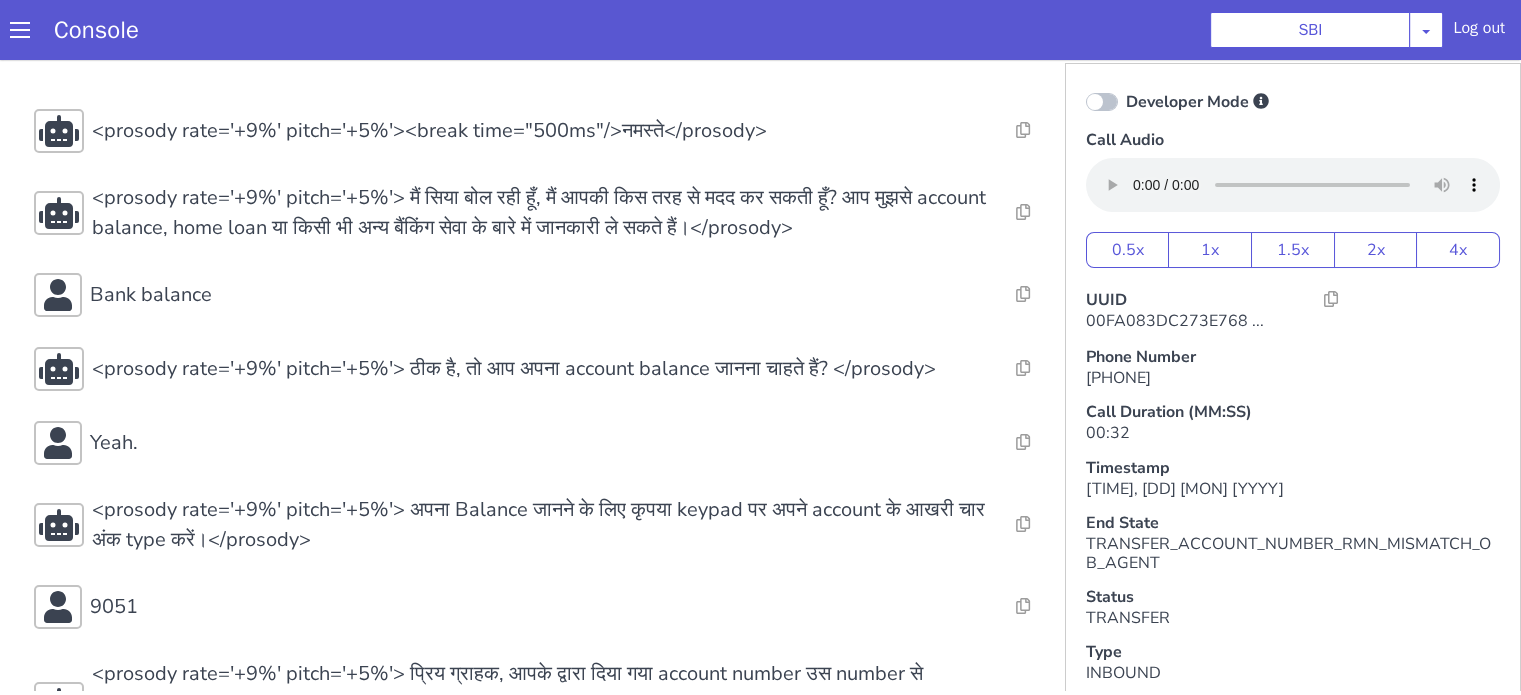 scroll, scrollTop: 0, scrollLeft: 0, axis: both 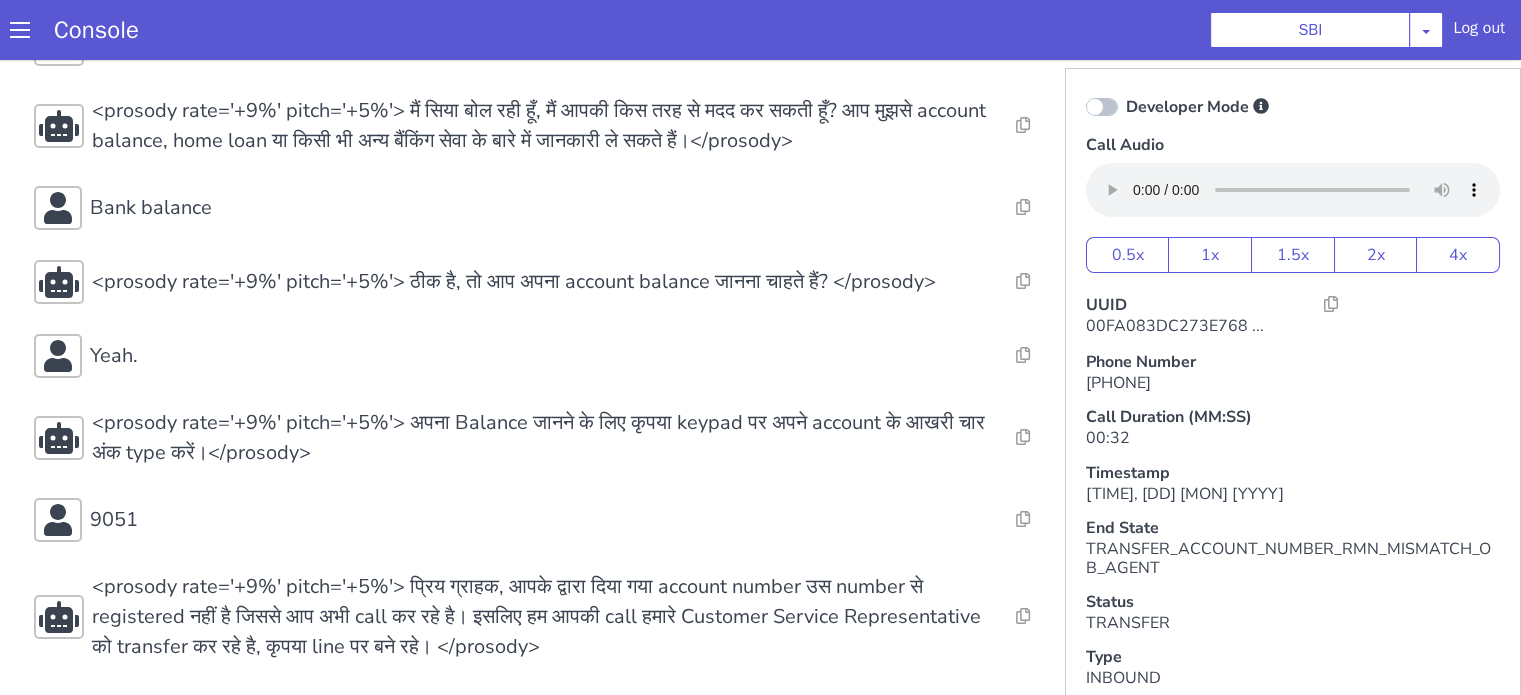 click on "Console SBI AO Smith Airtel DTH Pilot Airtel POC Alice Blue NT Aliceblue American Finance - US Apollo Apollo 24*7 Application - Collections Auto NPS feedback Avaya Devconnect Axis Axis AMC Axis Outbound BAGIC BALIC BALIC Old 2 Bajaj Autofinance Bajaj Fin Banking Demo Barbeque Nation Buy Now Pay Later Cars24 Cashe Central Bank of India Charles Tyrwhitt Cholamandalam Finance Consumer Durables Coverfox Covid19 Helpline Credgenics CreditMate DPDzero DUMMY Data collection Demo - Collections Dish TV ERCM Emeritus Eureka Forbes - LQ FFAM360 - US Familiarity Farming_Axis Finaccel Flipkart Flow Templates Fusion Microfinance Giorgos_TestBot Great Learning Grievance Bot HDB Finance HDFC HDFC Ergo HDFC Freedom CC HDFC Life Demo HDFC Securities Hathway Internet Hathway V2 Home Credit IBM IBM Banking Demo ICICI ICICI Bank Outbound ICICI Lombard Persistency ICICI Prudential ICICI securities ICICI_lombard IDFC First Bank IFFCO Tokio Insurance Iffco Tokio Indiamart Indigo IndusInd - Settlement IndusInd CC Insurance Jarvis" at bounding box center [760, 30] 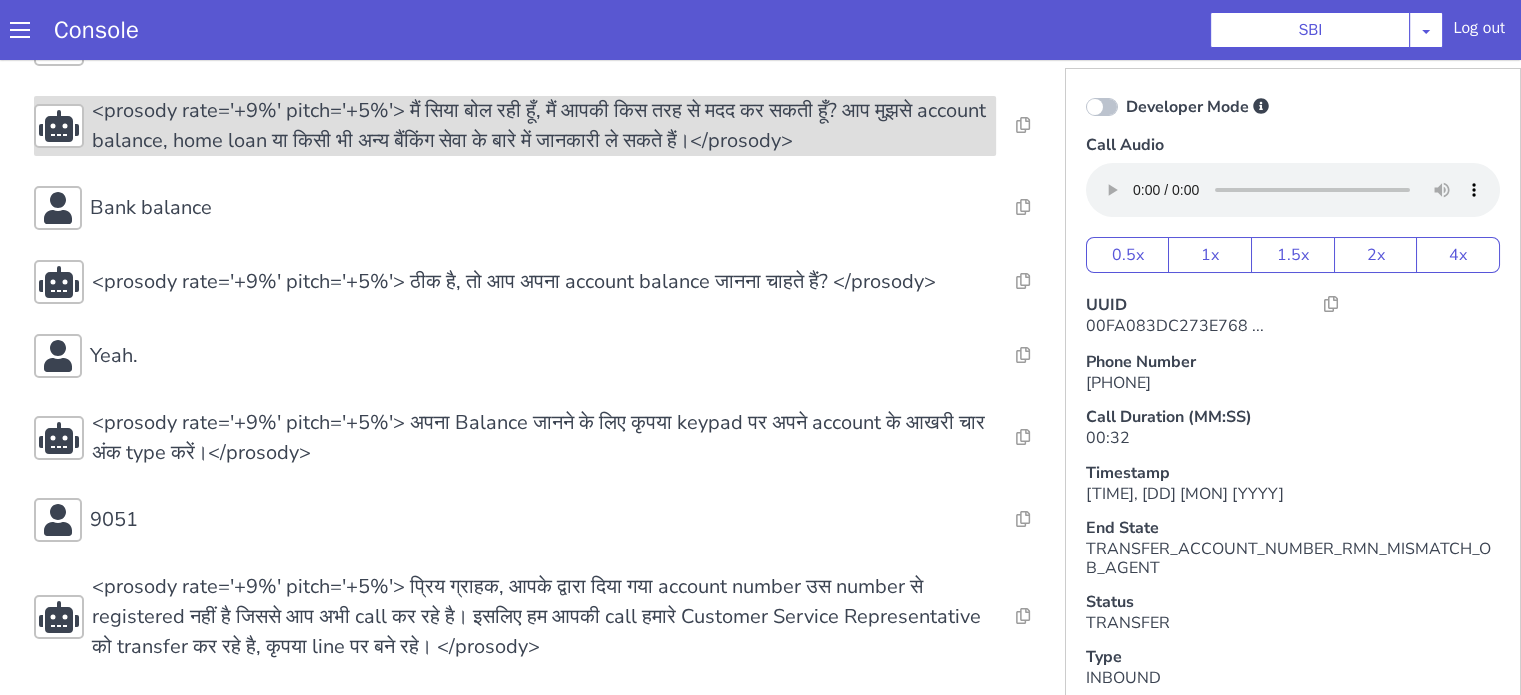 scroll, scrollTop: 5, scrollLeft: 0, axis: vertical 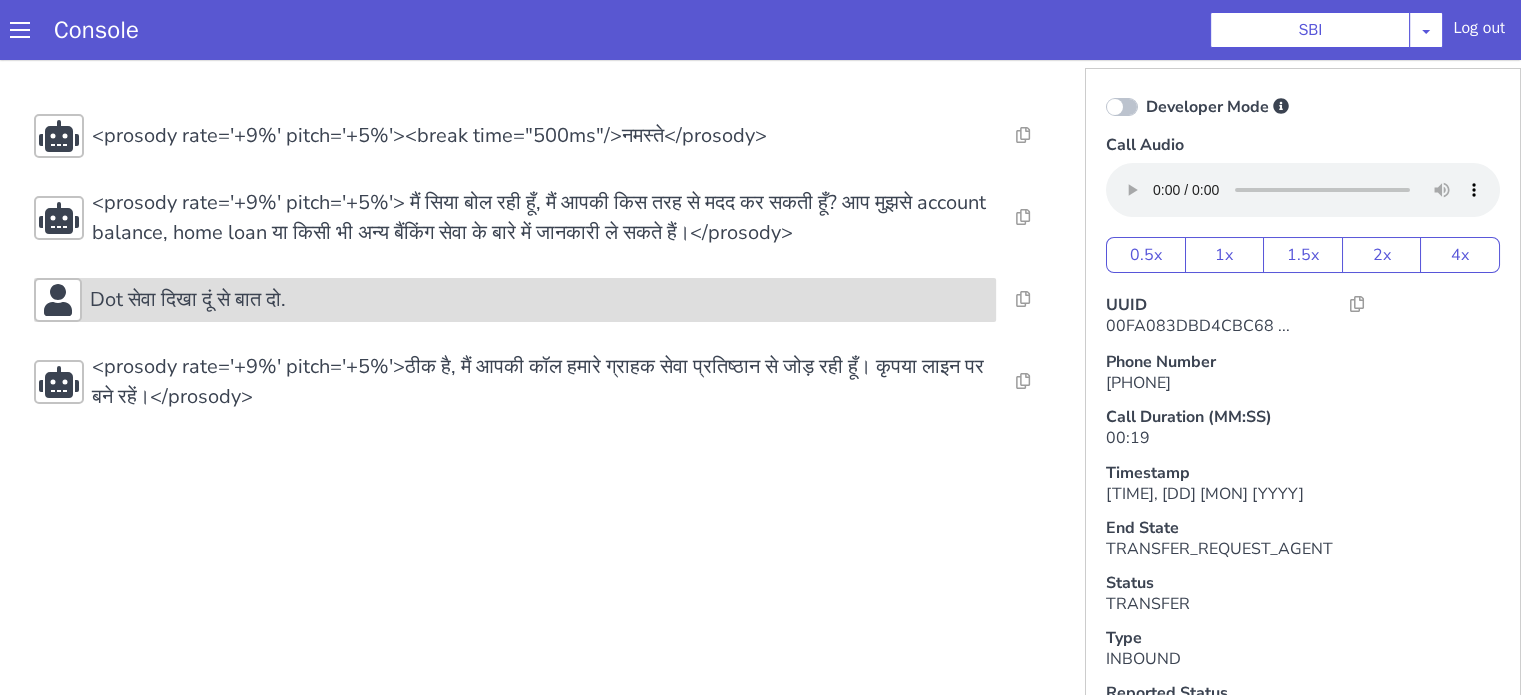 click on "Dot सेवा दिखा दूं से बात दो." at bounding box center (539, 300) 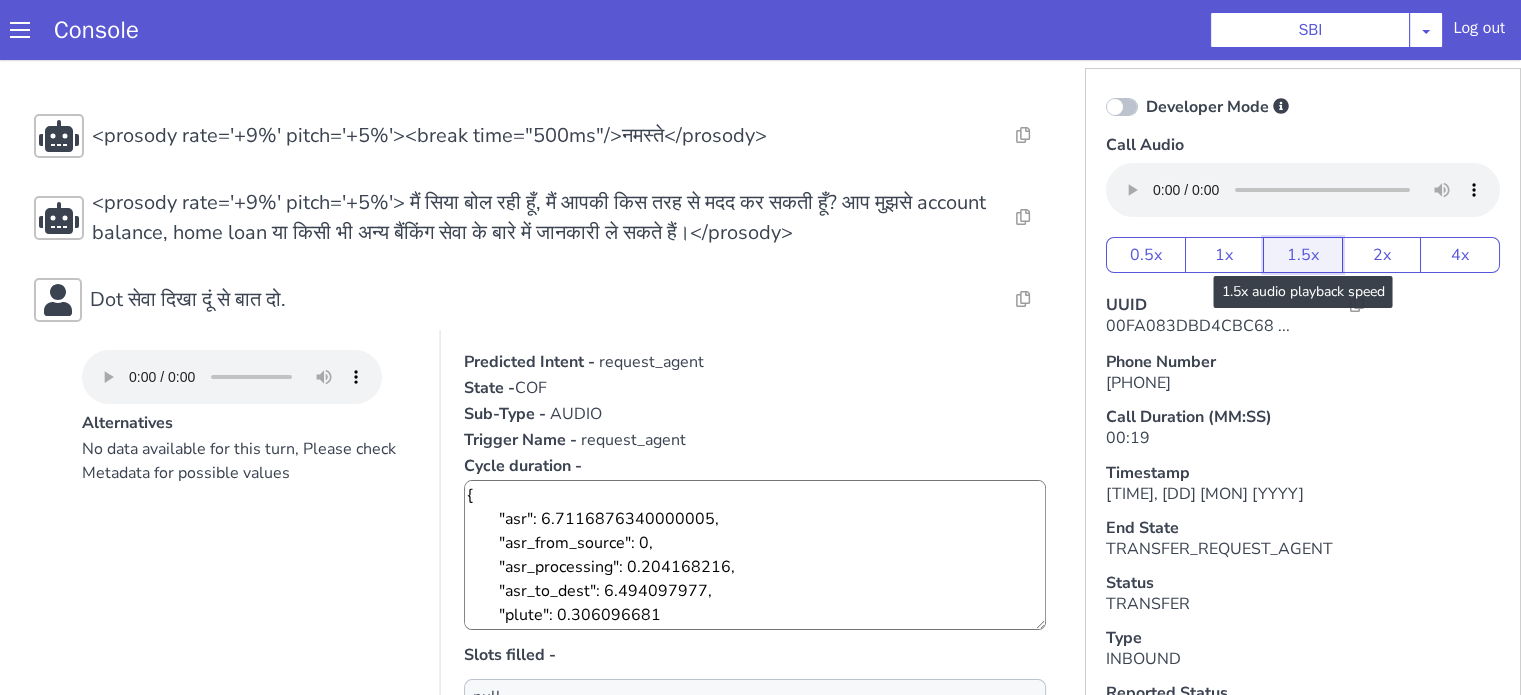 click on "1.5x" at bounding box center [1303, 255] 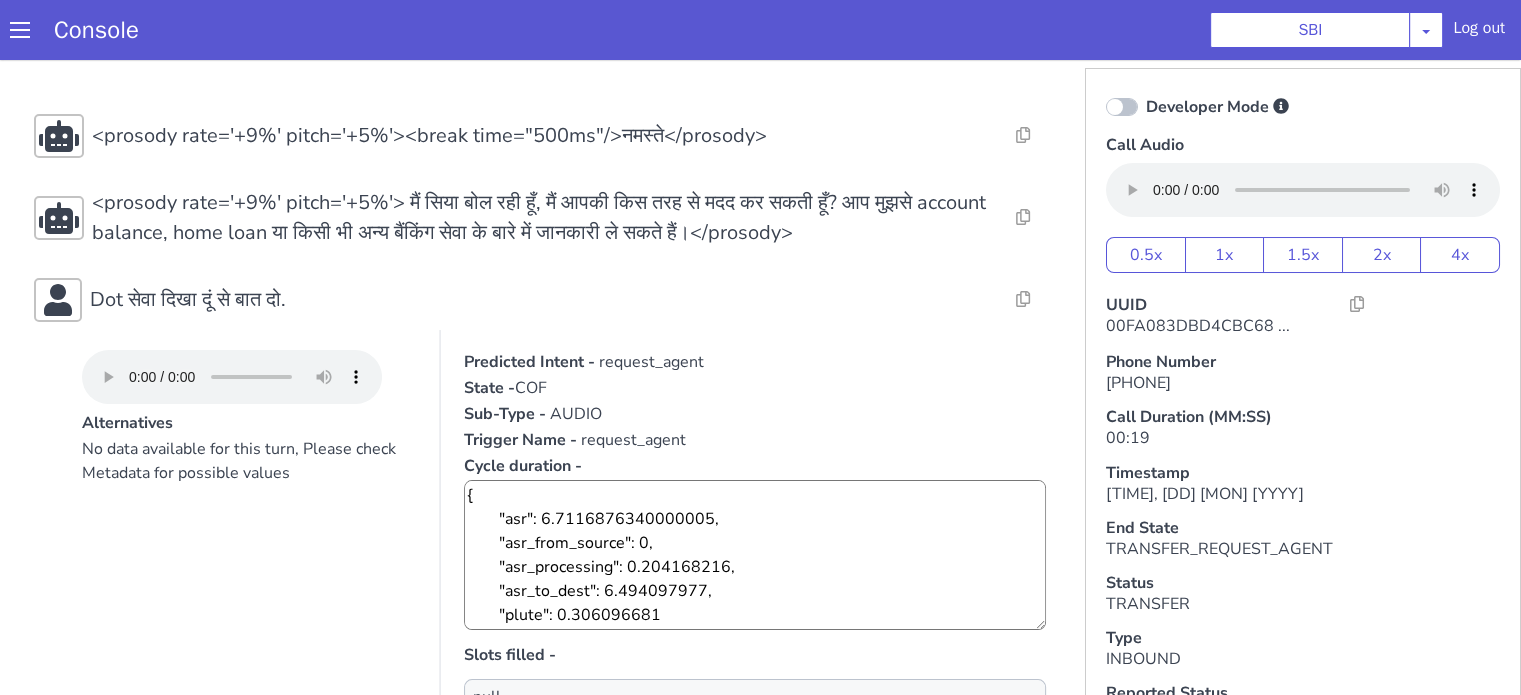 click on "Console SBI AO Smith Airtel DTH Pilot Airtel POC Alice Blue NT Aliceblue American Finance - US Apollo Apollo 24*7 Application - Collections Auto NPS feedback Avaya Devconnect Axis Axis AMC Axis Outbound BAGIC BALIC BALIC Old 2 Bajaj Autofinance Bajaj Fin Banking Demo Barbeque Nation Buy Now Pay Later Cars24 Cashe Central Bank of India Charles Tyrwhitt Cholamandalam Finance Consumer Durables Coverfox Covid19 Helpline Credgenics CreditMate DPDzero DUMMY Data collection Demo - Collections Dish TV ERCM Emeritus Eureka Forbes - LQ FFAM360 - US Familiarity Farming_Axis Finaccel Flipkart Flow Templates Fusion Microfinance Giorgos_TestBot Great Learning Grievance Bot HDB Finance HDFC HDFC Ergo HDFC Freedom CC HDFC Life Demo HDFC Securities Hathway Internet Hathway V2 Home Credit IBM IBM Banking Demo ICICI ICICI Bank Outbound ICICI Lombard Persistency ICICI Prudential ICICI securities ICICI_lombard IDFC First Bank IFFCO Tokio Insurance Iffco Tokio Indiamart Indigo IndusInd - Settlement IndusInd CC Insurance Jarvis" at bounding box center [760, 30] 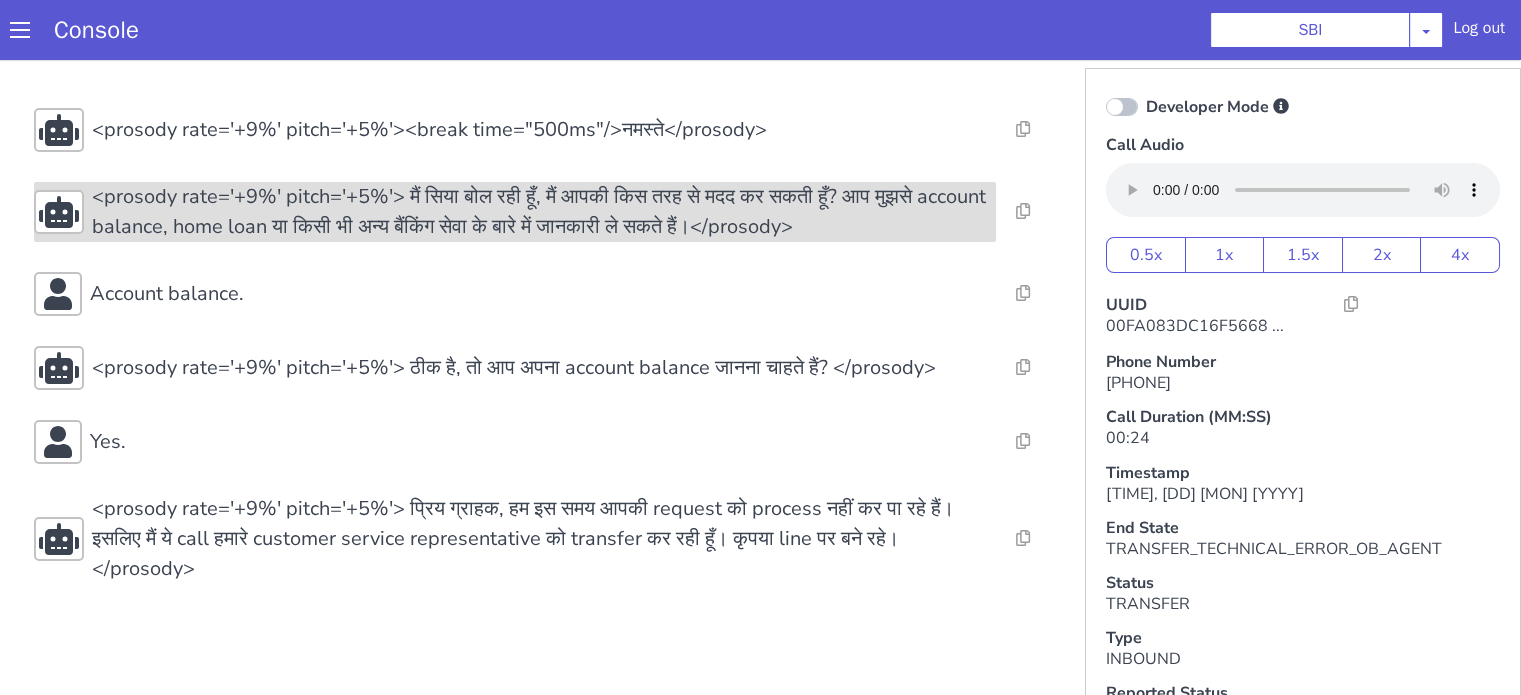 scroll, scrollTop: 8, scrollLeft: 0, axis: vertical 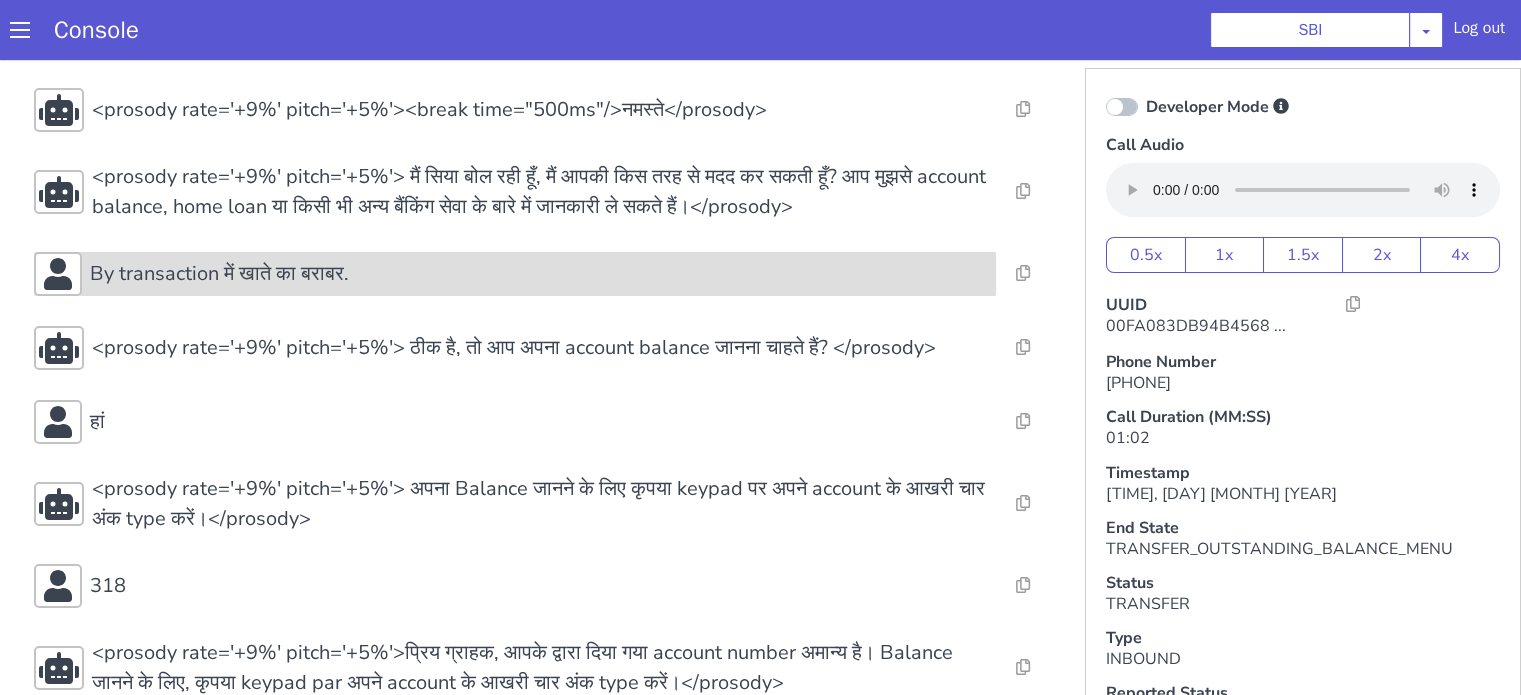 click on "By transaction में खाते का बराबर." at bounding box center [515, 274] 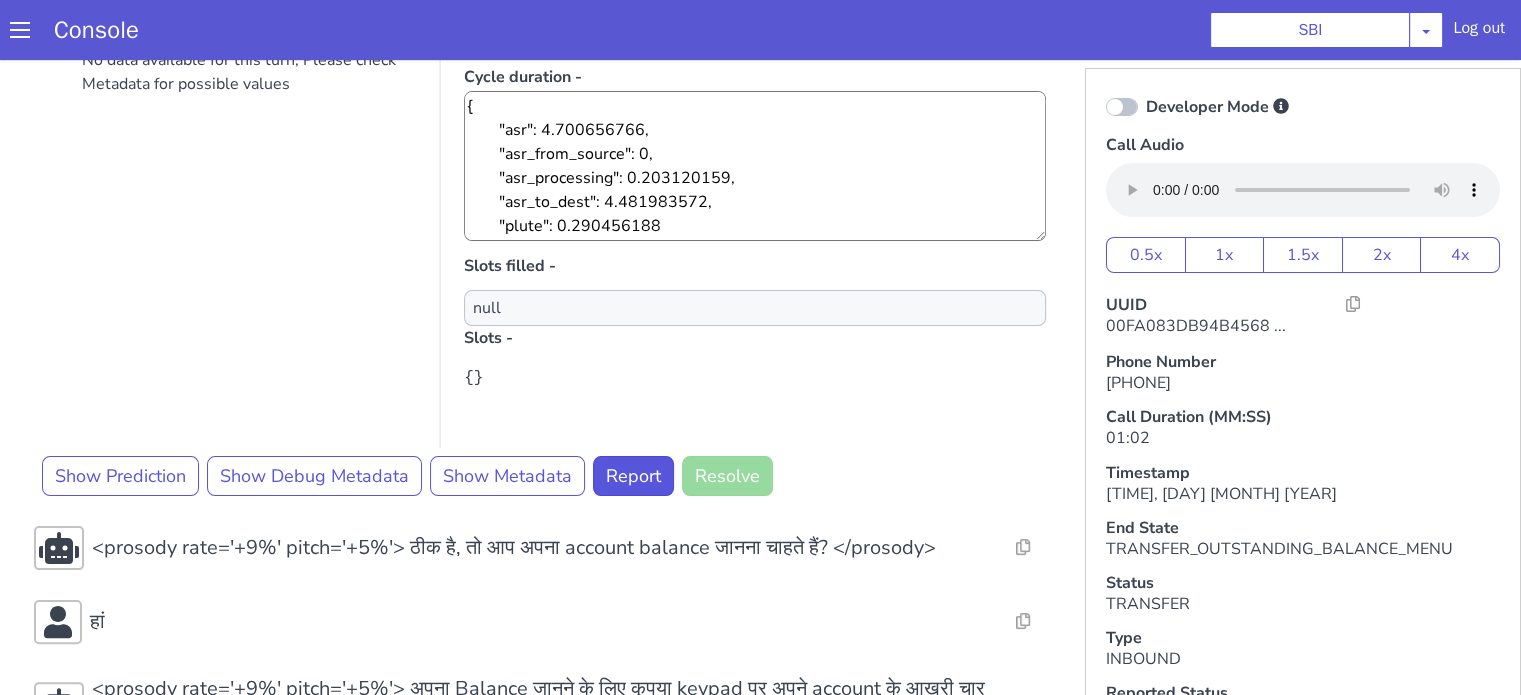 scroll, scrollTop: 89, scrollLeft: 0, axis: vertical 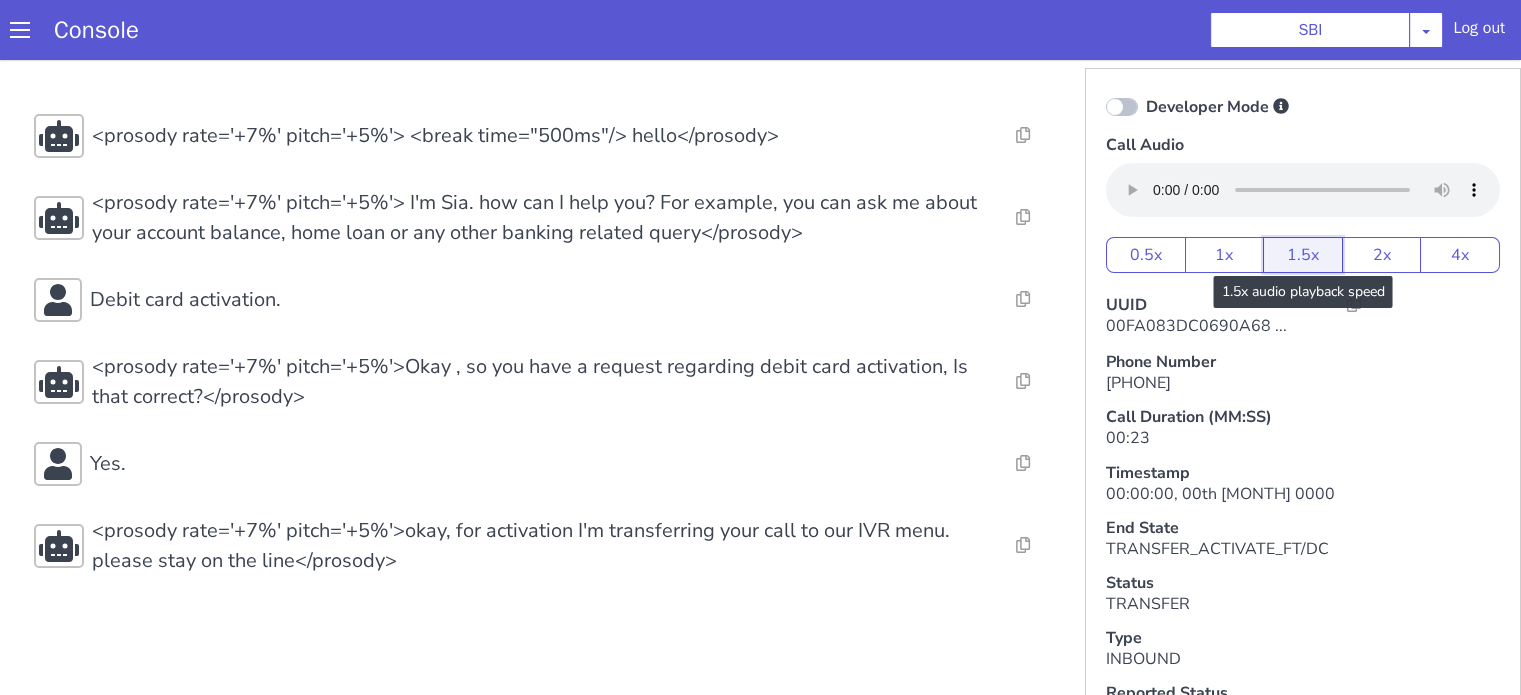 click on "1.5x" at bounding box center (1303, 255) 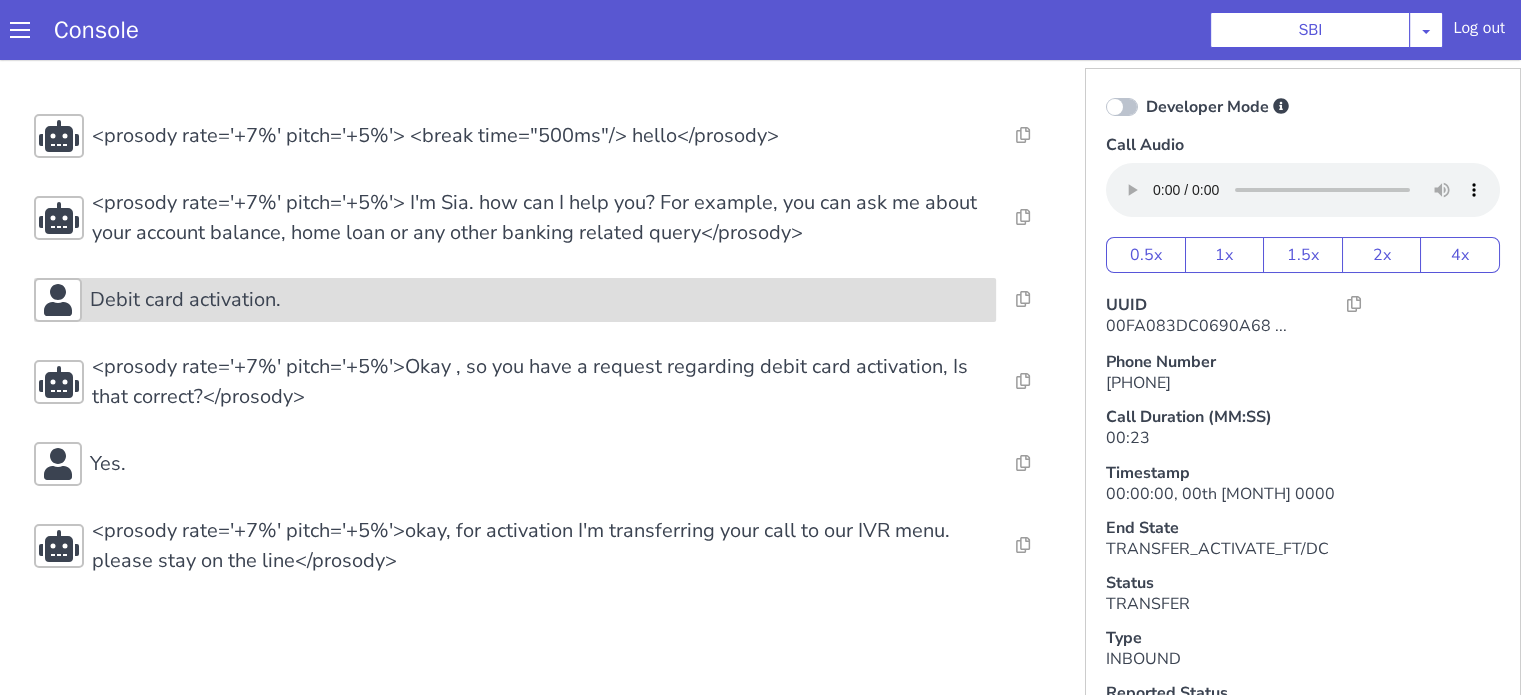click on "Debit card activation." at bounding box center (539, 300) 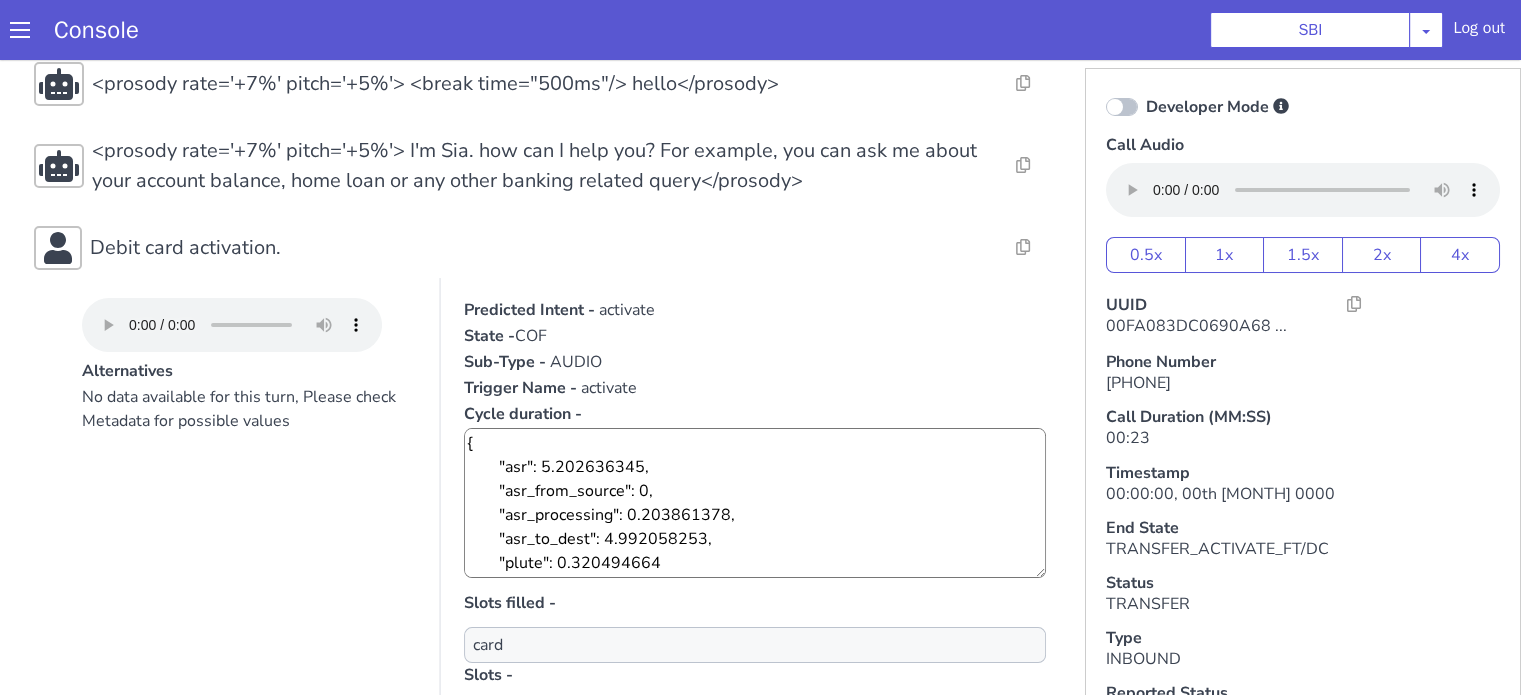 scroll, scrollTop: 100, scrollLeft: 0, axis: vertical 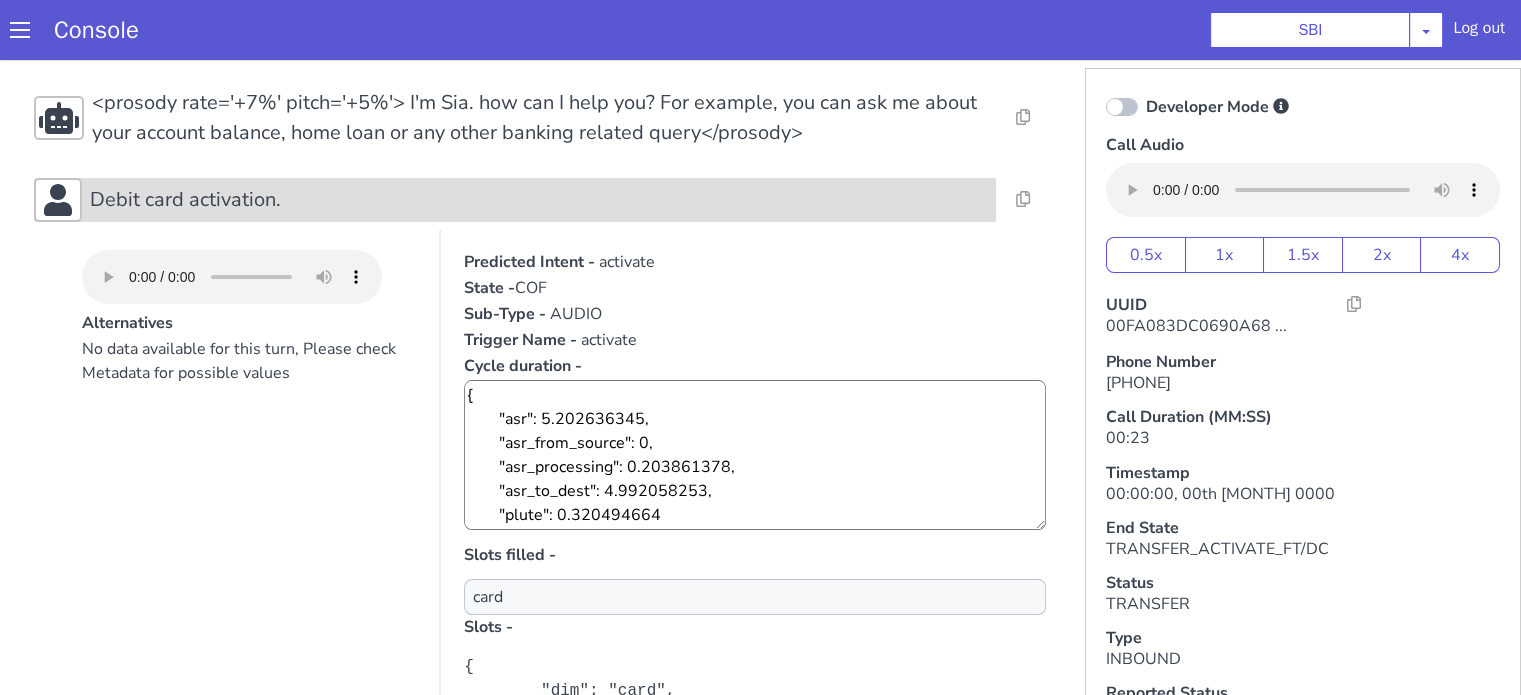 click on "Debit card activation." at bounding box center [185, 200] 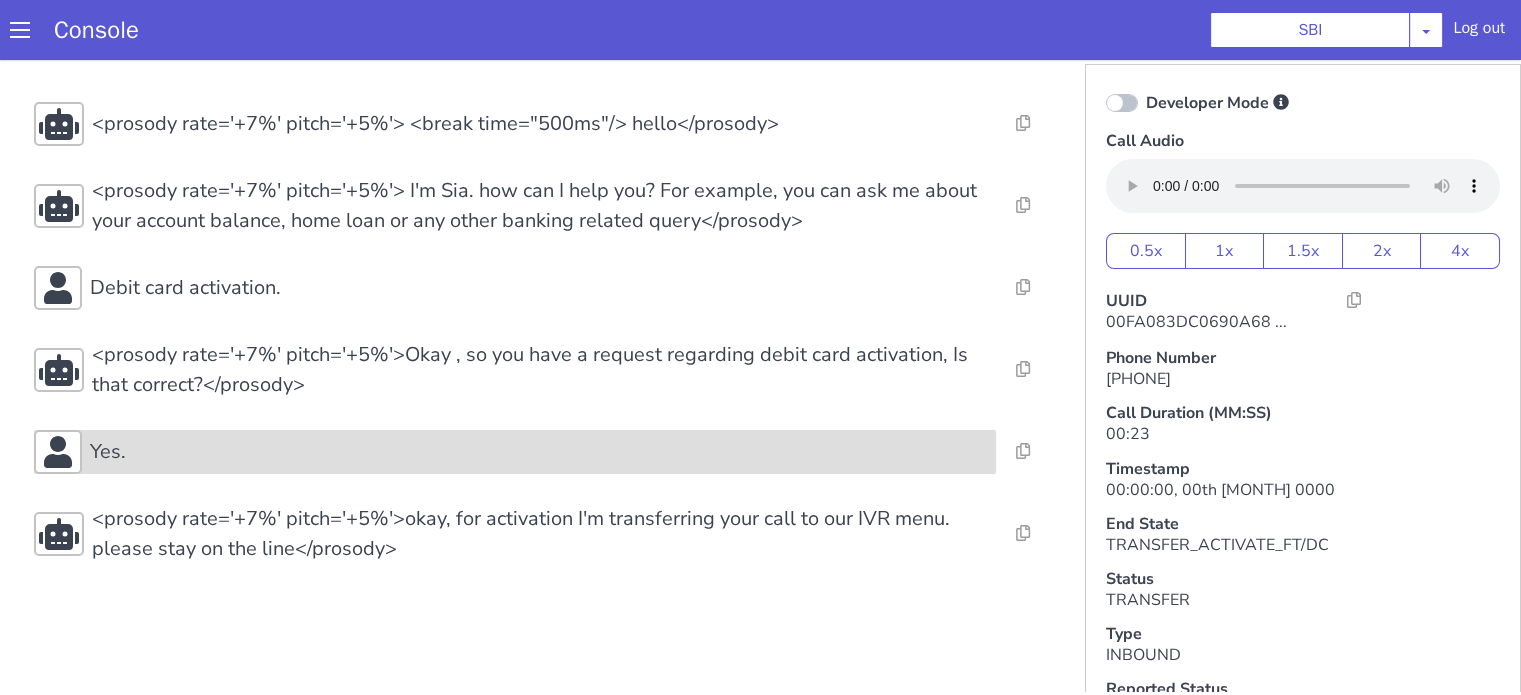 scroll, scrollTop: 5, scrollLeft: 0, axis: vertical 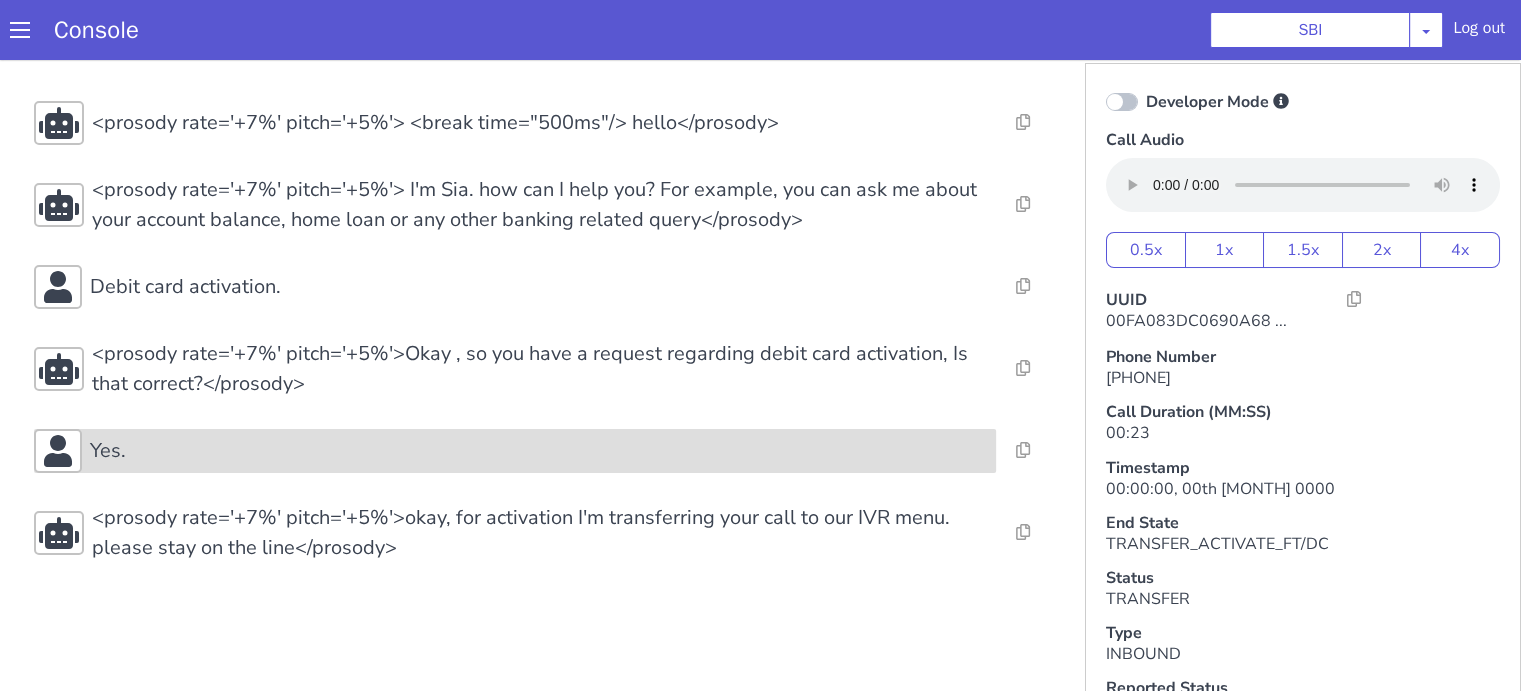 click on "Yes." at bounding box center [515, 451] 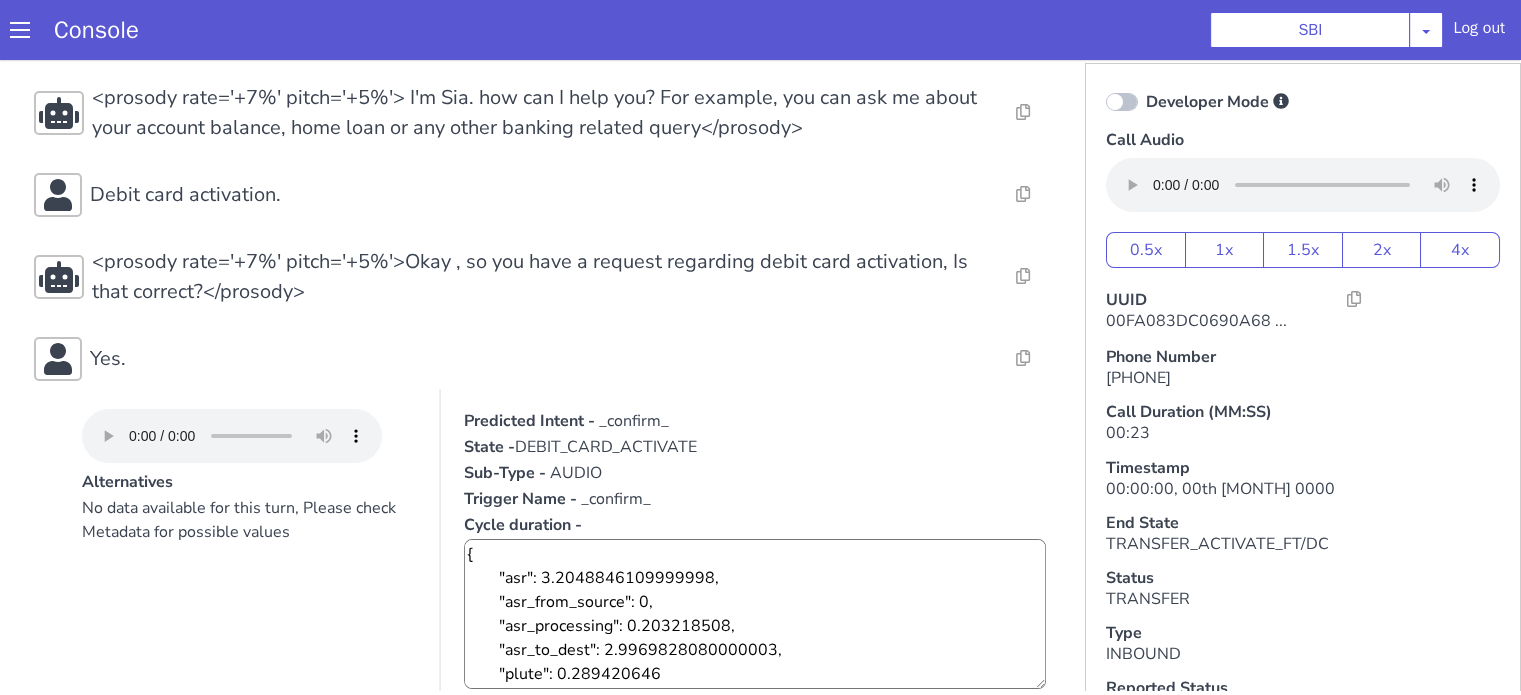 type 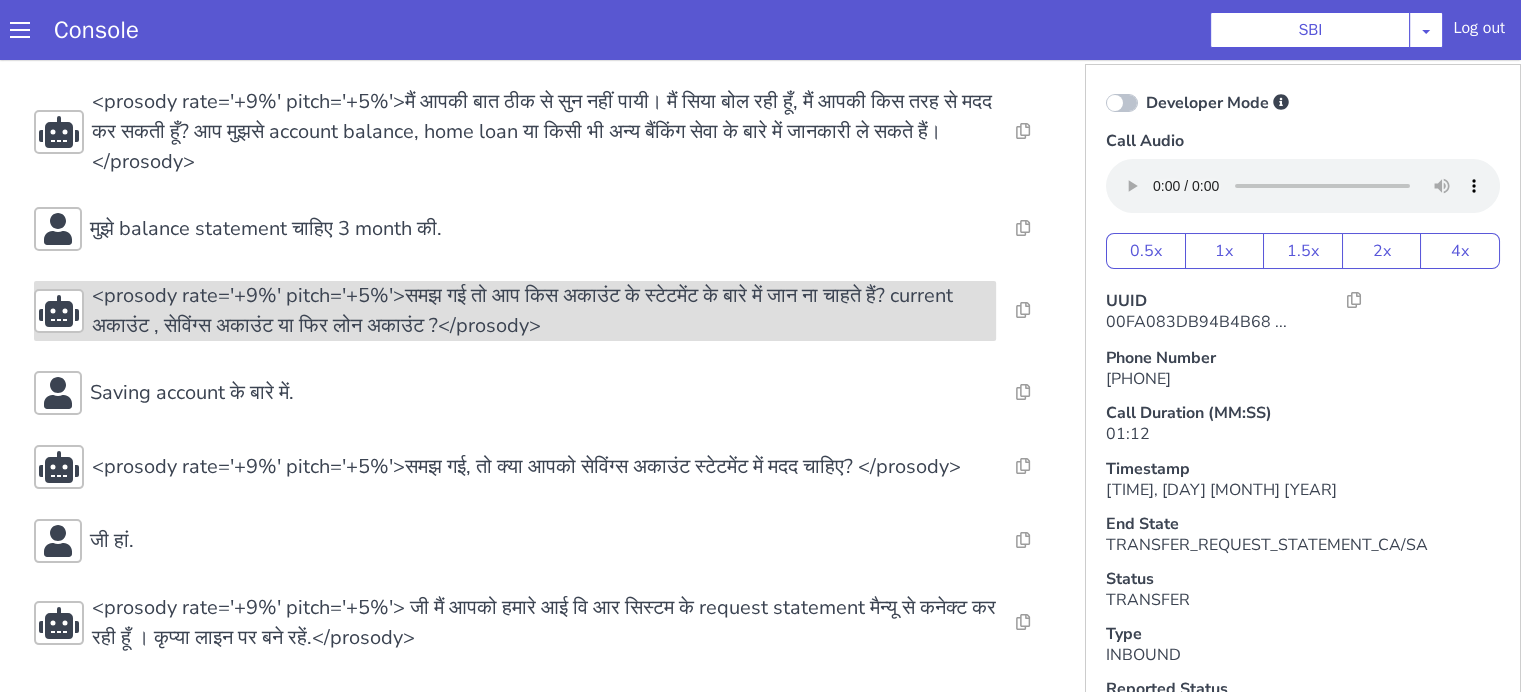 scroll, scrollTop: 5, scrollLeft: 0, axis: vertical 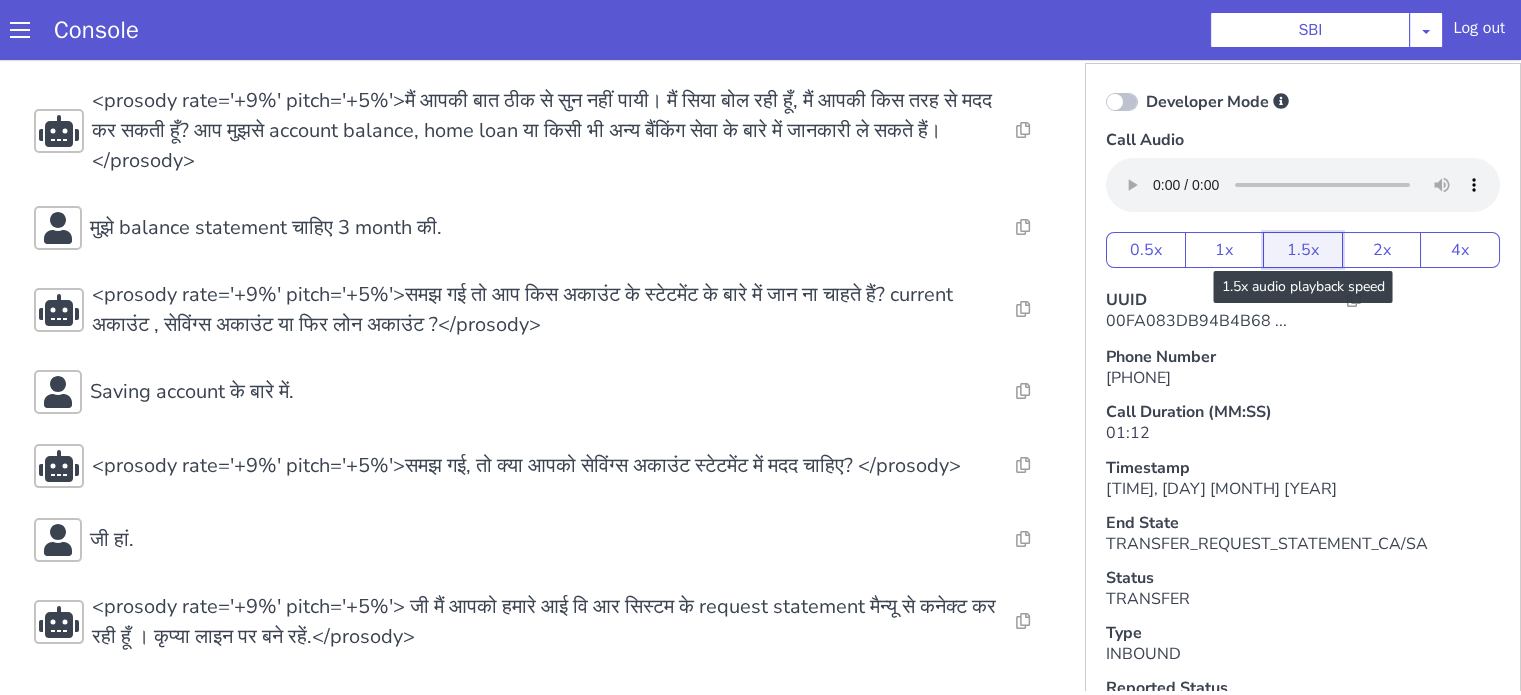 click on "1.5x" at bounding box center [1303, 250] 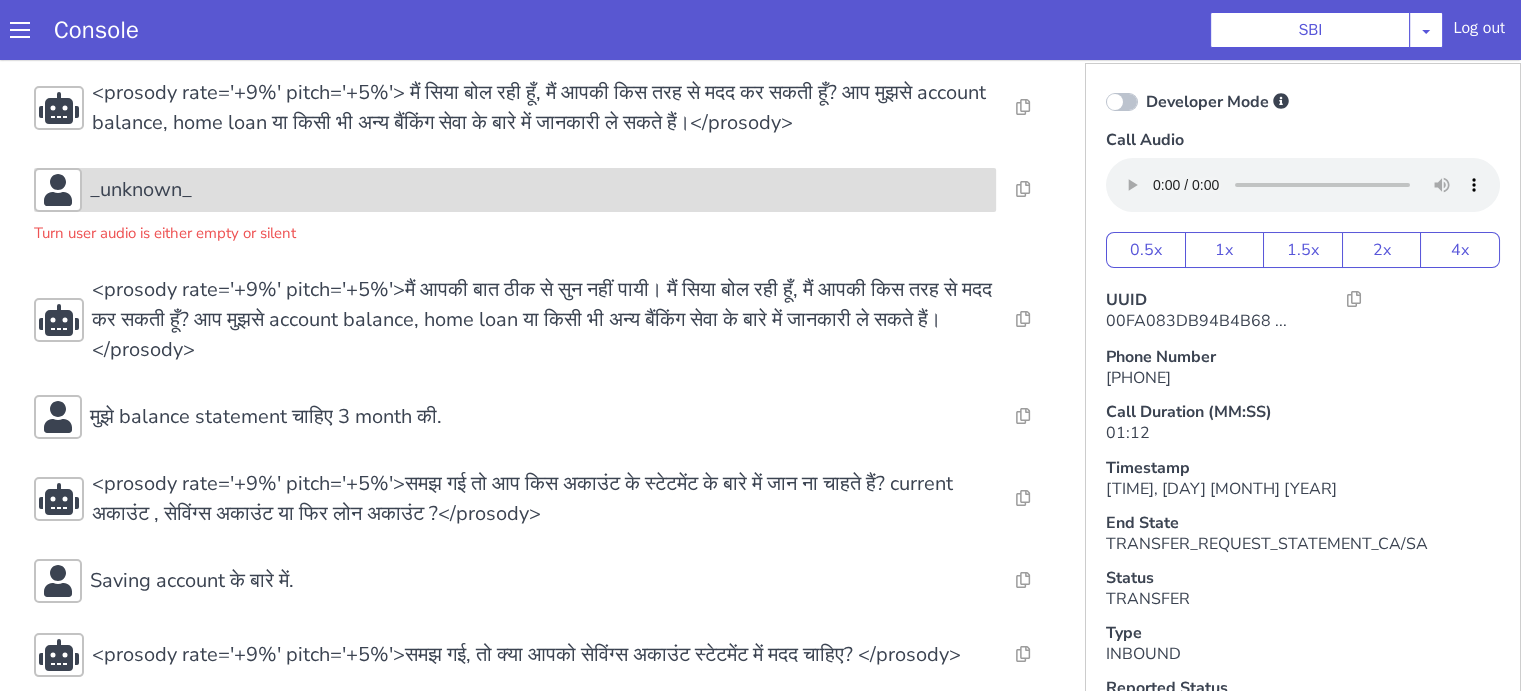 scroll, scrollTop: 200, scrollLeft: 0, axis: vertical 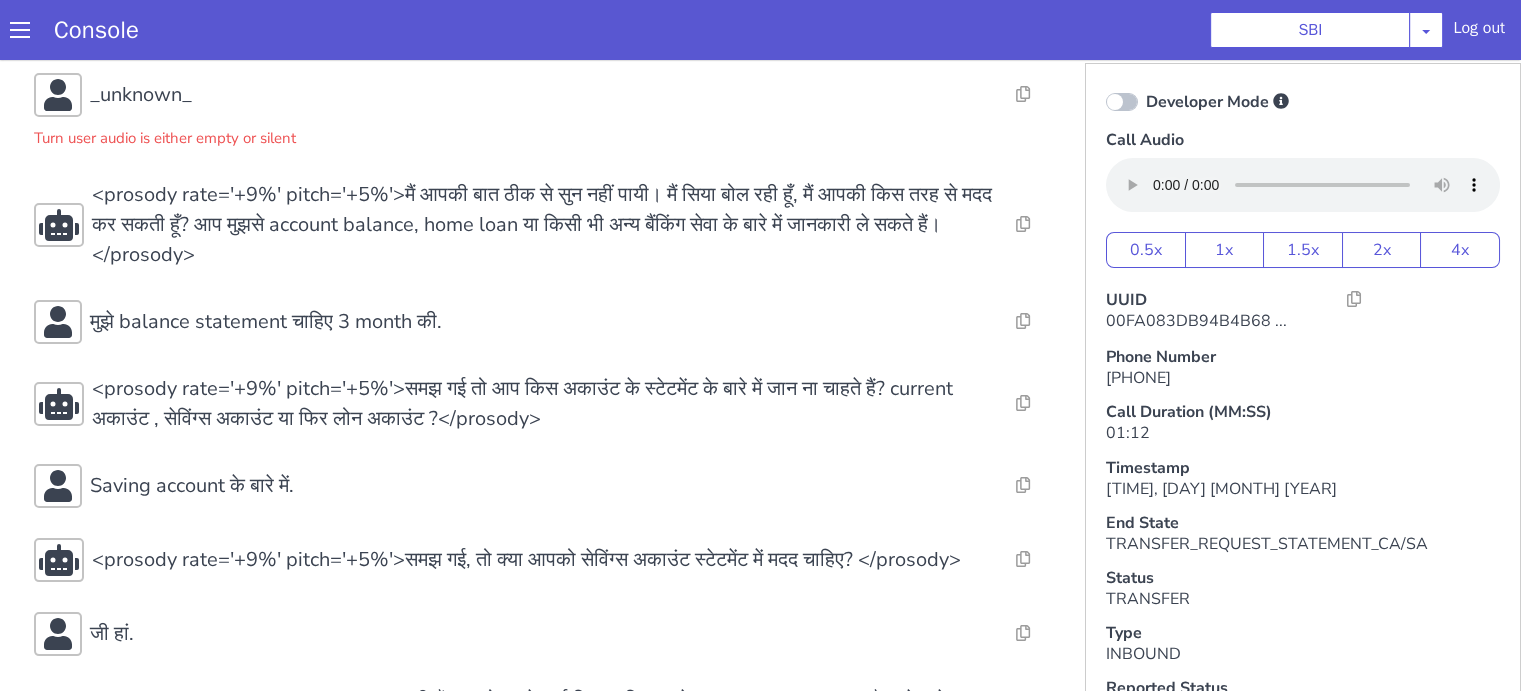 click on "Console SBI AO Smith Airtel DTH Pilot Airtel POC Alice Blue NT Aliceblue American Finance - US Apollo Apollo 24*7 Application - Collections Auto NPS feedback Avaya Devconnect Axis Axis AMC Axis Outbound BAGIC BALIC BALIC Old 2 Bajaj Autofinance Bajaj Fin Banking Demo Barbeque Nation Buy Now Pay Later Cars24 Cashe Central Bank of India Charles Tyrwhitt Cholamandalam Finance Consumer Durables Coverfox Covid19 Helpline Credgenics CreditMate DPDzero DUMMY Data collection Demo - Collections Dish TV ERCM Emeritus Eureka Forbes - LQ FFAM360 - US Familiarity Farming_Axis Finaccel Flipkart Flow Templates Fusion Microfinance Giorgos_TestBot Great Learning Grievance Bot HDB Finance HDFC HDFC Ergo HDFC Freedom CC HDFC Life Demo HDFC Securities Hathway Internet Hathway V2 Home Credit IBM IBM Banking Demo ICICI ICICI Bank Outbound ICICI Lombard Persistency ICICI Prudential ICICI securities ICICI_lombard IDFC First Bank IFFCO Tokio Insurance Iffco Tokio Indiamart Indigo IndusInd - Settlement IndusInd CC Insurance Jarvis" at bounding box center [760, 30] 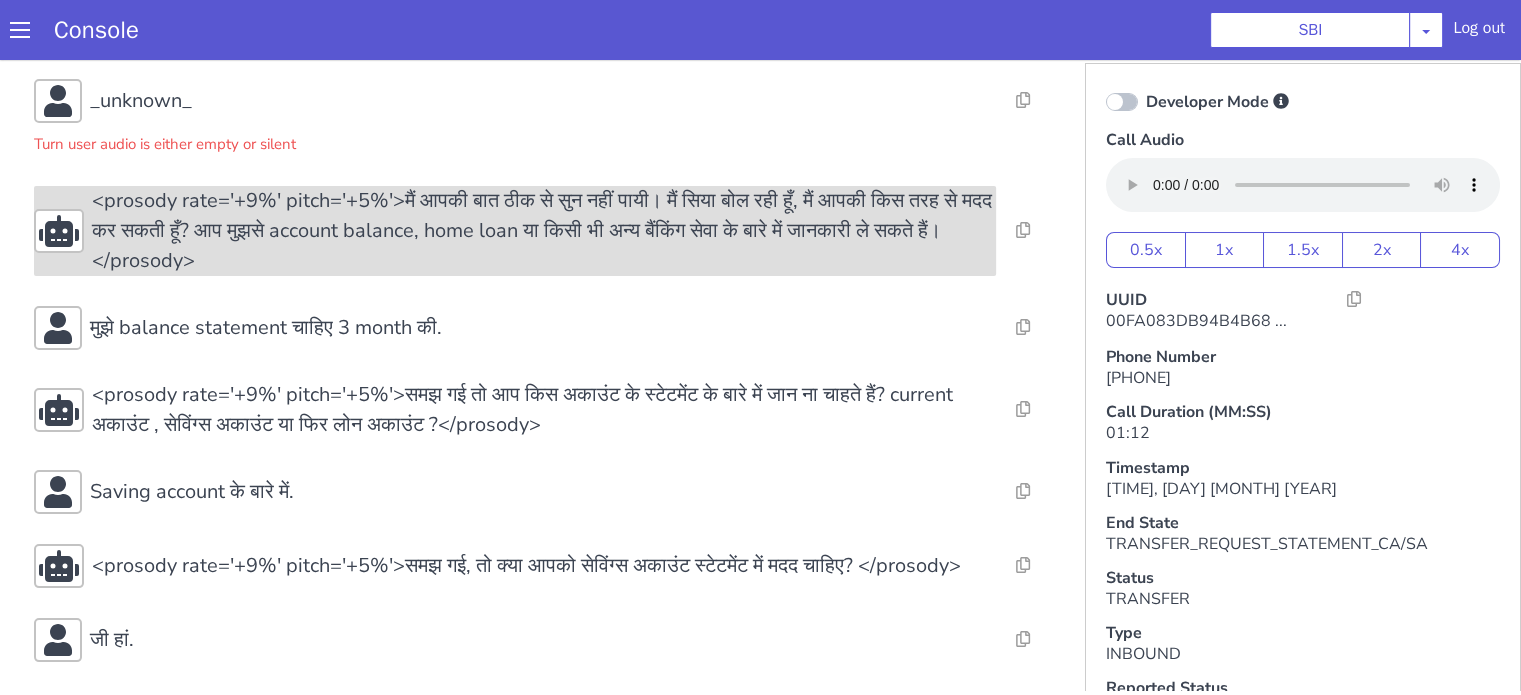 scroll, scrollTop: 305, scrollLeft: 0, axis: vertical 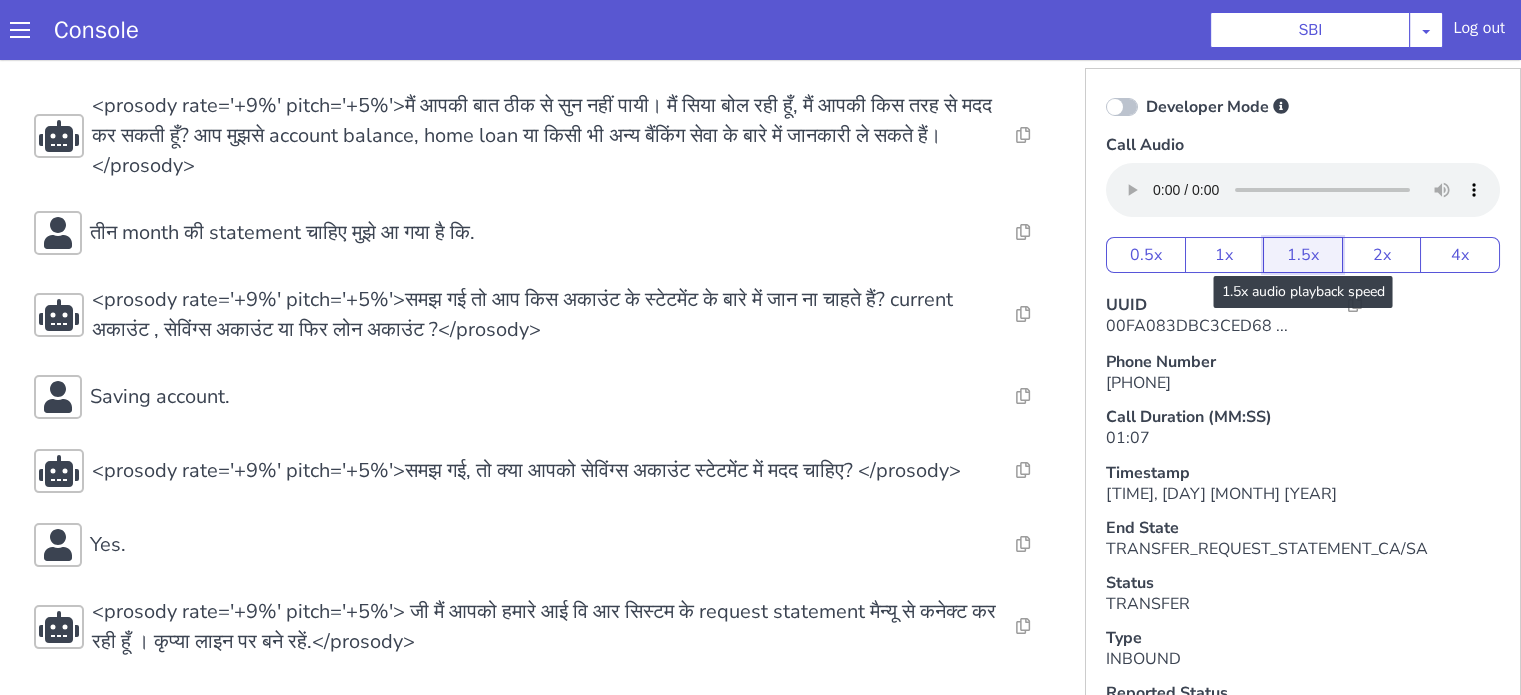 click on "1.5x" at bounding box center (1311, 234) 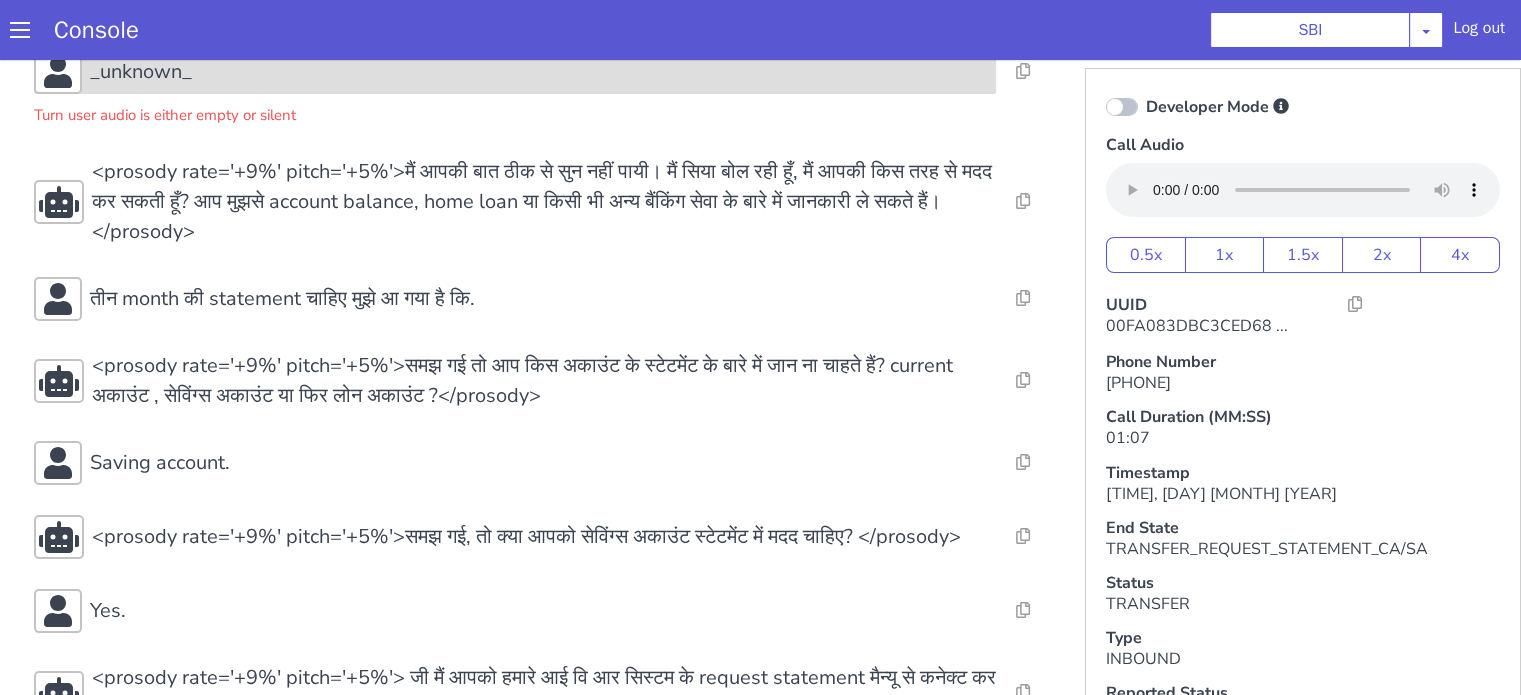 scroll, scrollTop: 300, scrollLeft: 0, axis: vertical 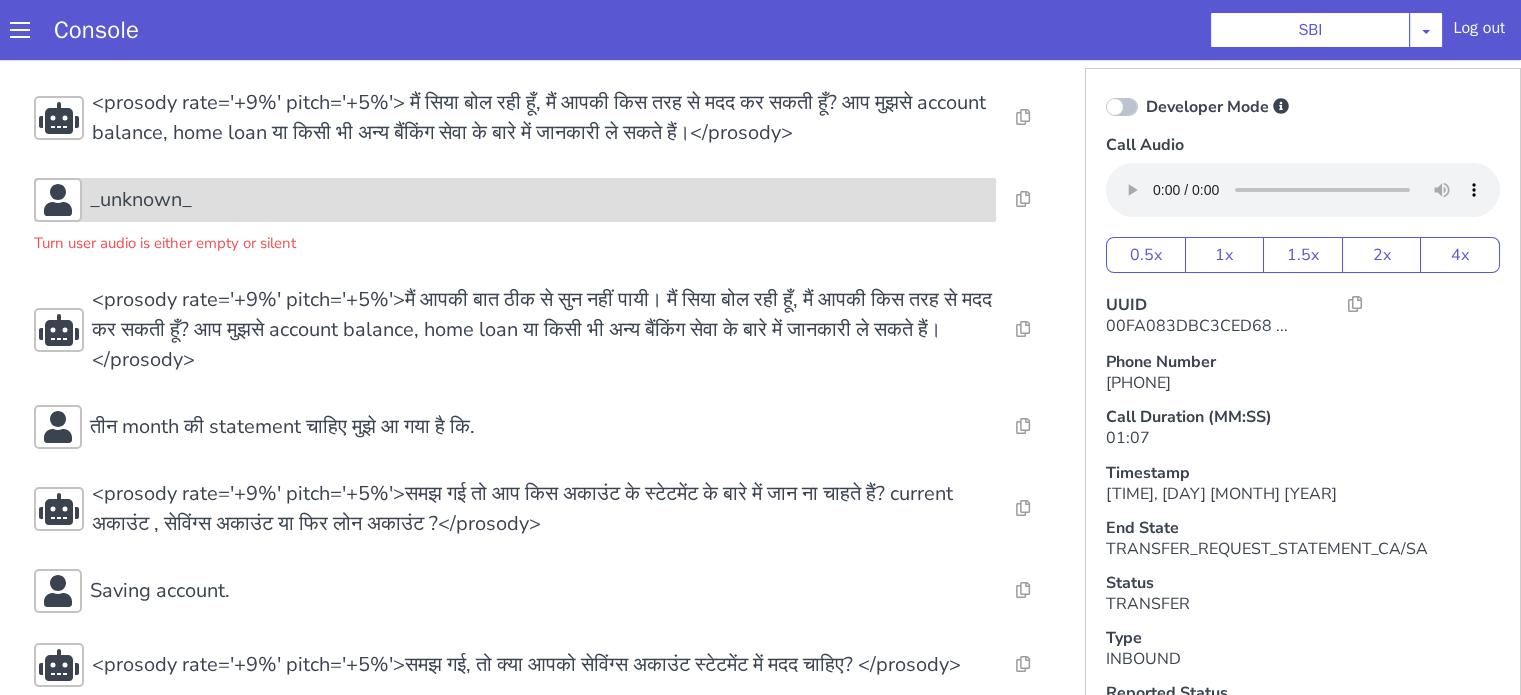click on "_unknown_" at bounding box center (794, -168) 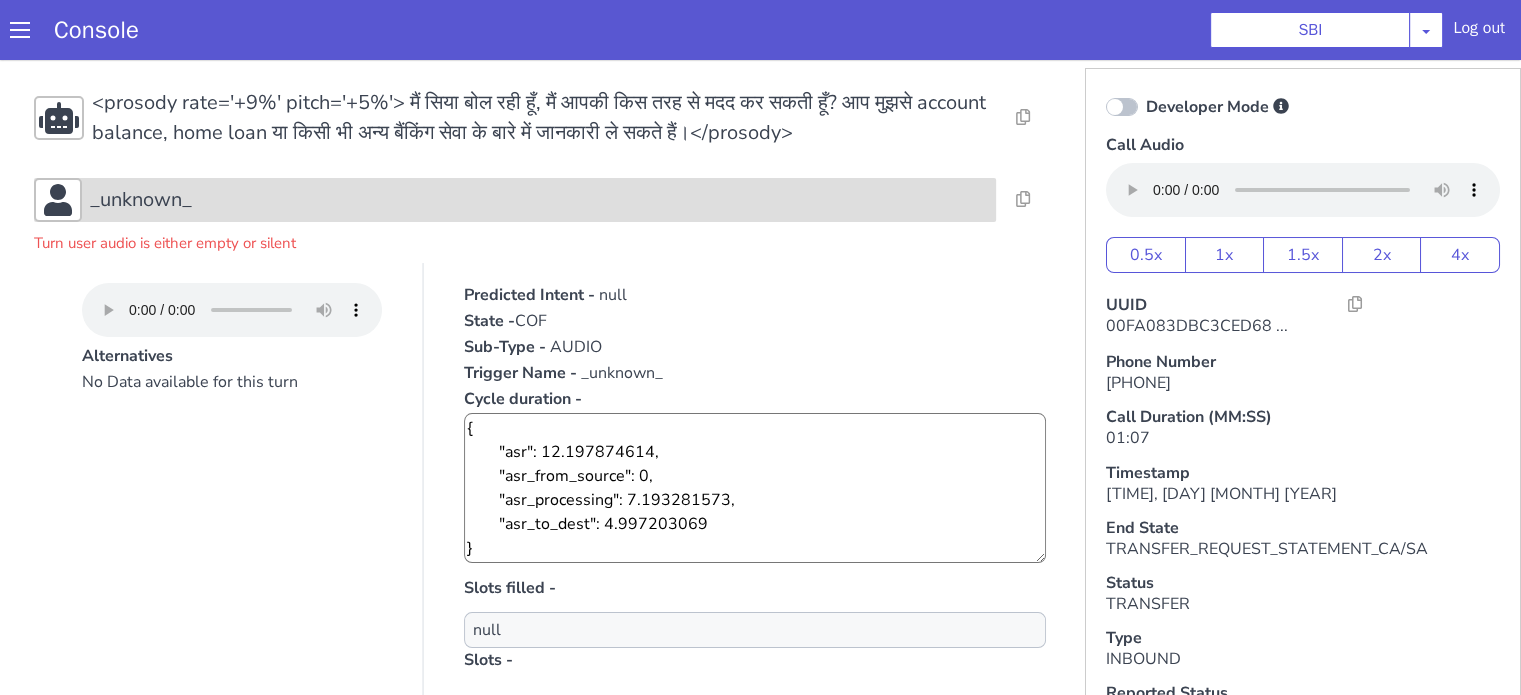 drag, startPoint x: 470, startPoint y: -140, endPoint x: 481, endPoint y: -140, distance: 11 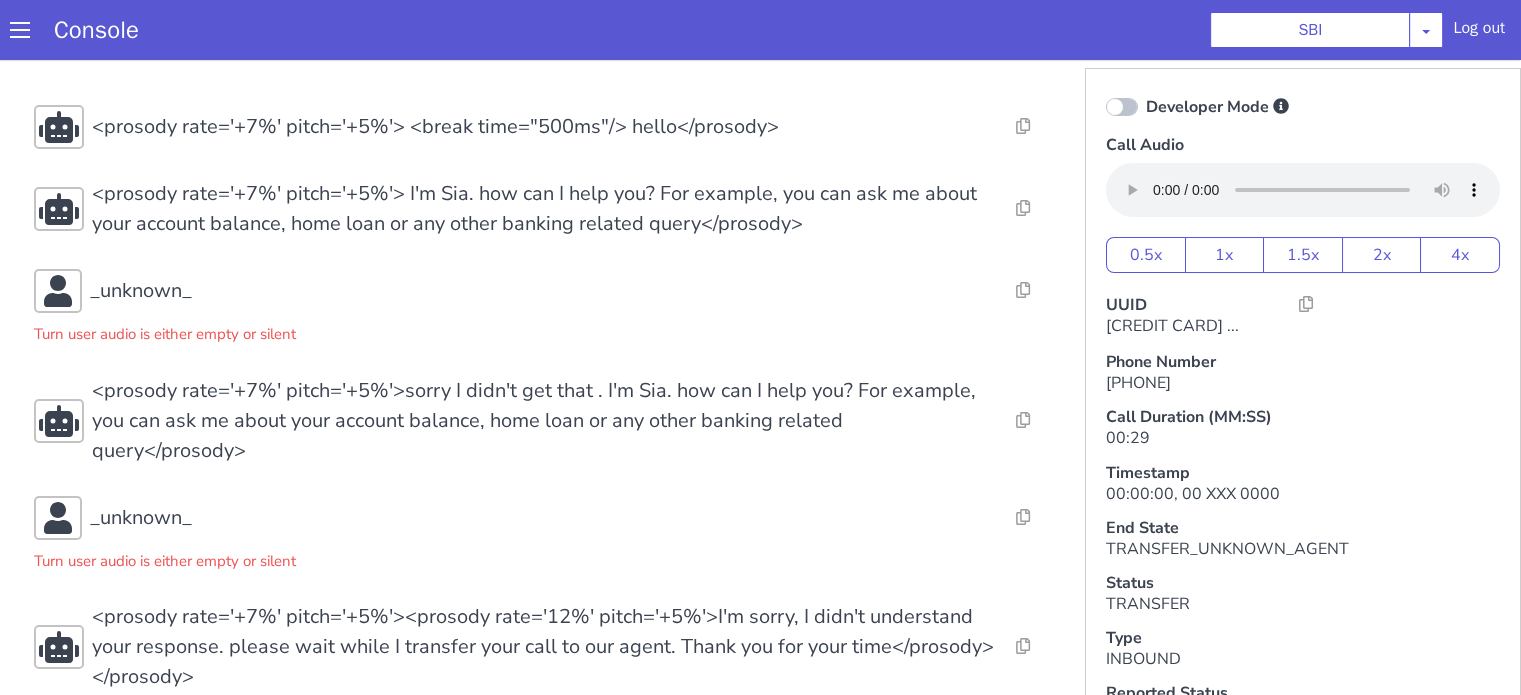 scroll, scrollTop: 41, scrollLeft: 0, axis: vertical 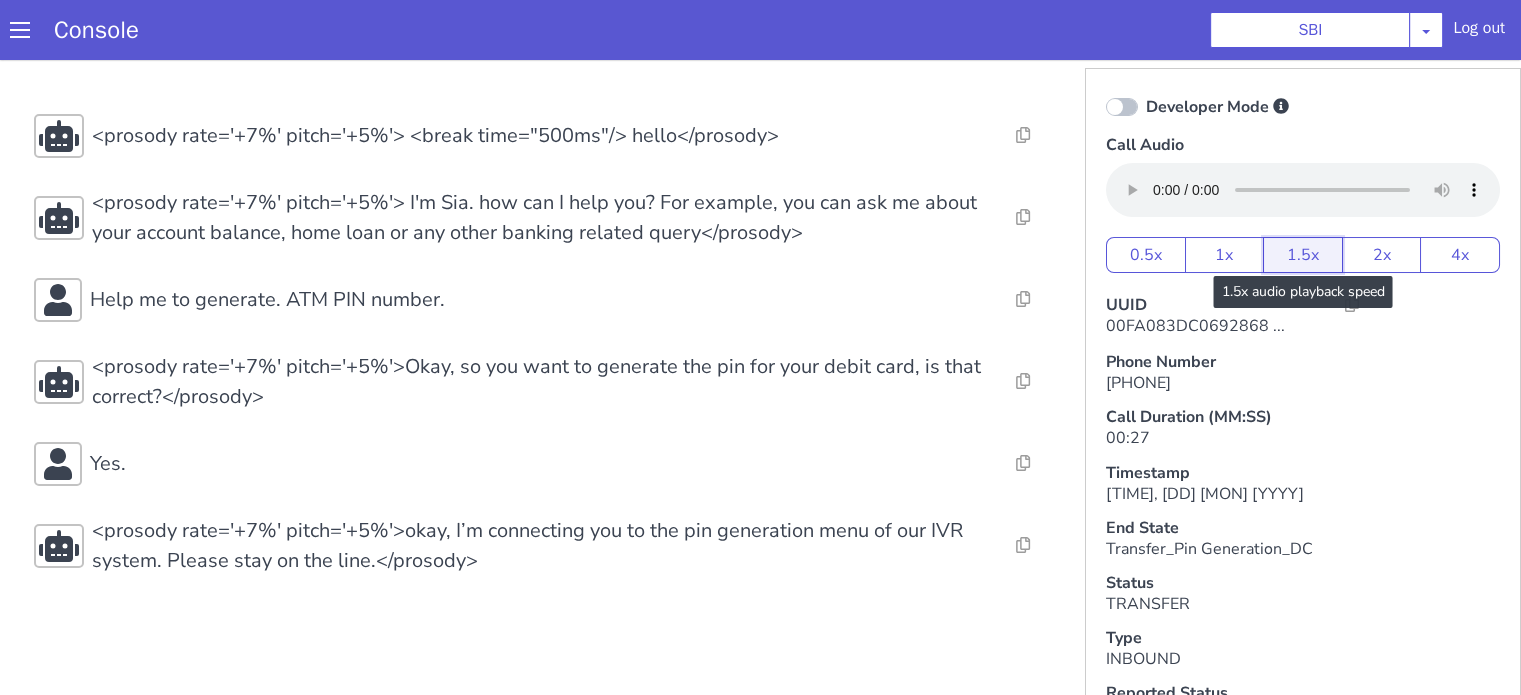 click on "1.5x" at bounding box center (1303, 255) 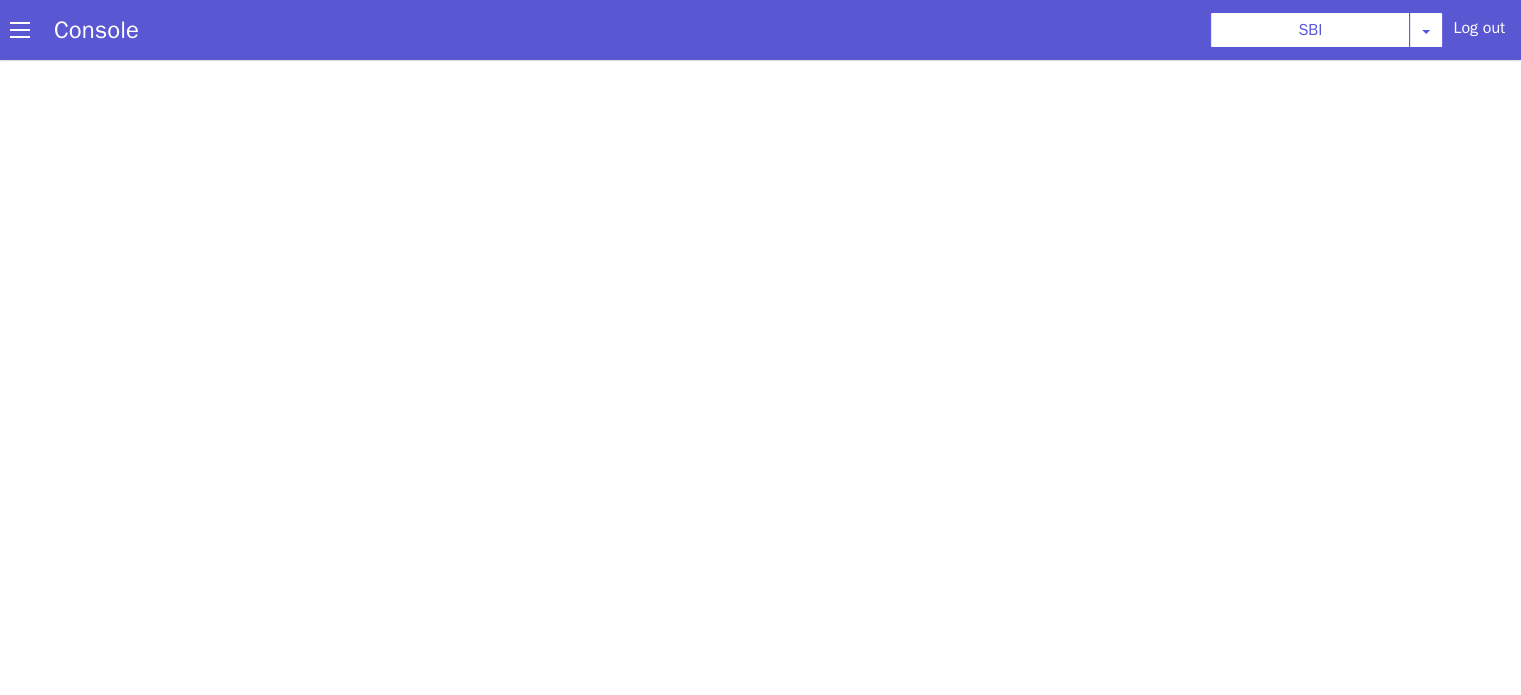 scroll, scrollTop: 0, scrollLeft: 0, axis: both 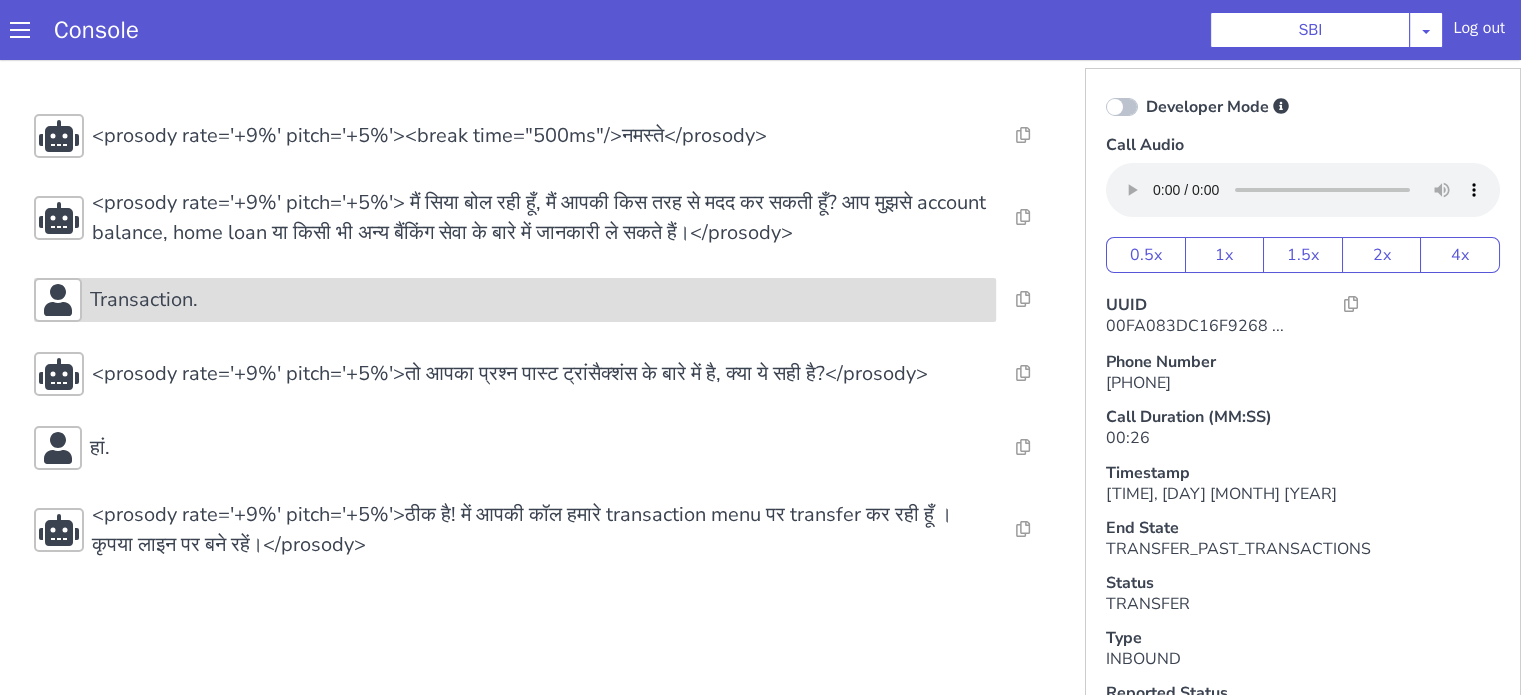 click on "Transaction." at bounding box center (515, 300) 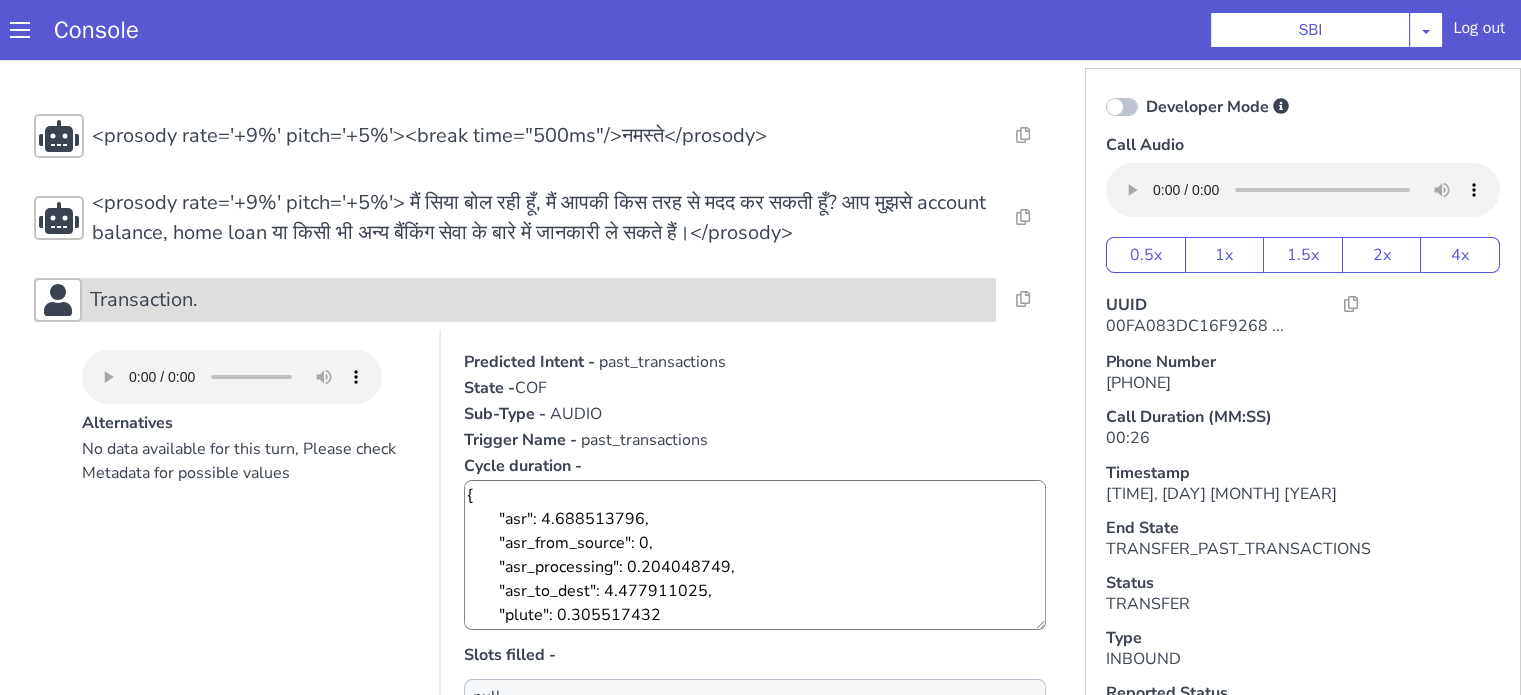 click on "Transaction." at bounding box center [515, 300] 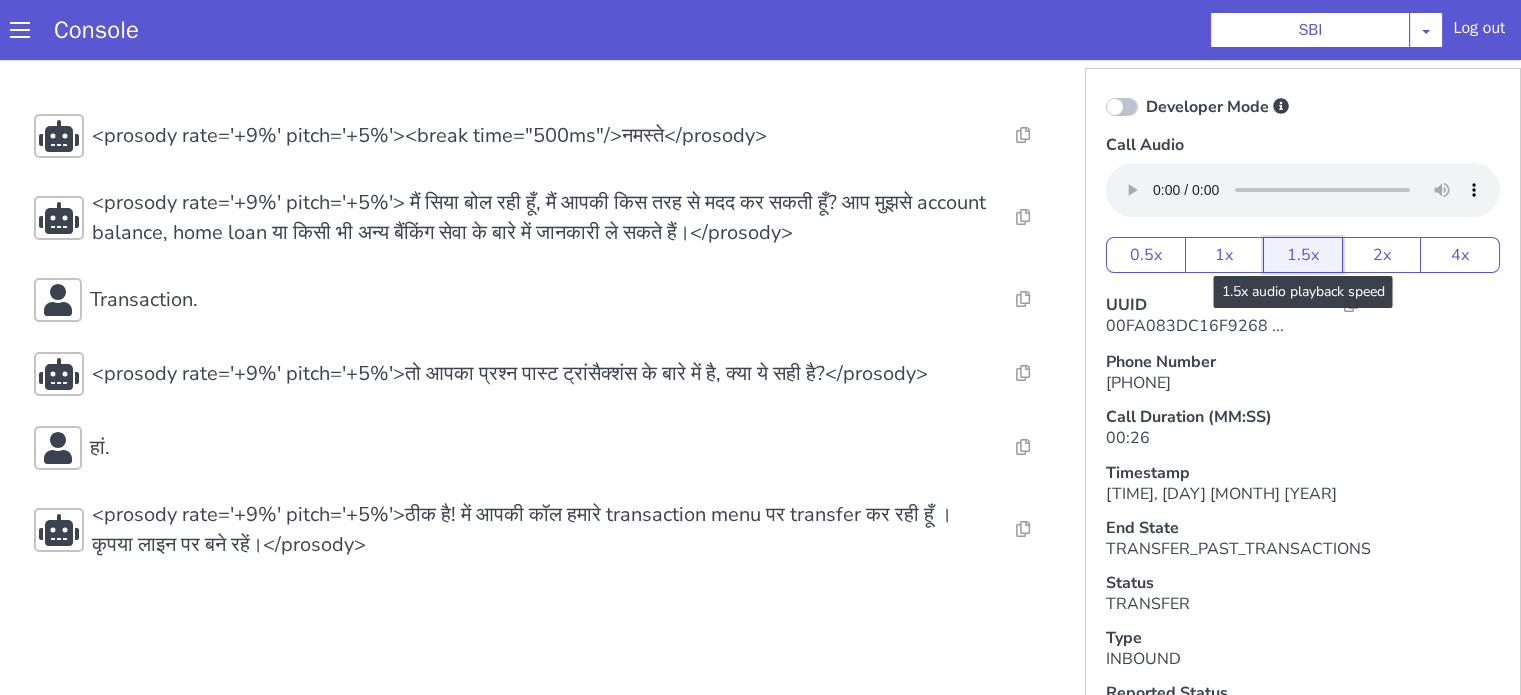 click on "1.5x" at bounding box center [1303, 255] 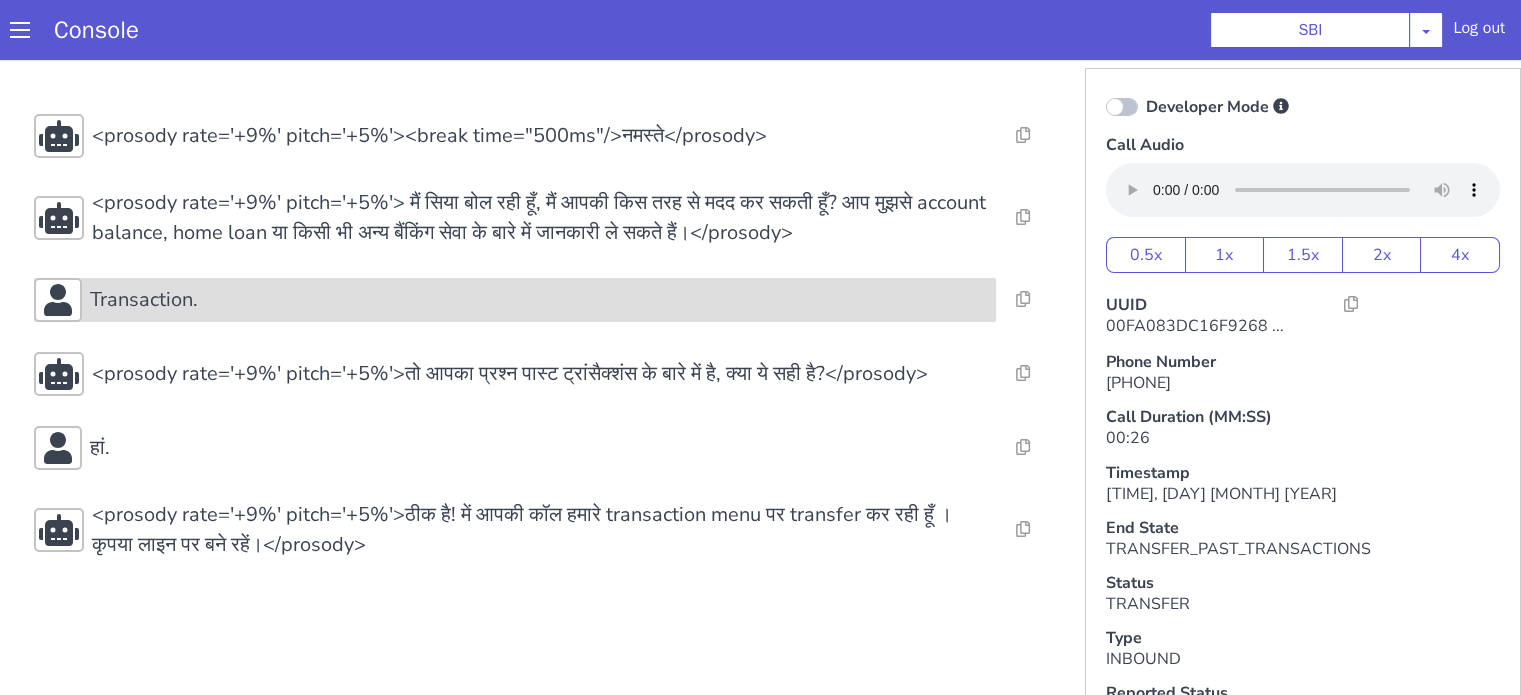 click on "Transaction." at bounding box center [539, 300] 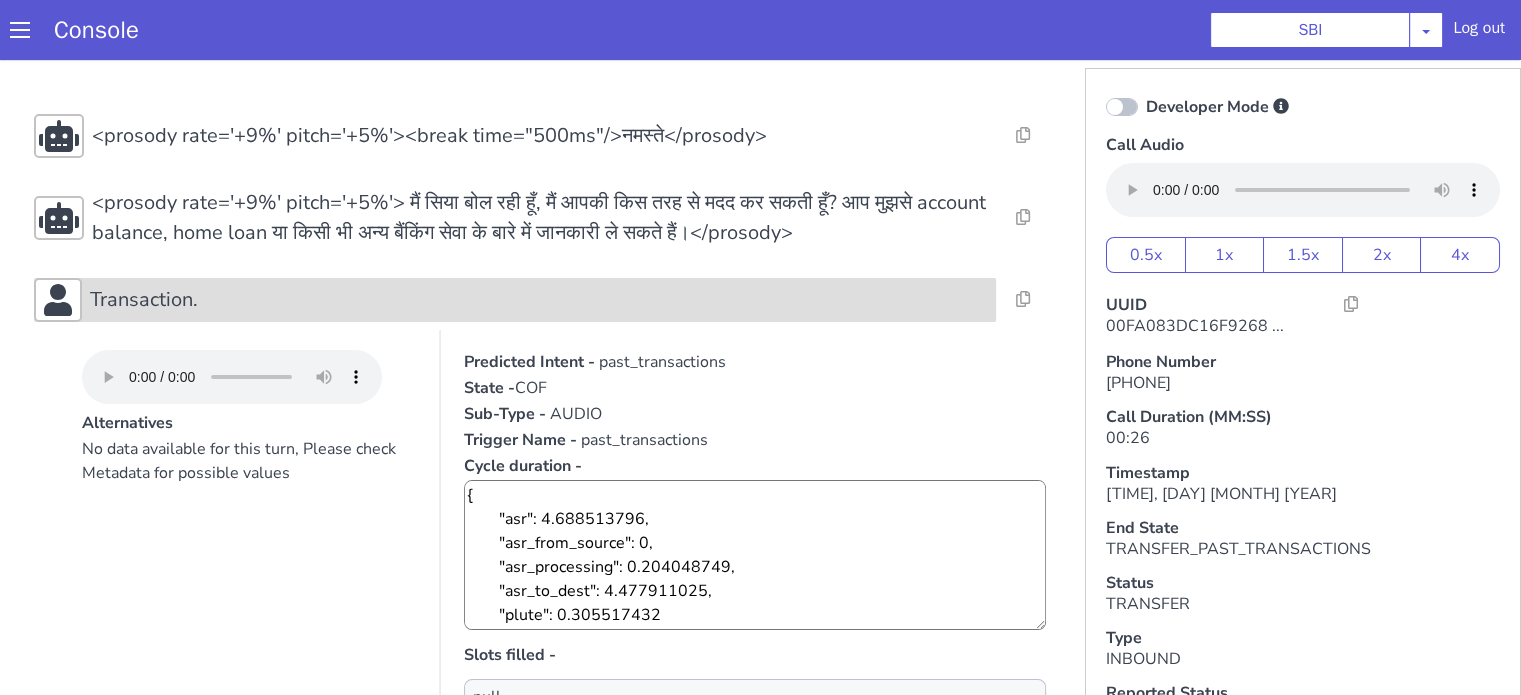 click on "Transaction." at bounding box center (539, 300) 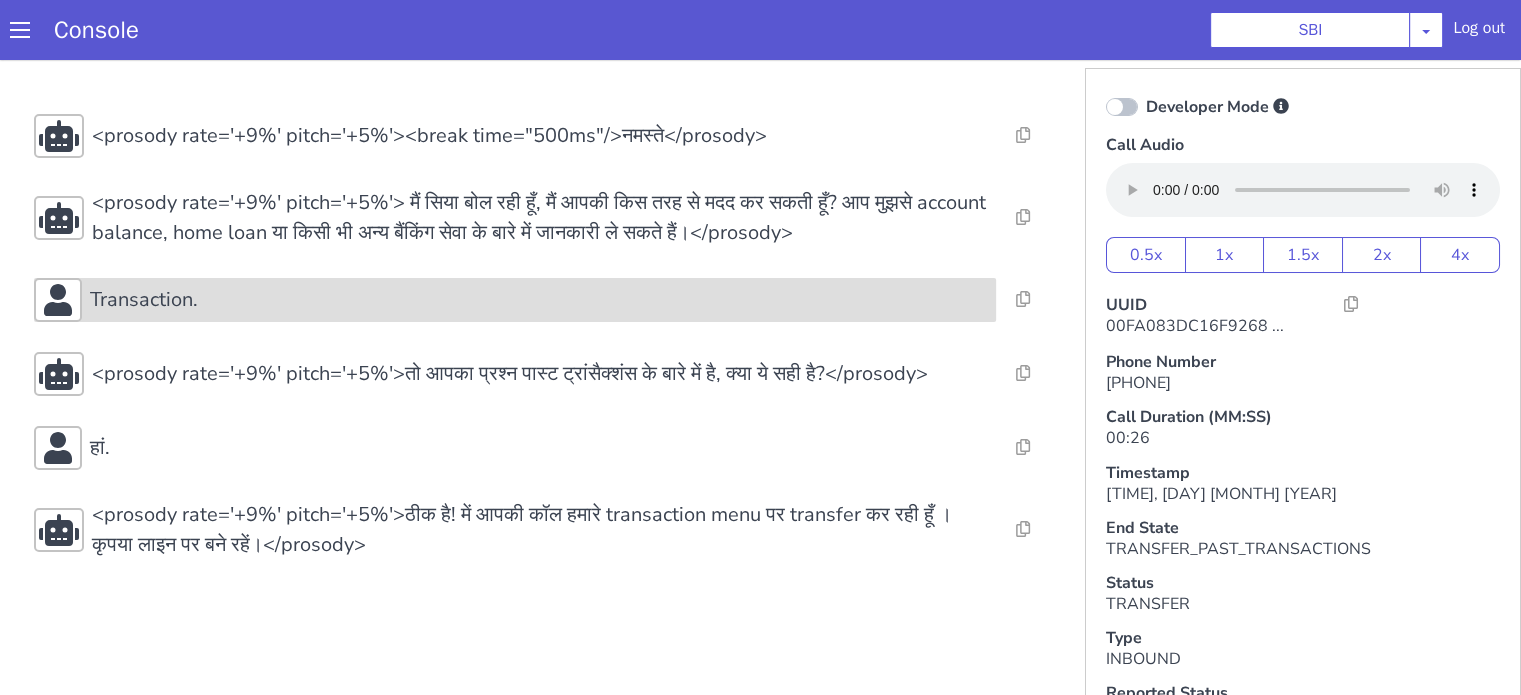 click on "Transaction." at bounding box center [539, 300] 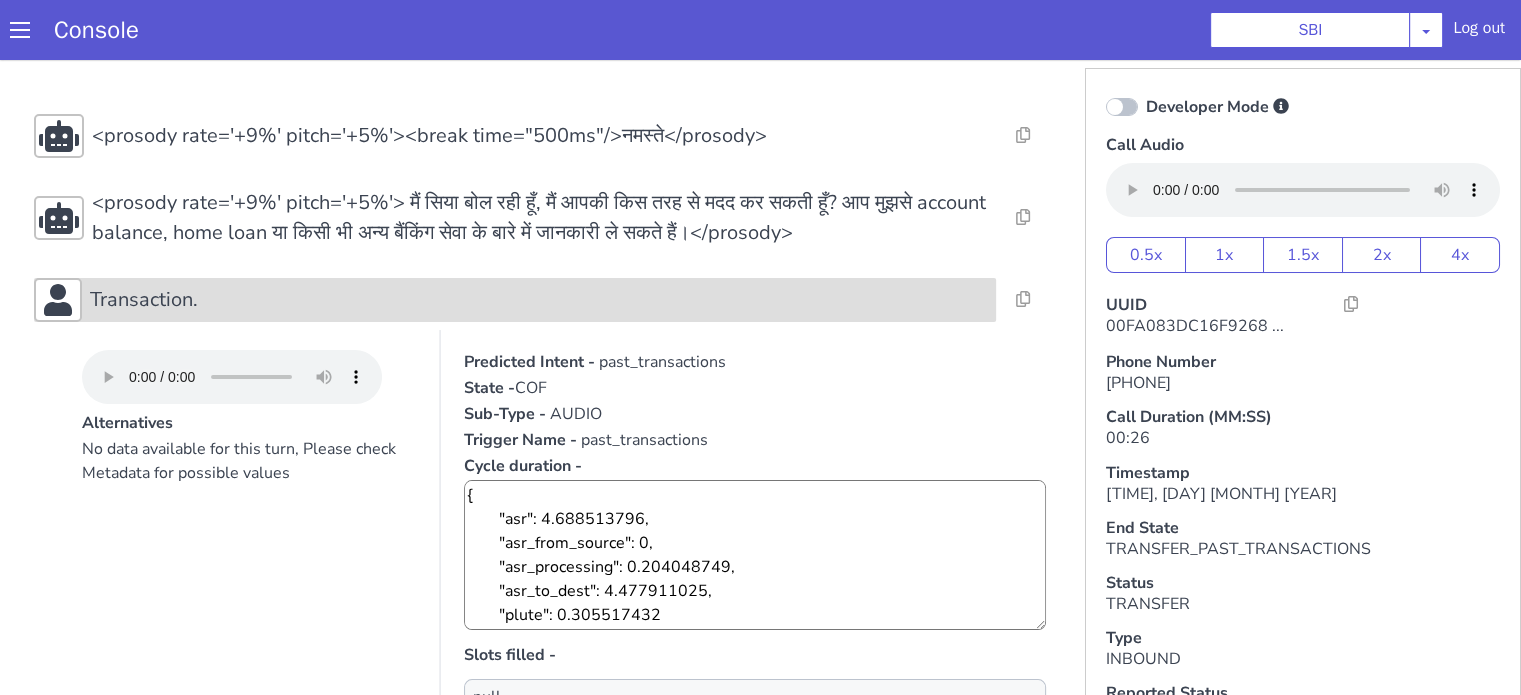 click on "Transaction." at bounding box center (539, 300) 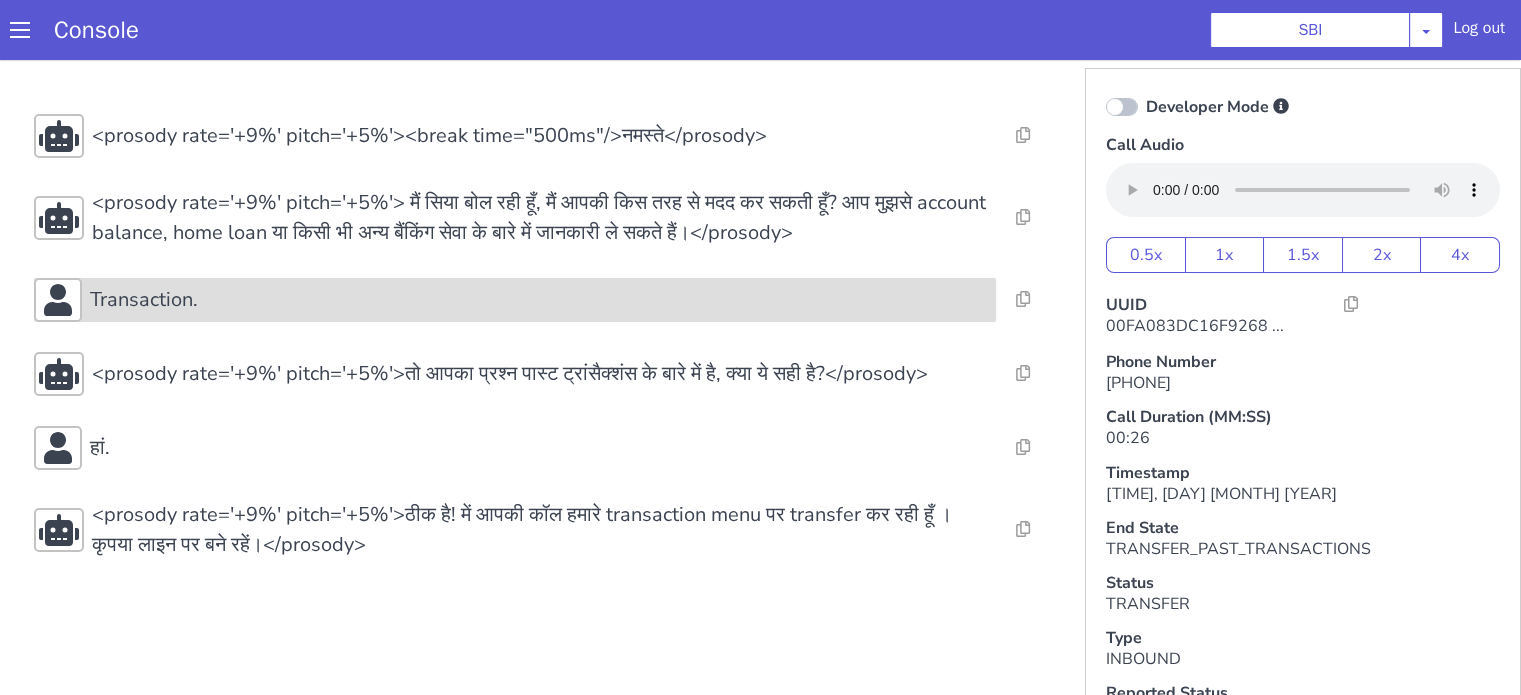 click on "Transaction." at bounding box center (539, 300) 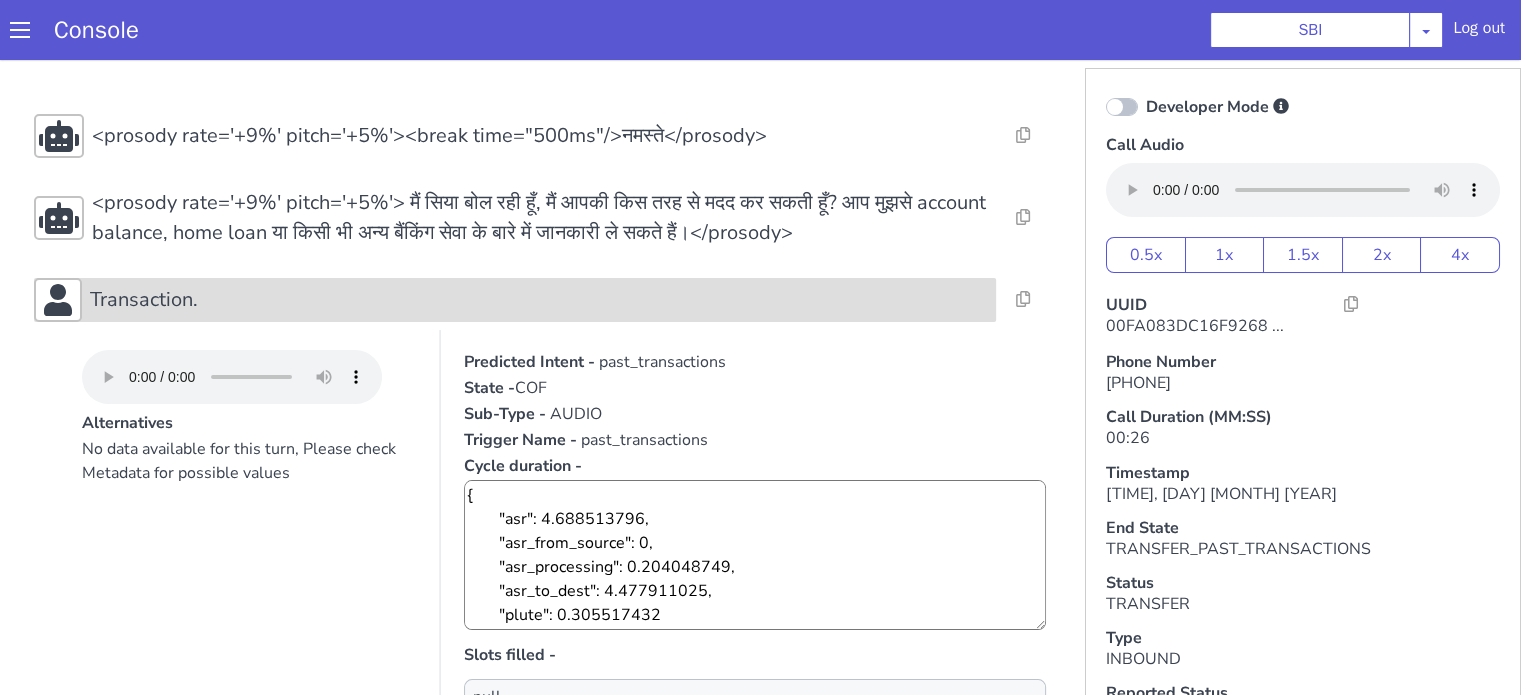 click on "Transaction." at bounding box center (539, 300) 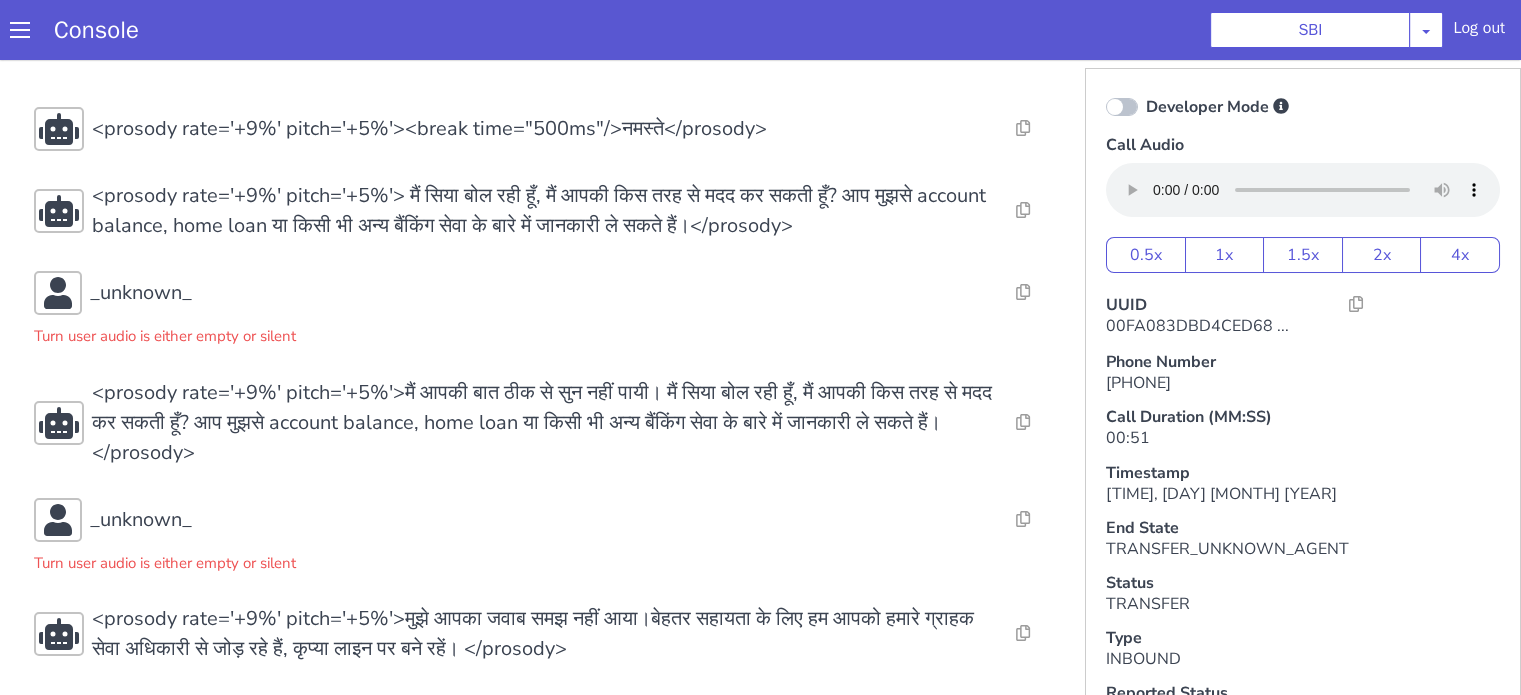 scroll, scrollTop: 11, scrollLeft: 0, axis: vertical 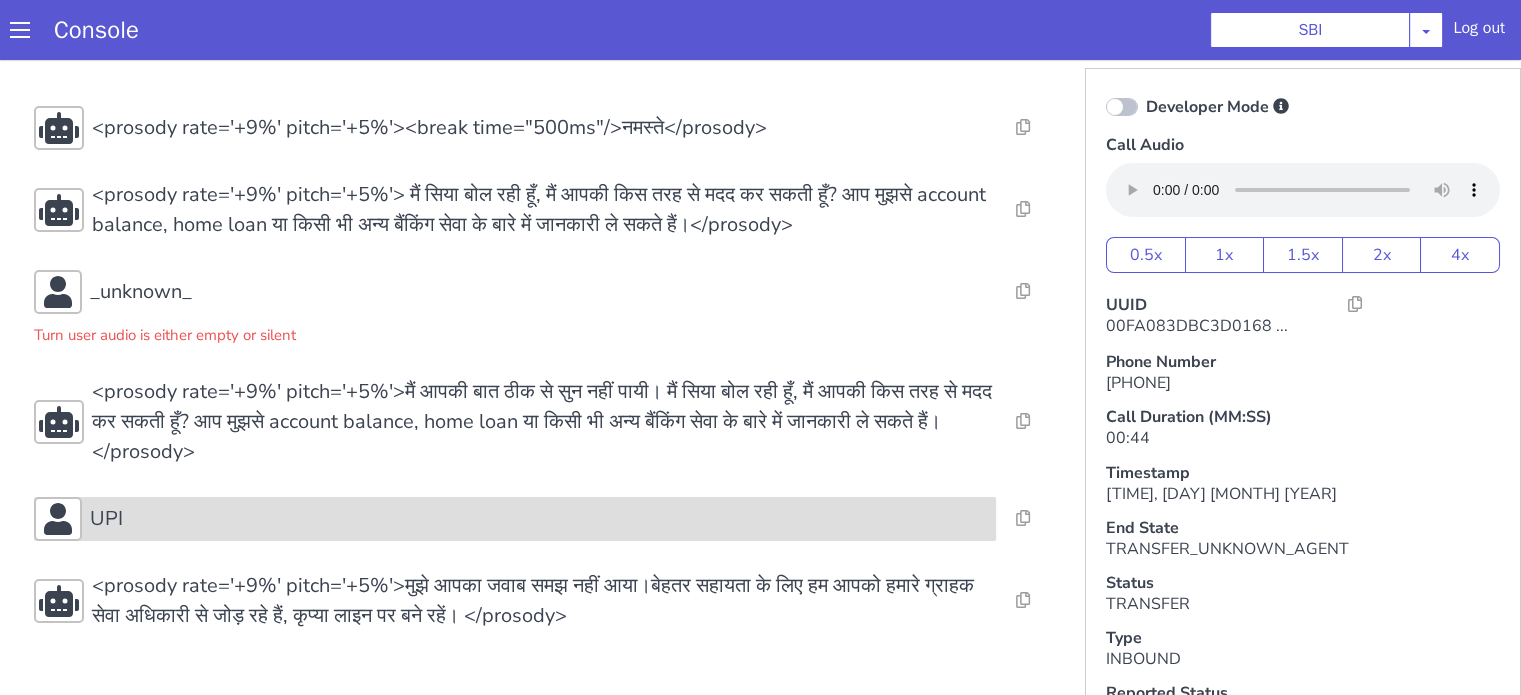 click on "UPI" at bounding box center (539, 519) 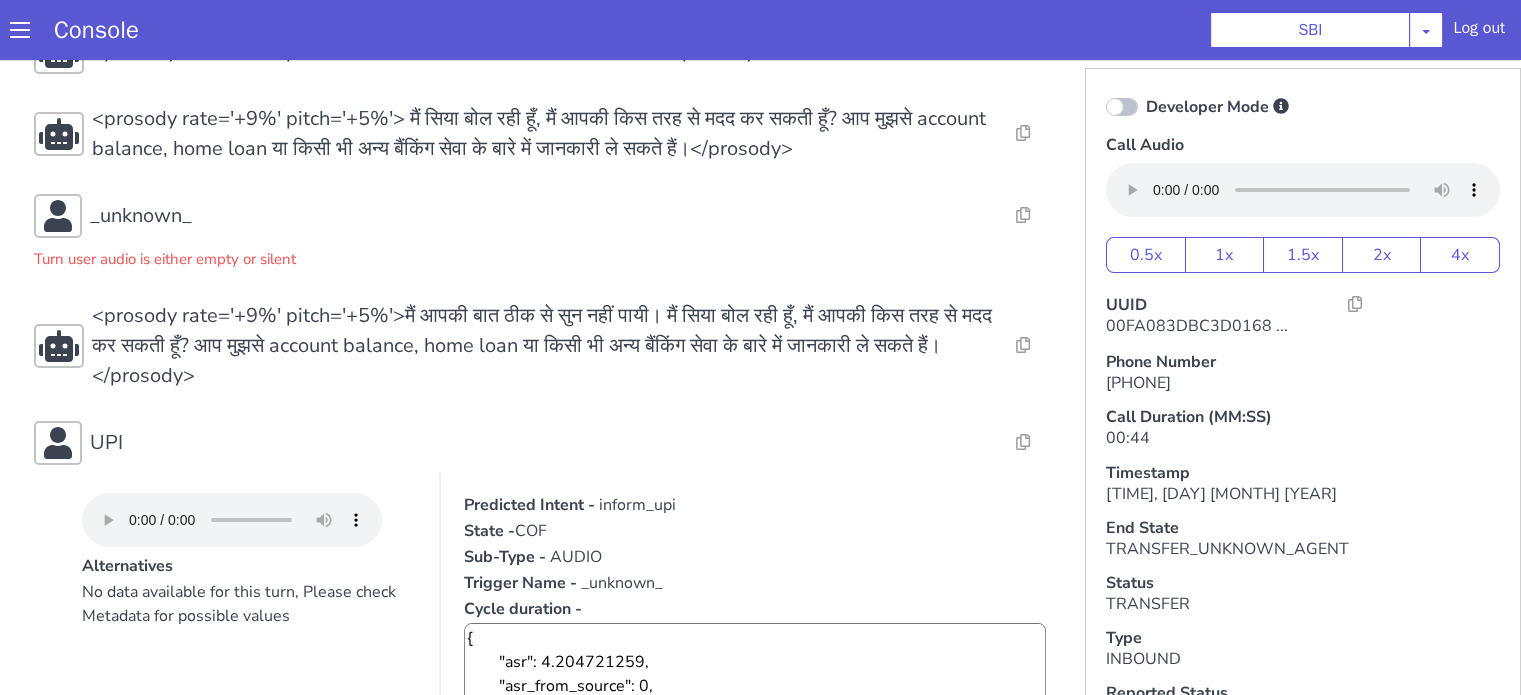 scroll, scrollTop: 8, scrollLeft: 0, axis: vertical 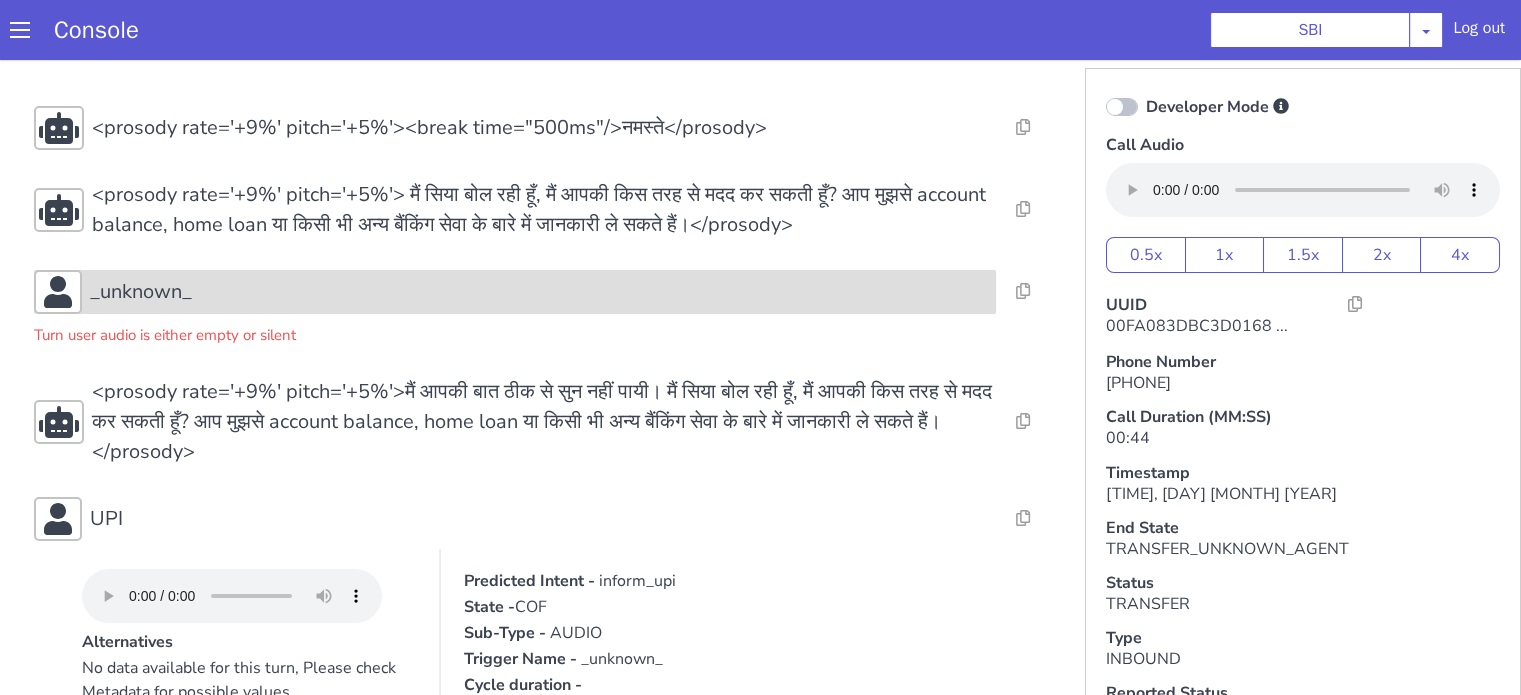 click on "_unknown_" at bounding box center (515, 292) 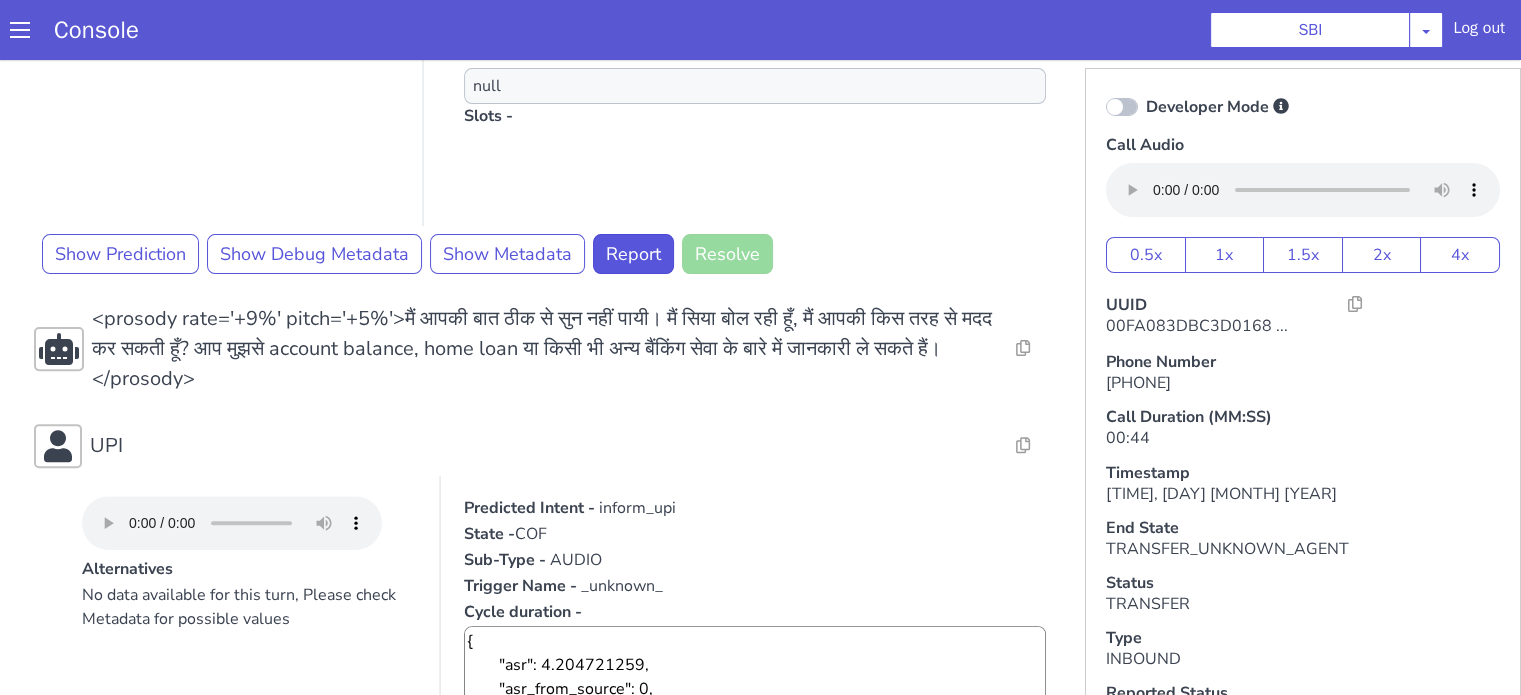 scroll, scrollTop: 908, scrollLeft: 0, axis: vertical 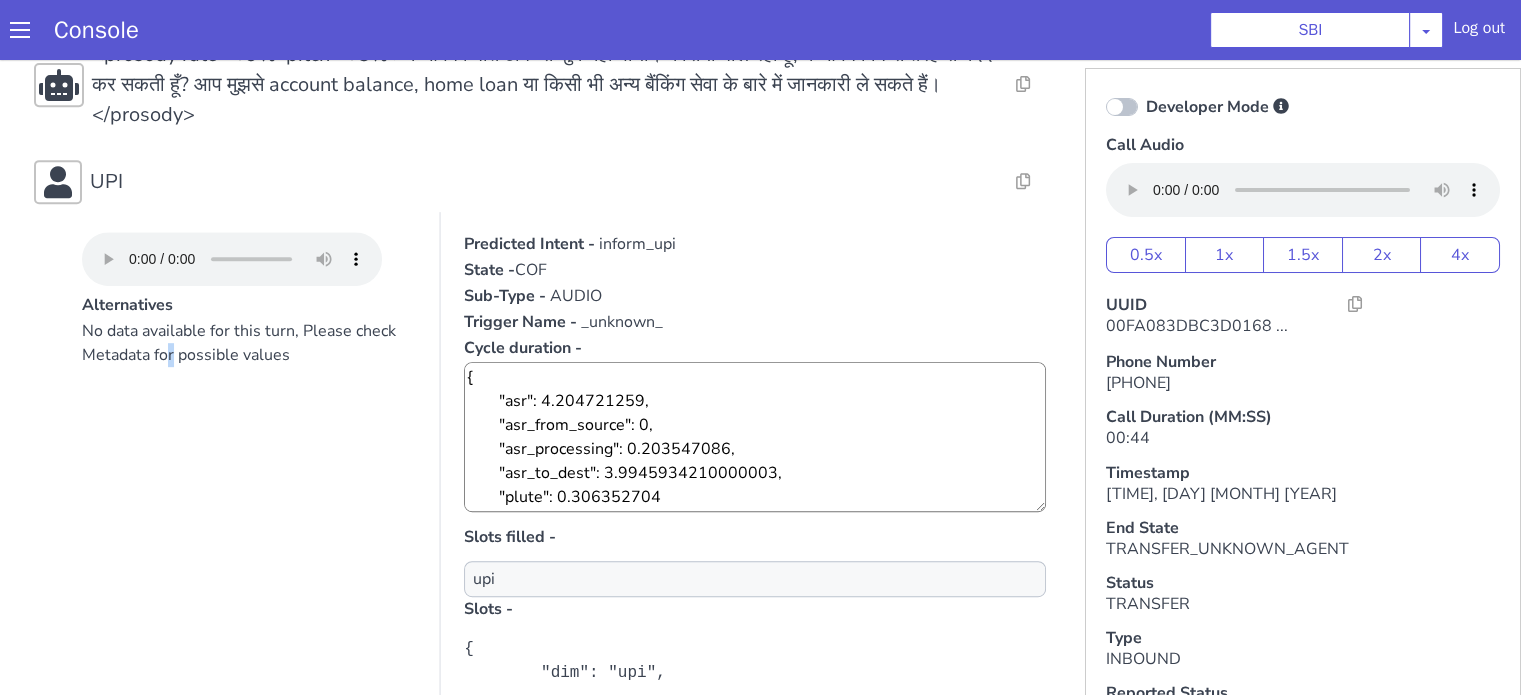 click on "No data available for this turn, Please check Metadata for possible values" at bounding box center (249, 519) 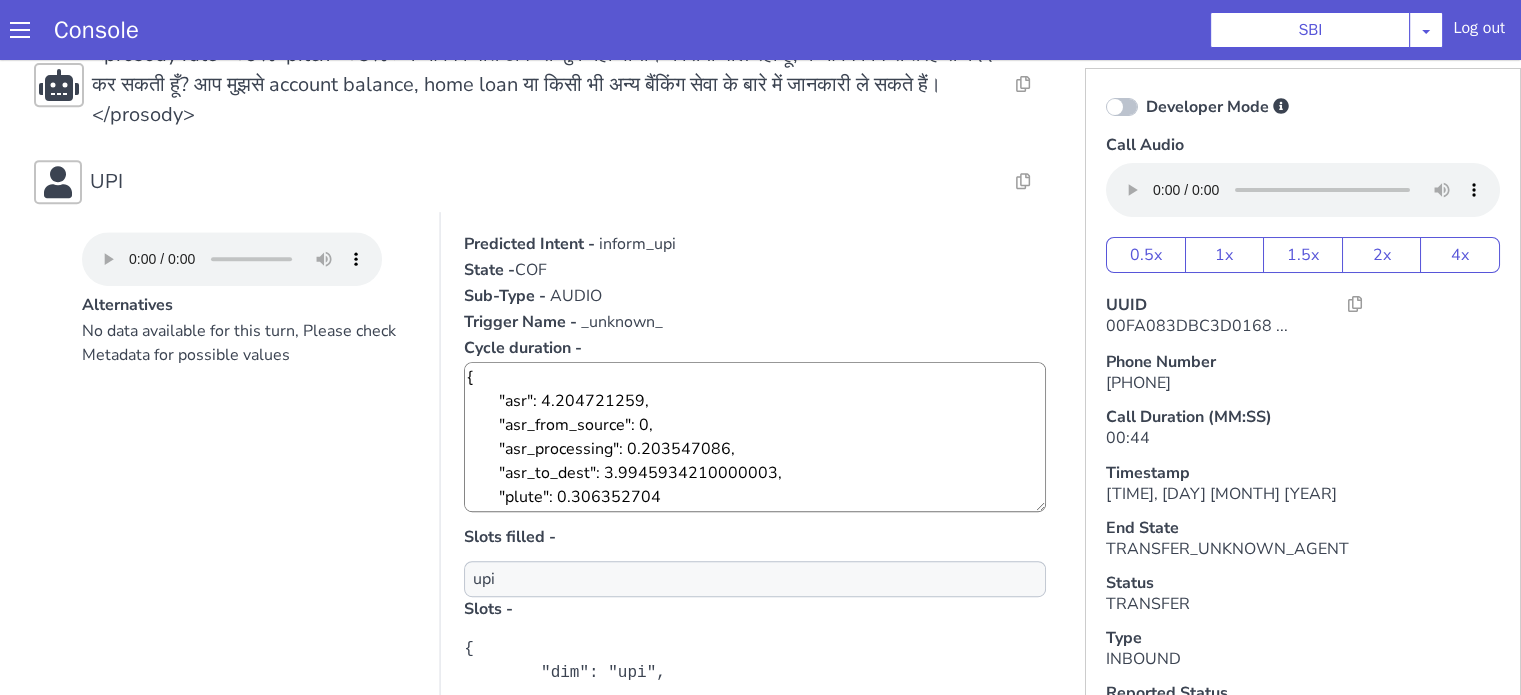 click on "No data available for this turn, Please check Metadata for possible values" at bounding box center (249, 519) 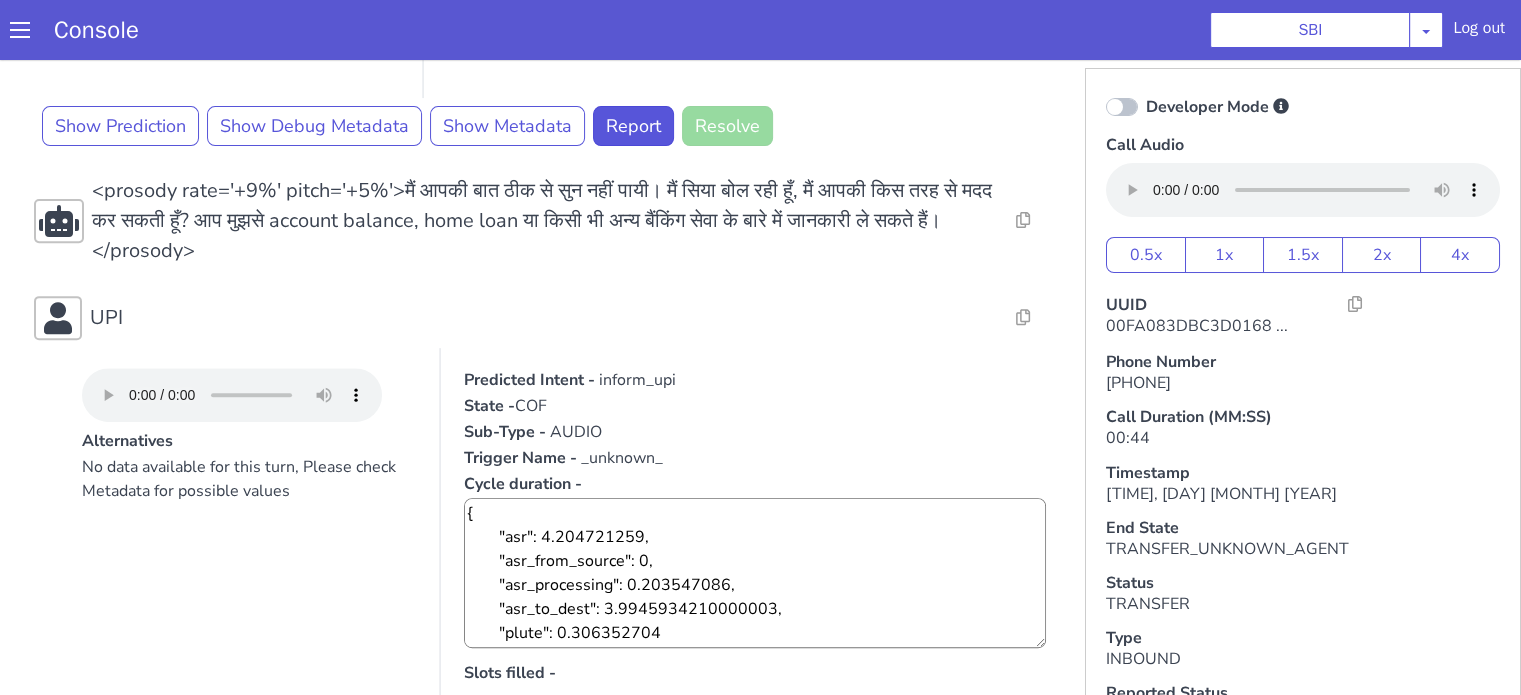 scroll, scrollTop: 908, scrollLeft: 0, axis: vertical 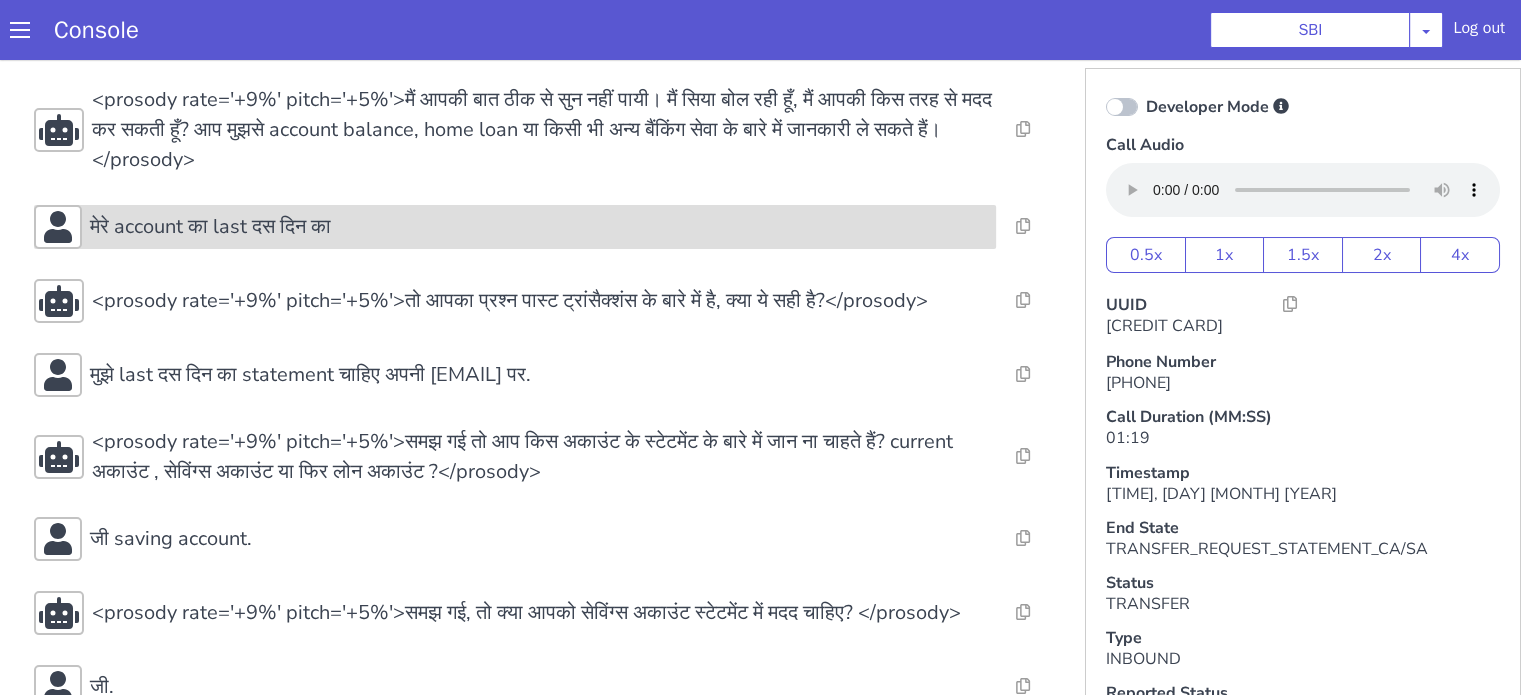 click on "मेरे account का last दस दिन का" at bounding box center [539, 227] 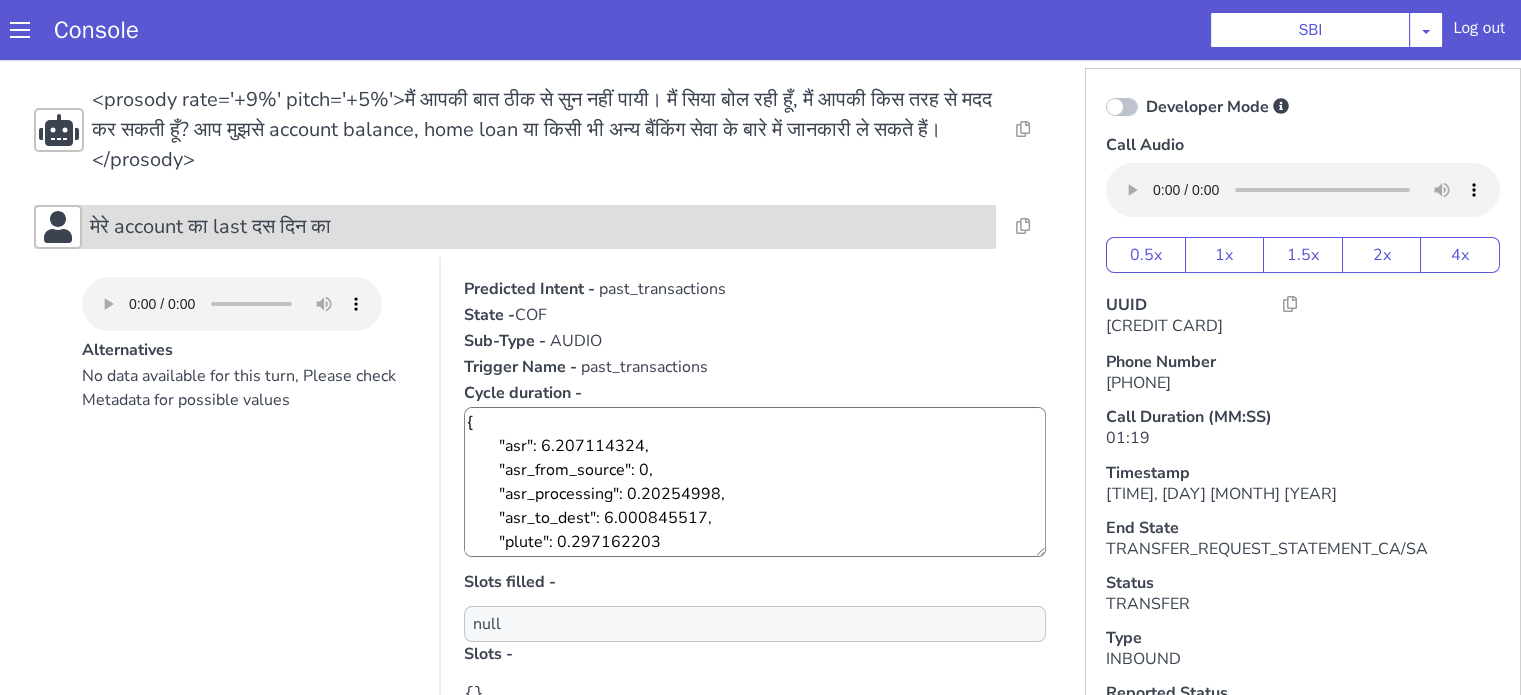 click on "मेरे account का last दस दिन का" at bounding box center (539, 227) 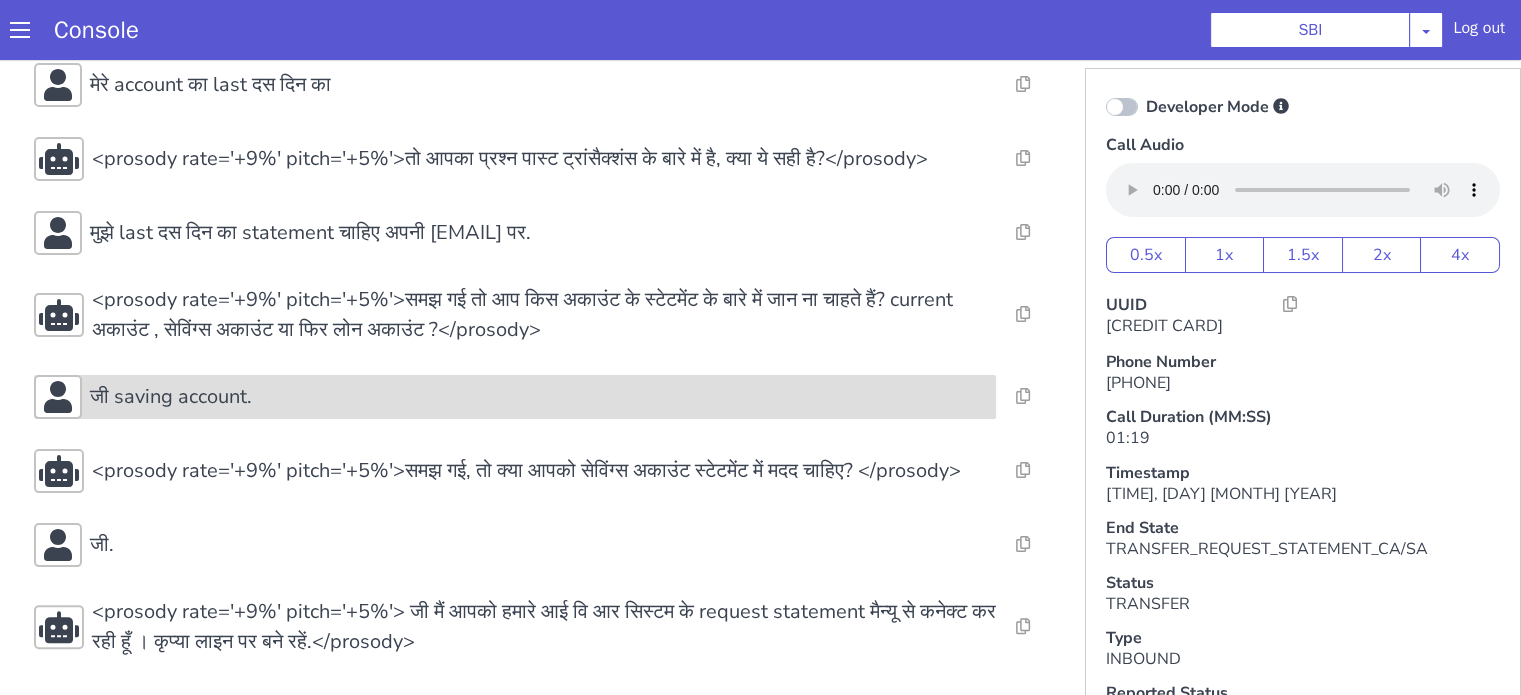 scroll, scrollTop: 152, scrollLeft: 0, axis: vertical 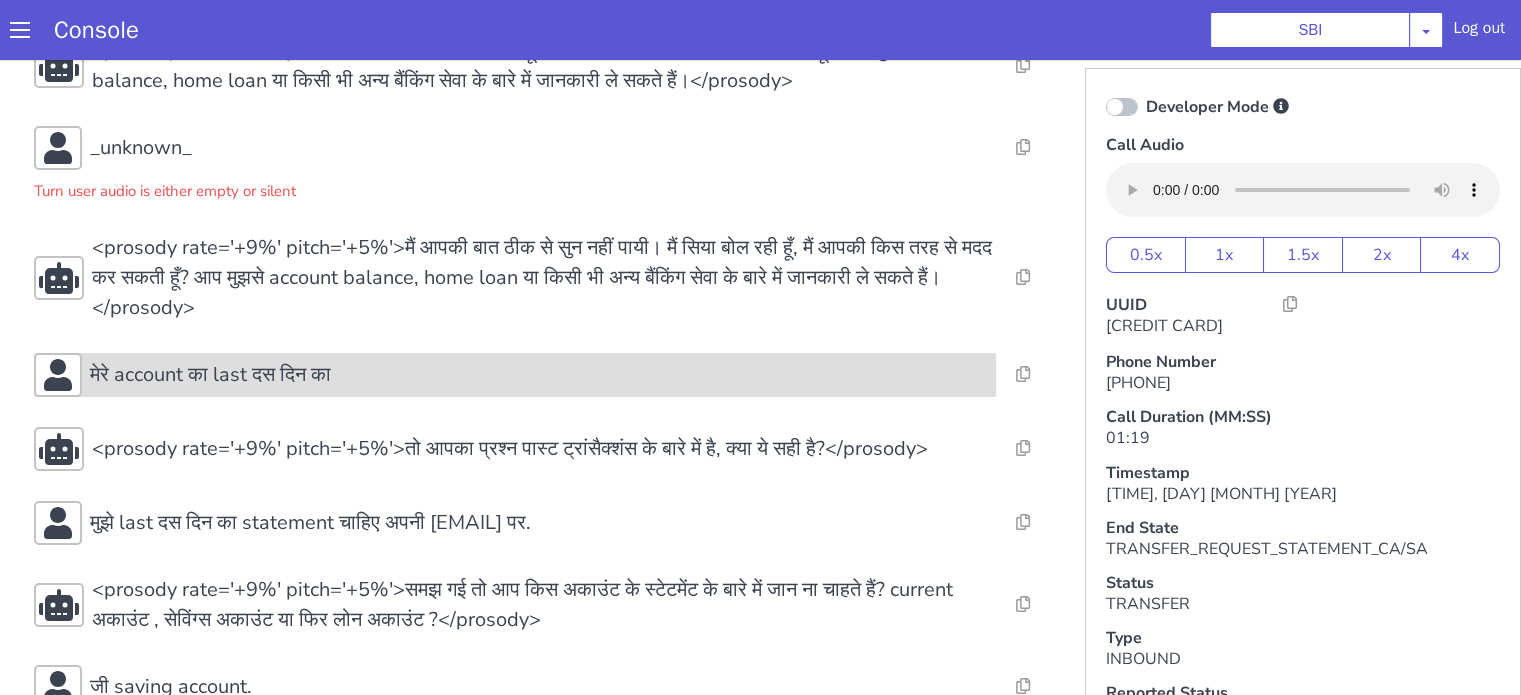 click on "मेरे account का last दस दिन का" at bounding box center [210, 375] 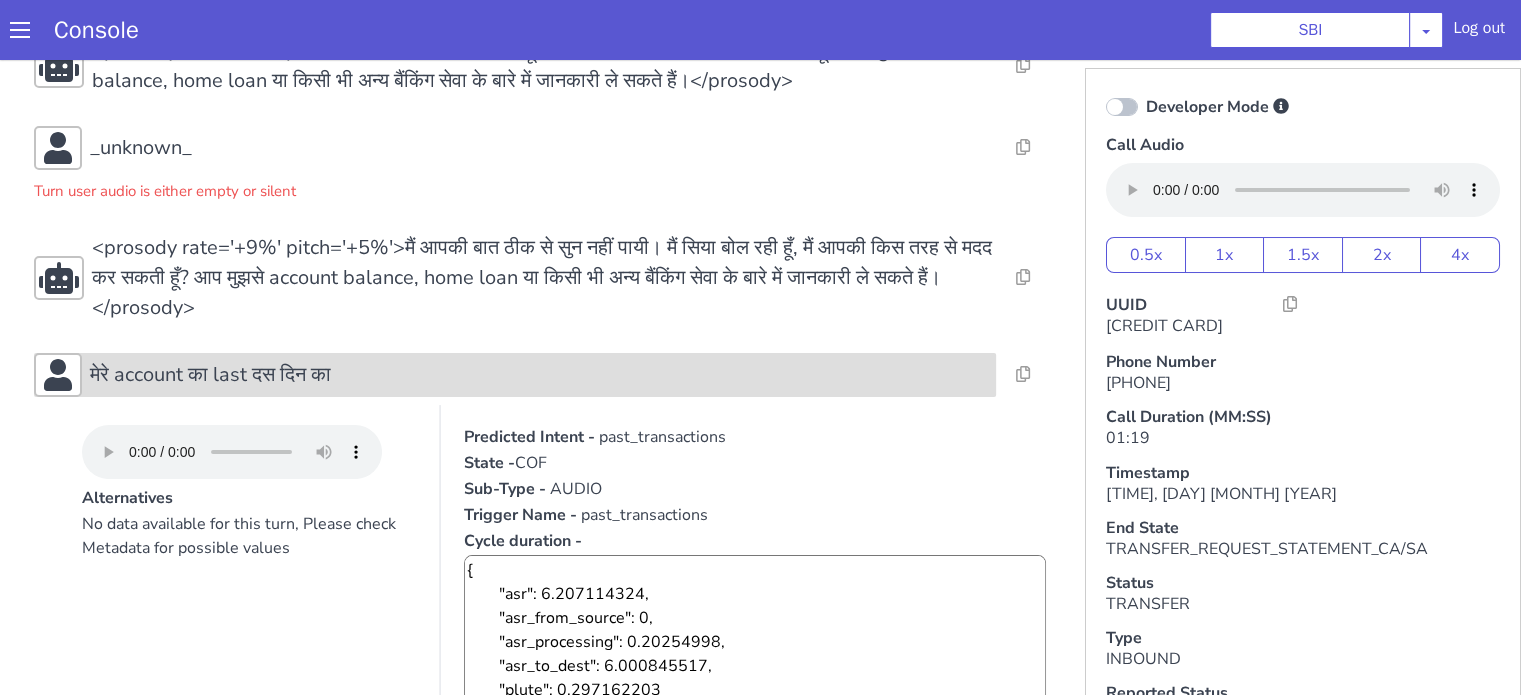 click on "मेरे account का last दस दिन का" at bounding box center (539, 375) 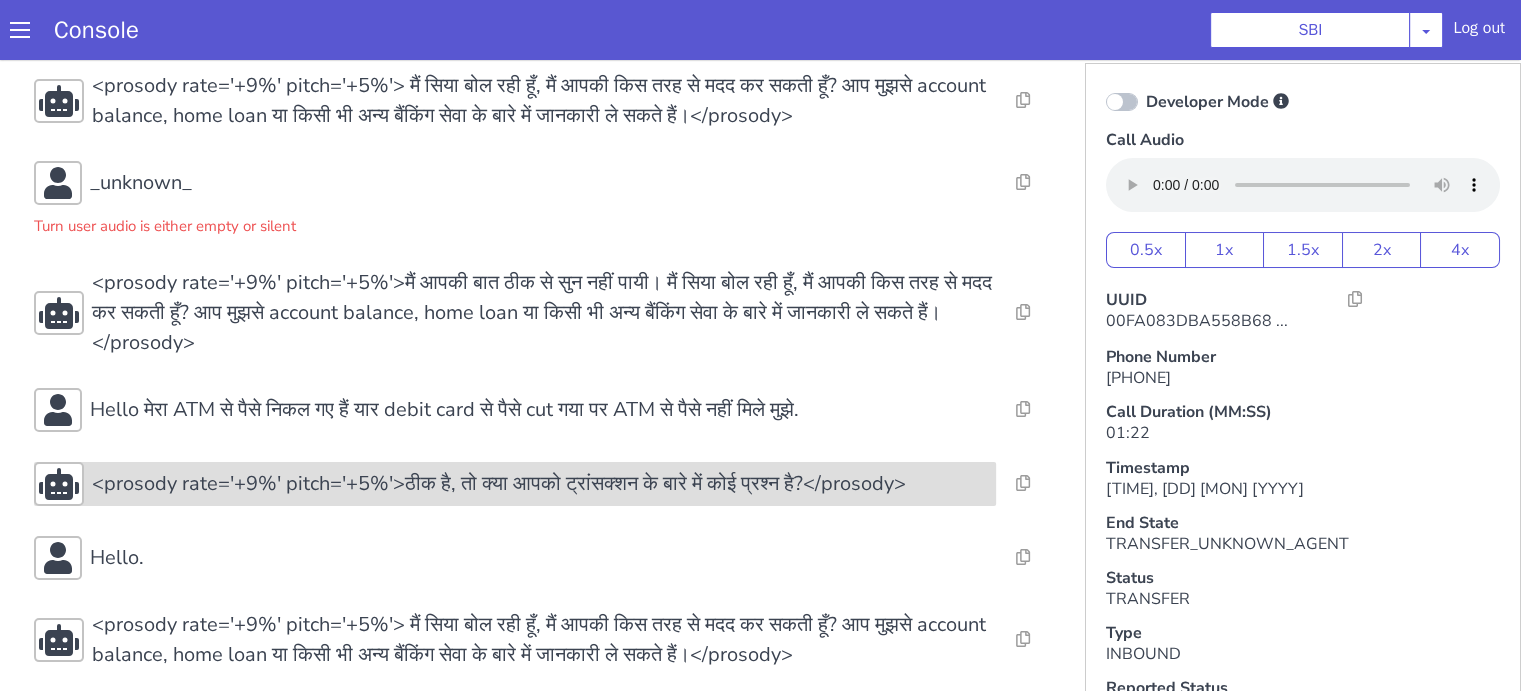 scroll, scrollTop: 0, scrollLeft: 0, axis: both 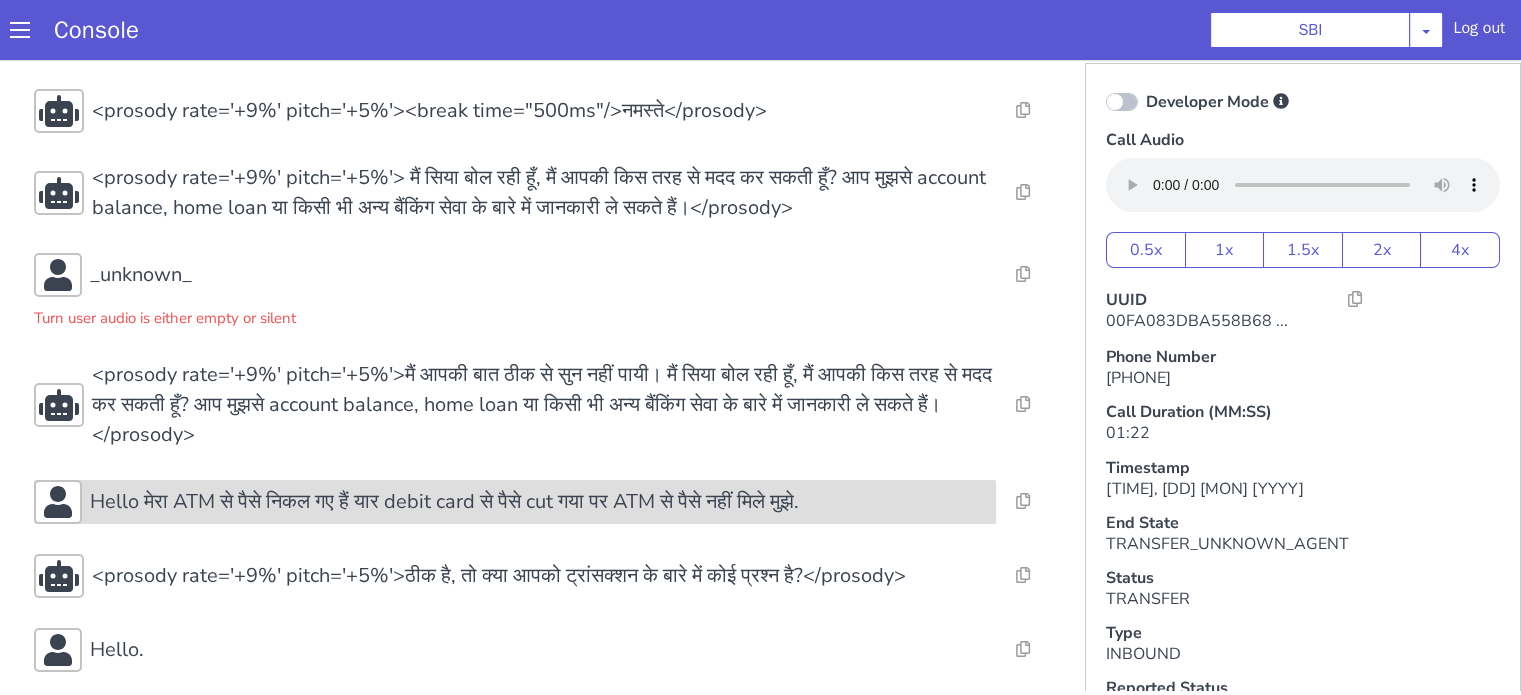 click on "Hello मेरा ATM से पैसे निकल गए हैं यार debit card से पैसे cut गया पर ATM से पैसे नहीं मिले मुझे." at bounding box center (444, 502) 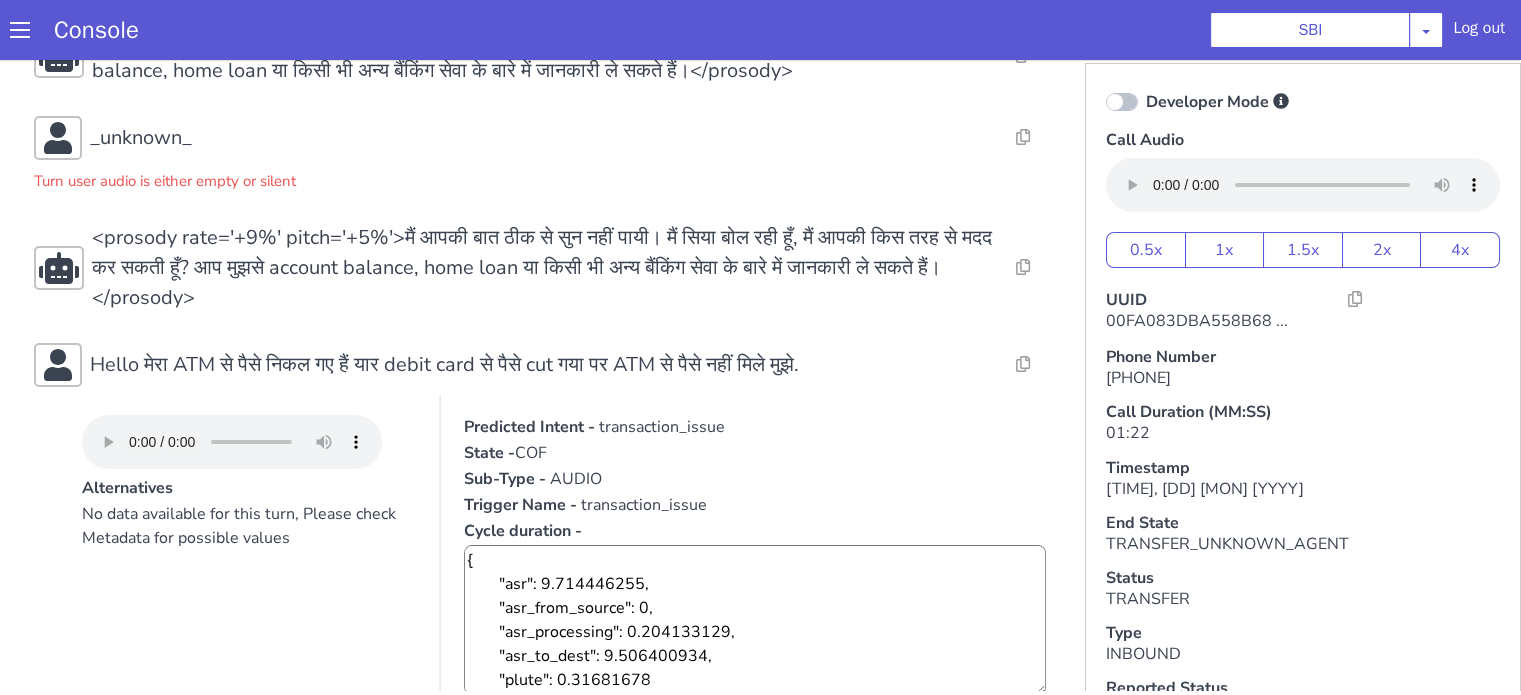 scroll, scrollTop: 20, scrollLeft: 0, axis: vertical 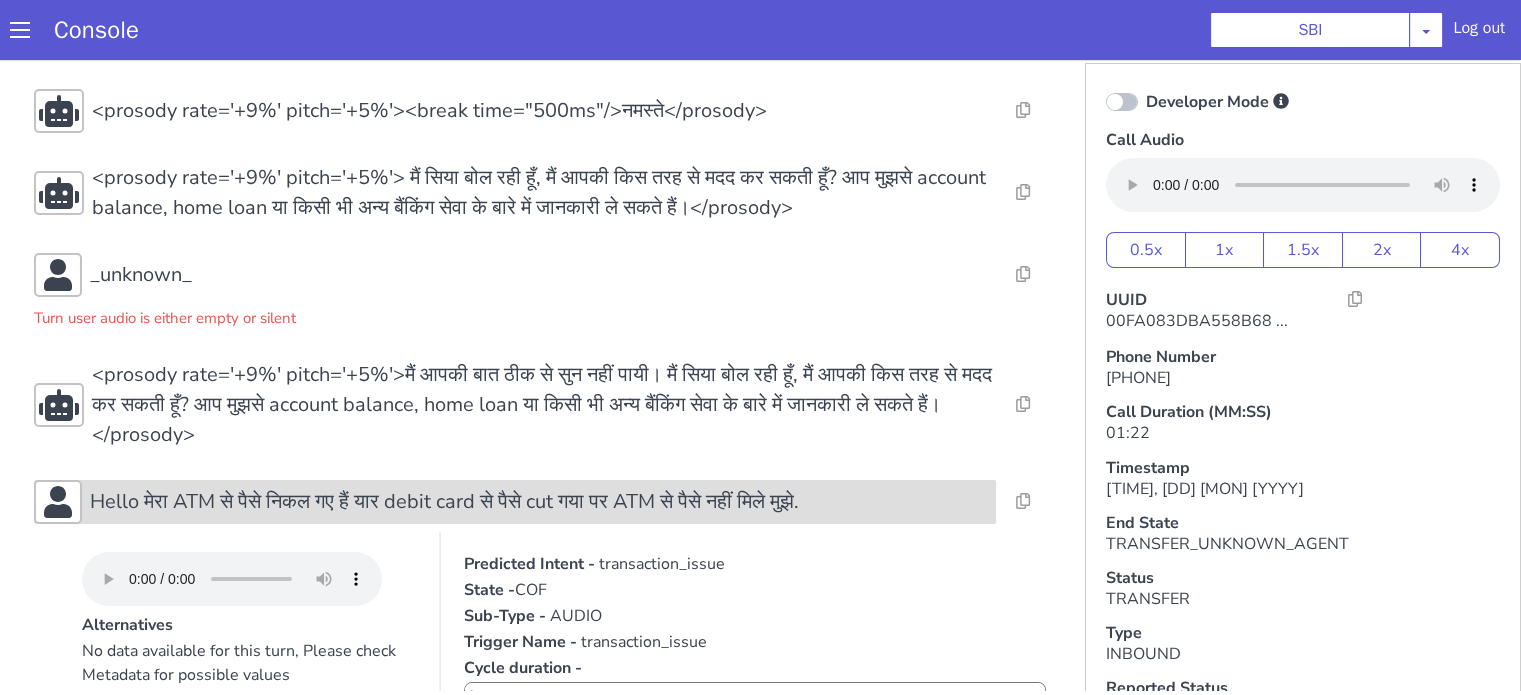 click on "Hello मेरा ATM से पैसे निकल गए हैं यार debit card से पैसे cut गया पर ATM से पैसे नहीं मिले मुझे." at bounding box center (444, 502) 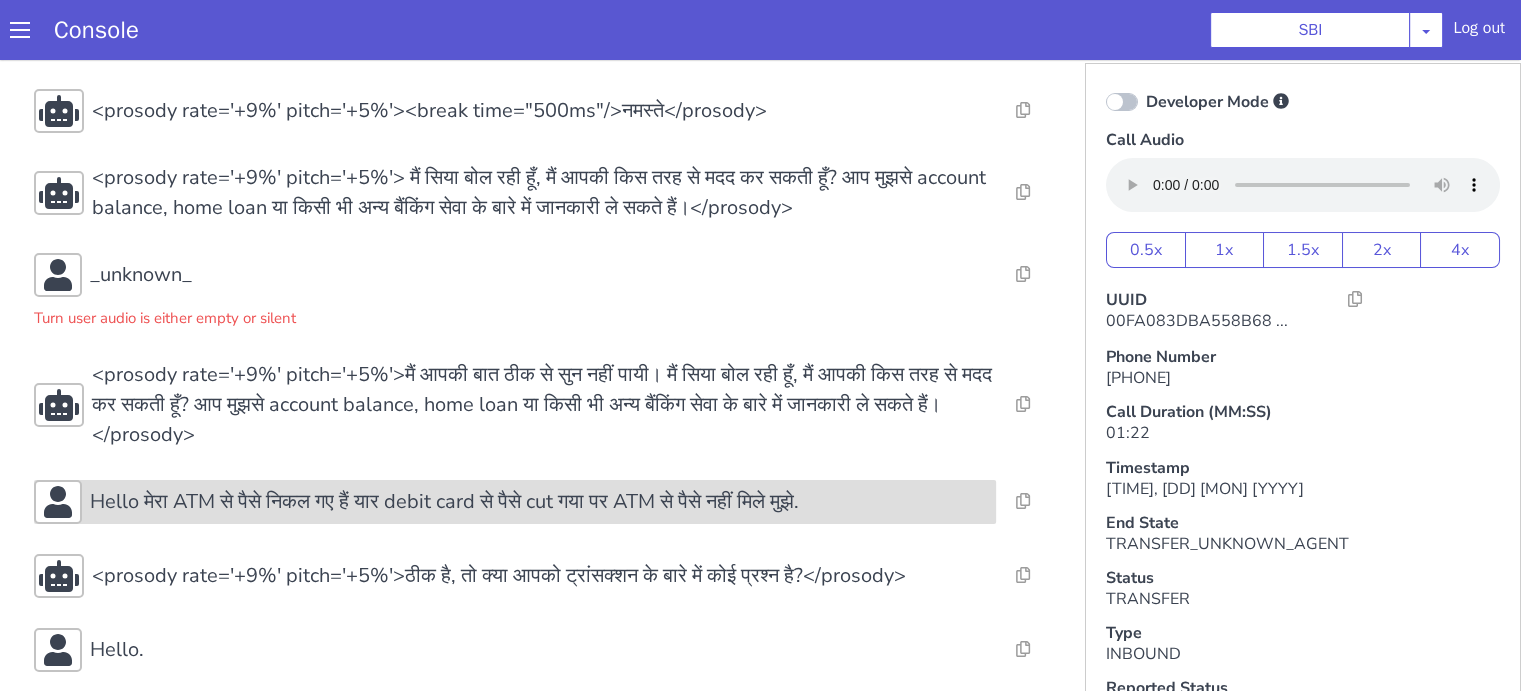 scroll, scrollTop: 320, scrollLeft: 0, axis: vertical 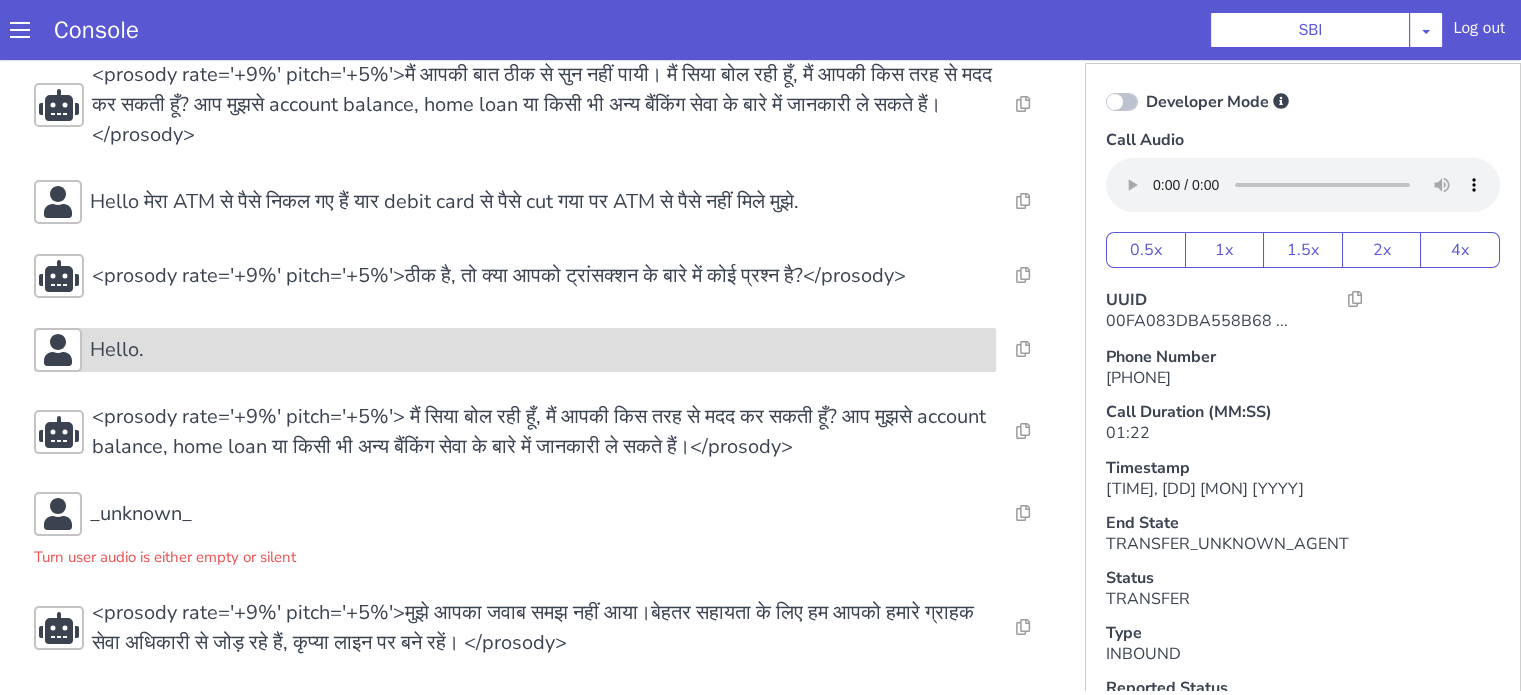 click on "Hello." at bounding box center (539, 350) 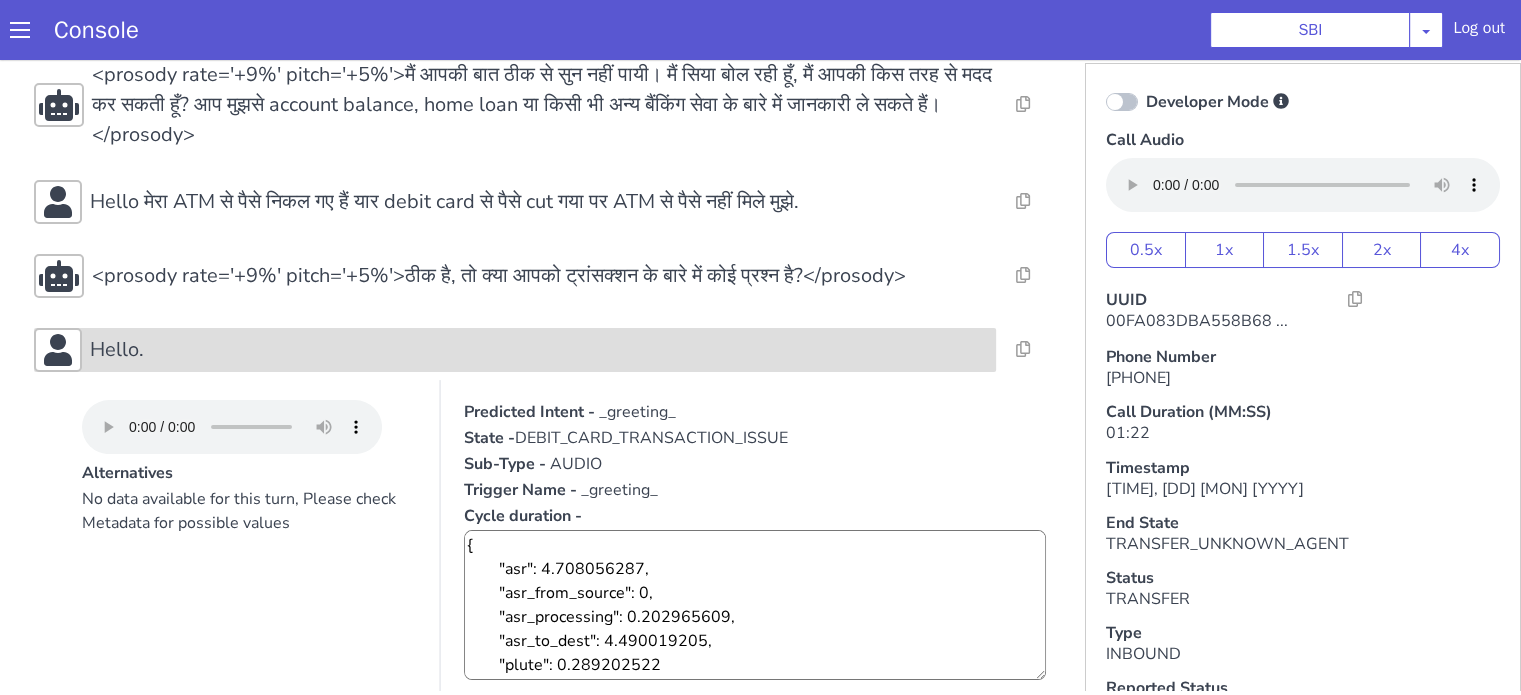 click on "Hello." at bounding box center (539, 350) 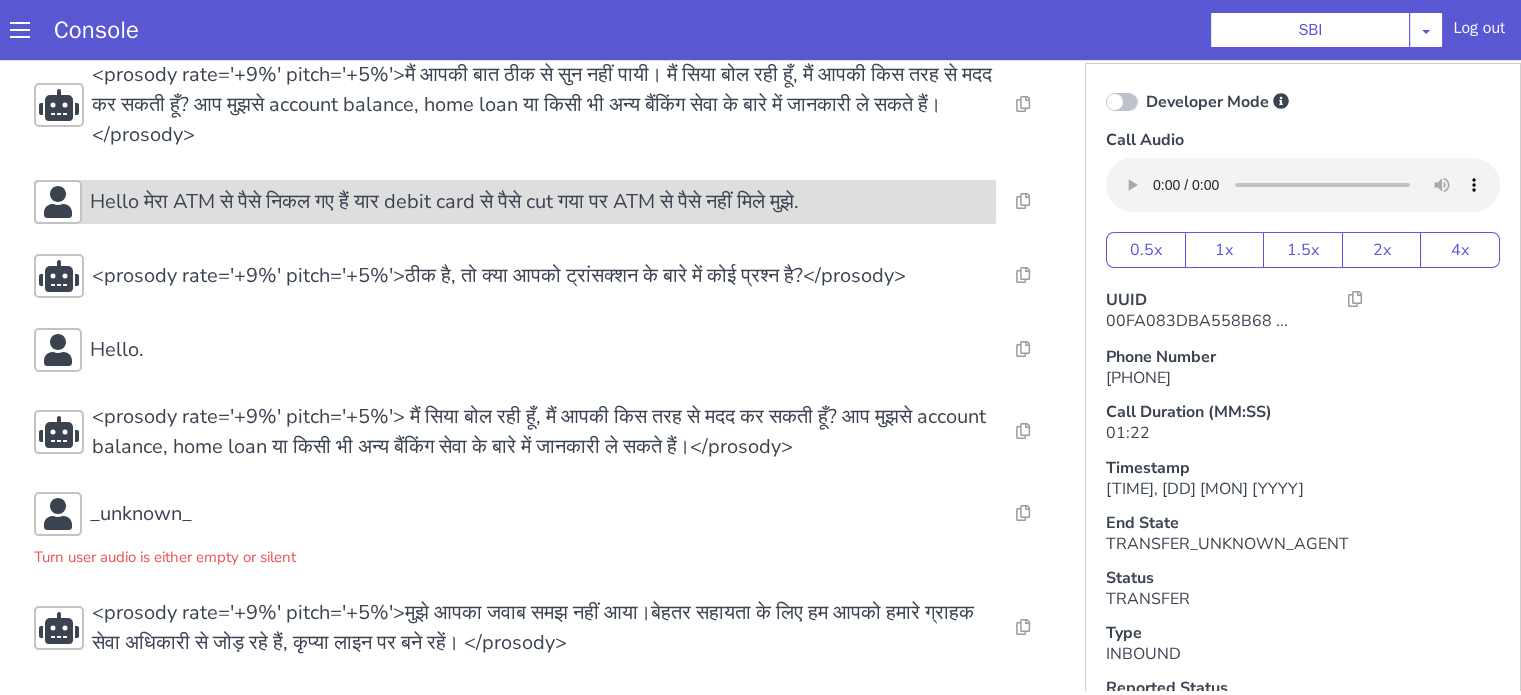 click on "Hello मेरा ATM से पैसे निकल गए हैं यार debit card से पैसे cut गया पर ATM से पैसे नहीं मिले मुझे." at bounding box center (444, 202) 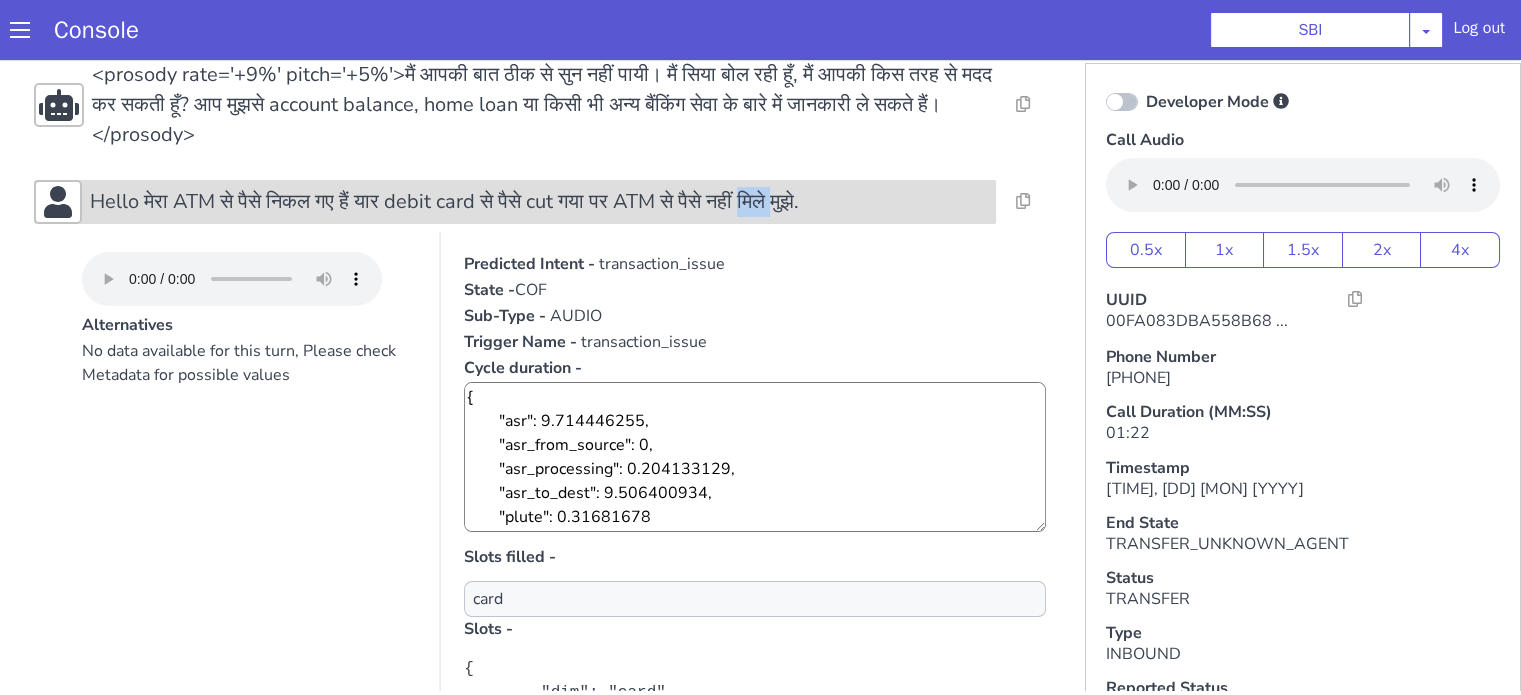 click on "Hello मेरा ATM से पैसे निकल गए हैं यार debit card से पैसे cut गया पर ATM से पैसे नहीं मिले मुझे." at bounding box center [444, 202] 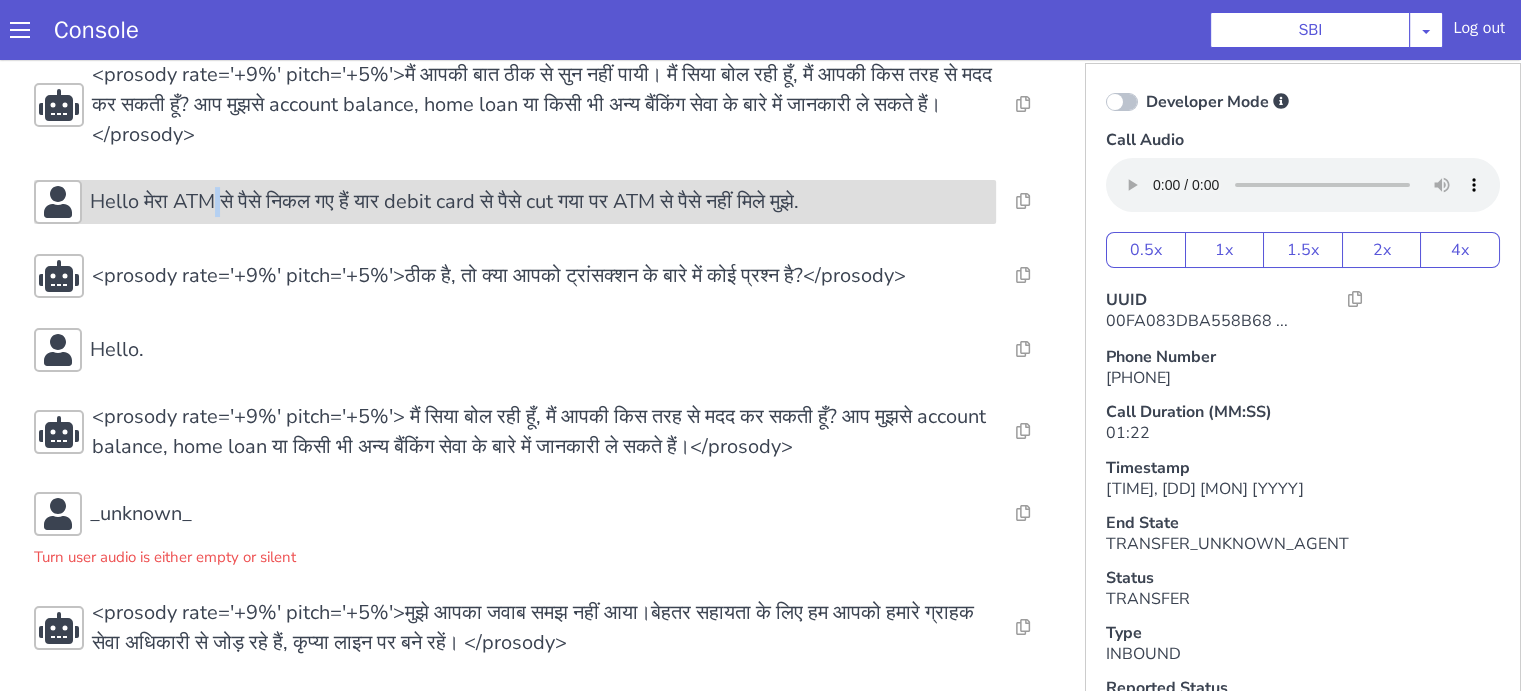 click on "Hello मेरा ATM से पैसे निकल गए हैं यार debit card से पैसे cut गया पर ATM से पैसे नहीं मिले मुझे." at bounding box center [444, 202] 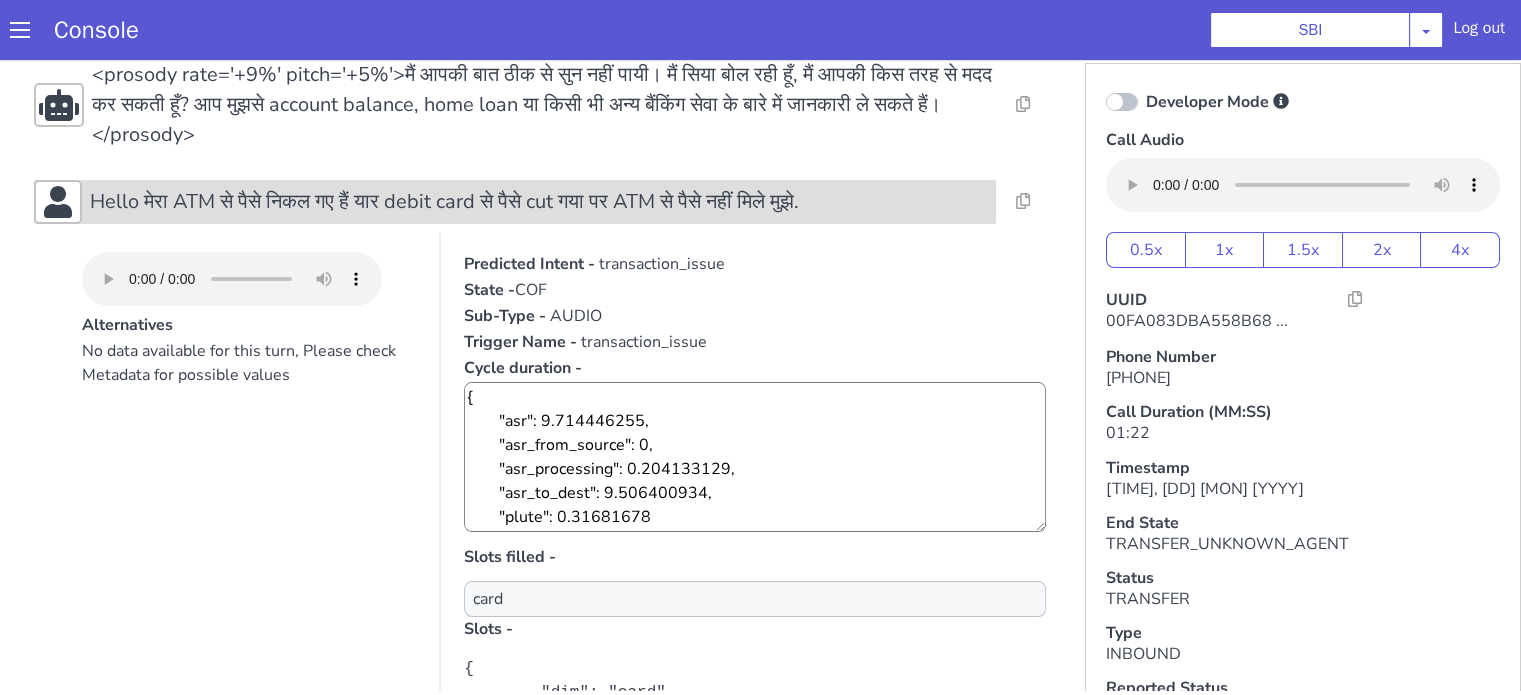 click on "Hello मेरा ATM से पैसे निकल गए हैं यार debit card से पैसे cut गया पर ATM से पैसे नहीं मिले मुझे." at bounding box center (444, 202) 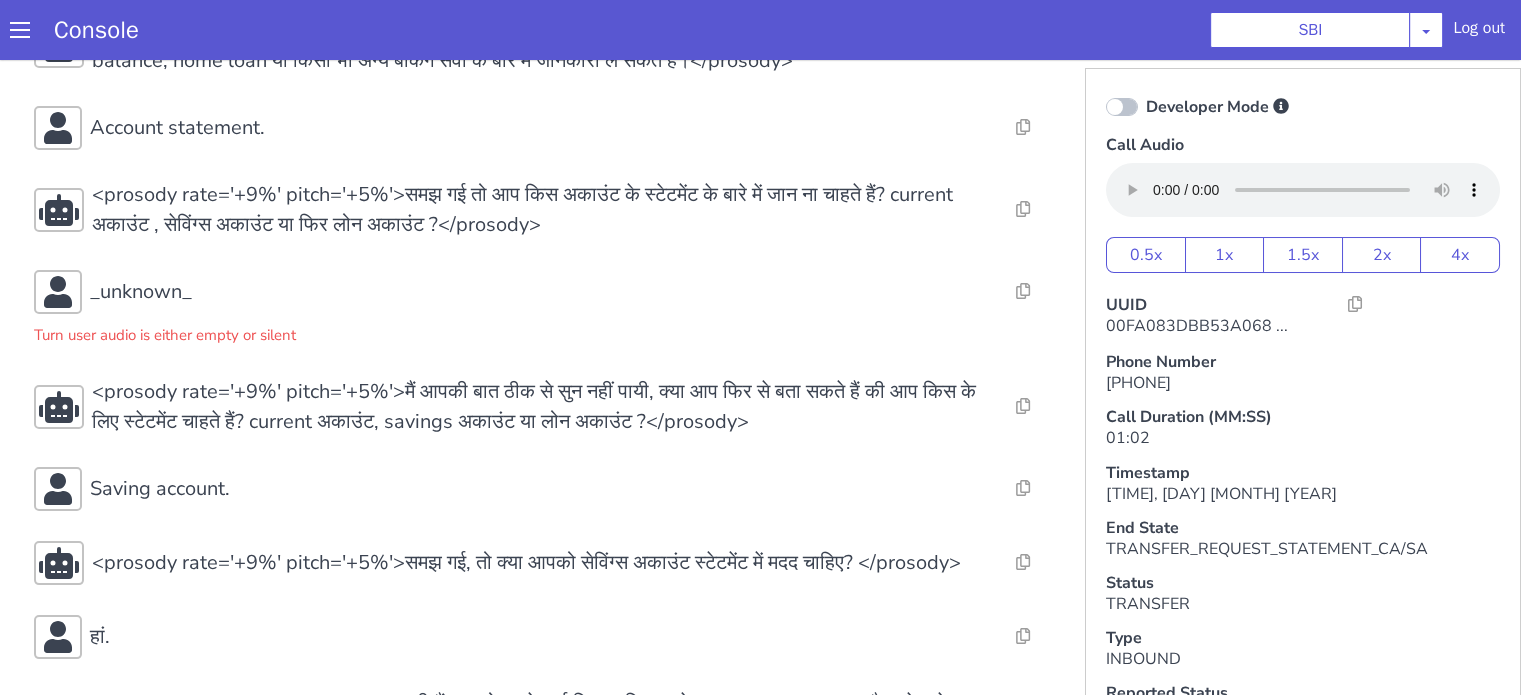 scroll, scrollTop: 275, scrollLeft: 0, axis: vertical 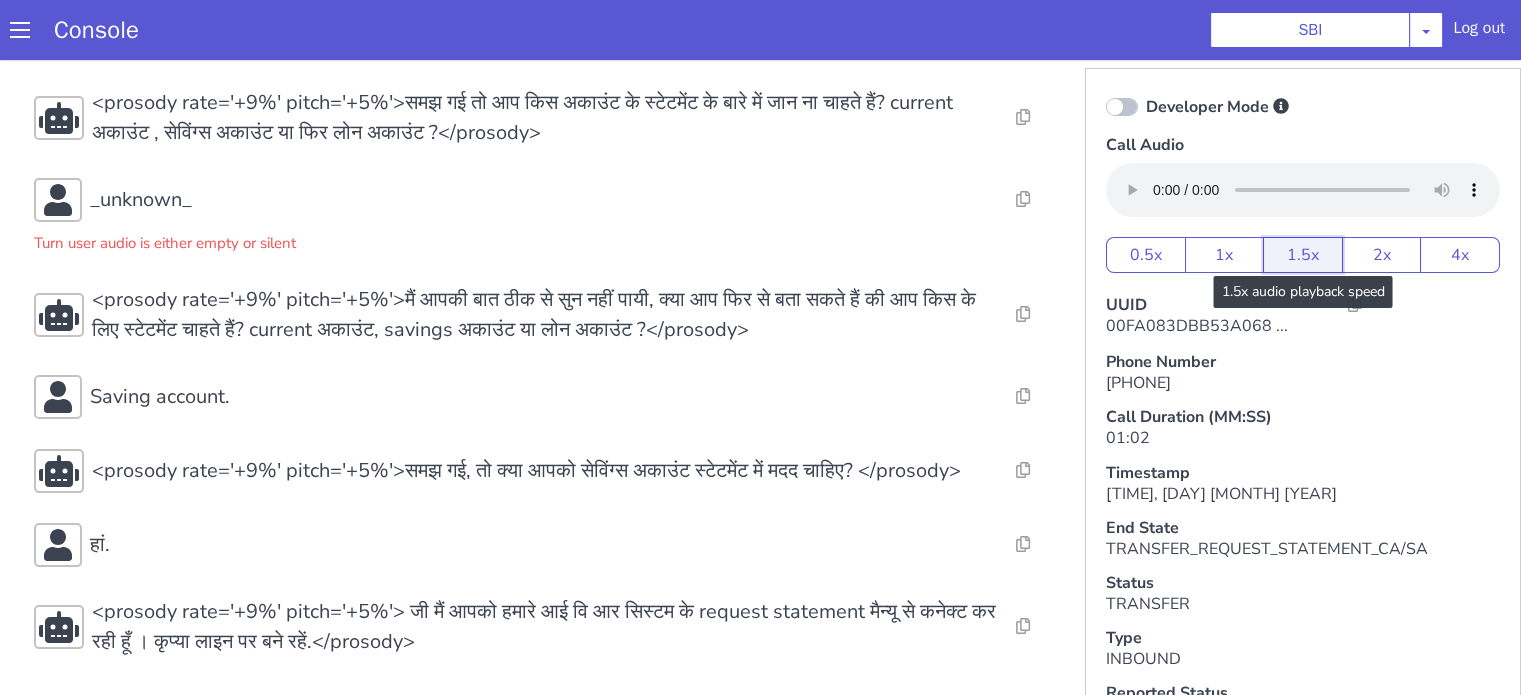 click on "1.5x" at bounding box center [1303, 255] 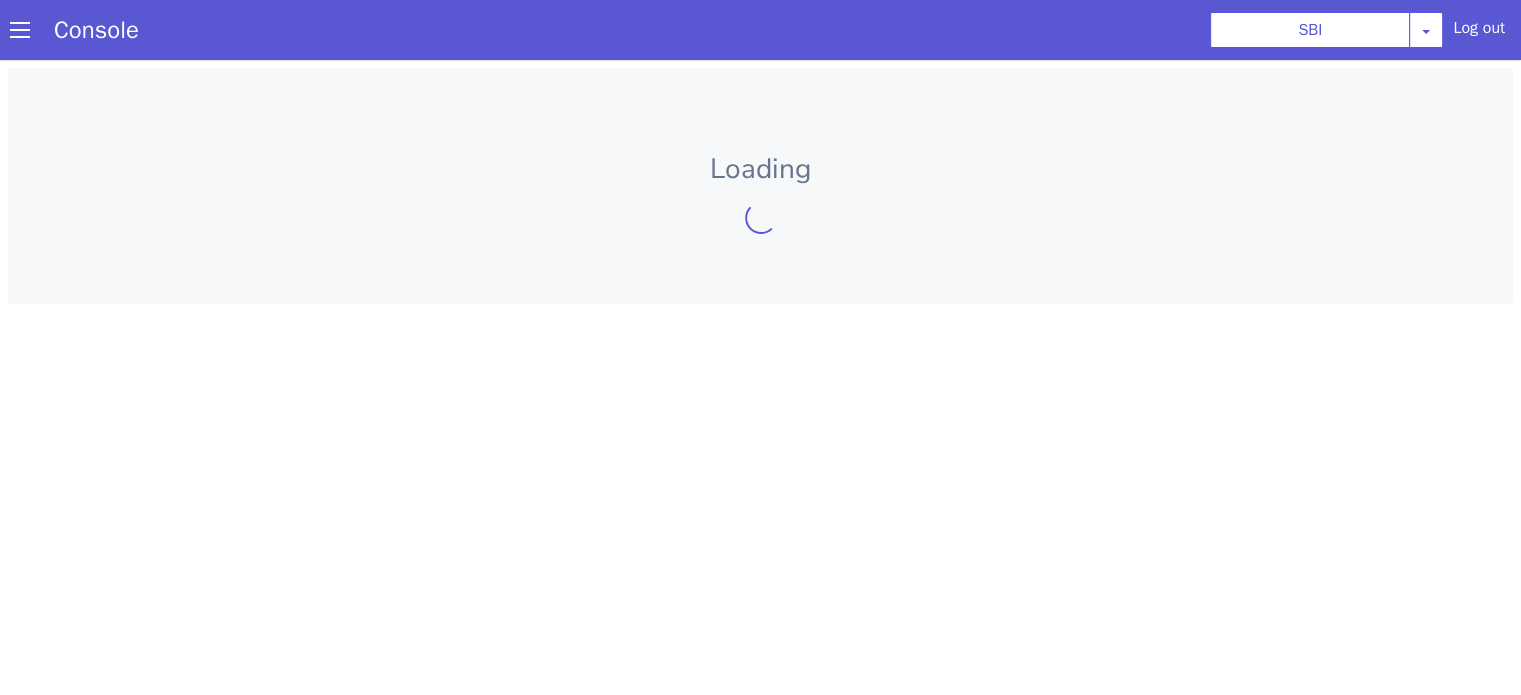 scroll, scrollTop: 0, scrollLeft: 0, axis: both 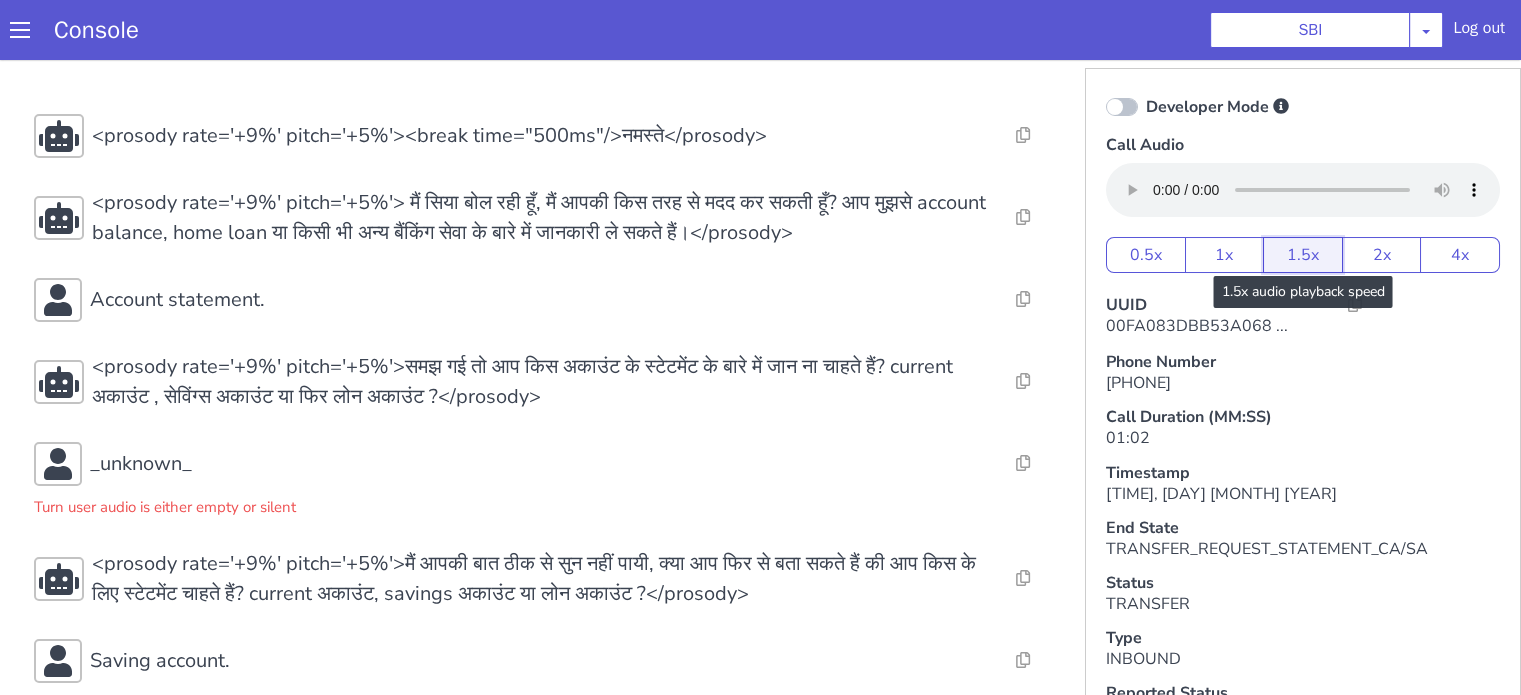 click on "1.5x" at bounding box center (1303, 255) 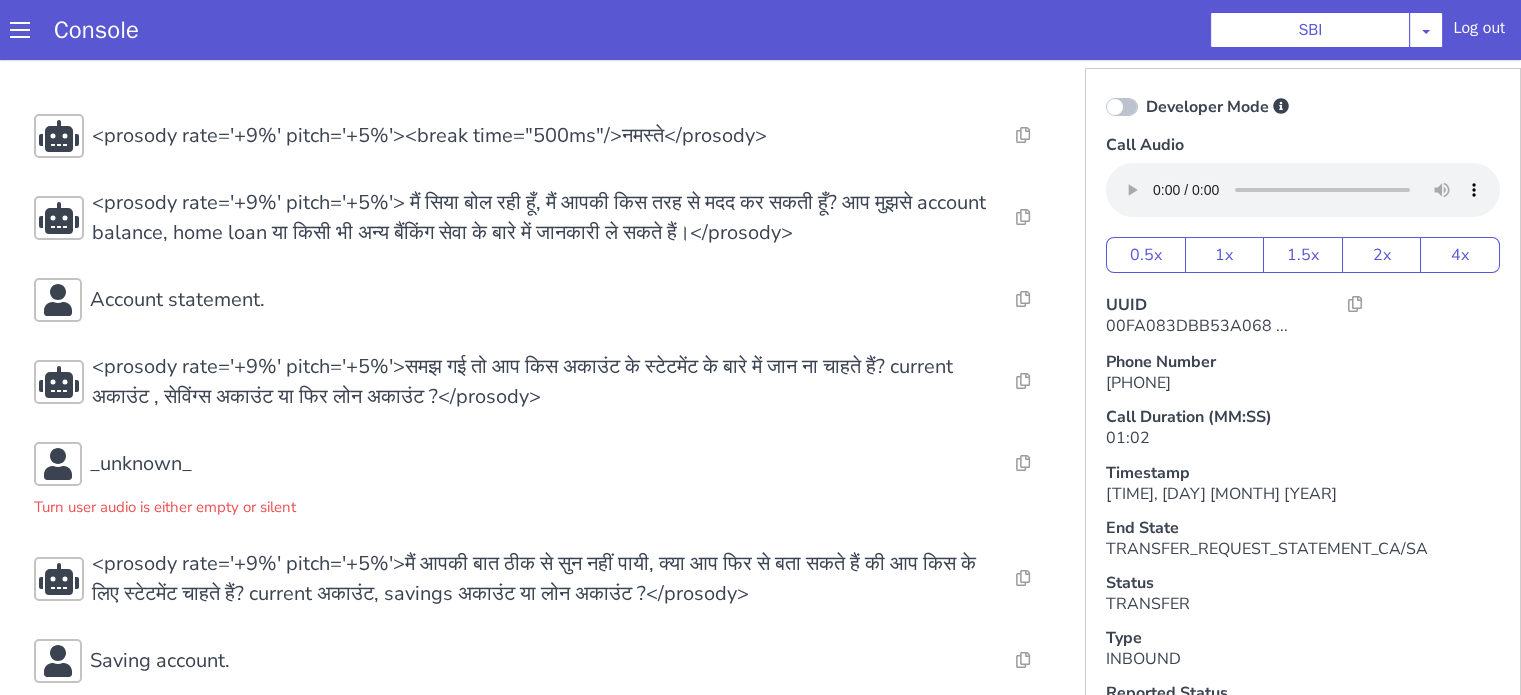 click on "Console SBI AO Smith Airtel DTH Pilot Airtel POC Alice Blue NT Aliceblue American Finance - US Apollo Apollo 24*7 Application - Collections Auto NPS feedback Avaya Devconnect Axis Axis AMC Axis Outbound BAGIC BALIC BALIC Old 2 Bajaj Autofinance Bajaj Fin Banking Demo Barbeque Nation Buy Now Pay Later Cars24 Cashe Central Bank of India Charles Tyrwhitt Cholamandalam Finance Consumer Durables Coverfox Covid19 Helpline Credgenics CreditMate DPDzero DUMMY Data collection Demo - Collections Dish TV ERCM Emeritus Eureka Forbes - LQ FFAM360 - US Familiarity Farming_Axis Finaccel Flipkart Flow Templates Fusion Microfinance Giorgos_TestBot Great Learning Grievance Bot HDB Finance HDFC HDFC Ergo HDFC Freedom CC HDFC Life Demo HDFC Securities Hathway Internet Hathway V2 Home Credit IBM IBM Banking Demo ICICI ICICI Bank Outbound ICICI Lombard Persistency ICICI Prudential ICICI securities ICICI_lombard IDFC First Bank IFFCO Tokio Insurance Iffco Tokio Indiamart Indigo IndusInd - Settlement IndusInd CC Insurance Jarvis" at bounding box center (760, 30) 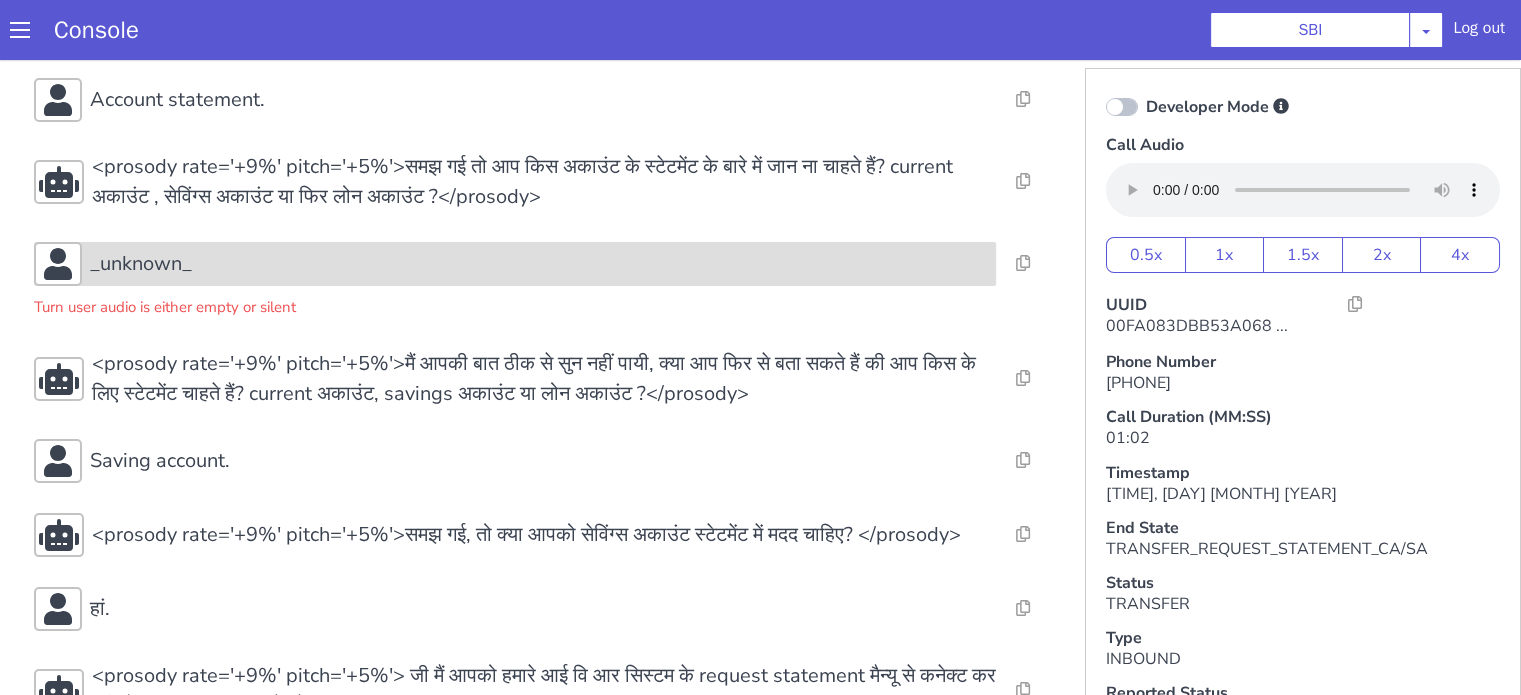 scroll, scrollTop: 275, scrollLeft: 0, axis: vertical 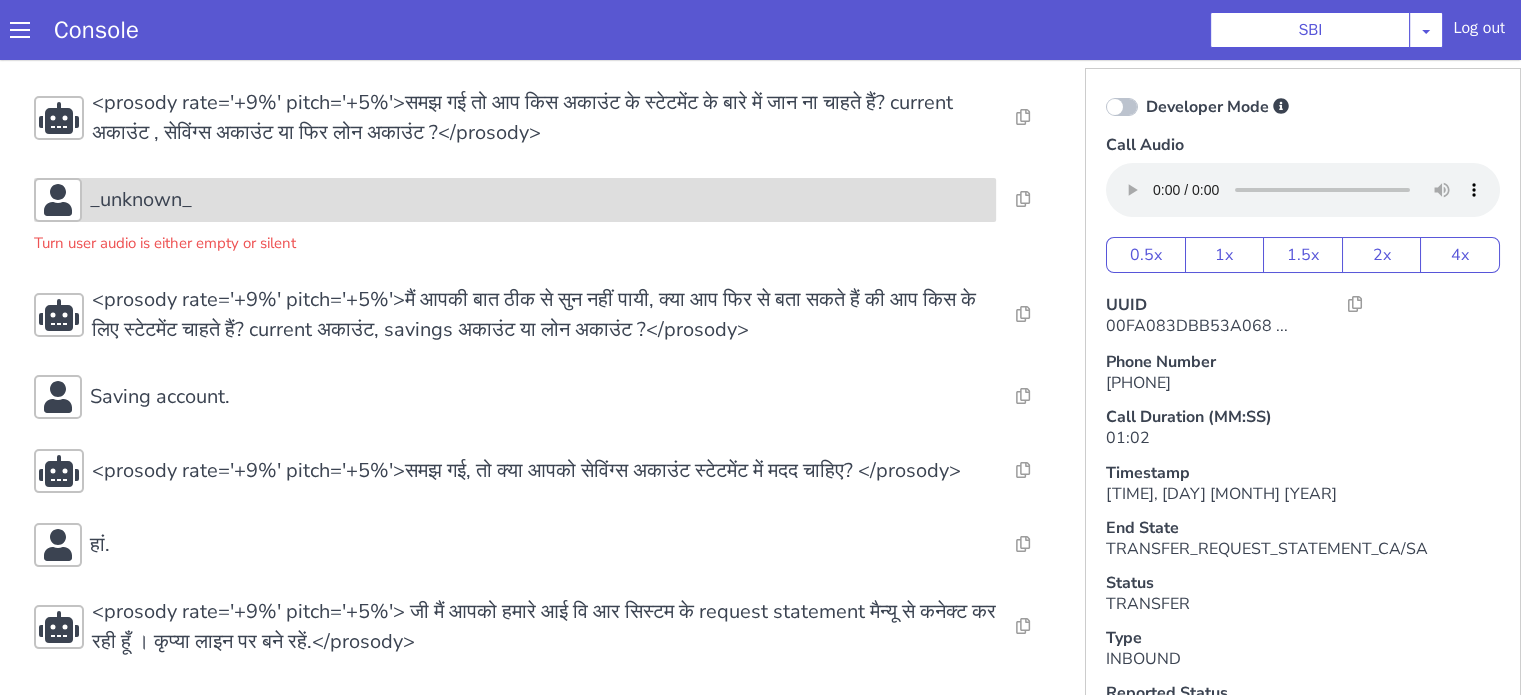 click on "_unknown_" at bounding box center [539, 200] 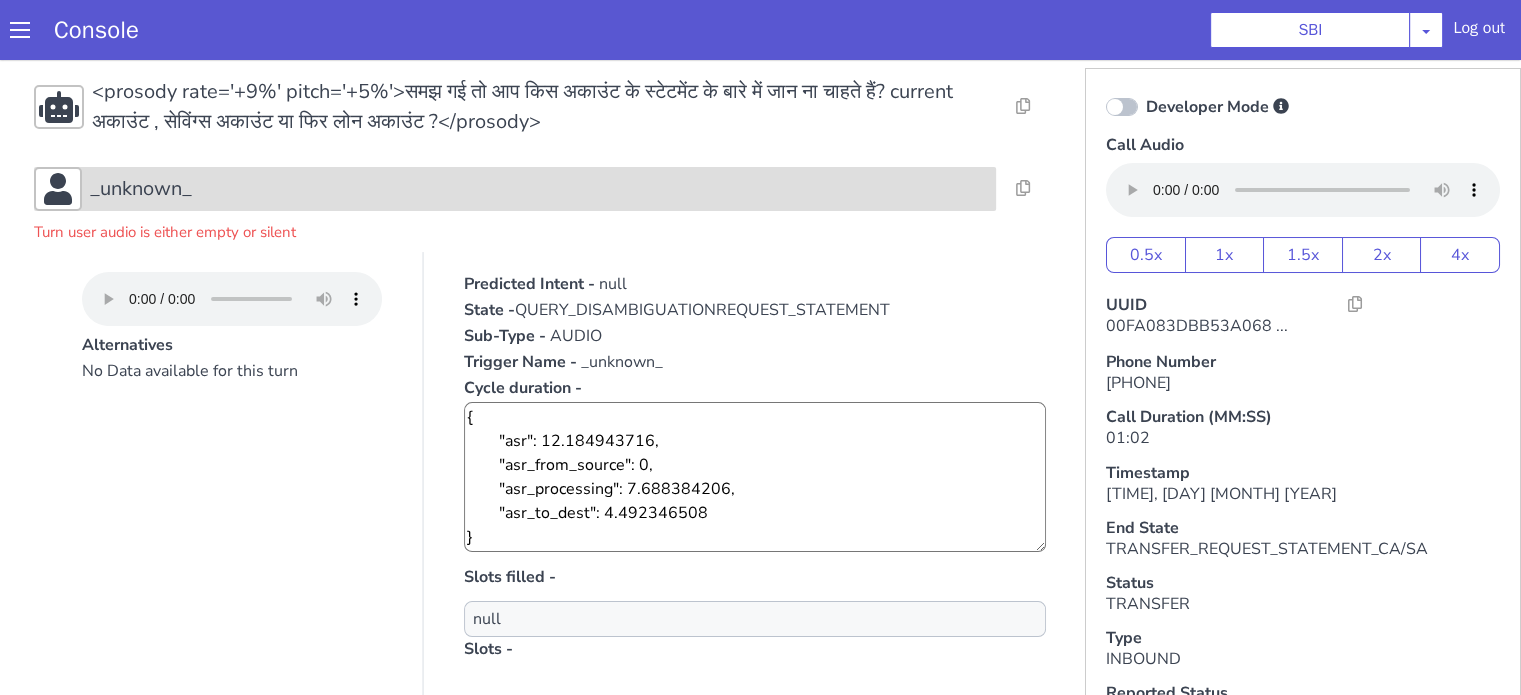 click on "_unknown_" at bounding box center [539, 189] 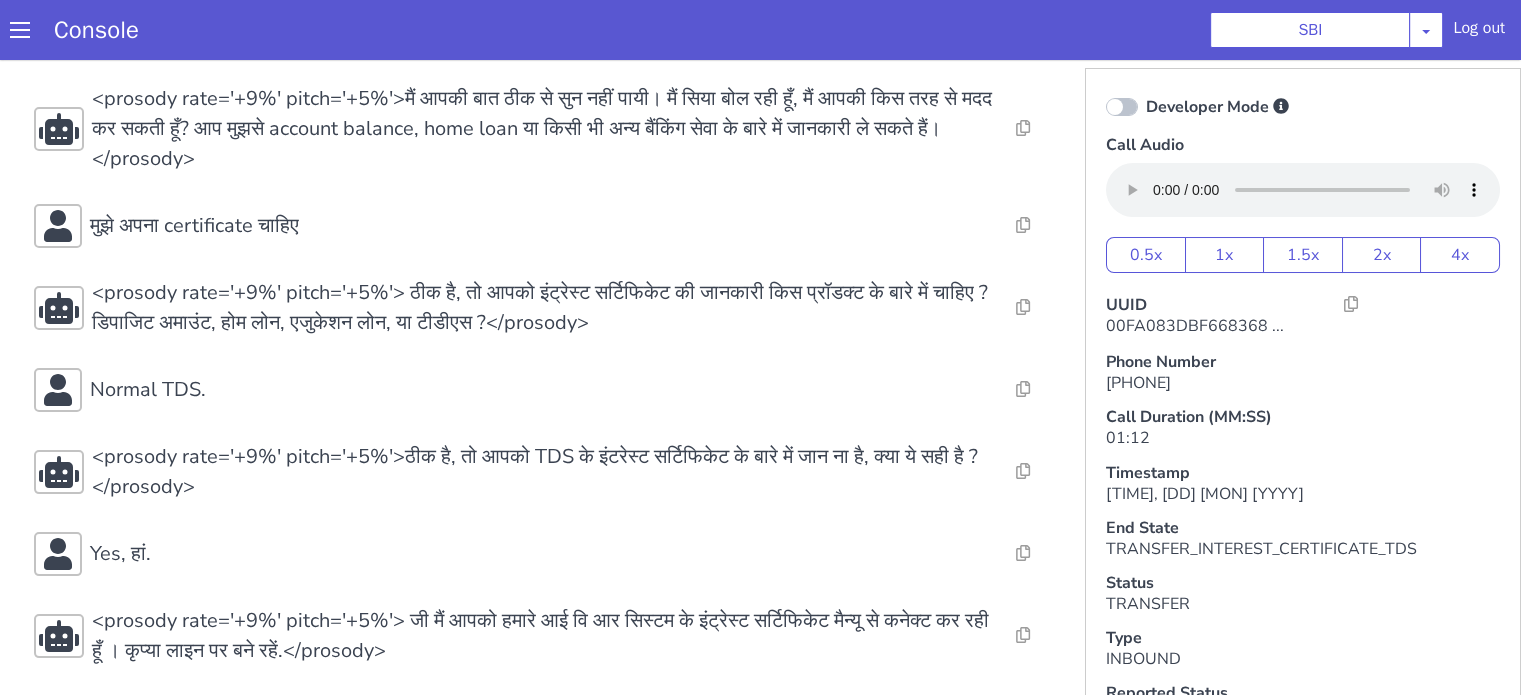 scroll, scrollTop: 305, scrollLeft: 0, axis: vertical 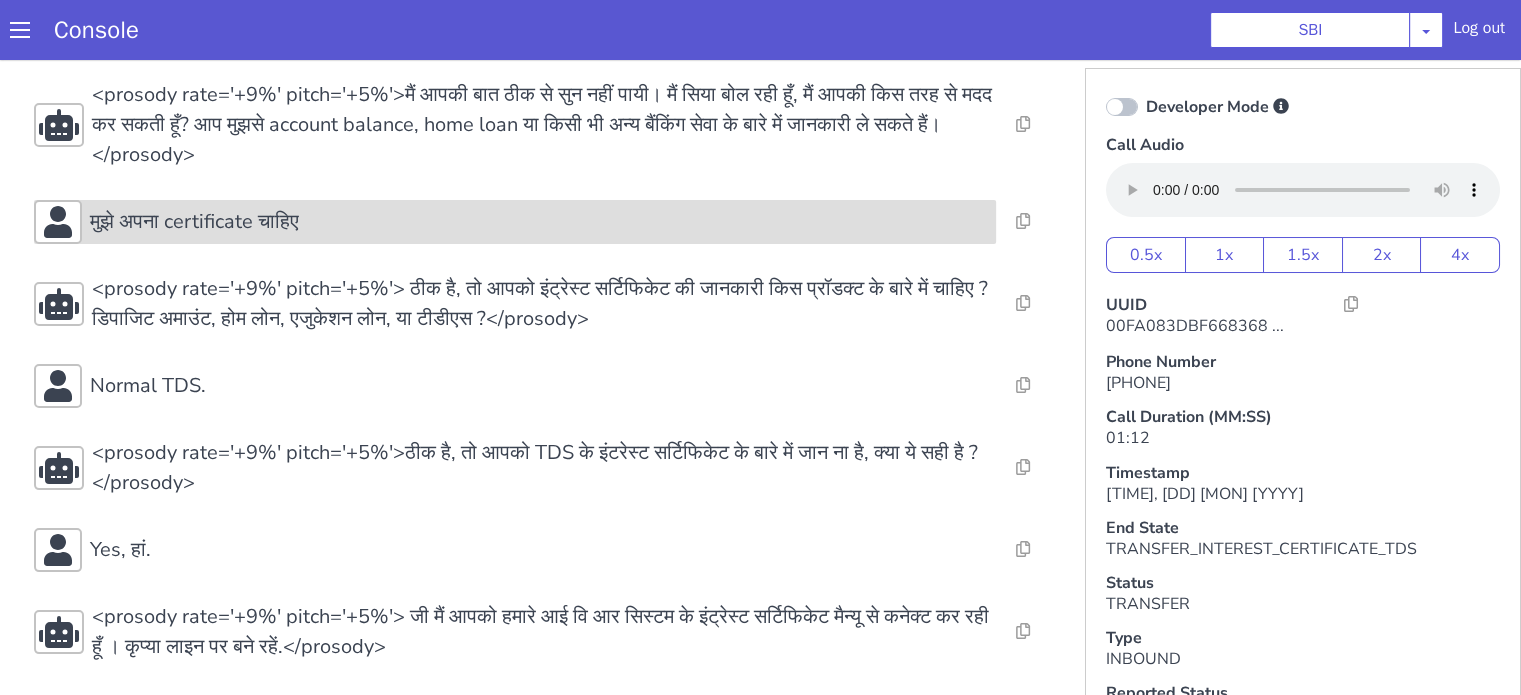 click on "मुझे अपना certificate चाहिए" at bounding box center (539, 222) 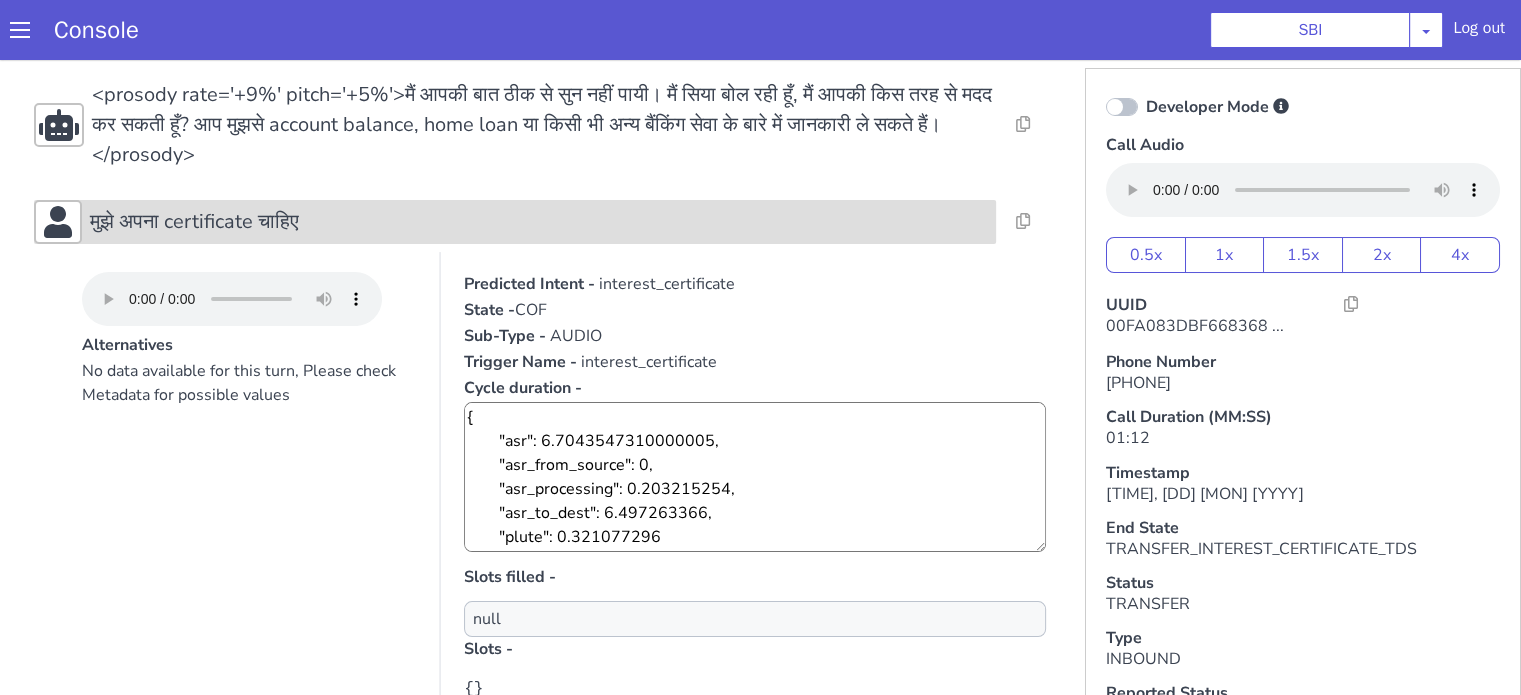 click on "मुझे अपना certificate चाहिए" at bounding box center [539, 222] 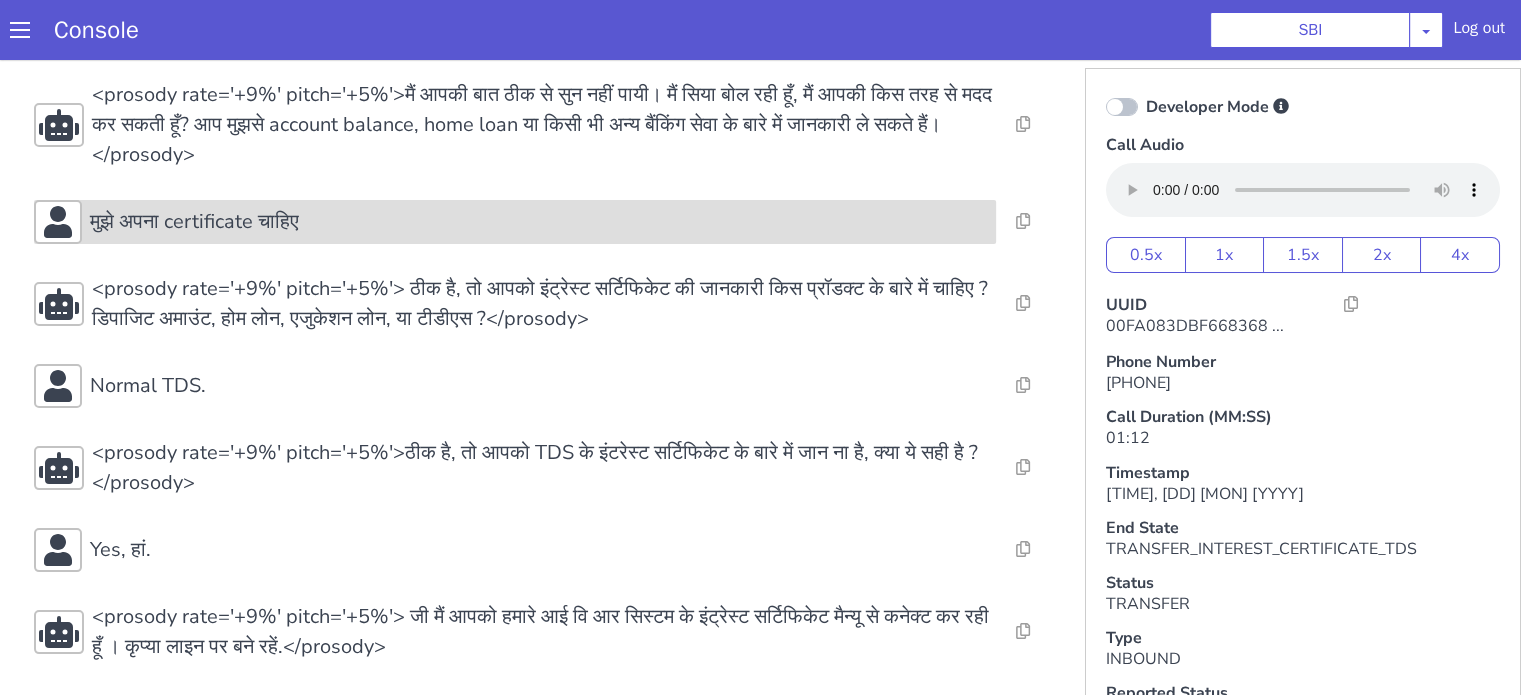 click on "मुझे अपना certificate चाहिए" at bounding box center [539, 222] 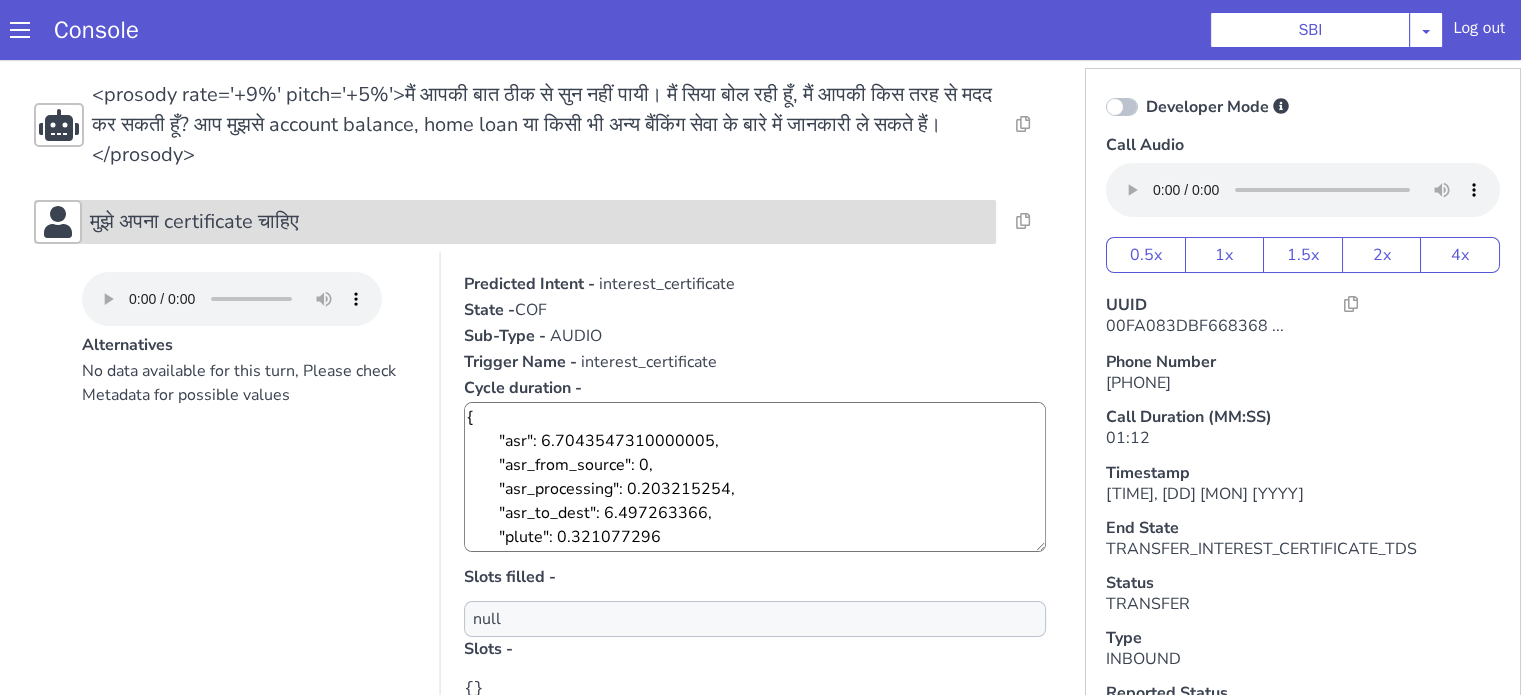 click on "मुझे अपना certificate चाहिए" at bounding box center [194, 222] 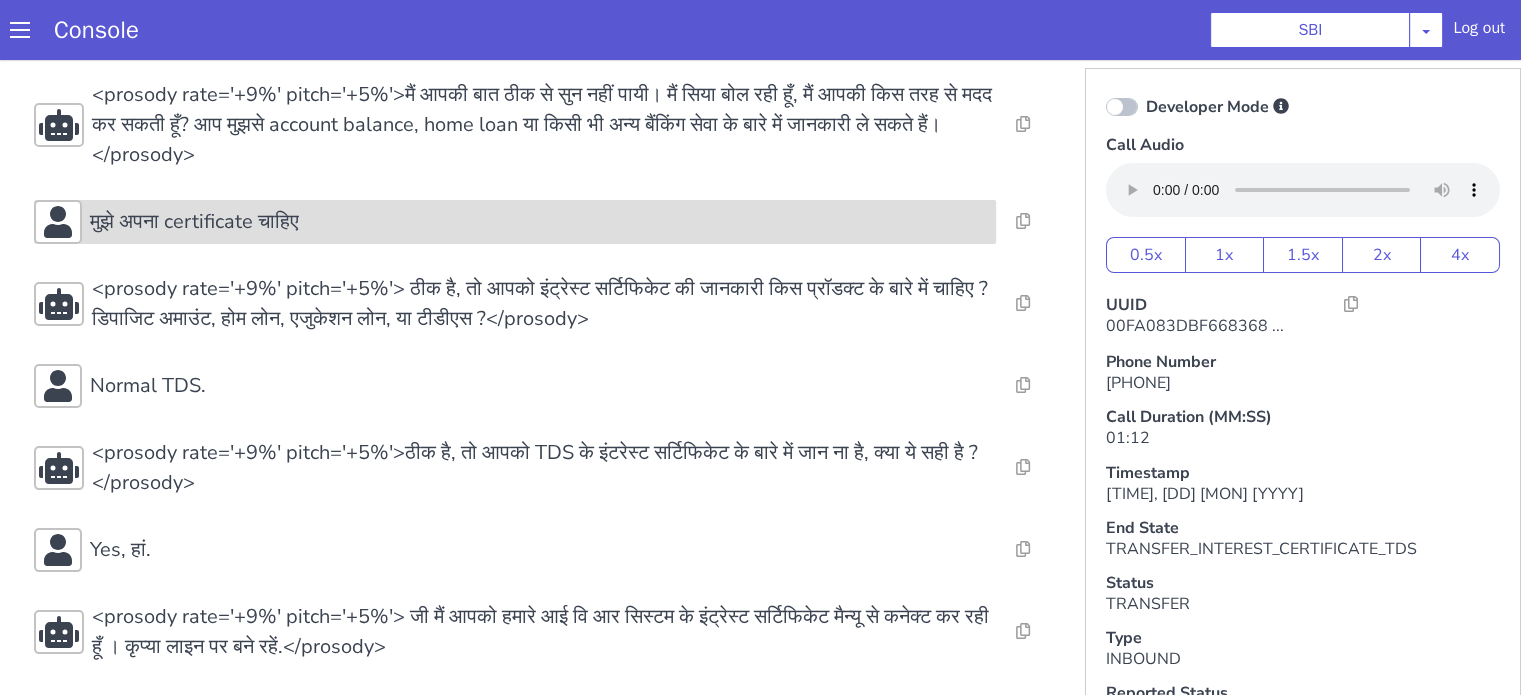 click on "मुझे अपना certificate चाहिए" at bounding box center (194, 222) 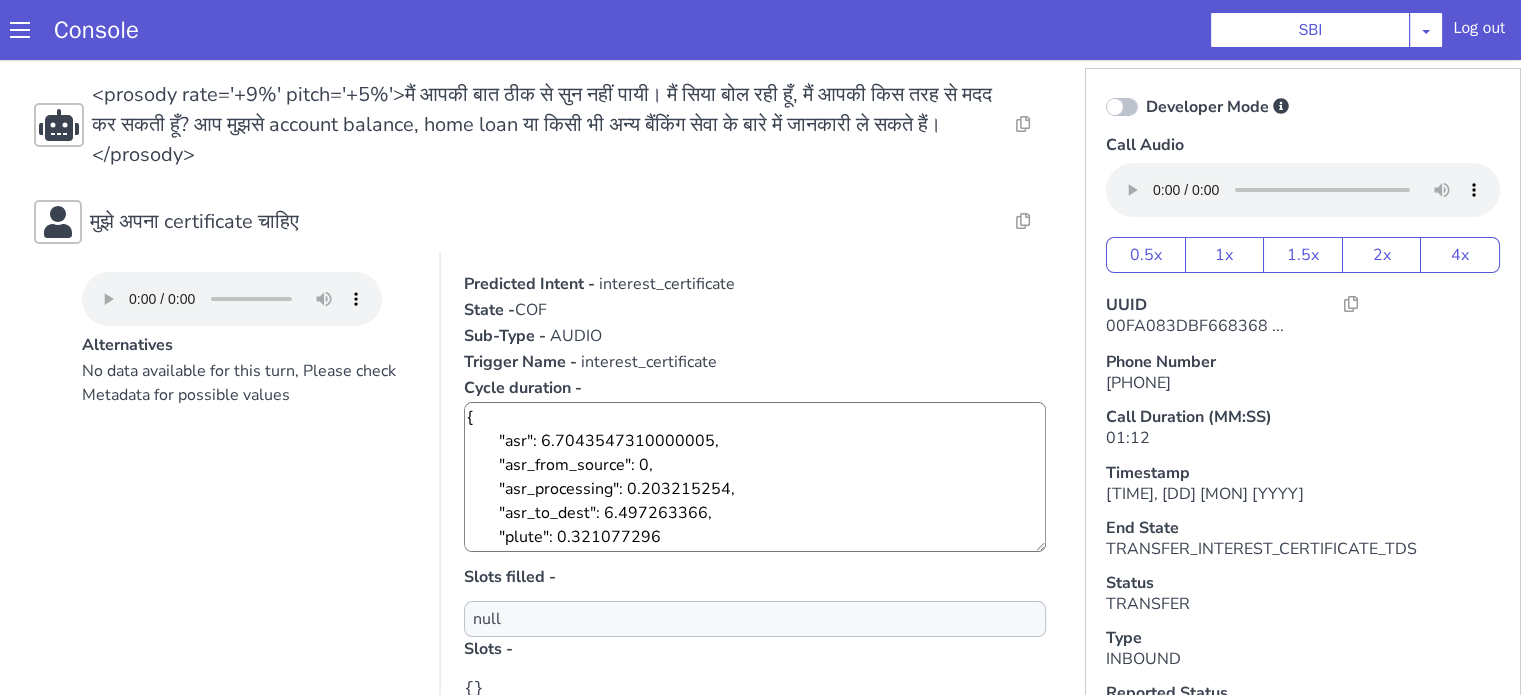 click on "Alternatives No data available for this turn, Please check Metadata for possible values" at bounding box center [229, 505] 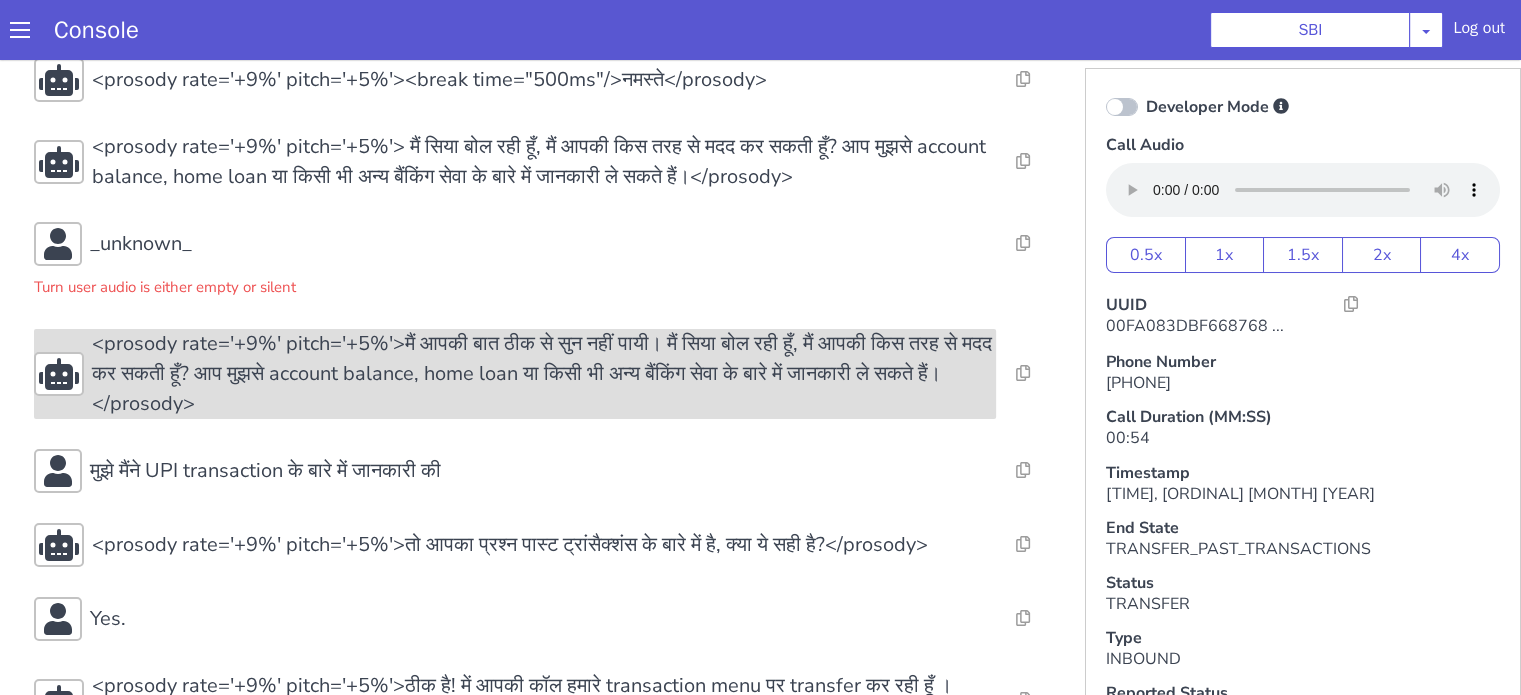 scroll, scrollTop: 125, scrollLeft: 0, axis: vertical 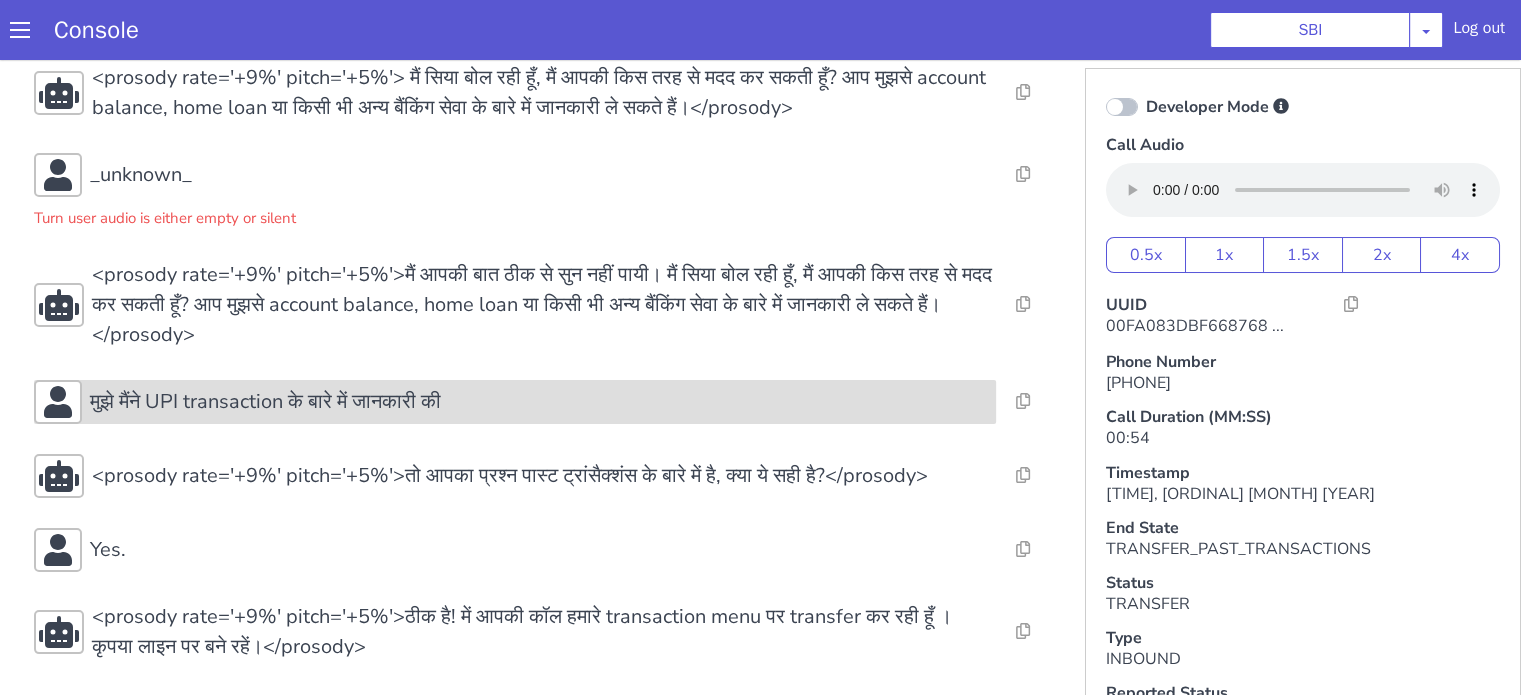 click on "मुझे मैंने UPI transaction के बारे में जानकारी की" at bounding box center [539, 402] 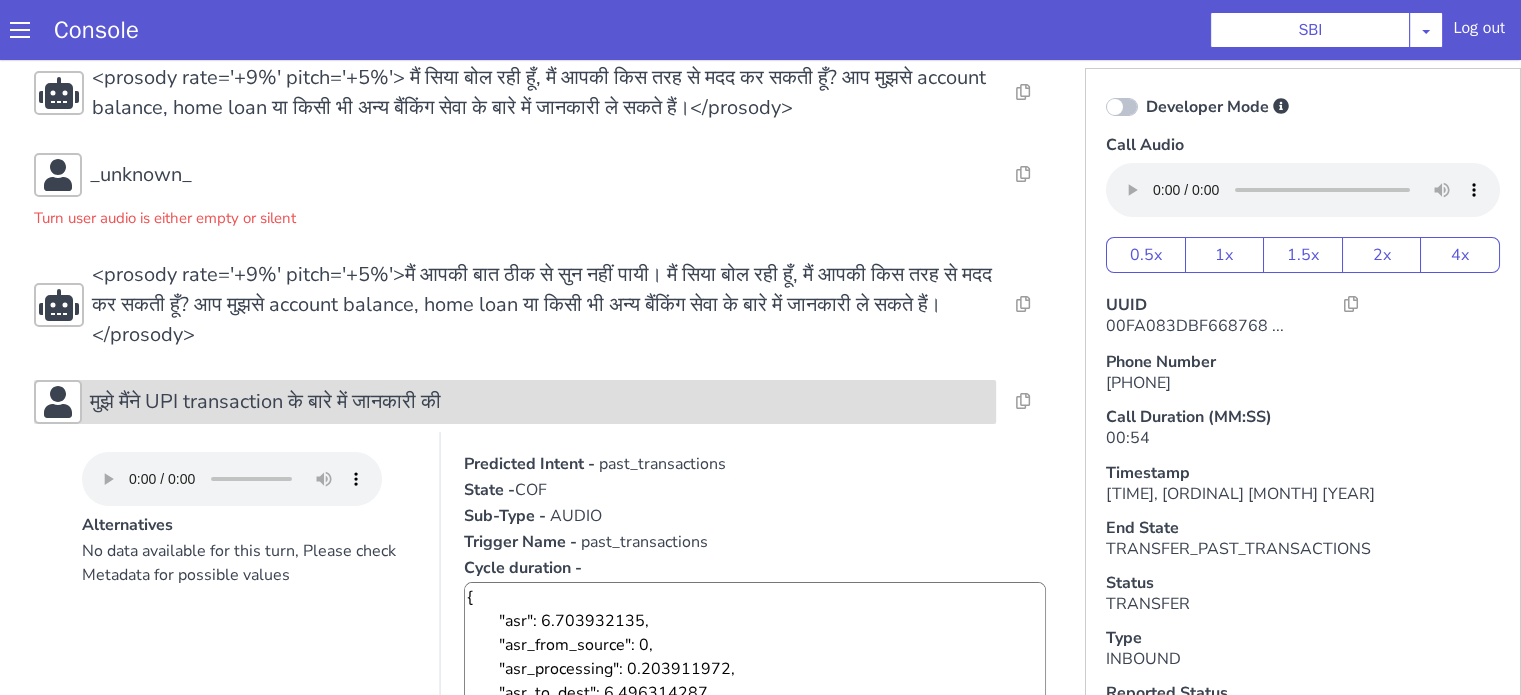 click on "मुझे मैंने UPI transaction के बारे में जानकारी की" at bounding box center [539, 402] 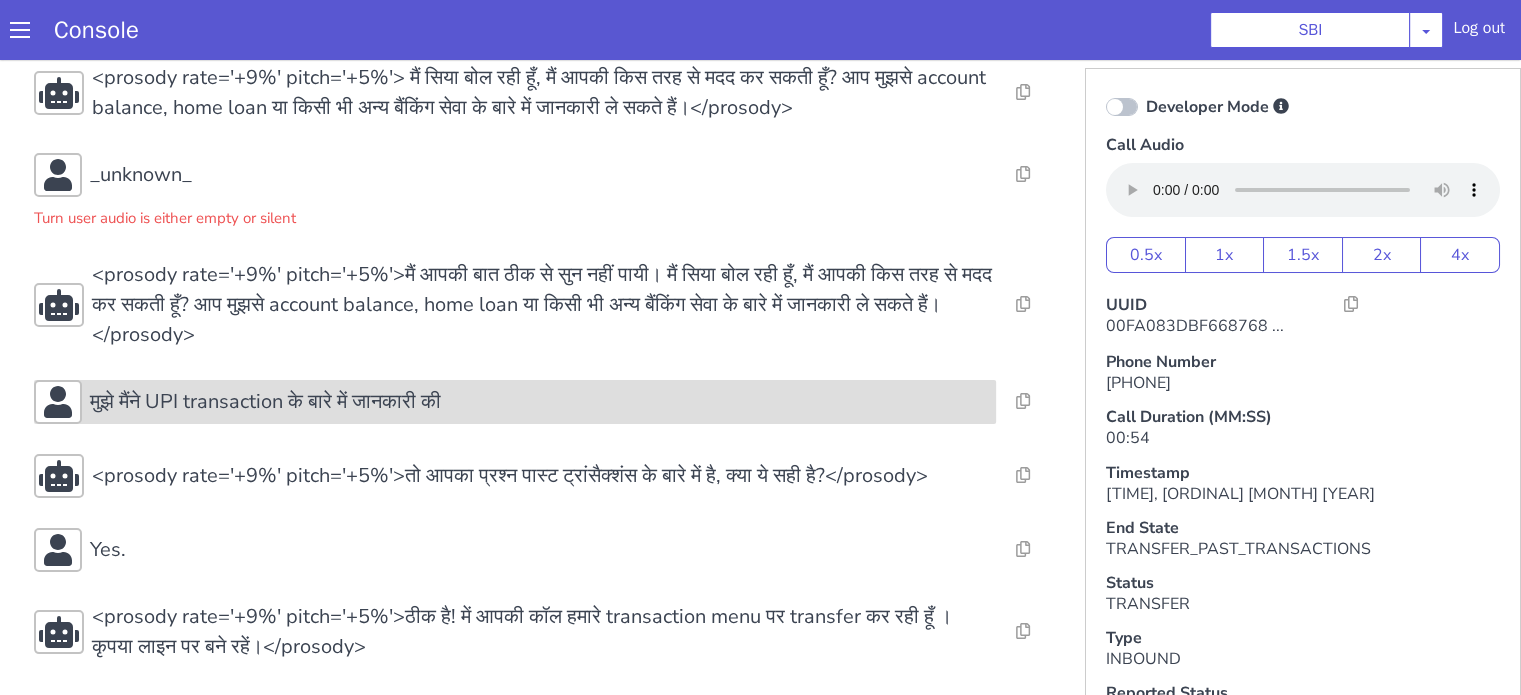 click on "मुझे मैंने UPI transaction के बारे में जानकारी की" at bounding box center [265, 402] 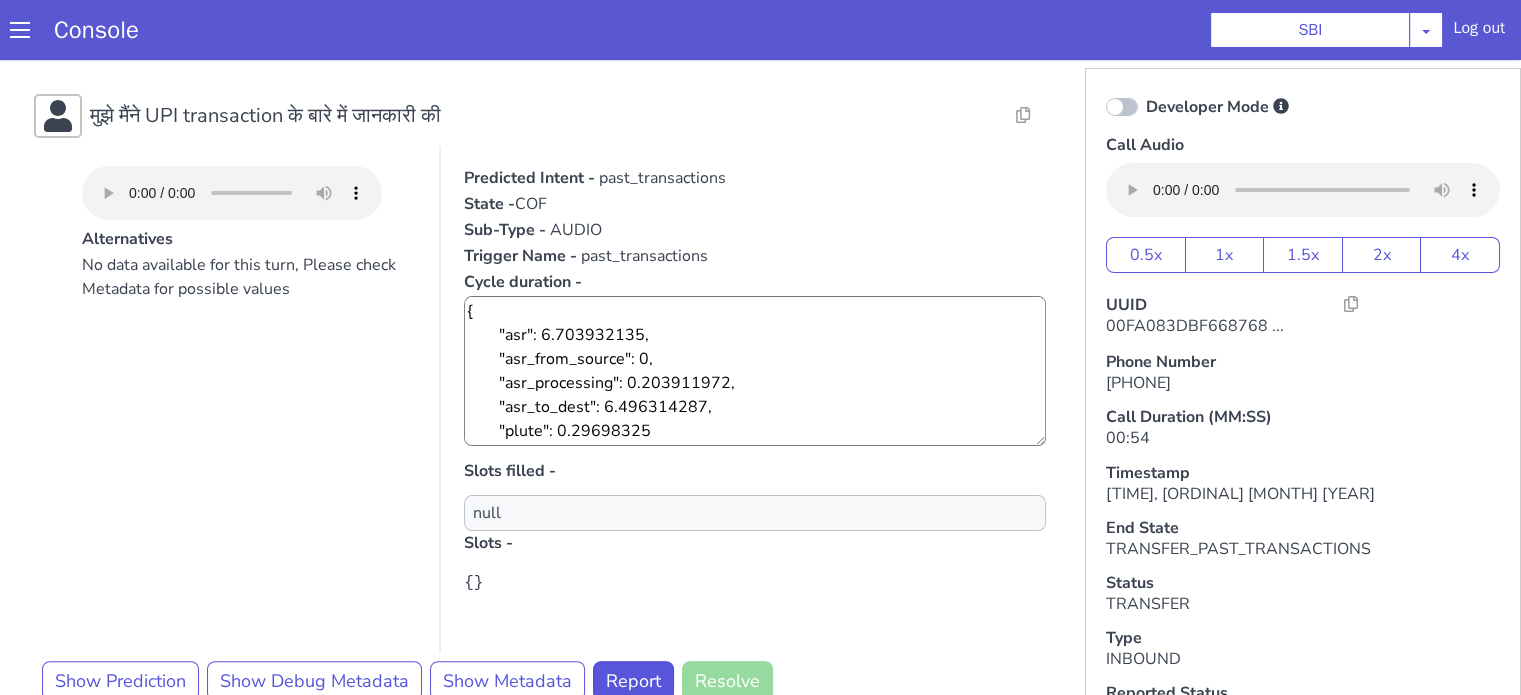 scroll, scrollTop: 188, scrollLeft: 0, axis: vertical 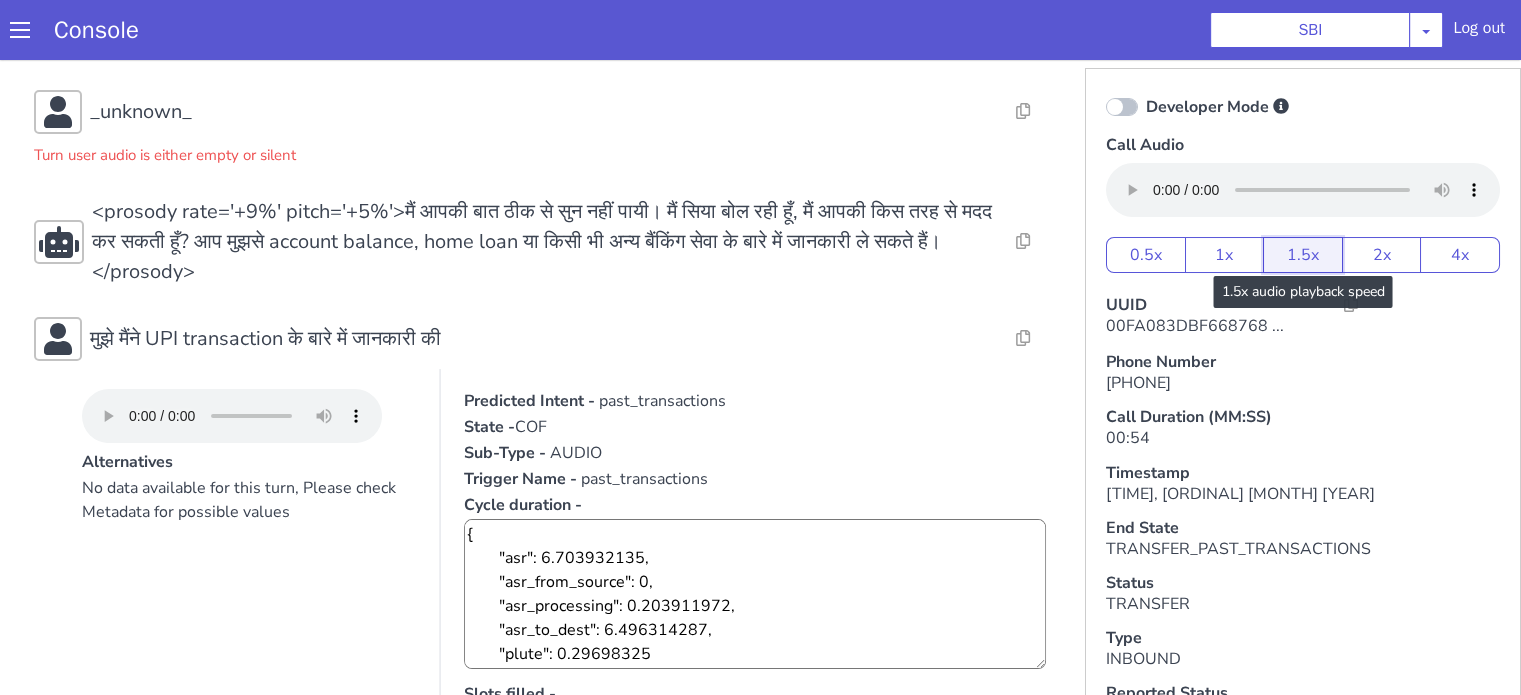 click on "1.5x" at bounding box center (1303, 255) 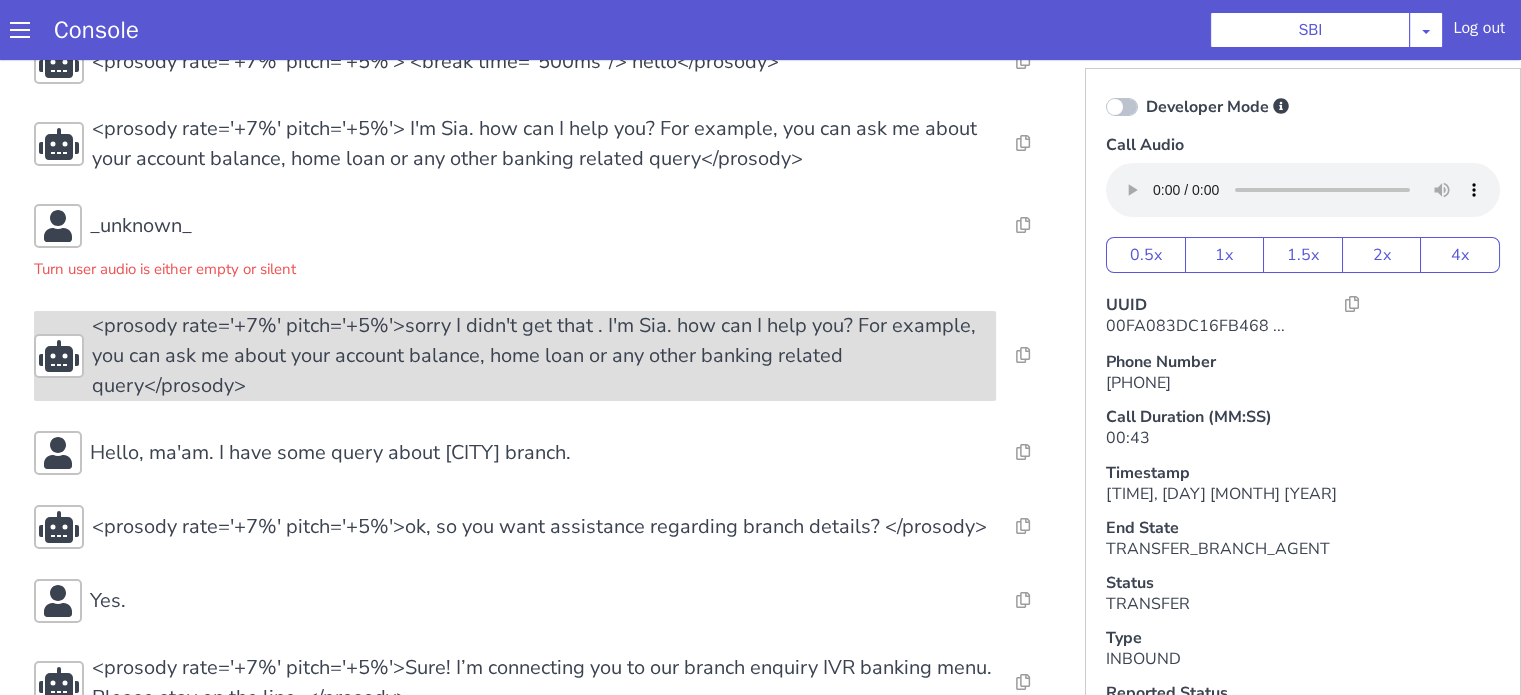 scroll, scrollTop: 125, scrollLeft: 0, axis: vertical 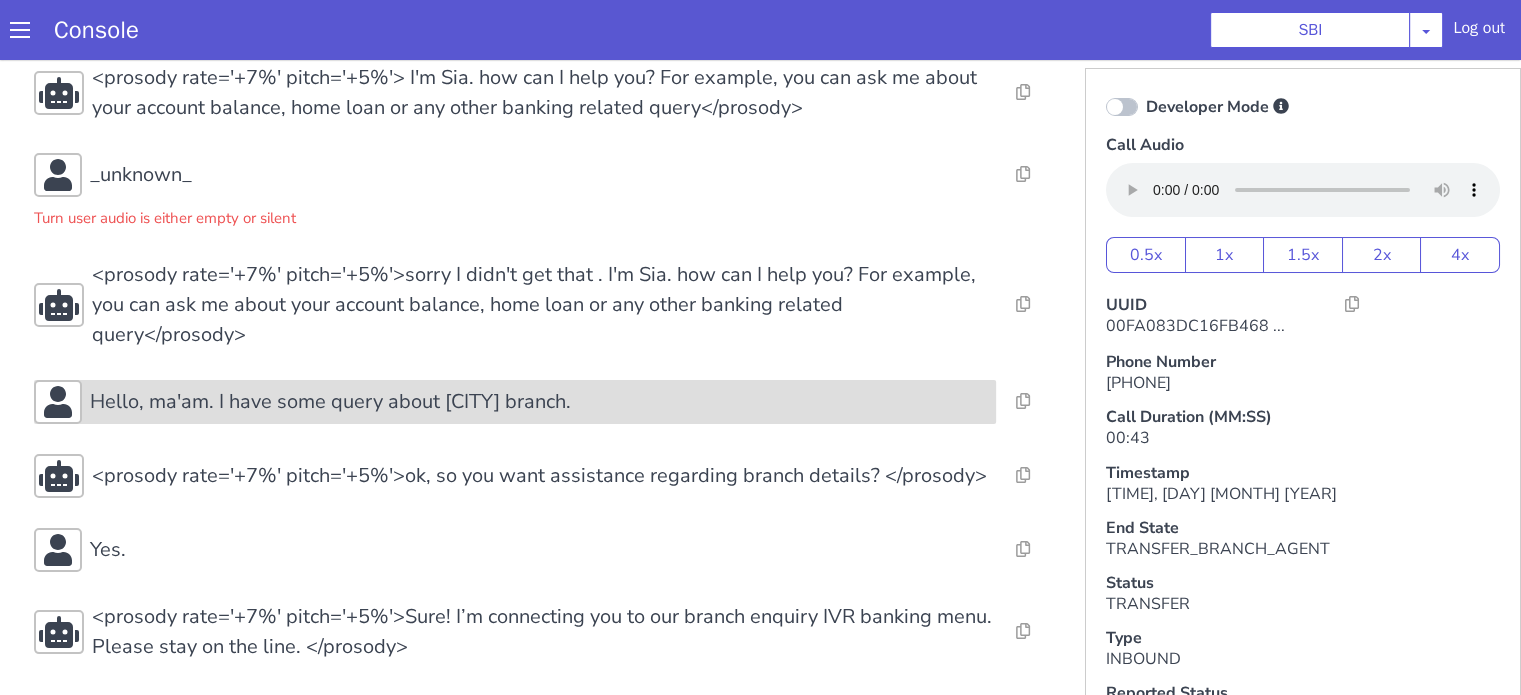 click on "Hello, ma'am. I have some query about [CITY] branch." at bounding box center (330, 402) 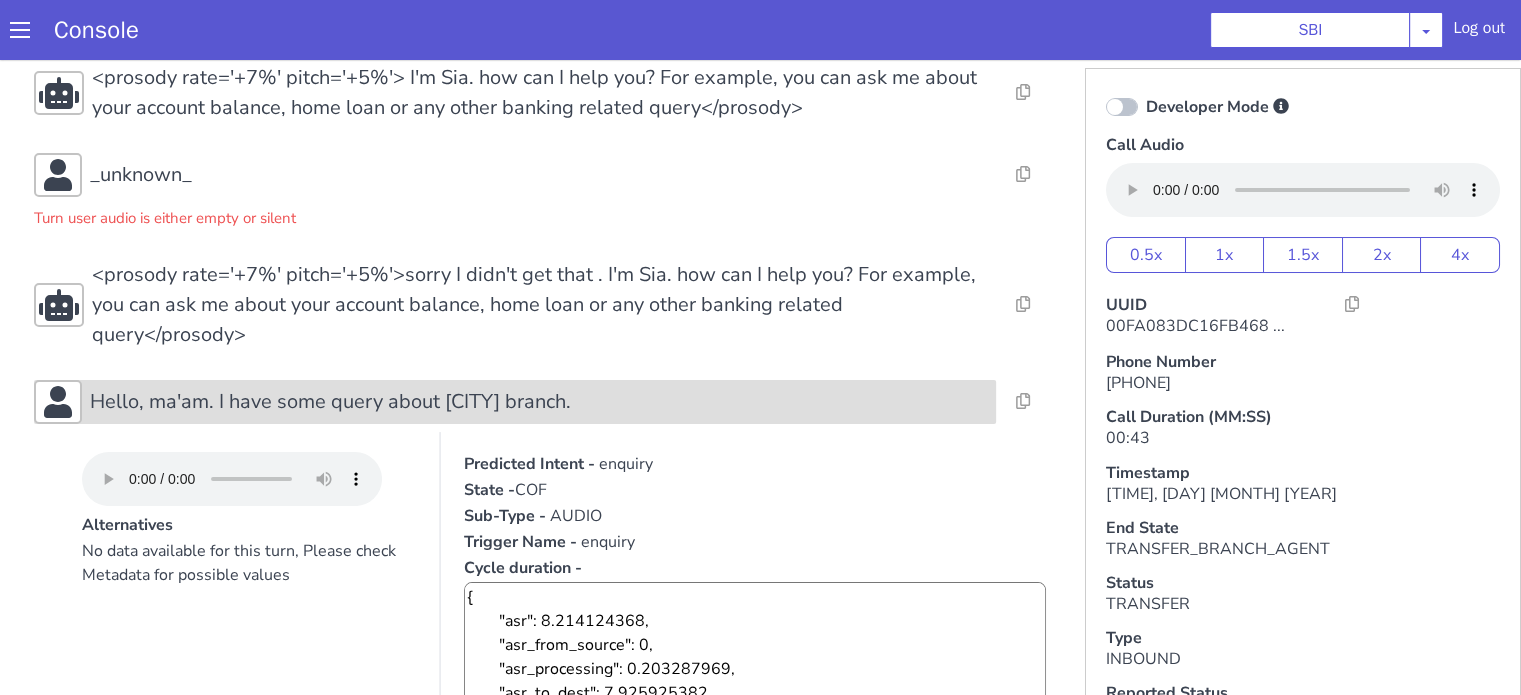 click on "Hello, ma'am. I have some query about [CITY] branch." at bounding box center [330, 402] 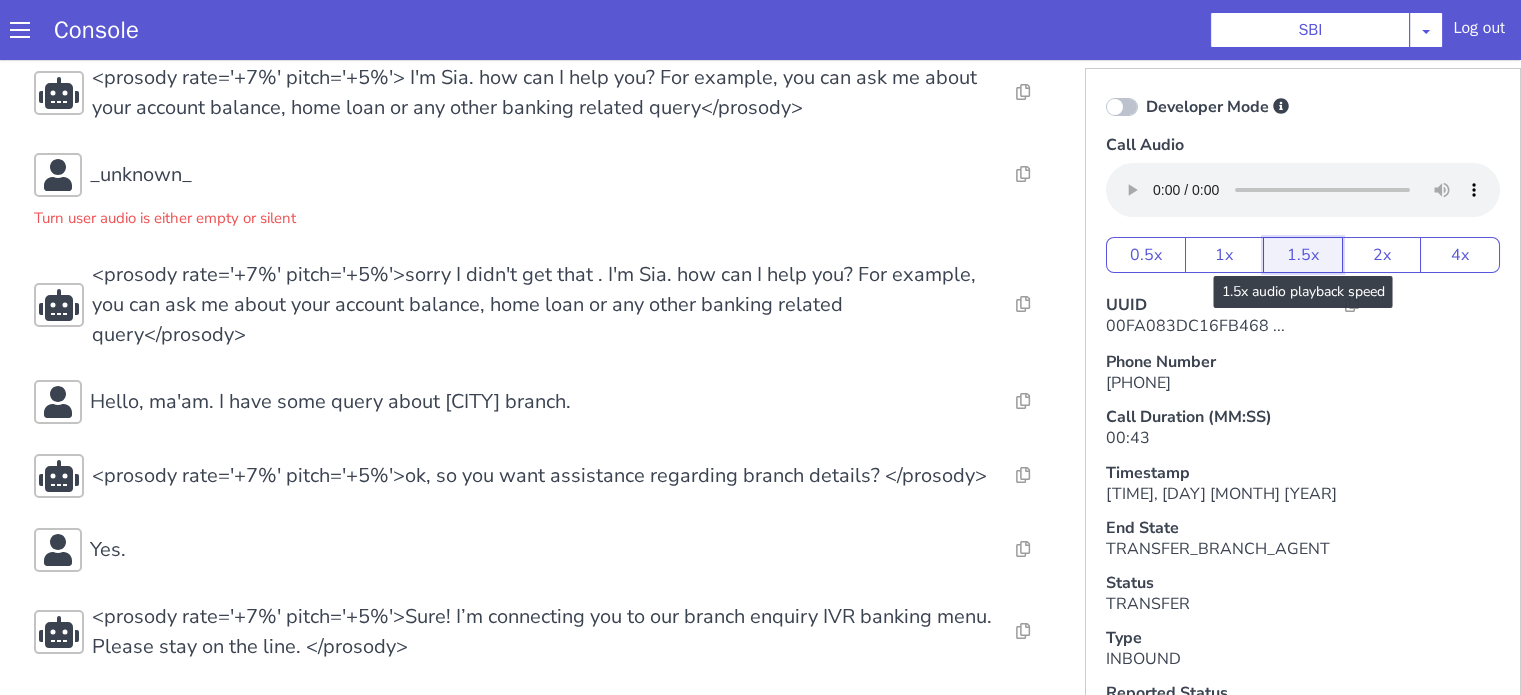 click on "1.5x" at bounding box center (1303, 255) 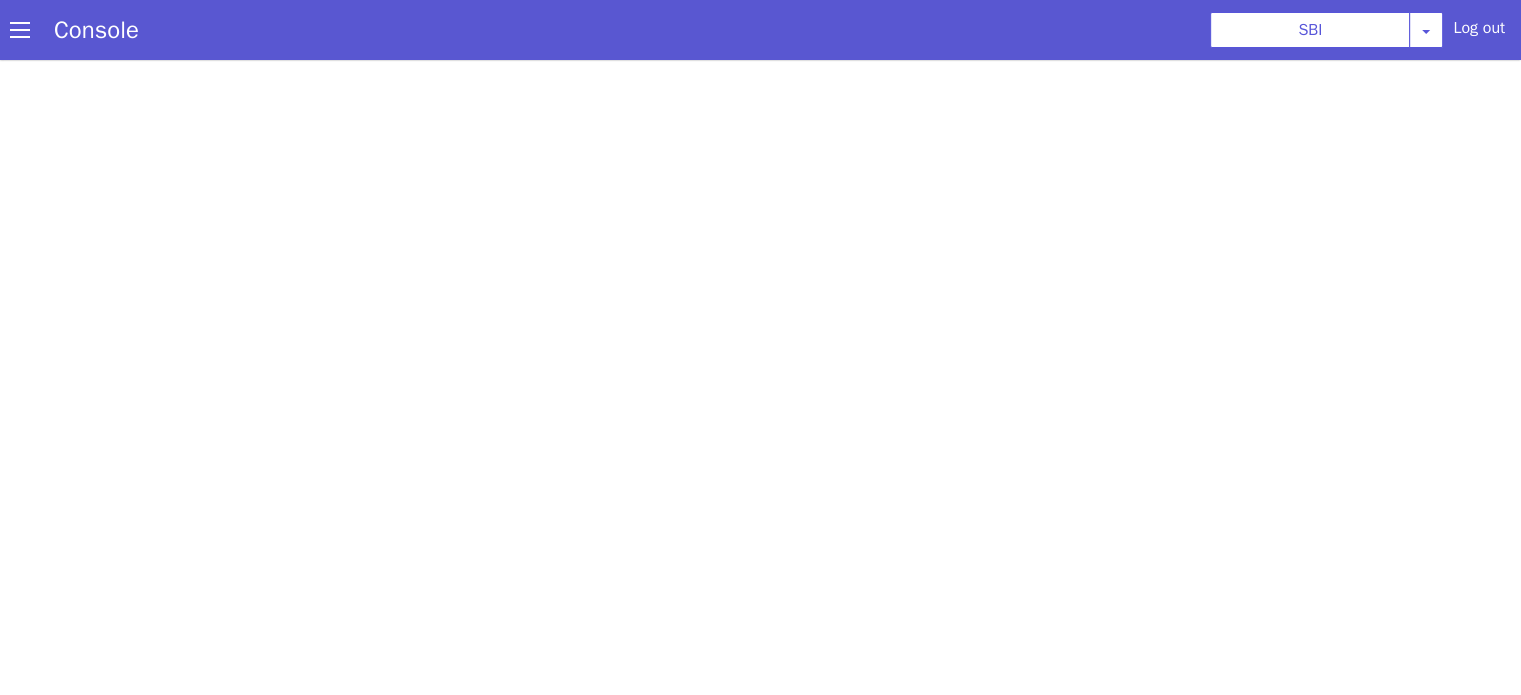 scroll, scrollTop: 0, scrollLeft: 0, axis: both 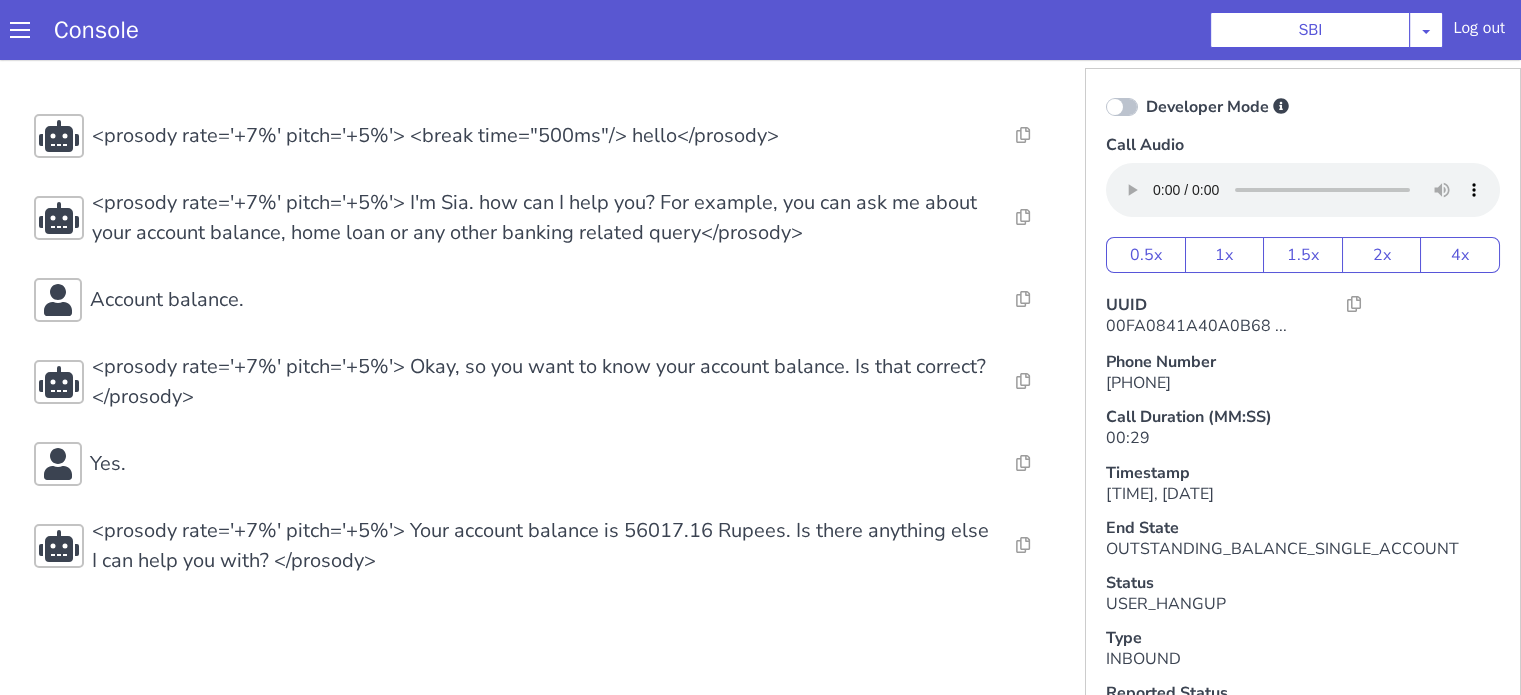click on "Resolve  Intent Error  Entity Error  Transcription Error  Miscellaneous Submit <prosody rate='+7%' pitch='+5%'> <break time="500ms"/> hello</prosody> Resolve  Intent Error  Entity Error  Transcription Error  Miscellaneous Submit <prosody rate='+7%' pitch='+5%'> I'm Sia. how can I help you? For example, you can ask me about your account balance, home loan or any other banking related query</prosody> Resolve  Intent Error  Entity Error  Transcription Error  Miscellaneous Submit Account balance. Resolve  Intent Error  Entity Error  Transcription Error  Miscellaneous Submit <prosody rate='+7%' pitch='+5%'> Okay, so you want to know your account balance. Is that correct? </prosody> Resolve  Intent Error  Entity Error  Transcription Error  Miscellaneous Submit Yes. Resolve  Intent Error  Entity Error  Transcription Error  Miscellaneous Submit Resolve  Intent Error  Entity Error  Transcription Error  Miscellaneous Submit Resolve  Intent Error  Entity Error  Transcription Error  Miscellaneous Submit" at bounding box center [544, 345] 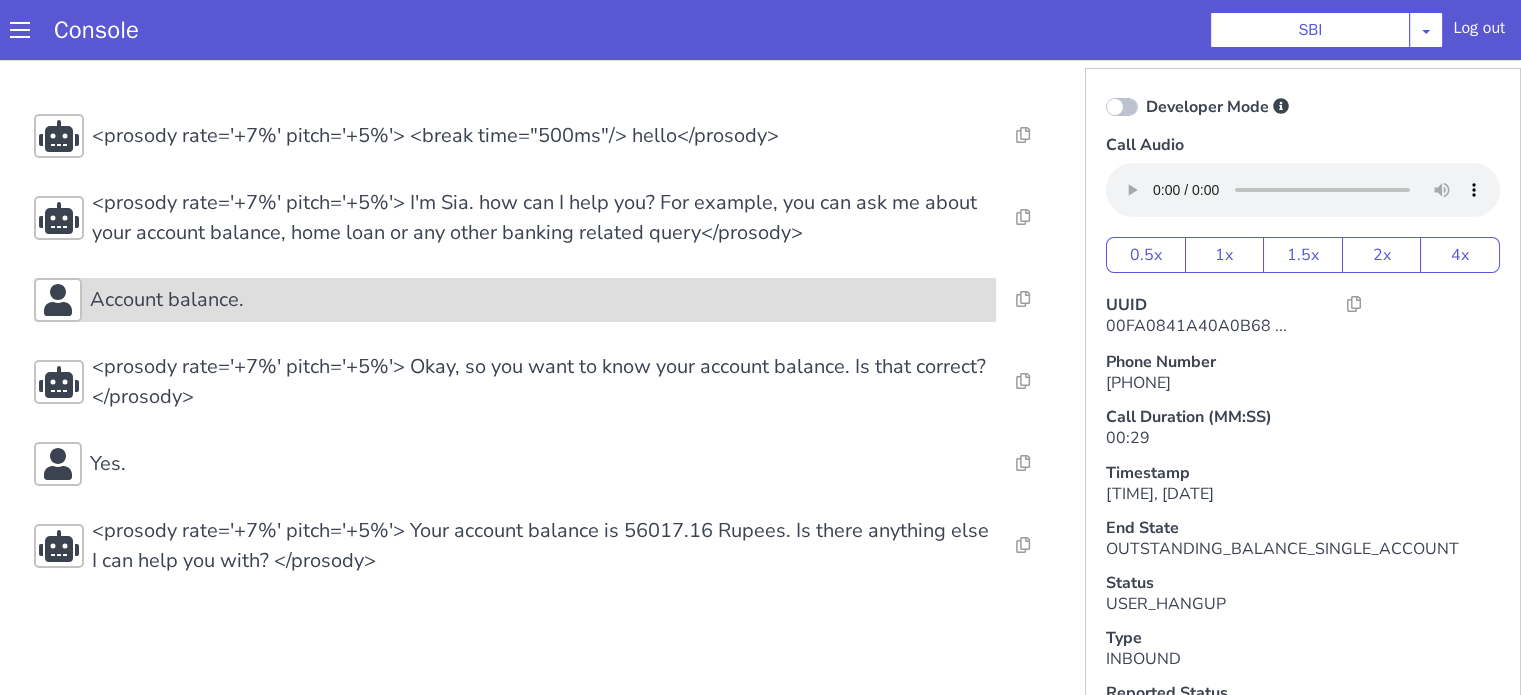 click on "Account balance." at bounding box center (539, 300) 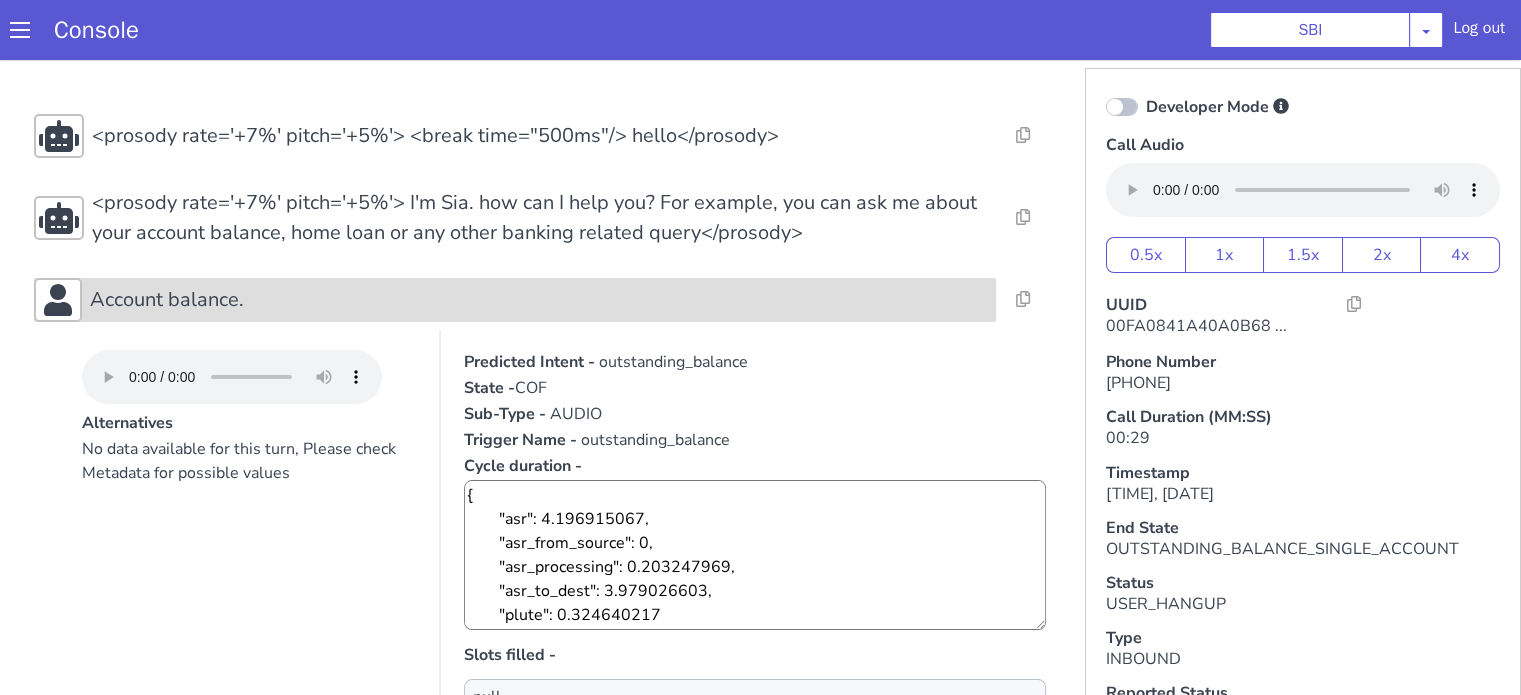 click on "Account balance." at bounding box center (539, 300) 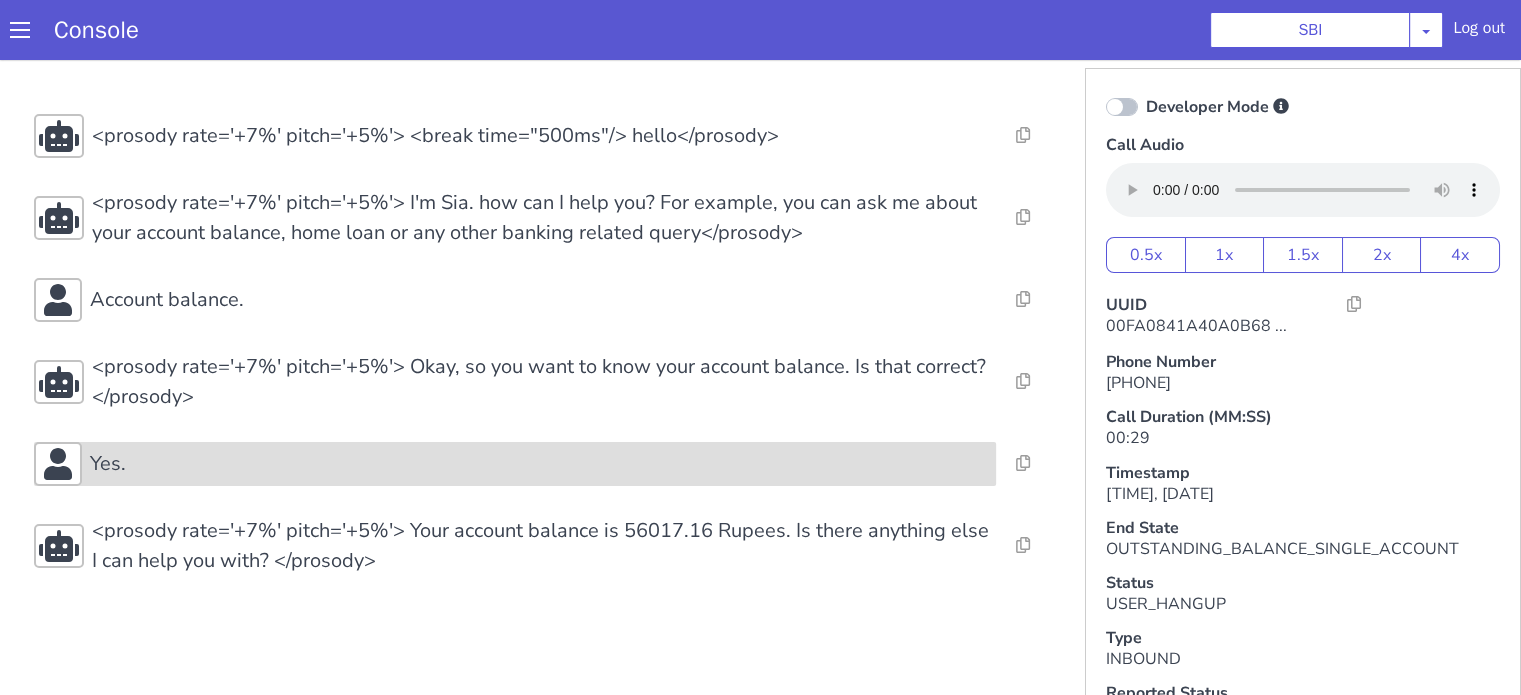 click on "Yes." at bounding box center (539, 464) 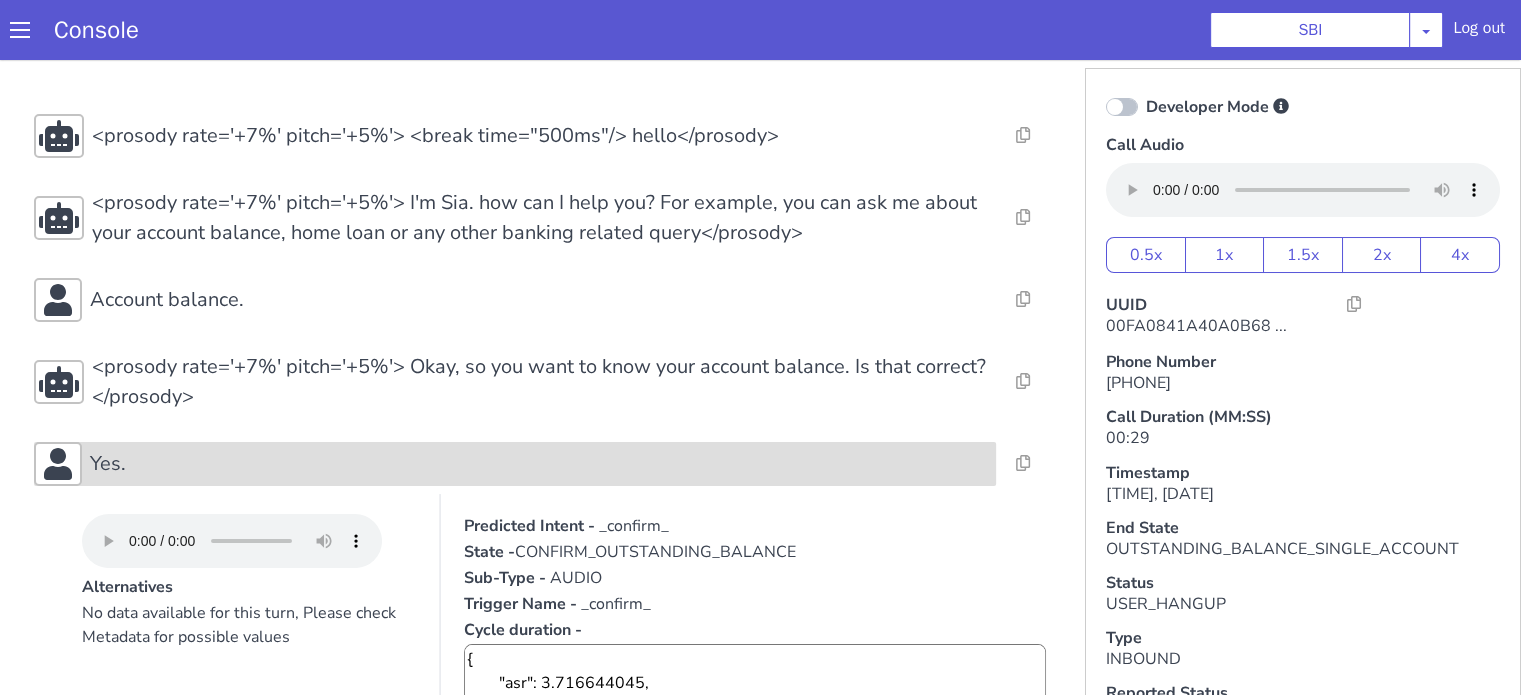click on "Yes." at bounding box center (539, 464) 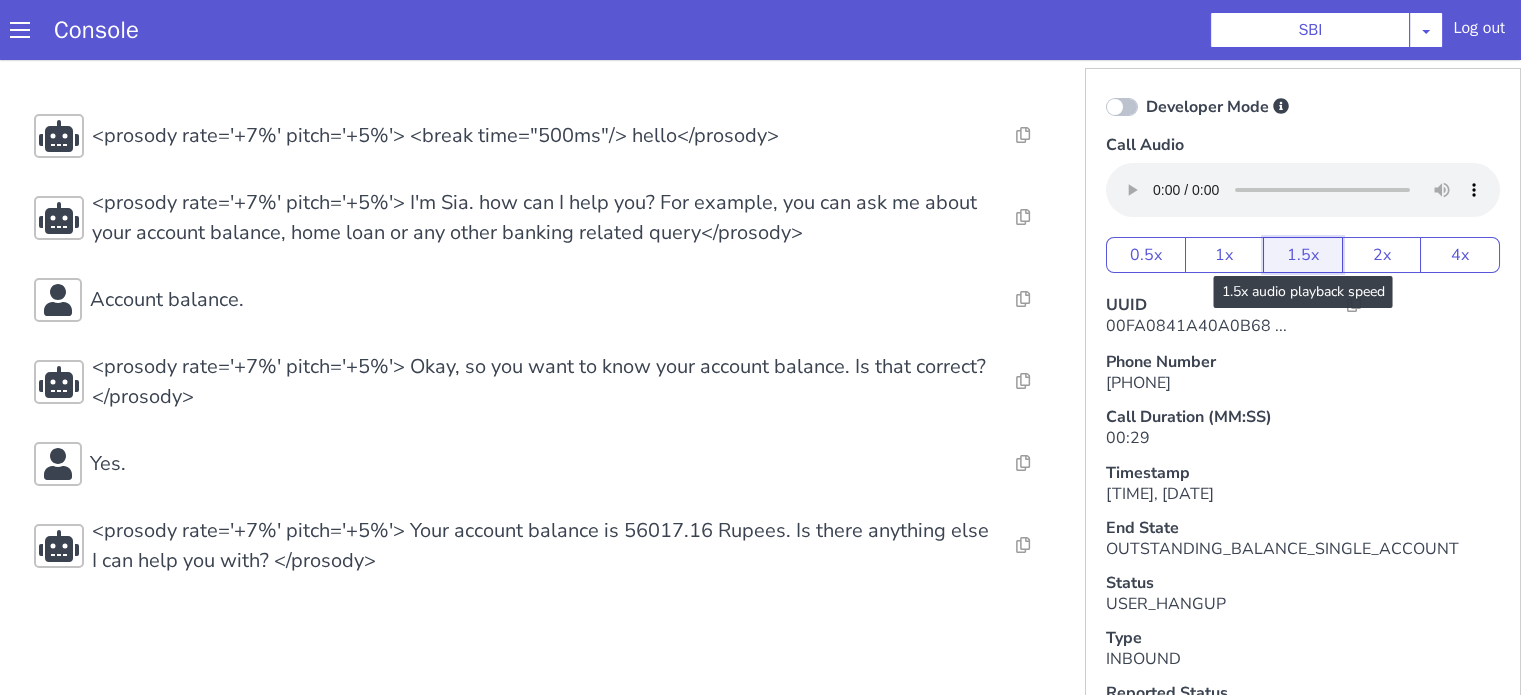 click on "1.5x" at bounding box center [1303, 255] 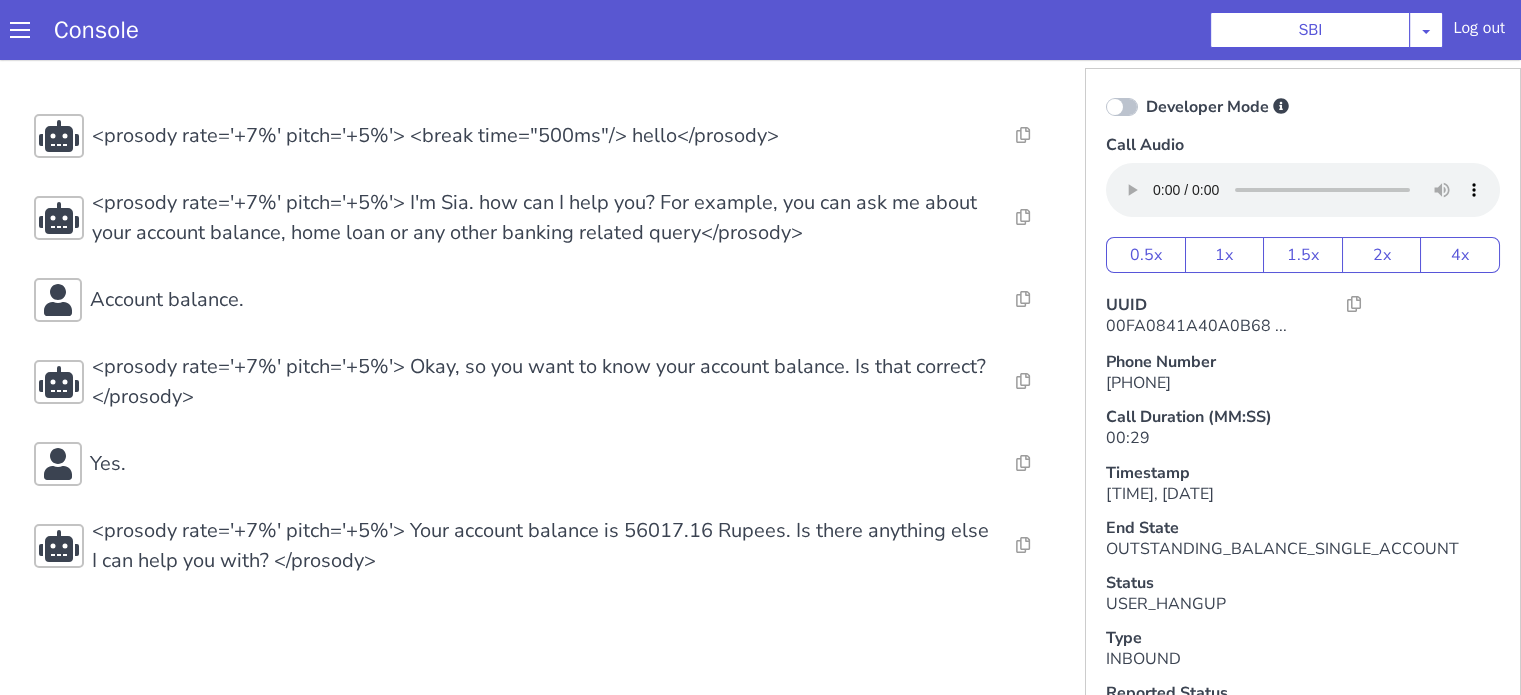 click on "Console SBI AO Smith Airtel DTH Pilot Airtel POC Alice Blue NT Aliceblue American Finance - US Apollo Apollo 24*7 Application - Collections Auto NPS feedback Avaya Devconnect Axis Axis AMC Axis Outbound BAGIC BALIC BALIC Old 2 Bajaj Autofinance Bajaj Fin Banking Demo Barbeque Nation Buy Now Pay Later Cars24 Cashe Central Bank of India Charles Tyrwhitt Cholamandalam Finance Consumer Durables Coverfox Covid19 Helpline Credgenics CreditMate DPDzero DUMMY Data collection Demo - Collections Dish TV ERCM Emeritus Eureka Forbes - LQ FFAM360 - US Familiarity Farming_Axis Finaccel Flipkart Flow Templates Fusion Microfinance Giorgos_TestBot Great Learning Grievance Bot HDB Finance HDFC HDFC Ergo HDFC Freedom CC HDFC Life Demo HDFC Securities Hathway Internet Hathway V2 Home Credit IBM IBM Banking Demo ICICI ICICI Bank Outbound ICICI Lombard Persistency ICICI Prudential ICICI securities ICICI_lombard IDFC First Bank IFFCO Tokio Insurance Iffco Tokio Indiamart Indigo IndusInd - Settlement IndusInd CC Insurance Jarvis" at bounding box center [760, 30] 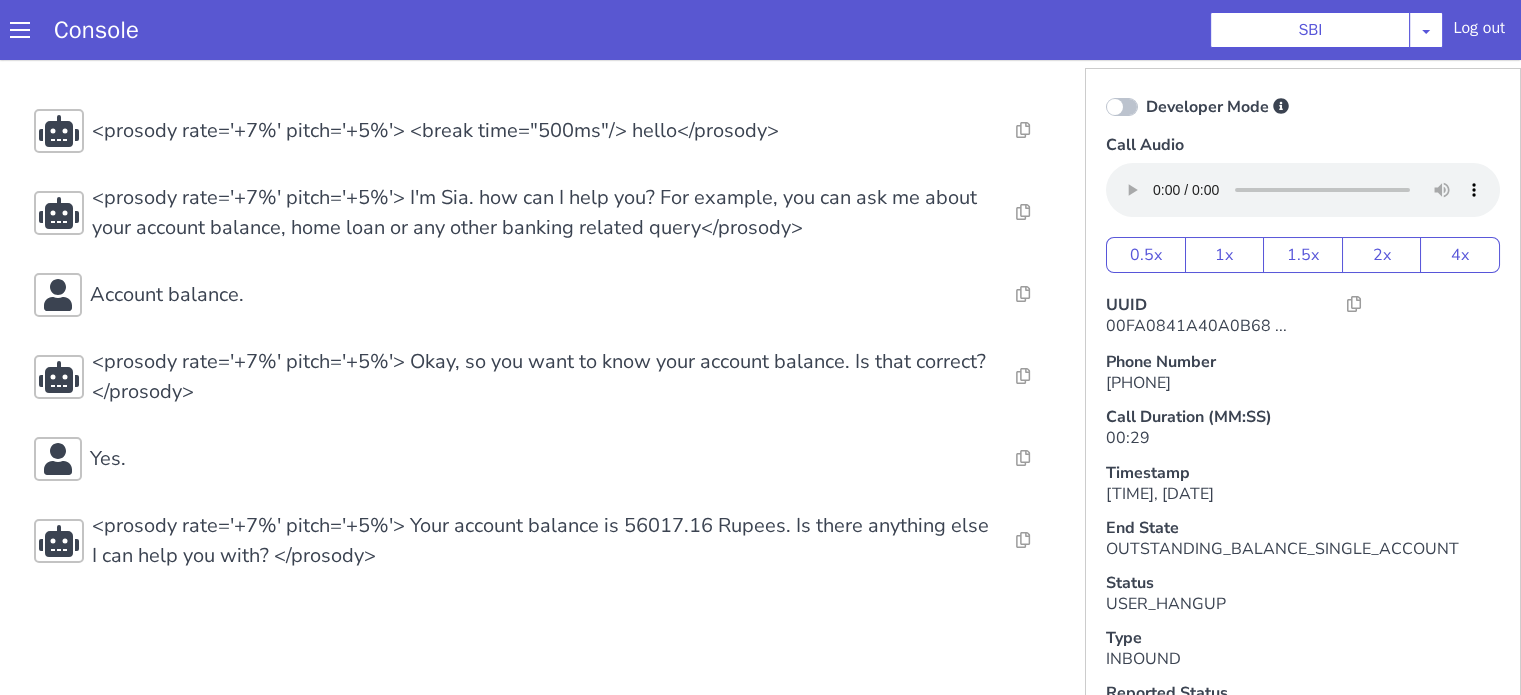 scroll, scrollTop: 8, scrollLeft: 0, axis: vertical 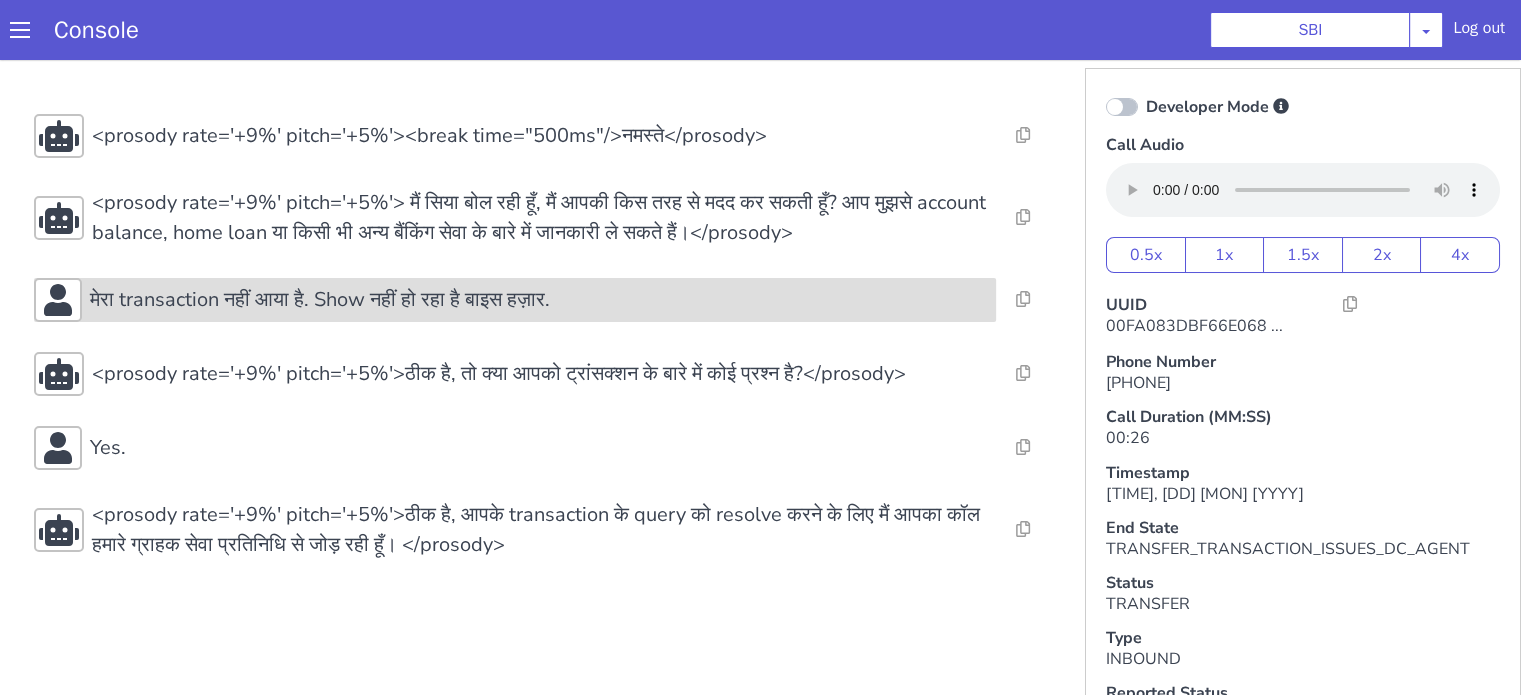 click on "मेरा transaction नहीं आया है. Show नहीं हो रहा है बाइस हज़ार." at bounding box center (320, 300) 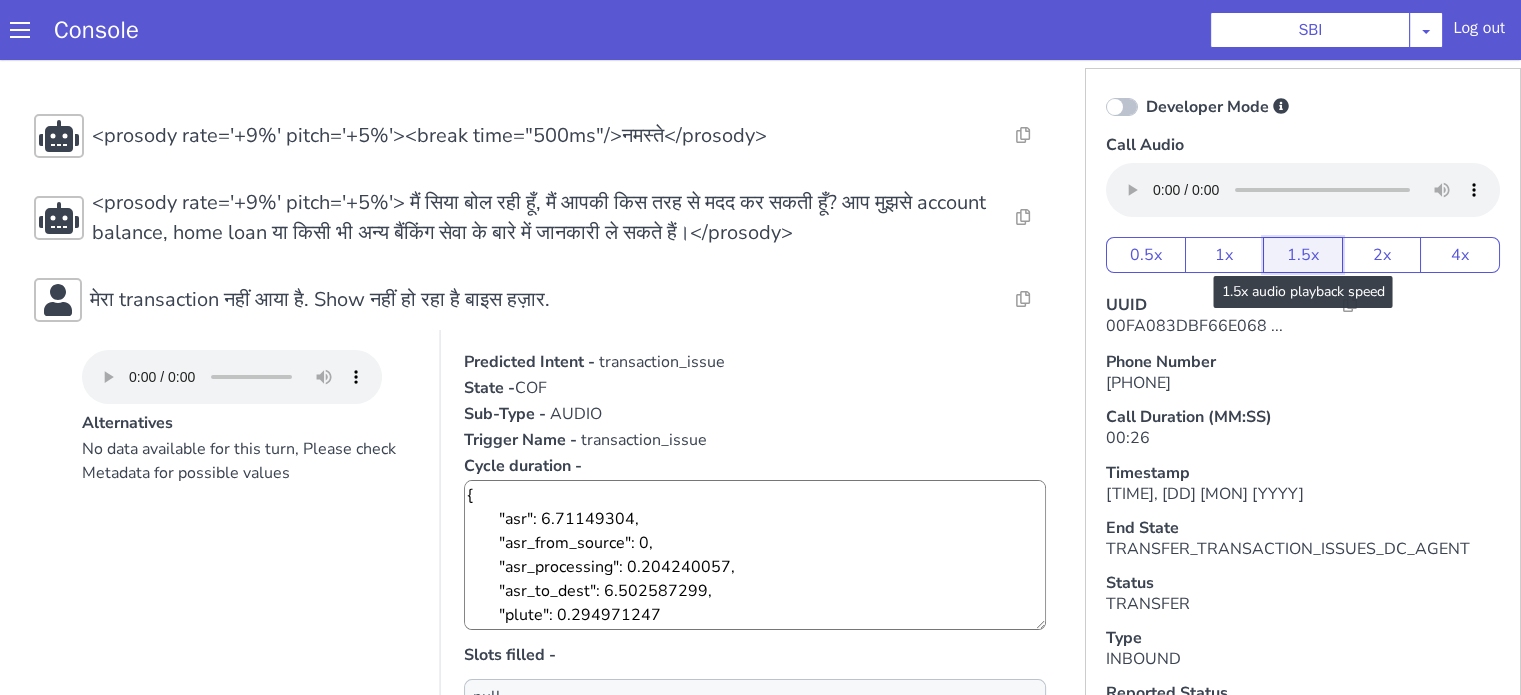 click on "1.5x" at bounding box center [1303, 255] 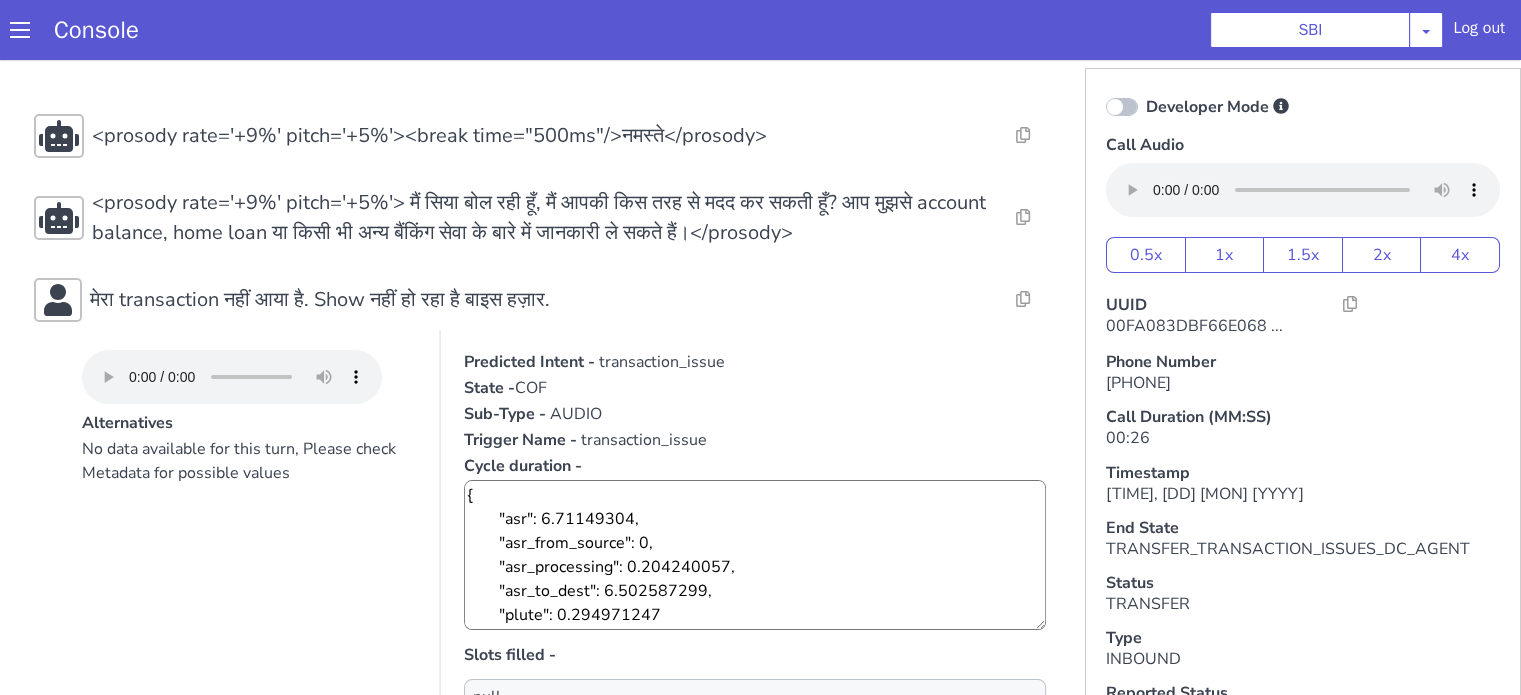 click on "Console SBI AO Smith Airtel DTH Pilot Airtel POC Alice Blue NT Aliceblue American Finance - US Apollo Apollo 24*7 Application - Collections Auto NPS feedback Avaya Devconnect Axis Axis AMC Axis Outbound BAGIC BALIC BALIC Old 2 Bajaj Autofinance Bajaj Fin Banking Demo Barbeque Nation Buy Now Pay Later Cars24 Cashe Central Bank of India Charles Tyrwhitt Cholamandalam Finance Consumer Durables Coverfox Covid19 Helpline Credgenics CreditMate DPDzero DUMMY Data collection Demo - Collections Dish TV ERCM Emeritus Eureka Forbes - LQ FFAM360 - US Familiarity Farming_Axis Finaccel Flipkart Flow Templates Fusion Microfinance Giorgos_TestBot Great Learning Grievance Bot HDB Finance HDFC HDFC Ergo HDFC Freedom CC HDFC Life Demo HDFC Securities Hathway Internet Hathway V2 Home Credit IBM IBM Banking Demo ICICI ICICI Bank Outbound ICICI Lombard Persistency ICICI Prudential ICICI securities ICICI_lombard IDFC First Bank IFFCO Tokio Insurance Iffco Tokio Indiamart Indigo IndusInd - Settlement IndusInd CC Insurance Jarvis" at bounding box center [760, 30] 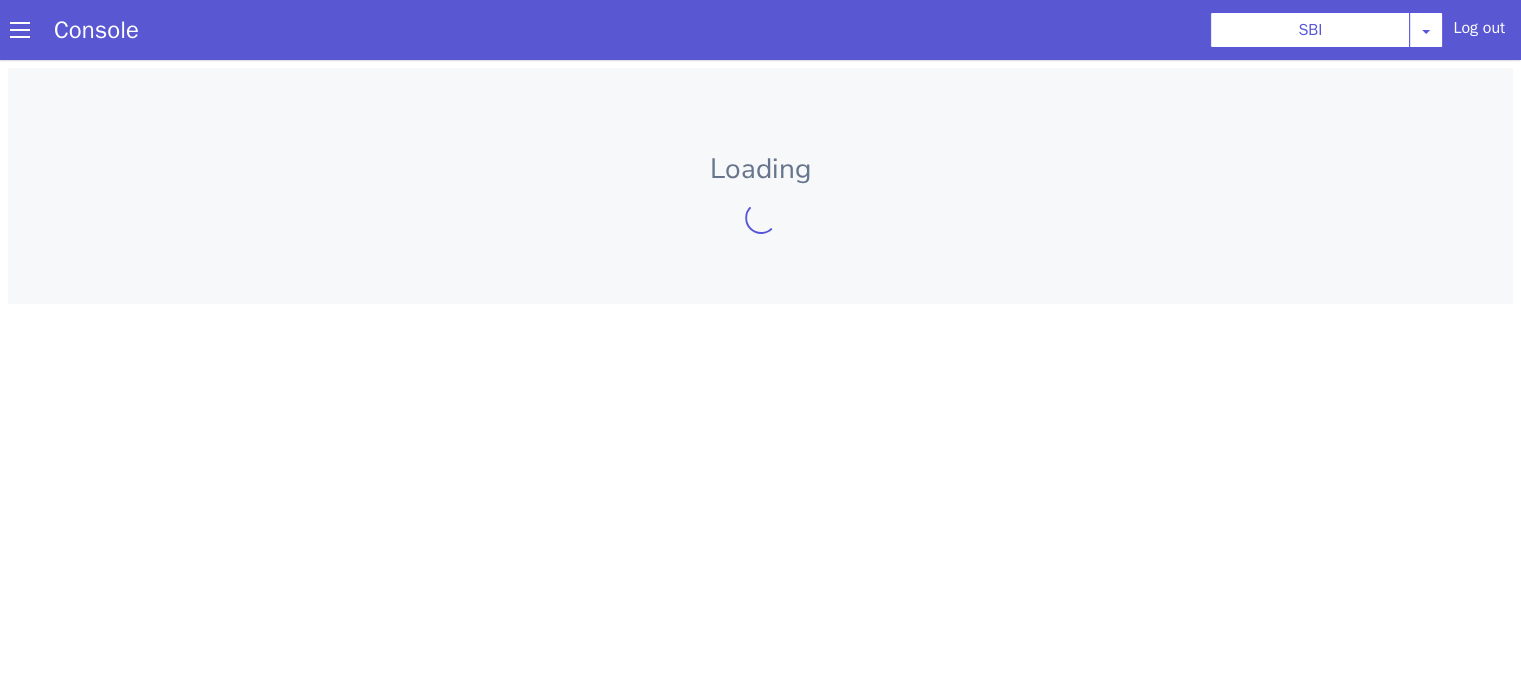 scroll, scrollTop: 0, scrollLeft: 0, axis: both 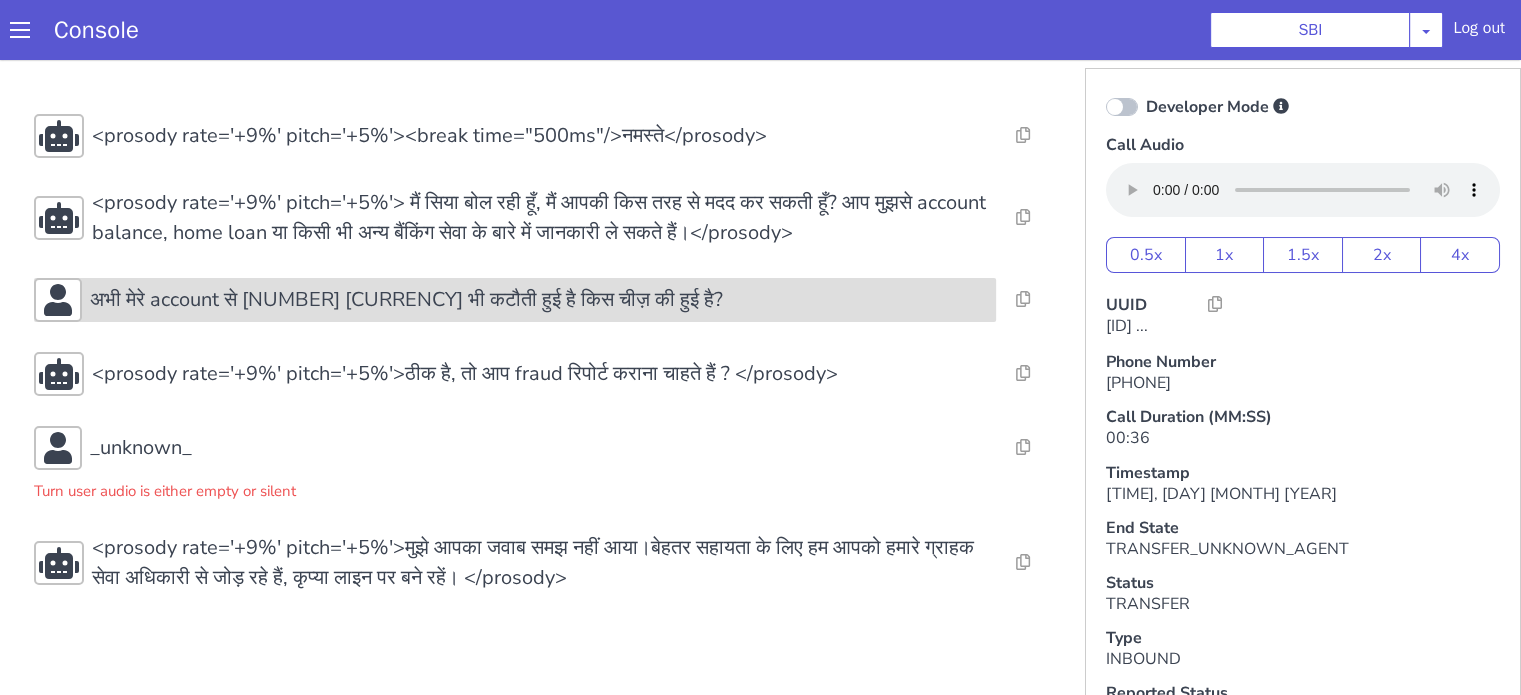 click on "अभी मेरे account से [NUMBER] [CURRENCY] भी कटौती हुई है किस चीज़ की हुई है?" at bounding box center (406, 300) 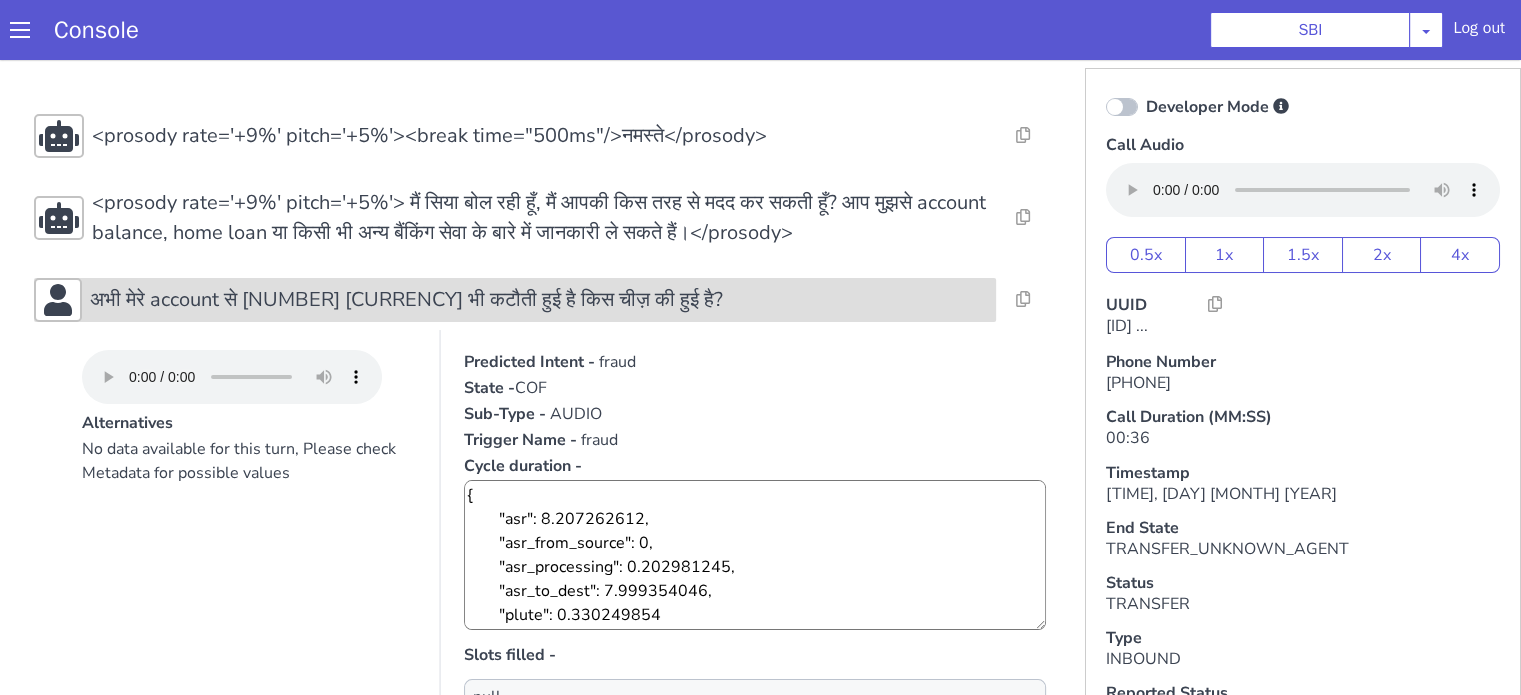 click on "अभी मेरे account से [NUMBER] [CURRENCY] भी कटौती हुई है किस चीज़ की हुई है?" at bounding box center [406, 300] 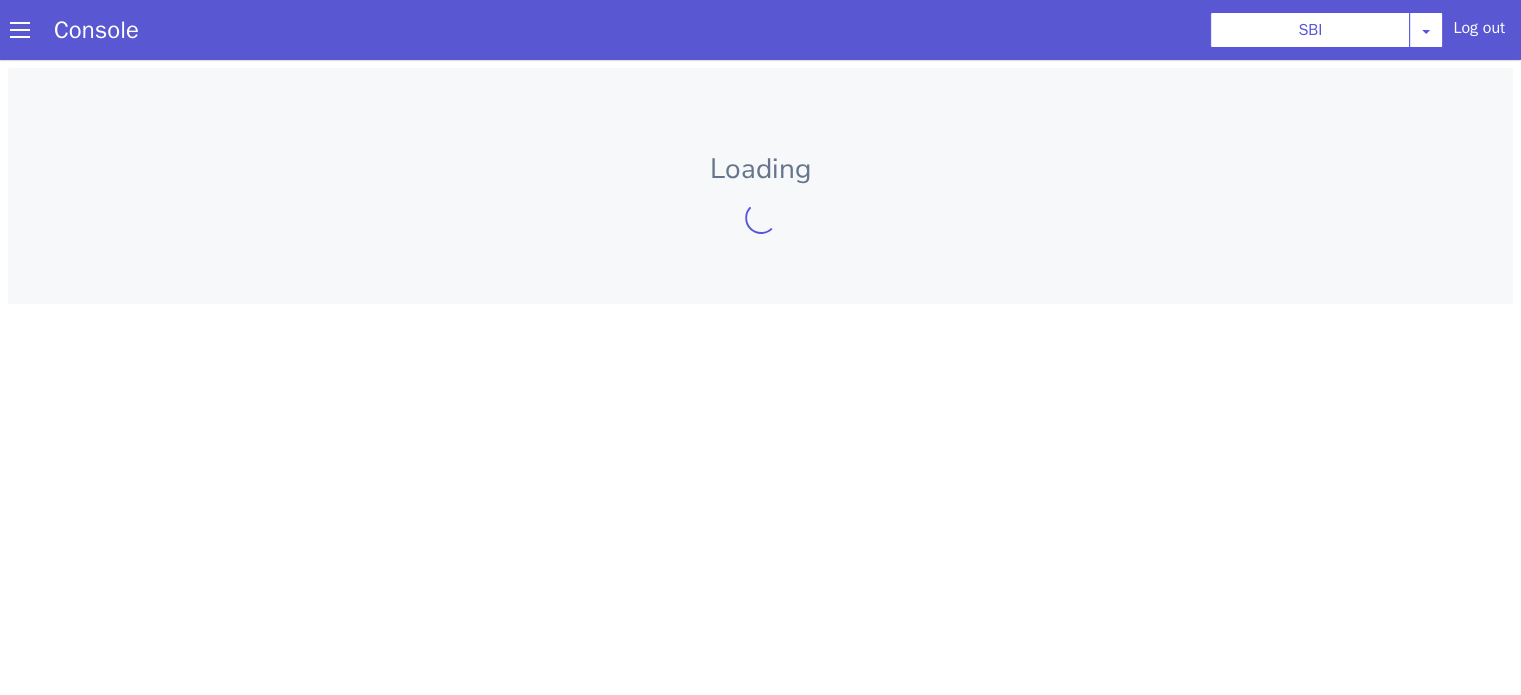 scroll, scrollTop: 0, scrollLeft: 0, axis: both 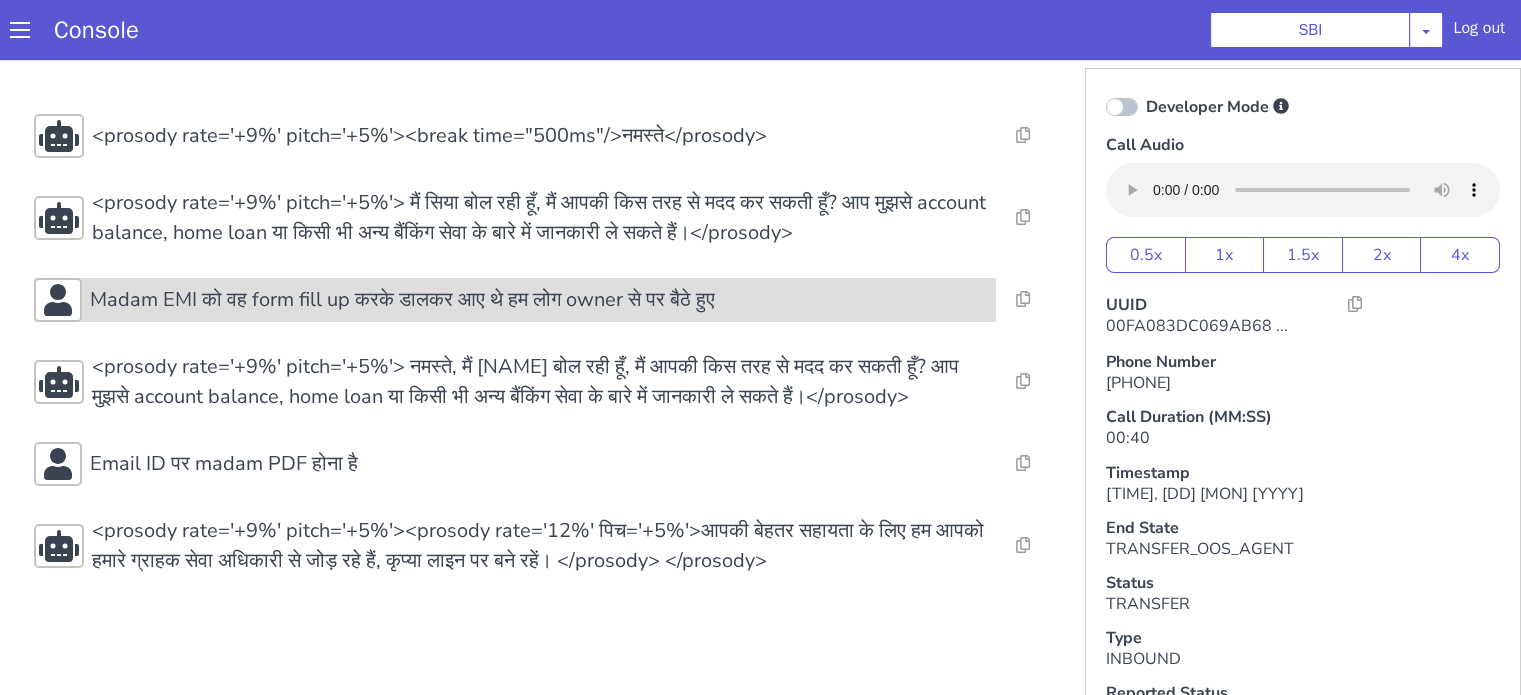 click on "Madam EMI को वह form fill up करके डालकर आए थे हम लोग owner से पर बैठे हुए" at bounding box center (402, 300) 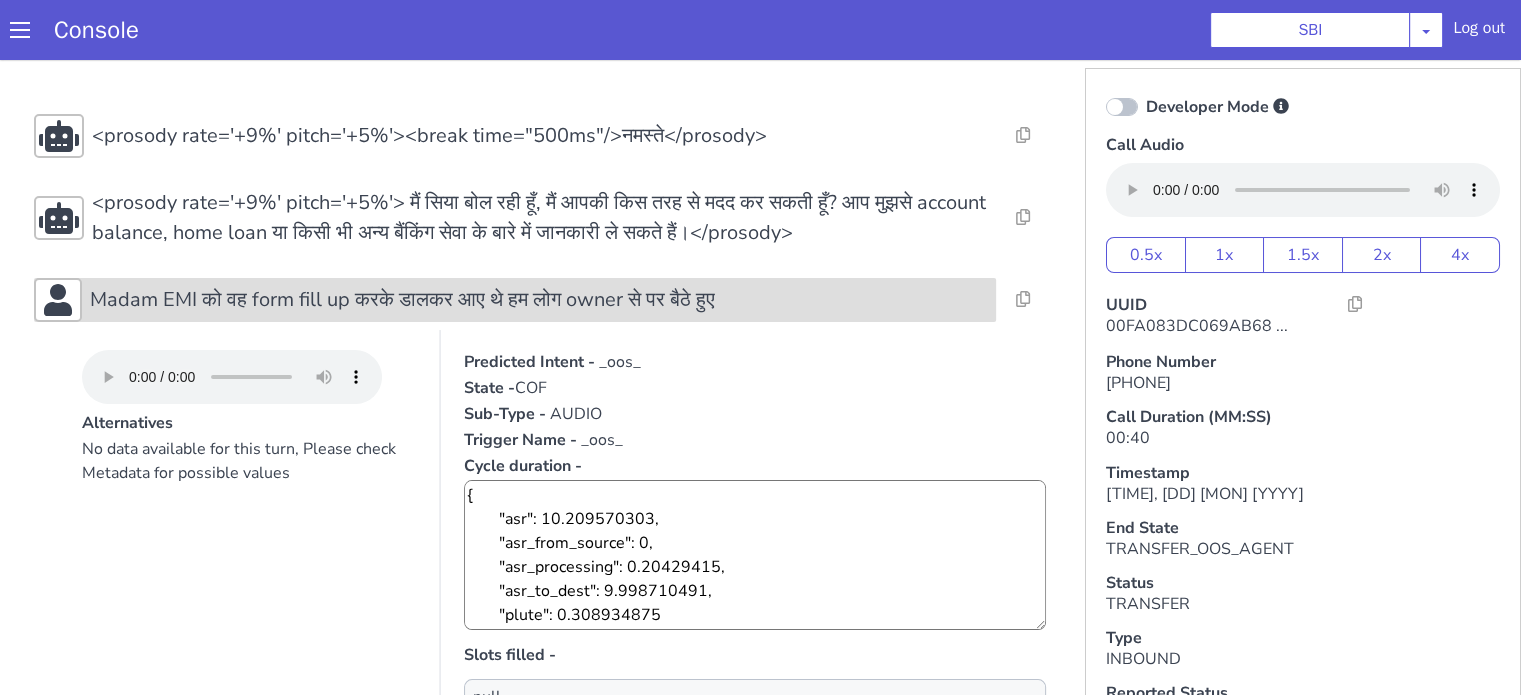 click on "Madam EMI को वह form fill up करके डालकर आए थे हम लोग owner से पर बैठे हुए" at bounding box center [402, 300] 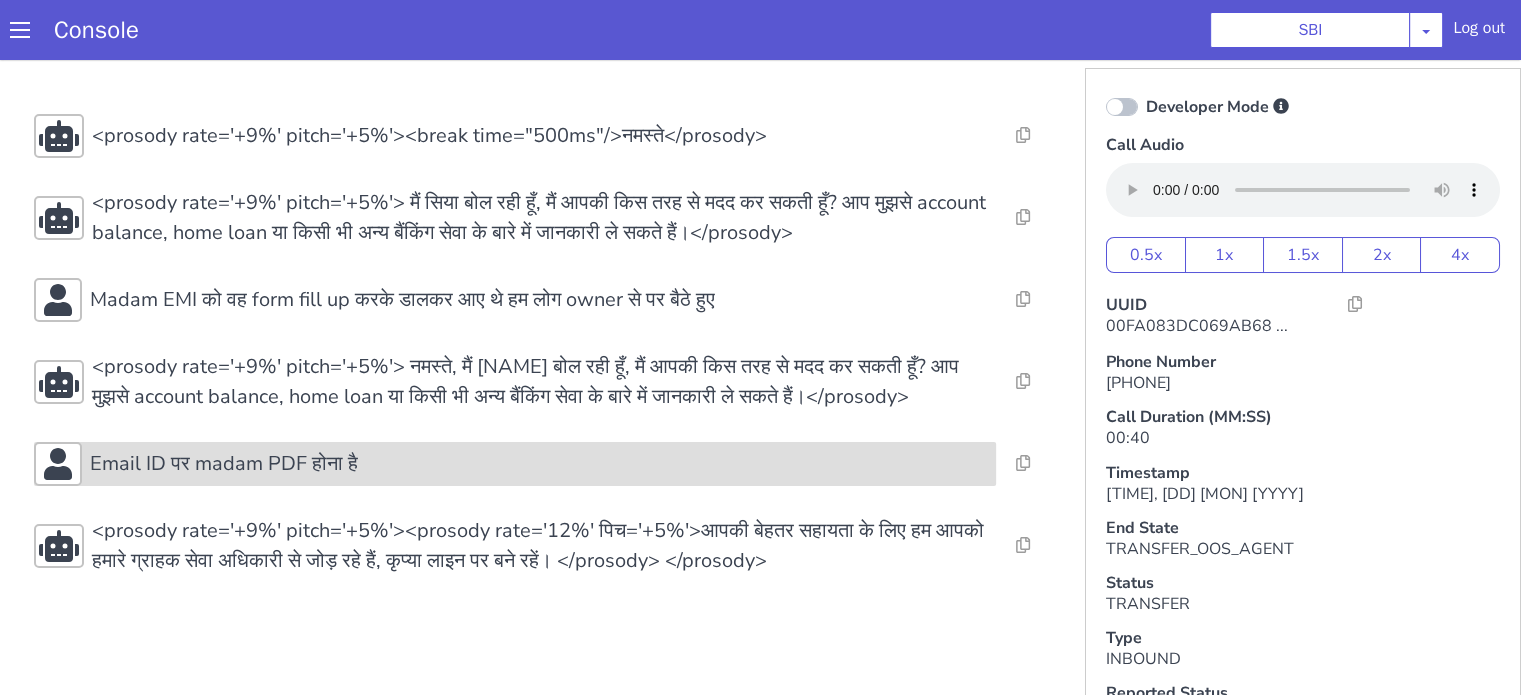 click on "Email ID पर madam PDF होना है" at bounding box center [515, 464] 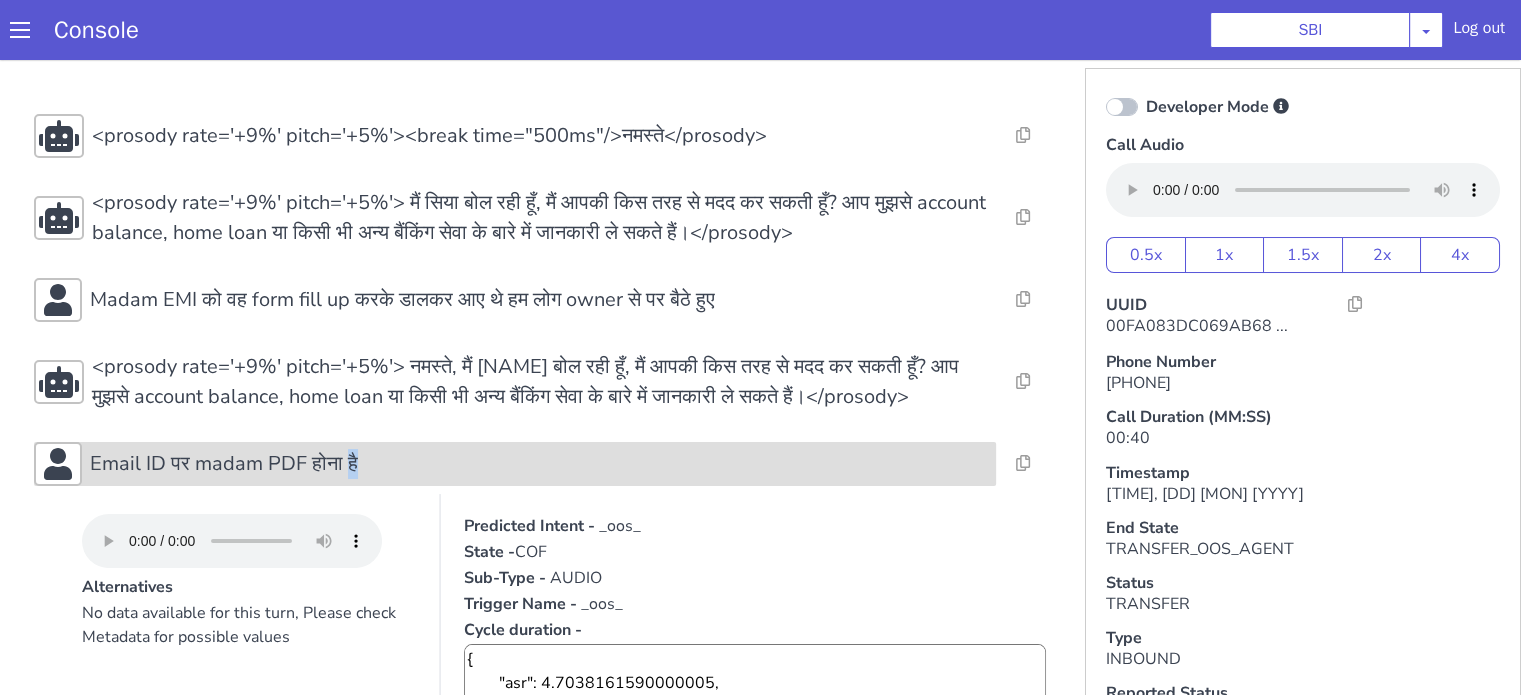click on "Email ID पर madam PDF होना है" at bounding box center (515, 464) 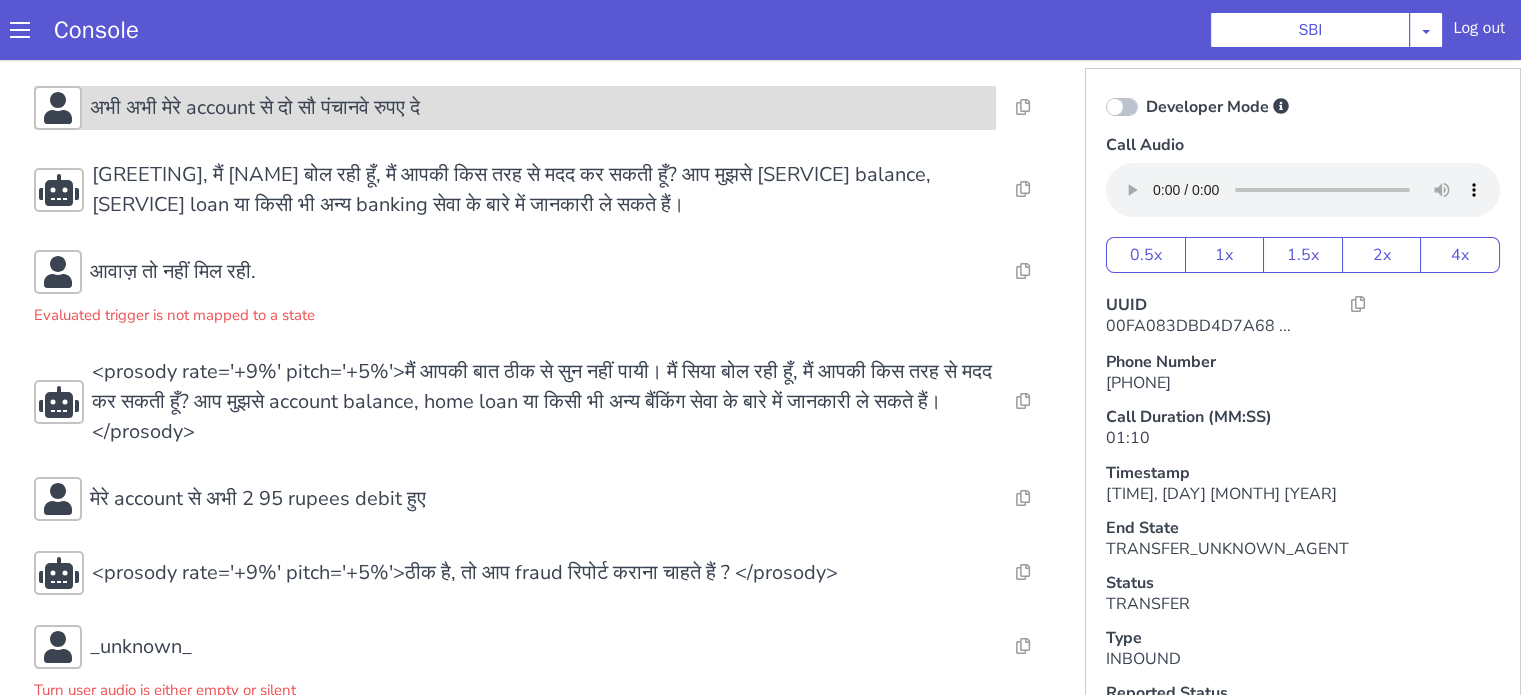 scroll, scrollTop: 320, scrollLeft: 0, axis: vertical 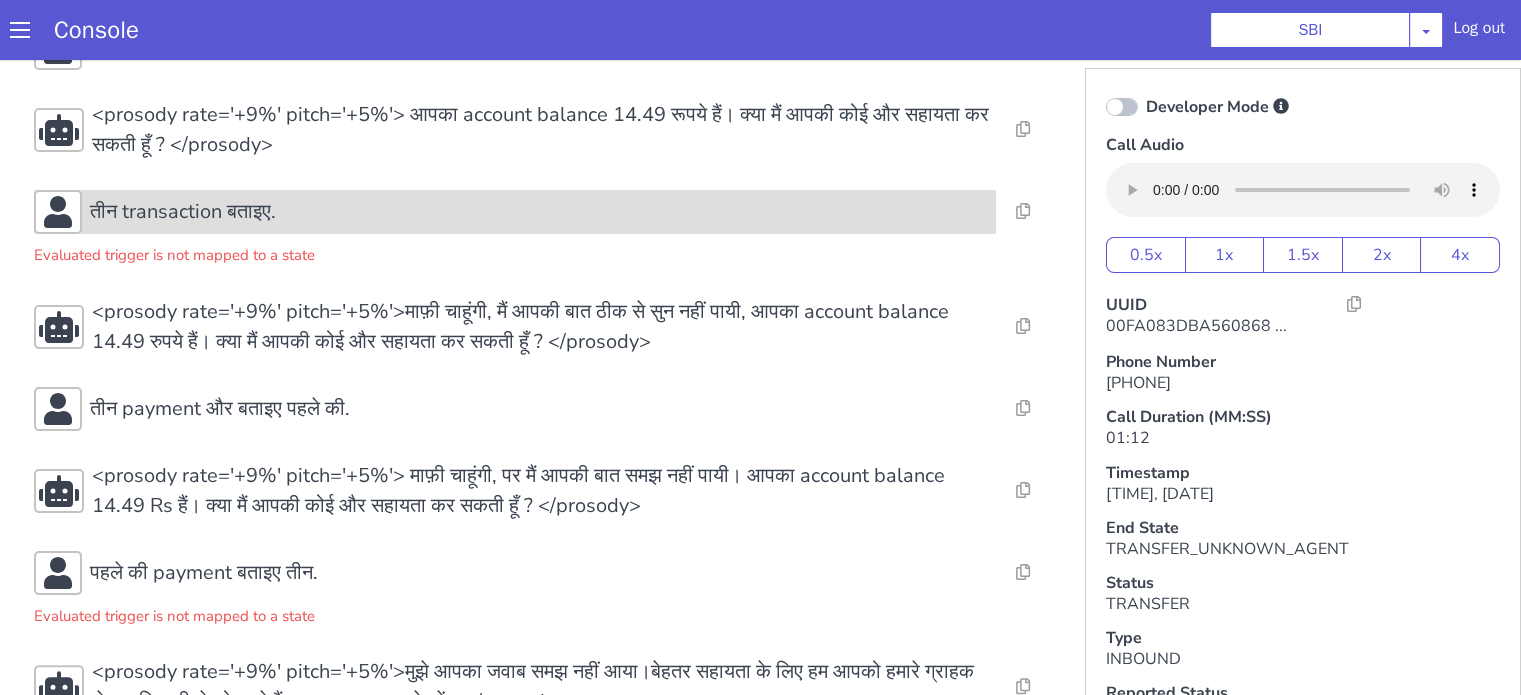 click on "तीन transaction बताइए." at bounding box center (539, 212) 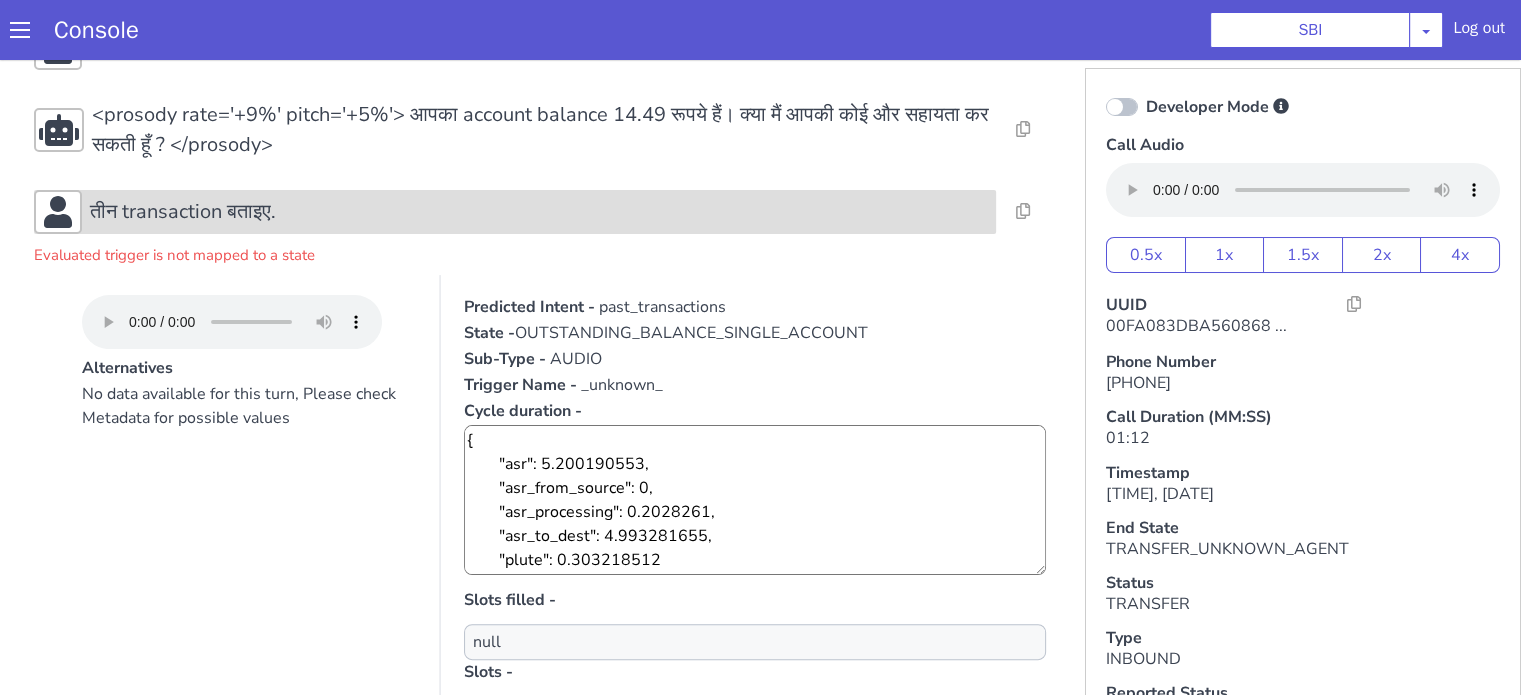 click on "तीन transaction बताइए." at bounding box center [539, 212] 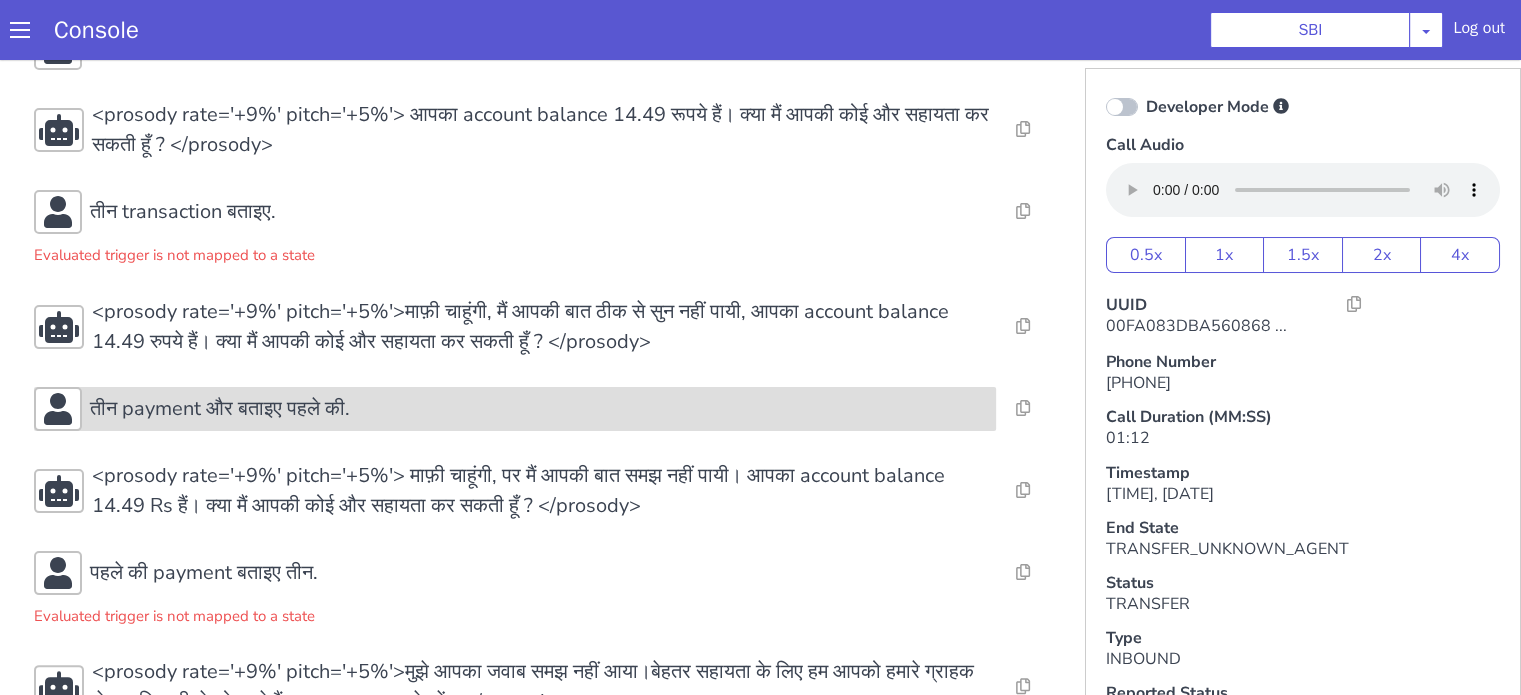click on "तीन payment और बताइए पहले की." at bounding box center (515, 409) 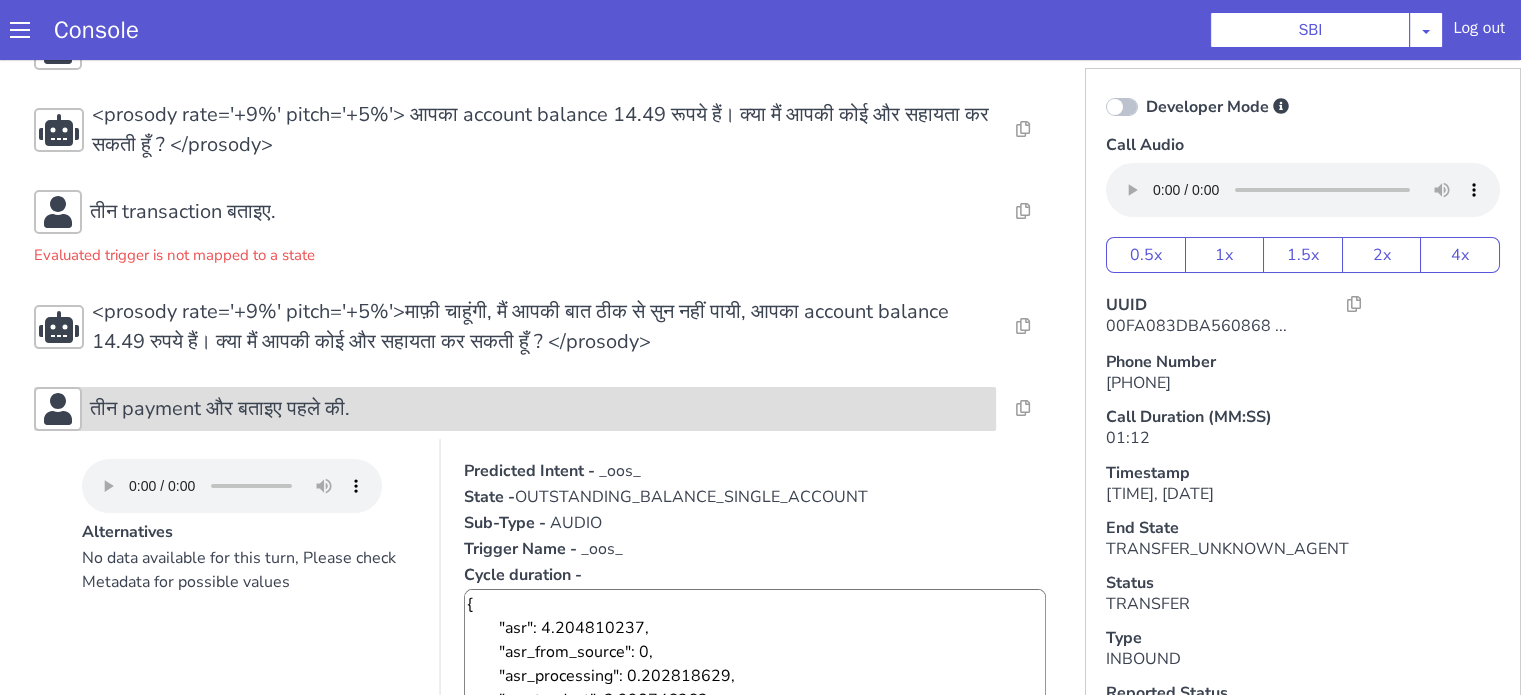 click on "तीन payment और बताइए पहले की." at bounding box center (539, 409) 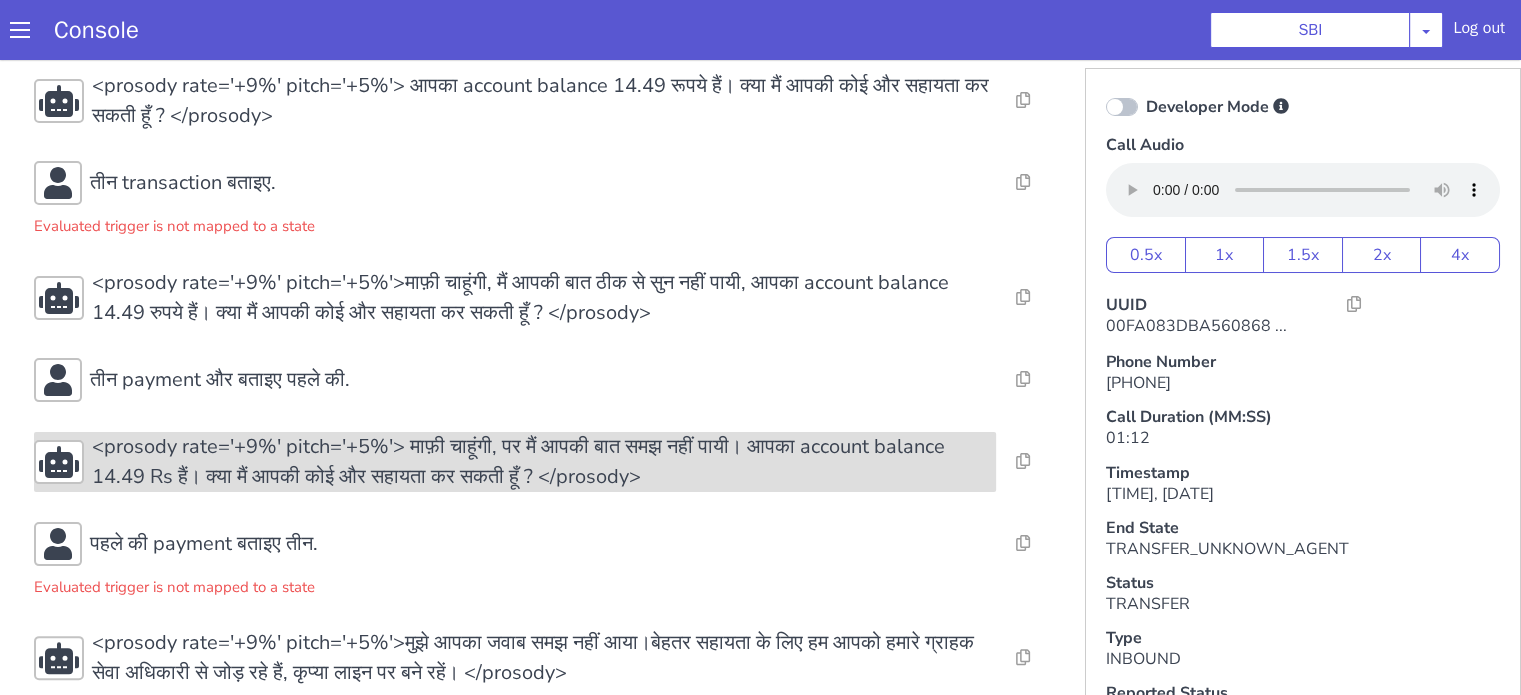 scroll, scrollTop: 454, scrollLeft: 0, axis: vertical 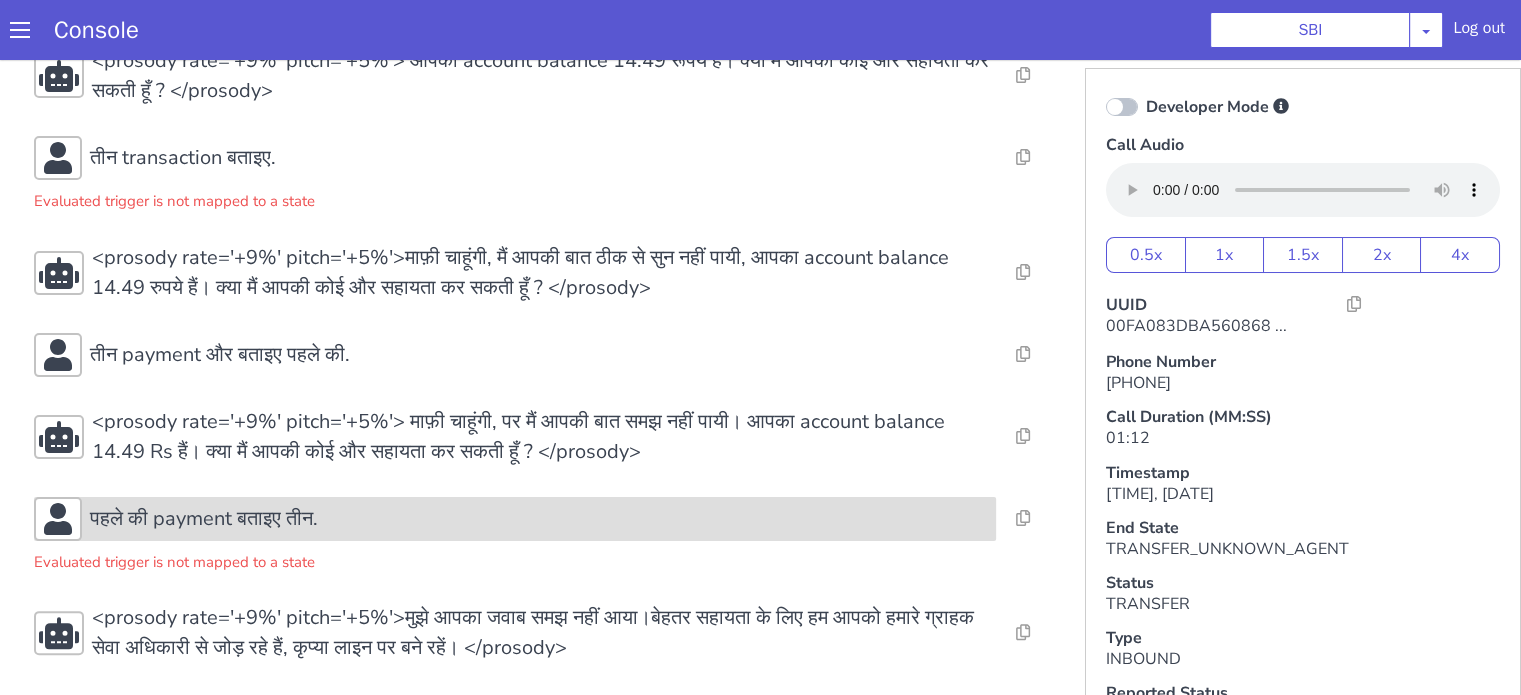 click on "पहले की payment बताइए तीन." at bounding box center [539, 519] 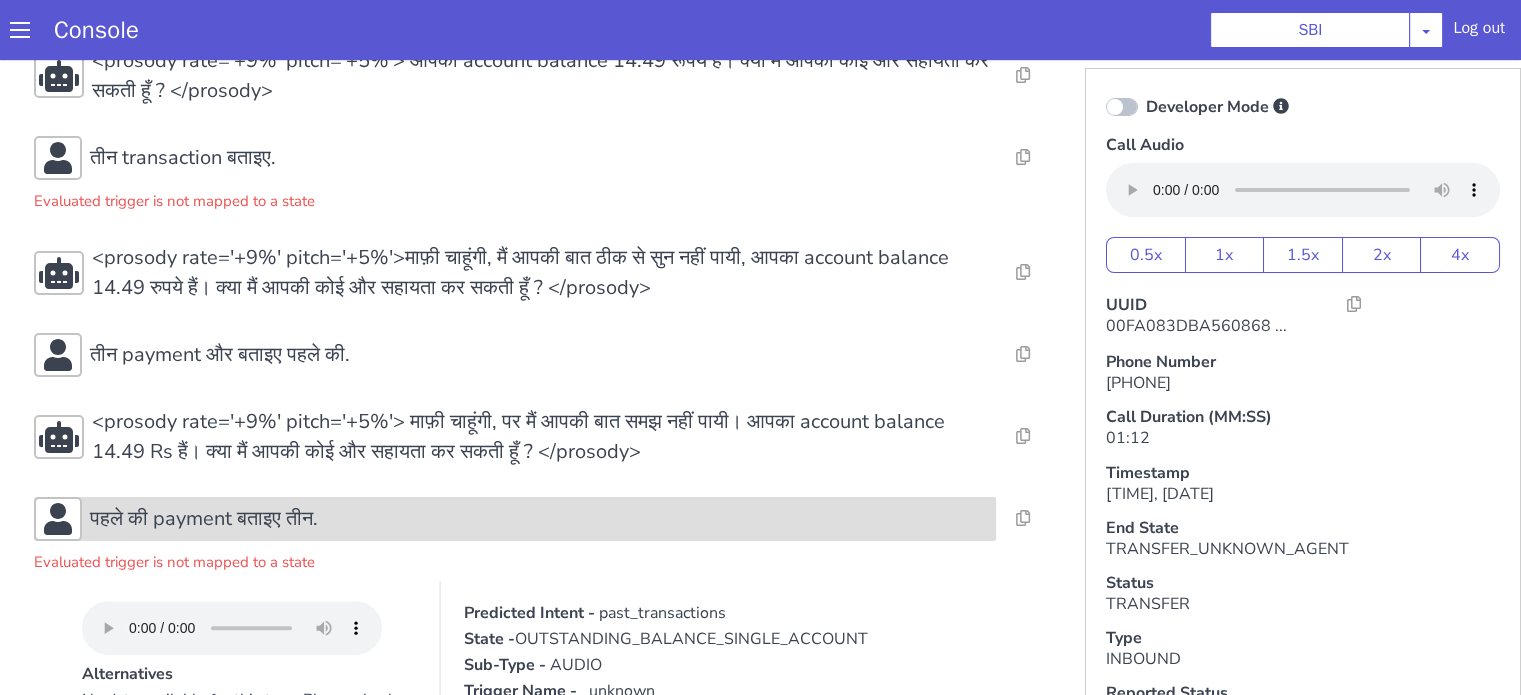 click on "पहले की payment बताइए तीन." at bounding box center [539, 519] 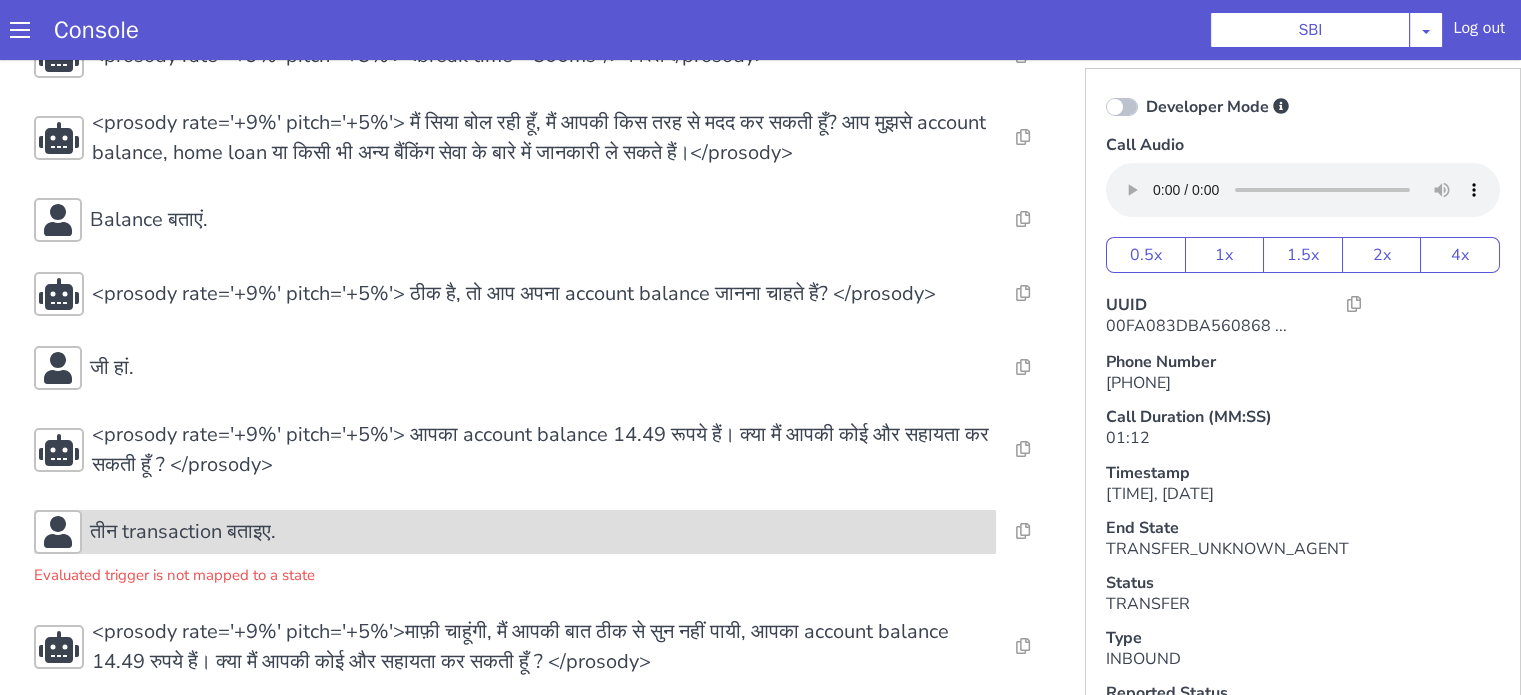 scroll, scrollTop: 0, scrollLeft: 0, axis: both 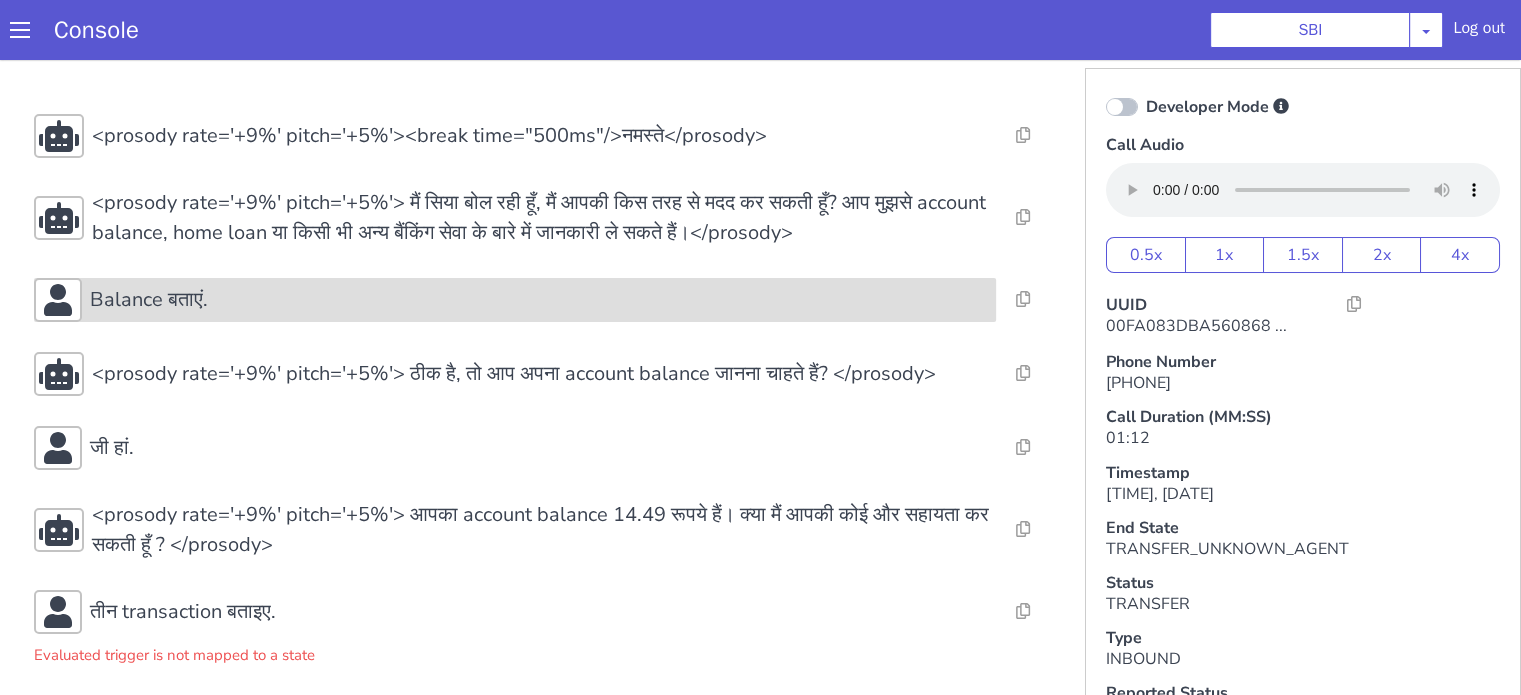 click on "Balance बताएं." at bounding box center (539, 300) 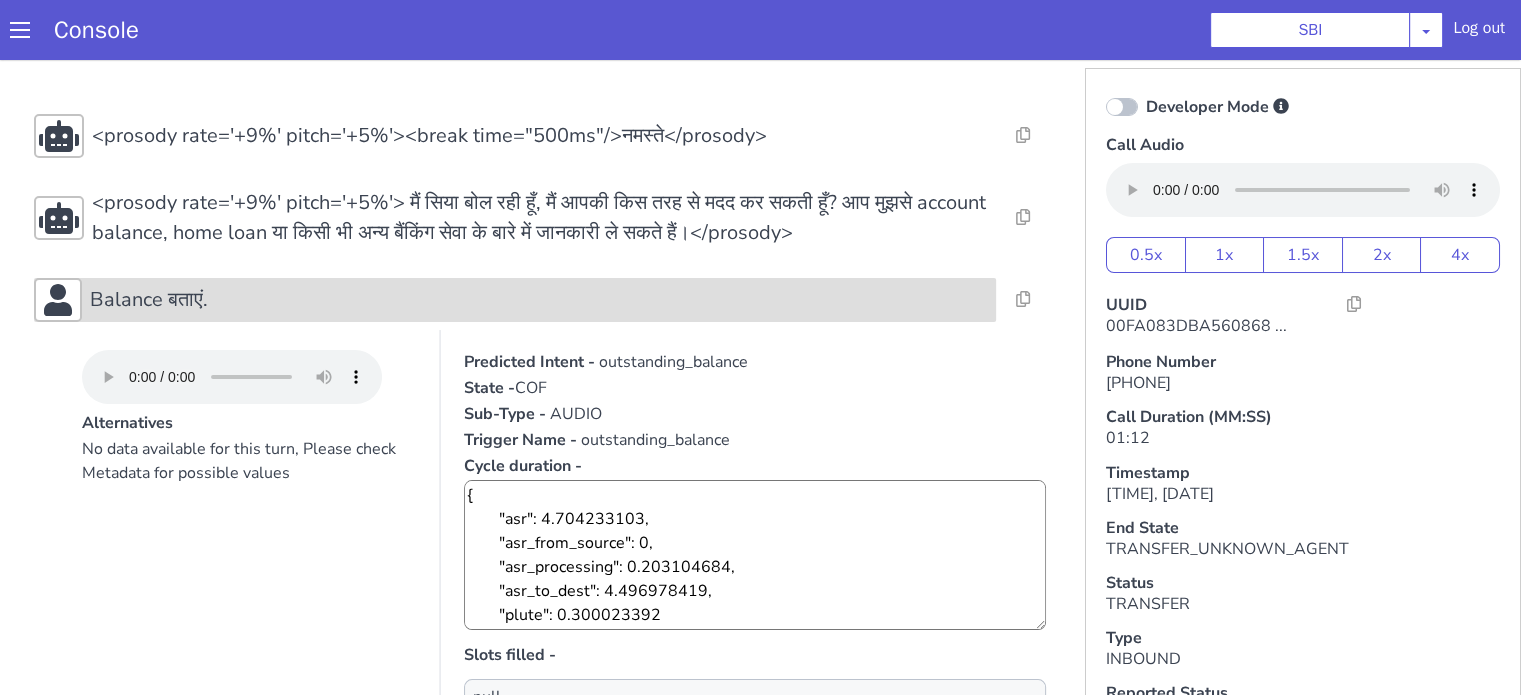 click on "Balance बताएं." at bounding box center (539, 300) 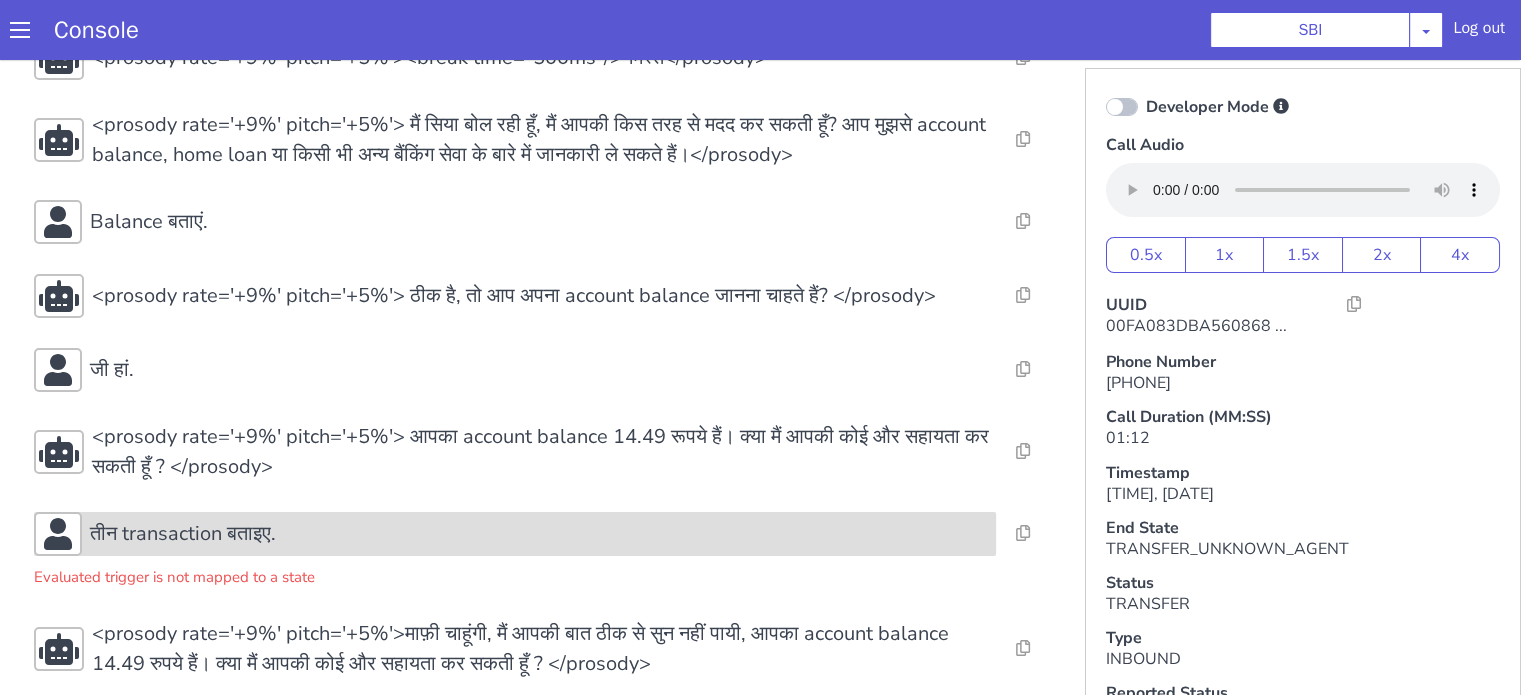 scroll, scrollTop: 100, scrollLeft: 0, axis: vertical 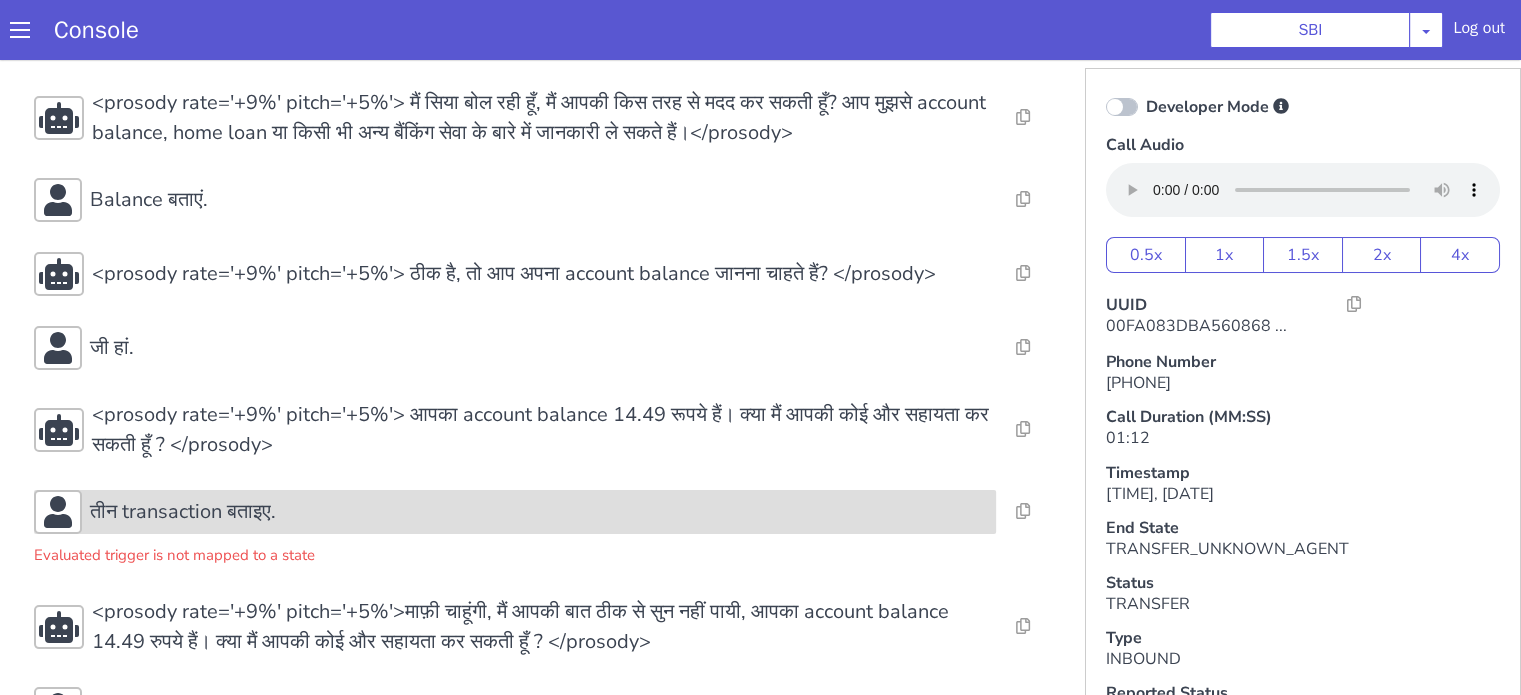 click on "तीन transaction बताइए." at bounding box center [183, 512] 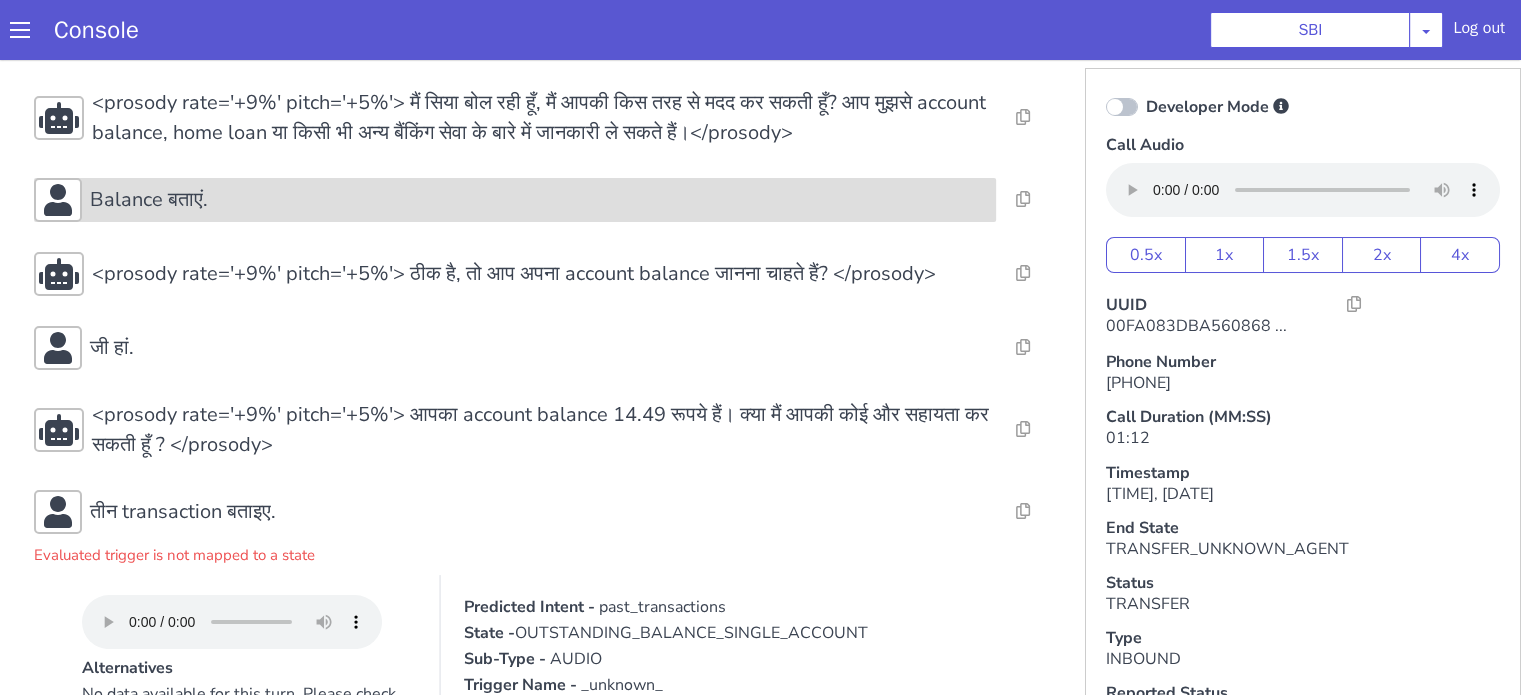 click on "Balance बताएं." at bounding box center [149, 200] 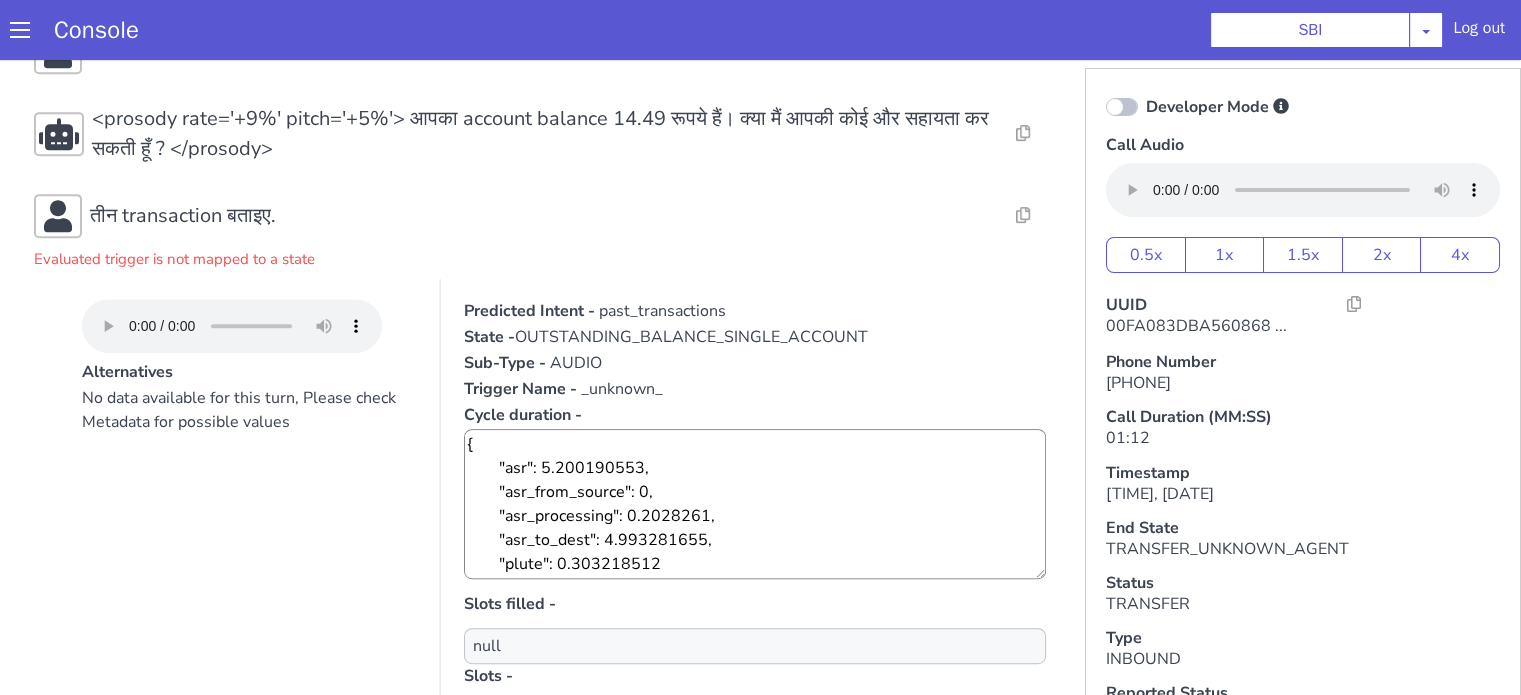 scroll, scrollTop: 1100, scrollLeft: 0, axis: vertical 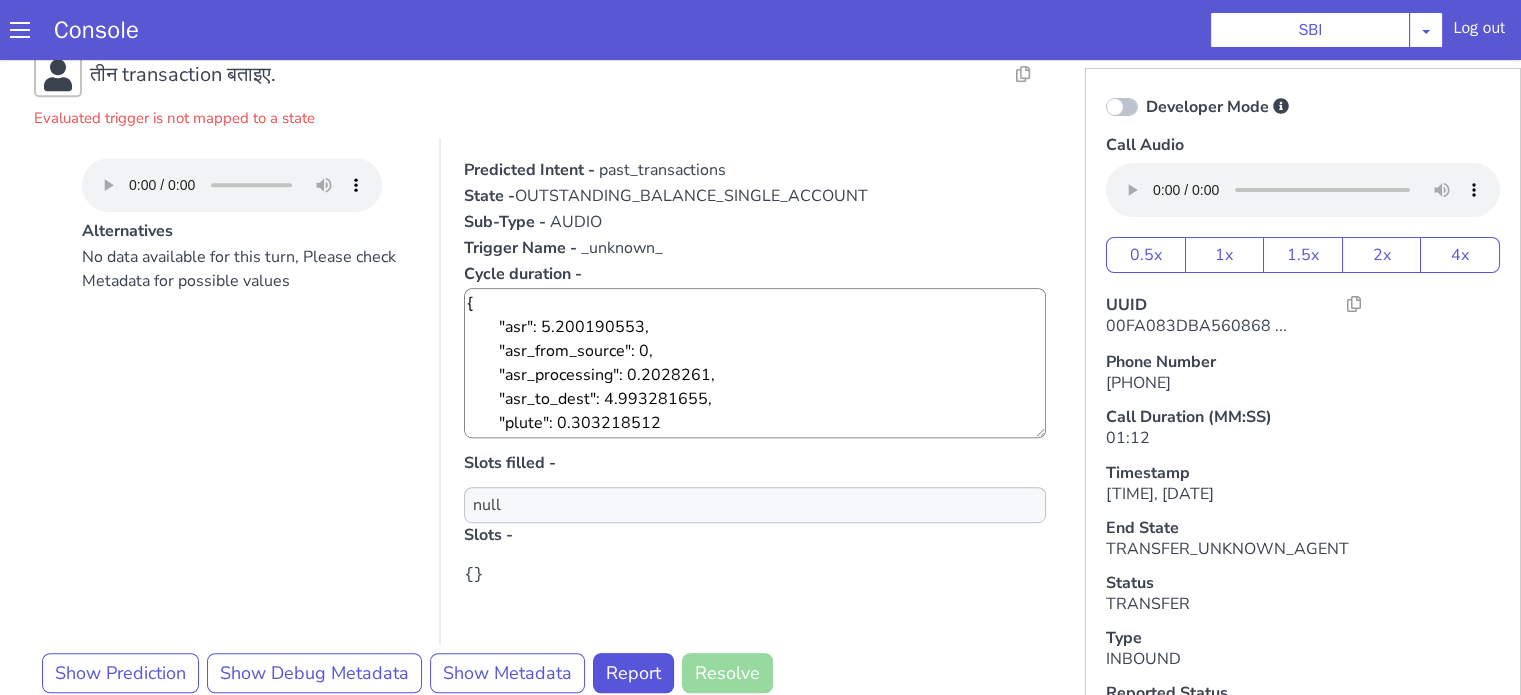 click on "past_transactions" at bounding box center (662, 170) 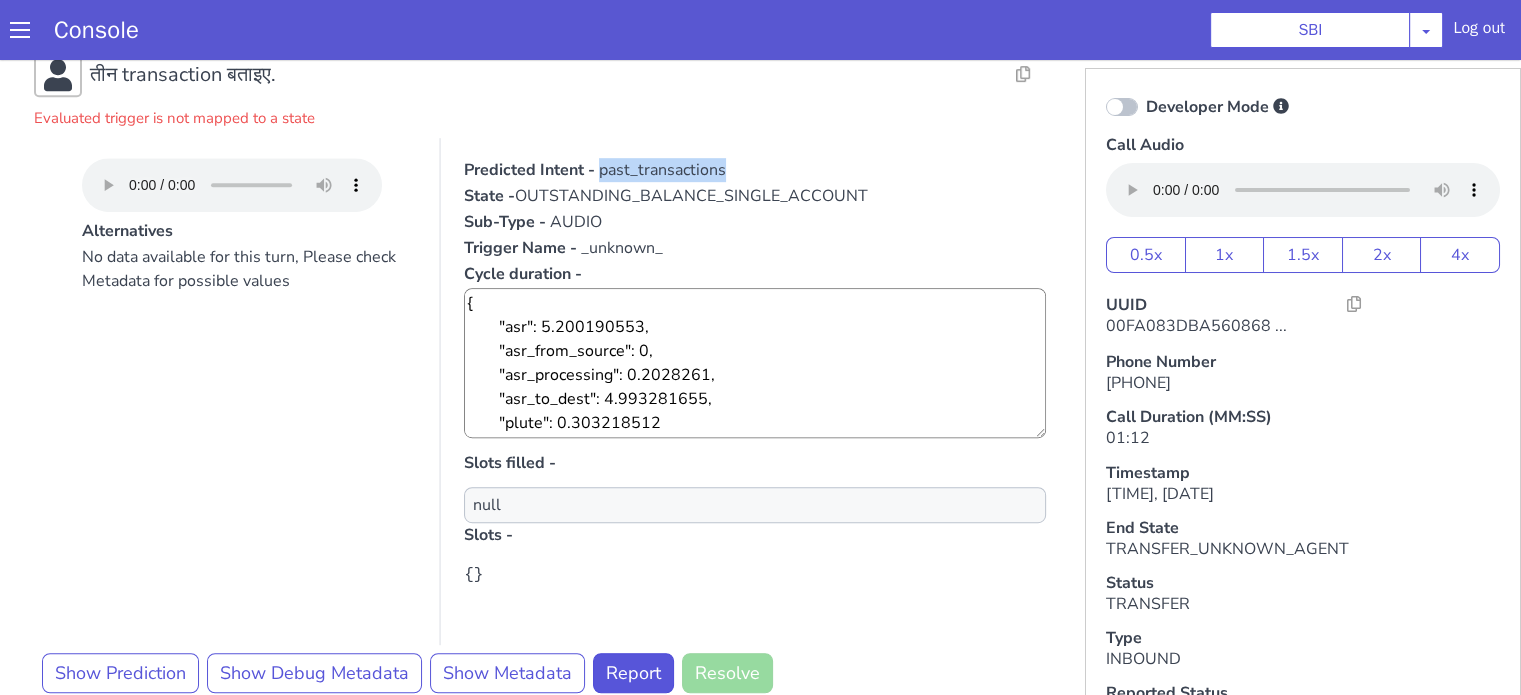 click on "past_transactions" at bounding box center [662, 170] 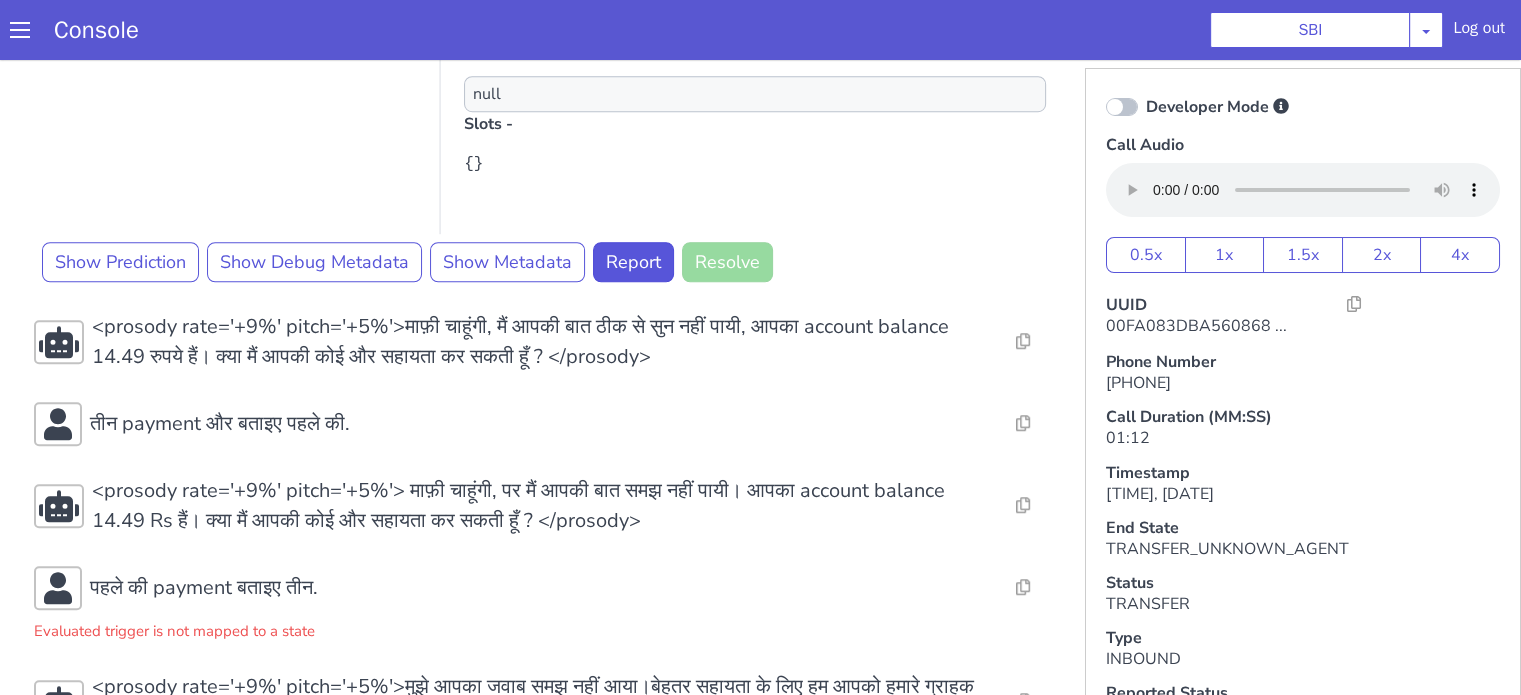 scroll, scrollTop: 1580, scrollLeft: 0, axis: vertical 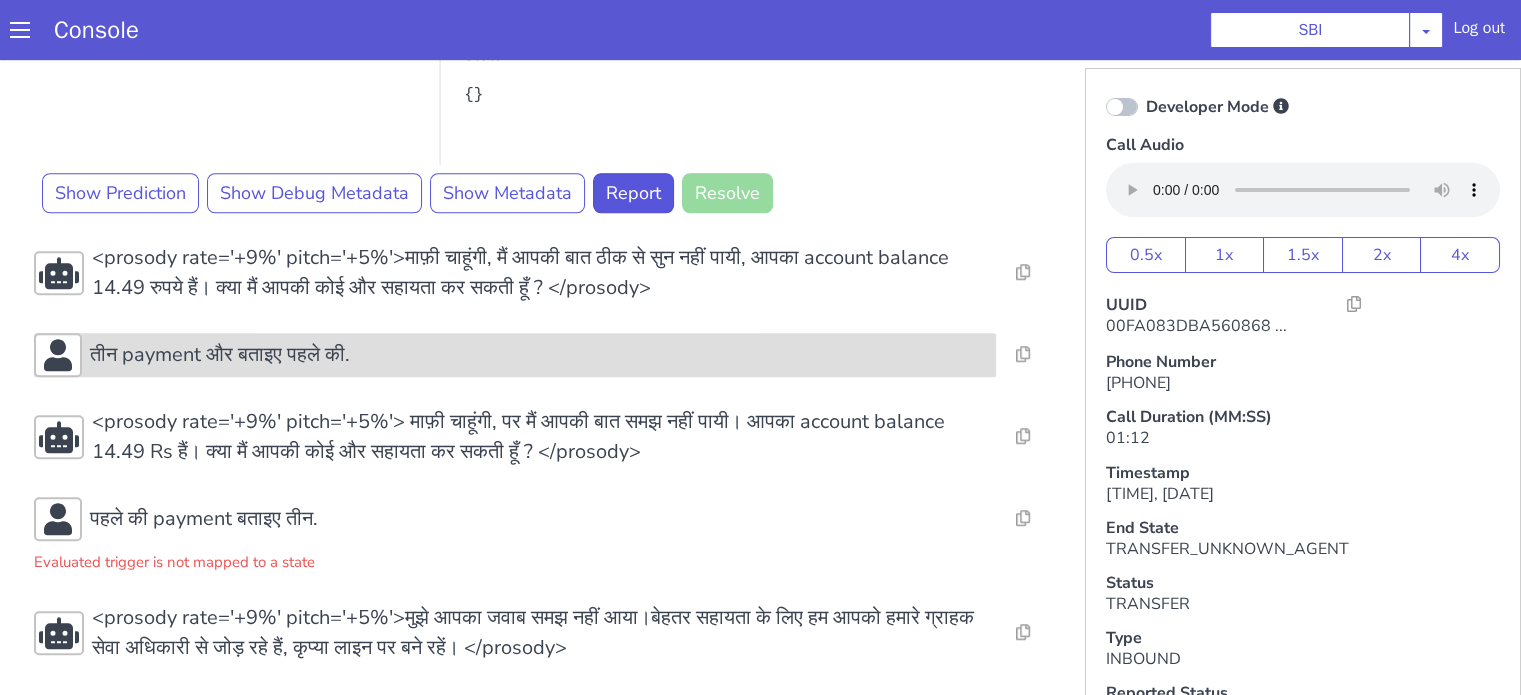 click on "तीन payment और बताइए पहले की." at bounding box center [220, 355] 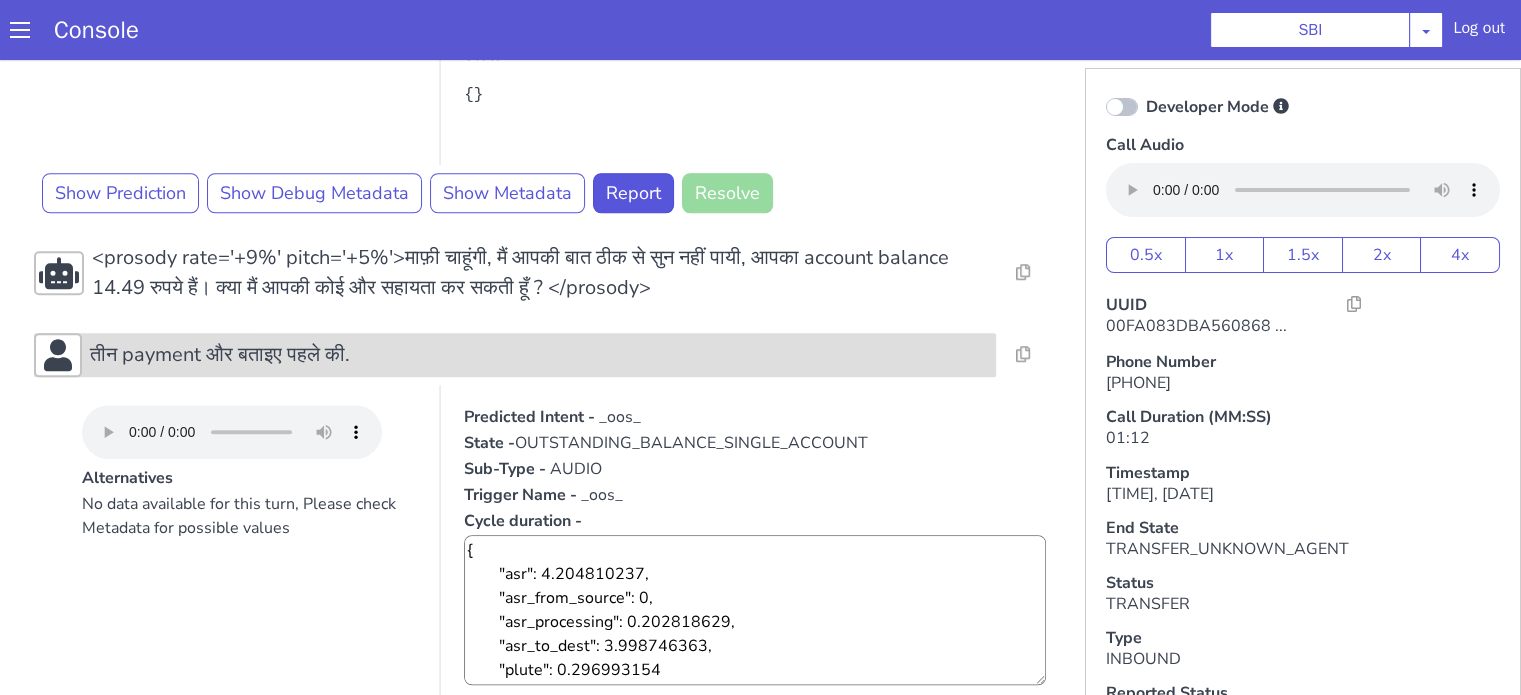 click on "तीन payment और बताइए पहले की." at bounding box center [220, 355] 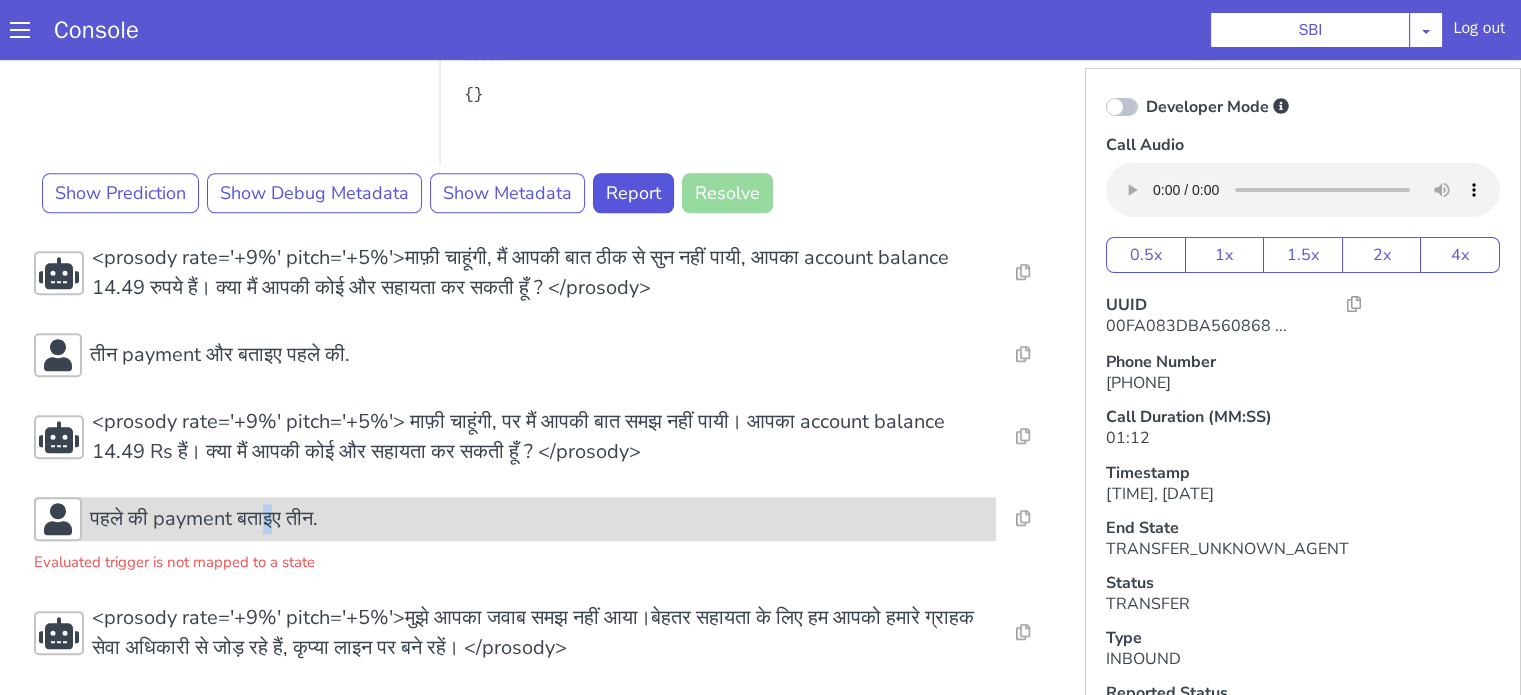 click on "पहले की payment बताइए तीन." at bounding box center [204, 519] 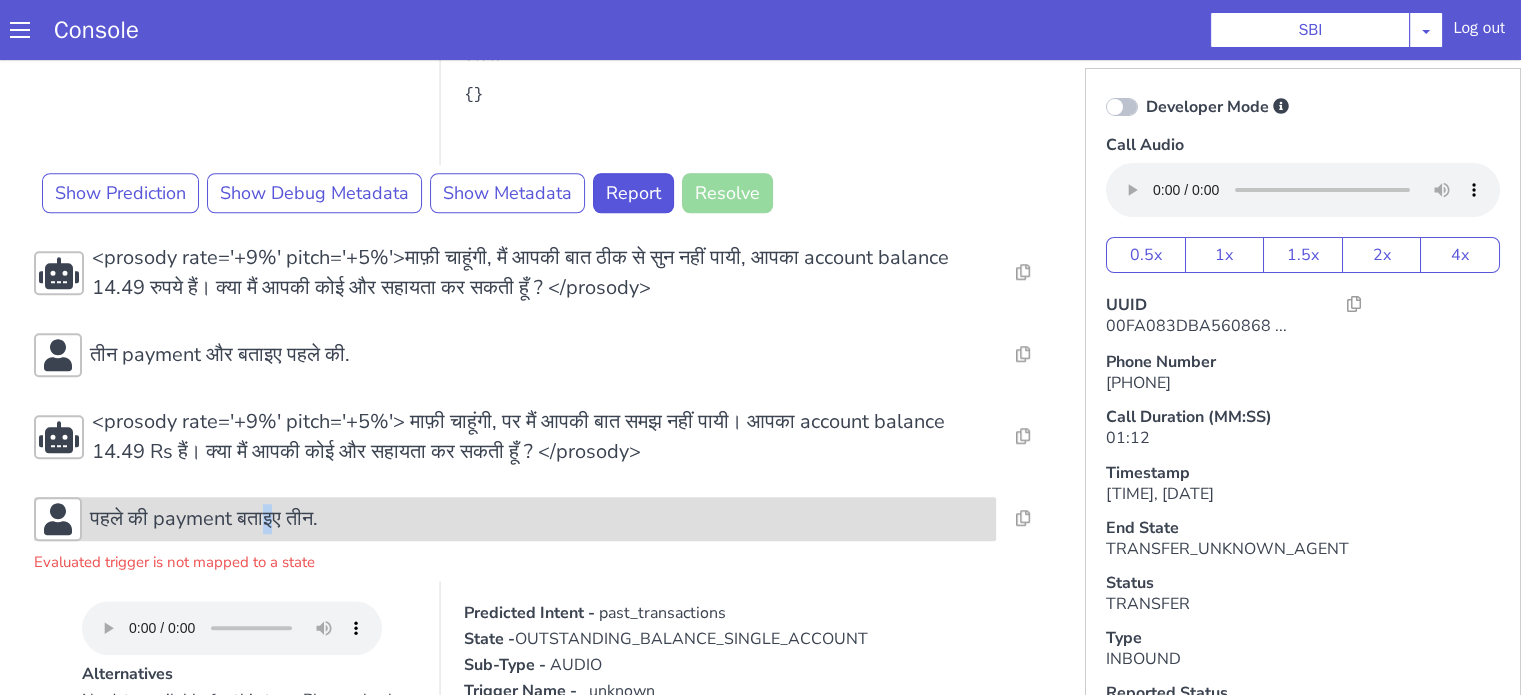 click on "पहले की payment बताइए तीन." at bounding box center (204, 519) 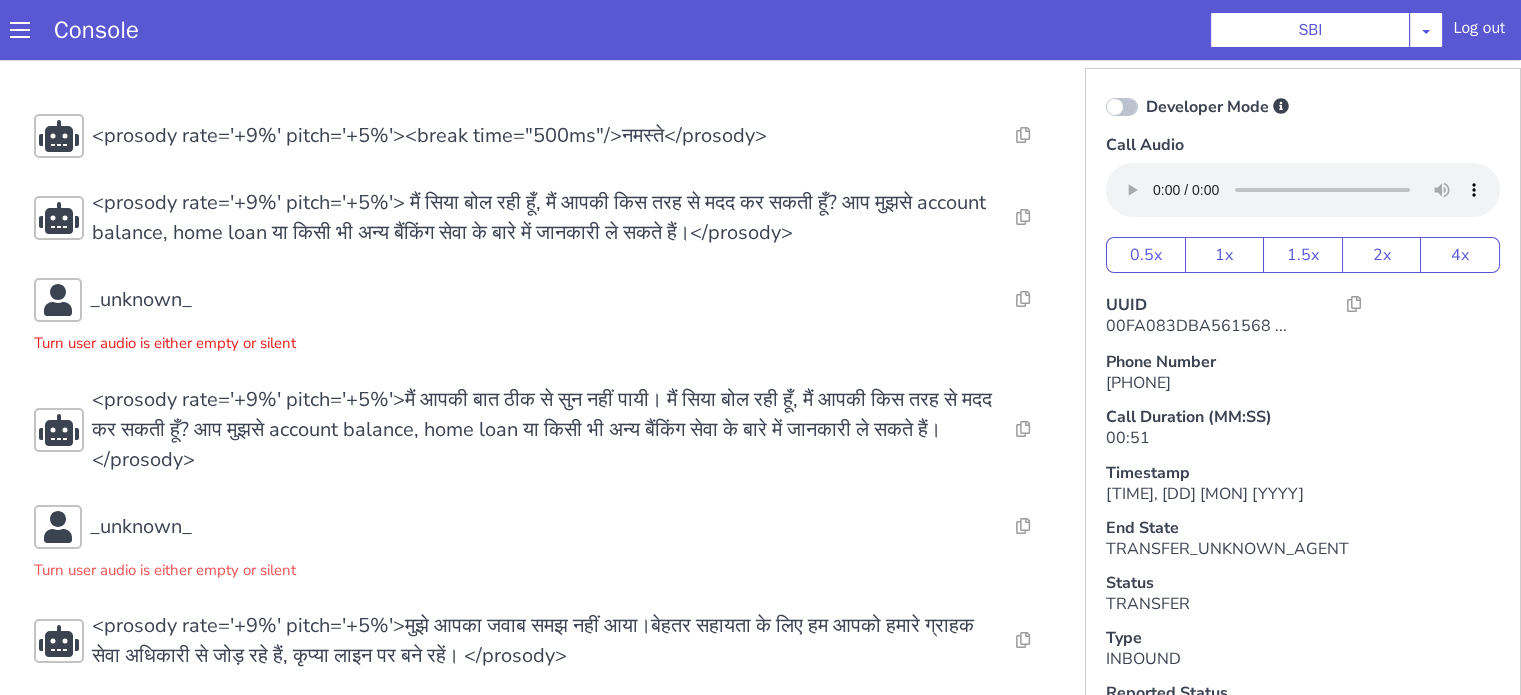 scroll, scrollTop: 11, scrollLeft: 0, axis: vertical 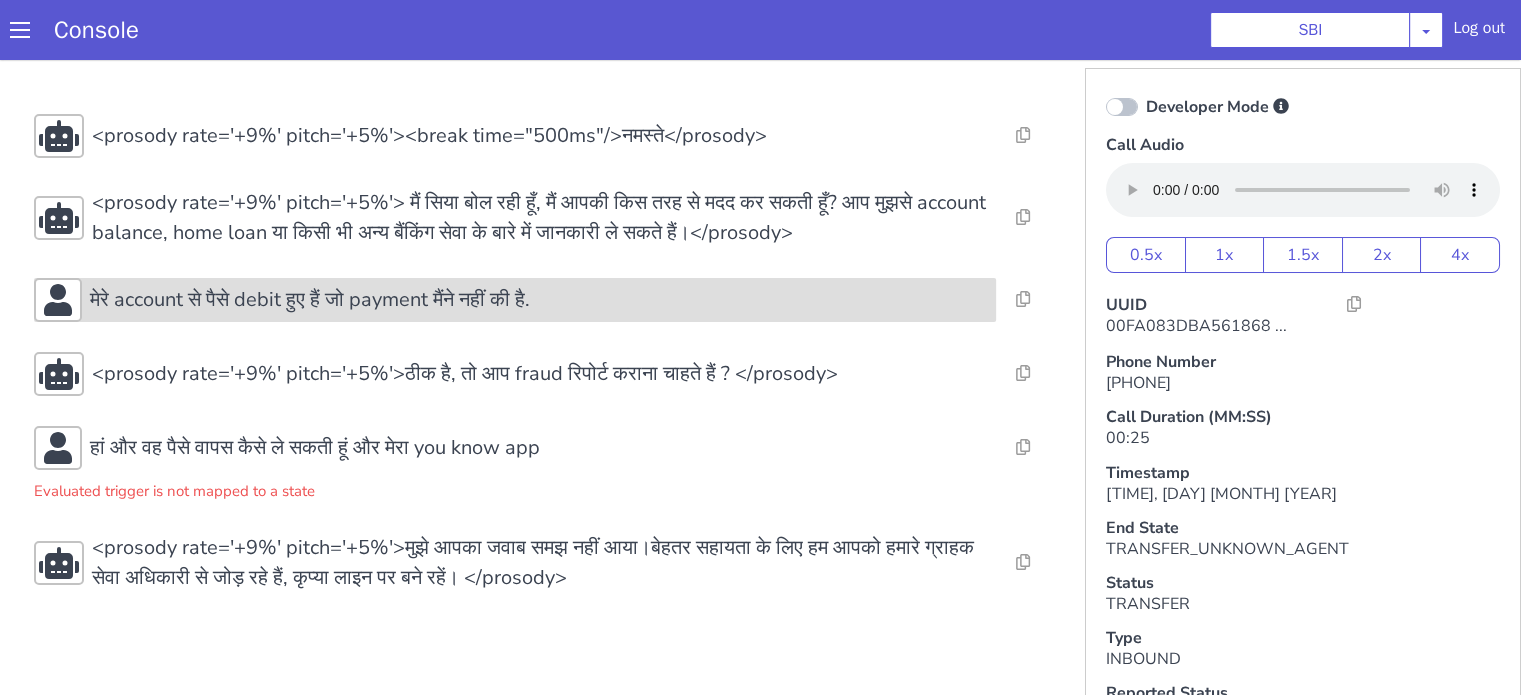 click on "मेरे account से पैसे debit हुए हैं जो payment मैंने नहीं की है." at bounding box center [515, 300] 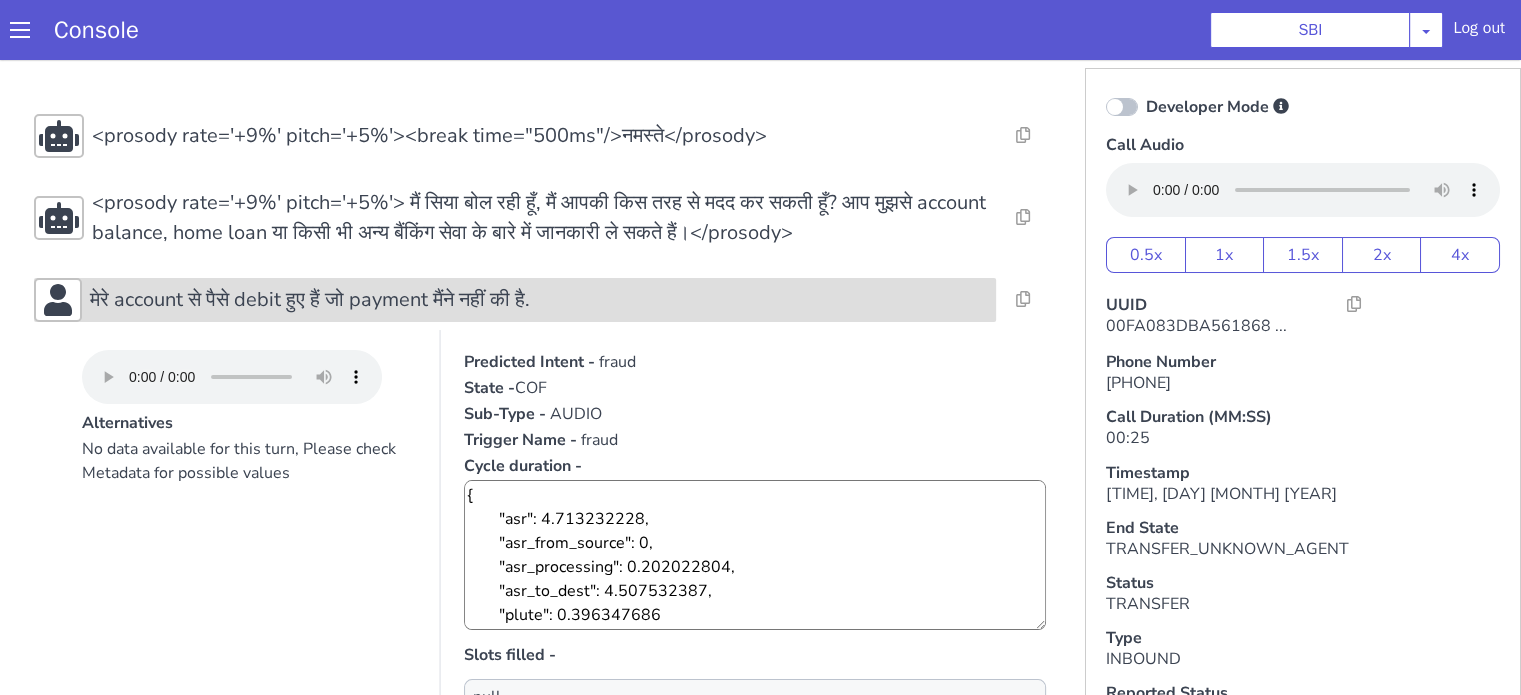 click on "मेरे account से पैसे debit हुए हैं जो payment मैंने नहीं की है." at bounding box center [539, 300] 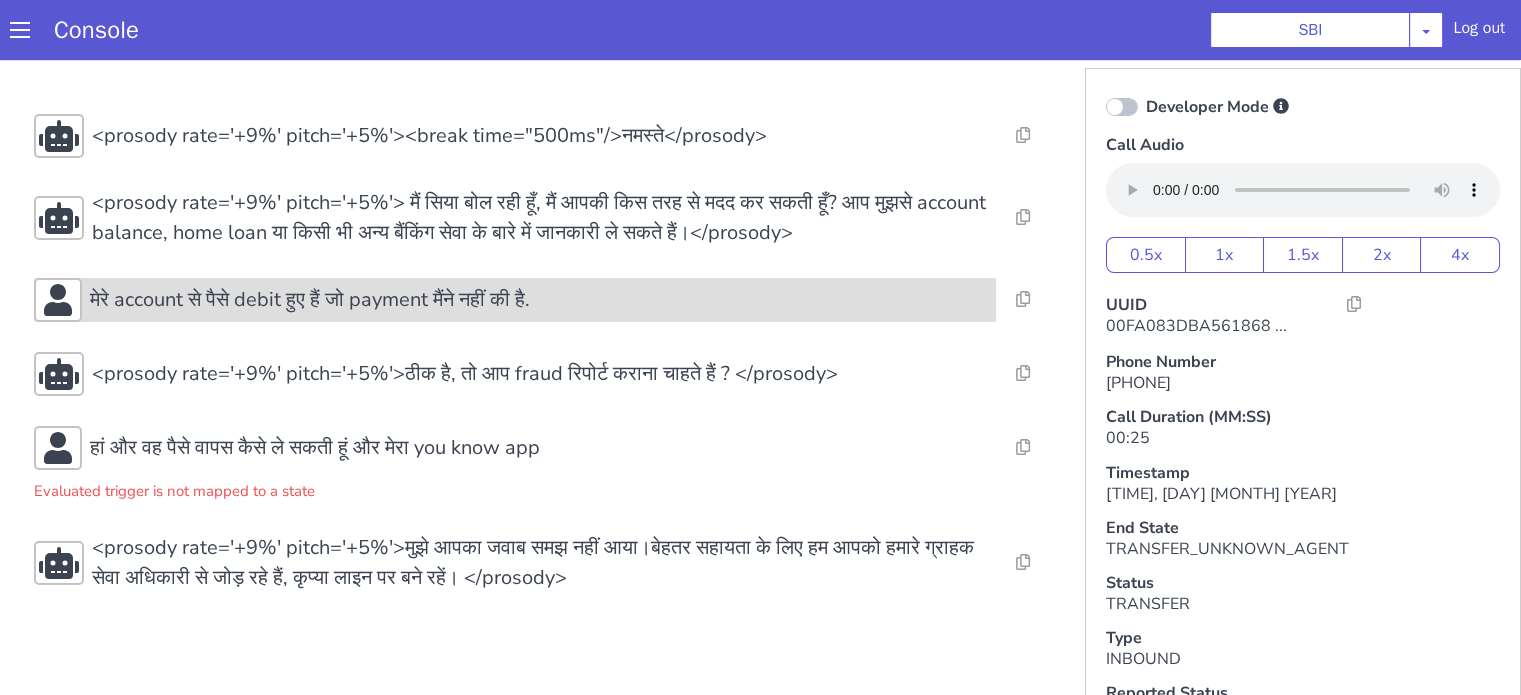 click on "मेरे account से पैसे debit हुए हैं जो payment मैंने नहीं की है." at bounding box center [310, 300] 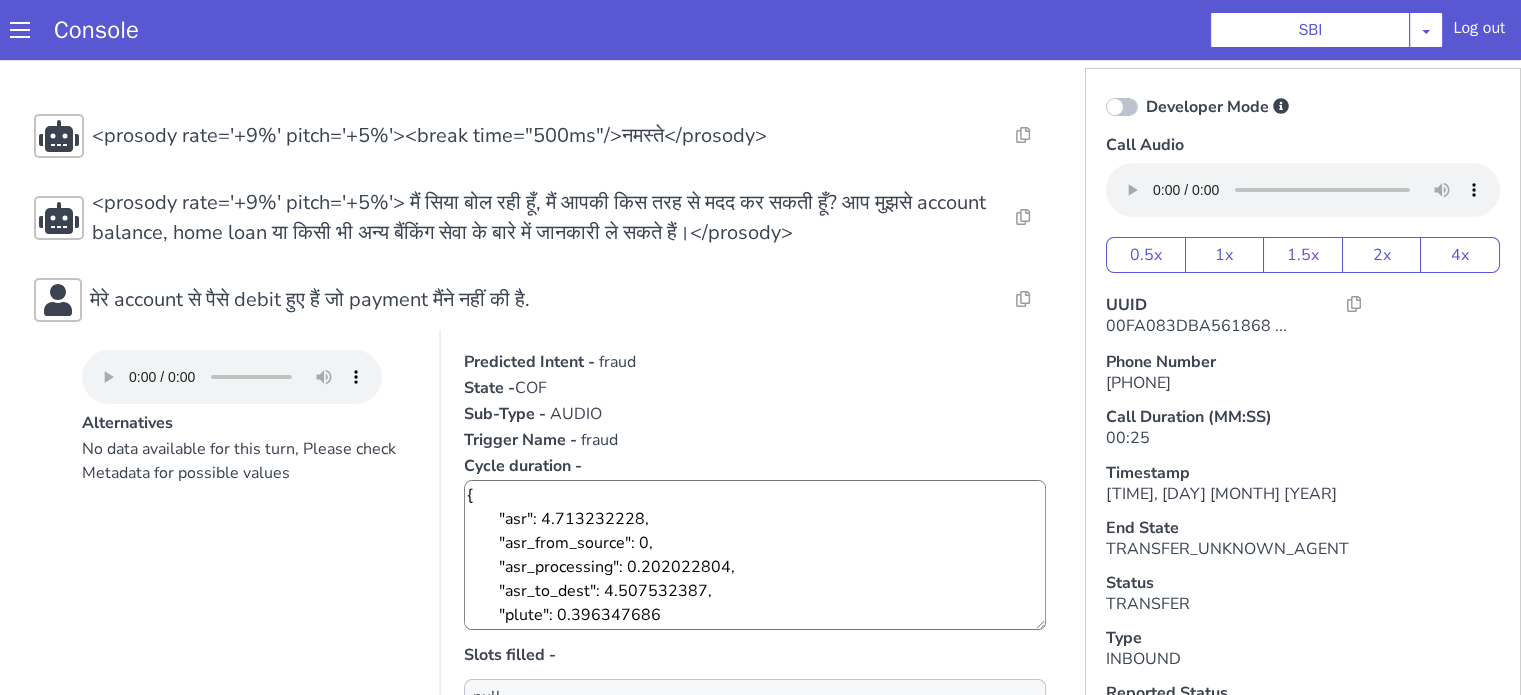 click on "Resolve  Intent Error  Entity Error  Transcription Error  Miscellaneous Submit <prosody rate='+9%' pitch='+5%'><break time="500ms"/>नमस्ते</prosody> Resolve  Intent Error  Entity Error  Transcription Error  Miscellaneous Submit <prosody rate='+9%' pitch='+5%'> मैं सिया बोल रही हूँ, मैं आपकी किस तरह से मदद कर सकती हूँ? आप मुझसे account balance, home loan या किसी भी अन्य बैंकिंग सेवा के बारे में जानकारी ले सकते हैं।</prosody> Resolve  Intent Error  Entity Error  Transcription Error  Miscellaneous Submit मेरे account से पैसे debit हुए हैं जो payment मैंने नहीं की है. Alternatives No data available for this turn, Please check Metadata for possible values Predicted Intent -   fraud State -  COF Sub-Type -   AUDIO Trigger Name -   fraud null   {}" at bounding box center [544, 635] 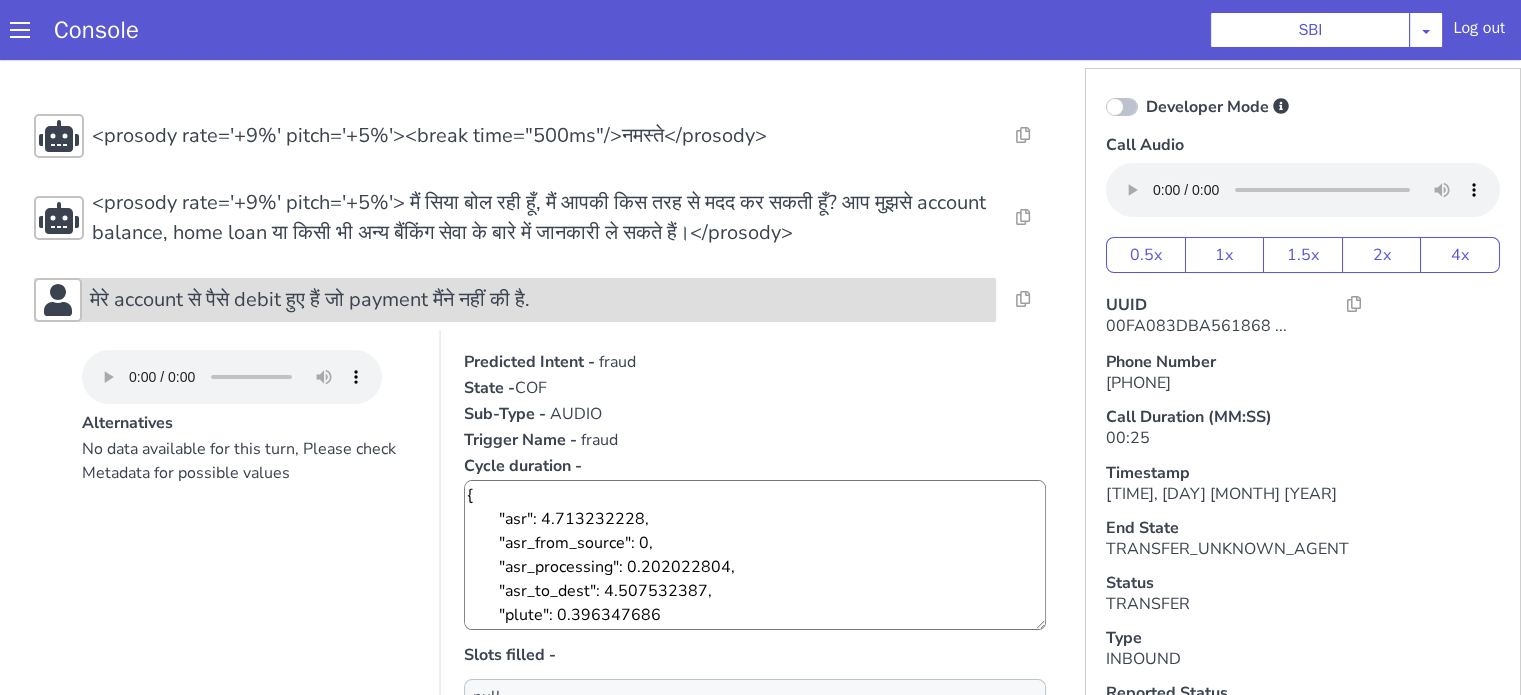 click on "मेरे account से पैसे debit हुए हैं जो payment मैंने नहीं की है." at bounding box center (310, 300) 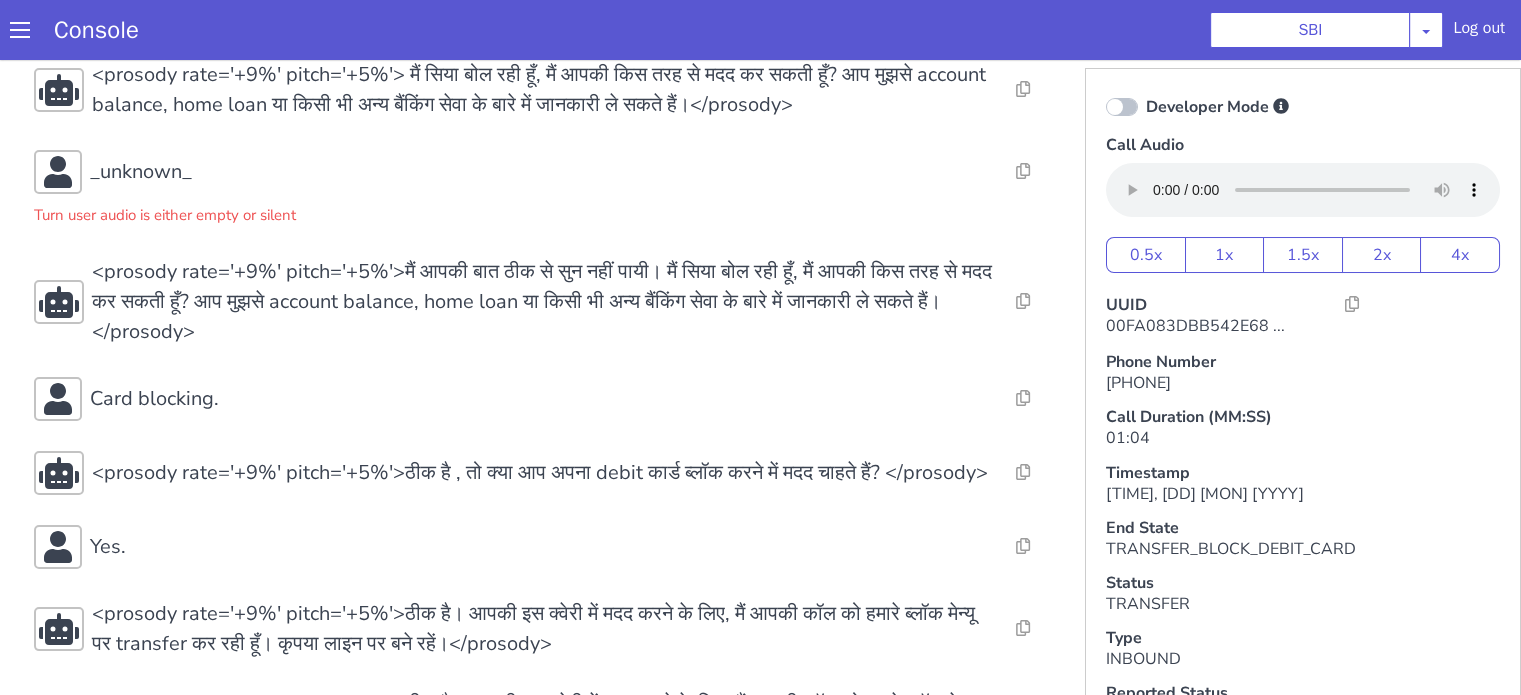 scroll, scrollTop: 232, scrollLeft: 0, axis: vertical 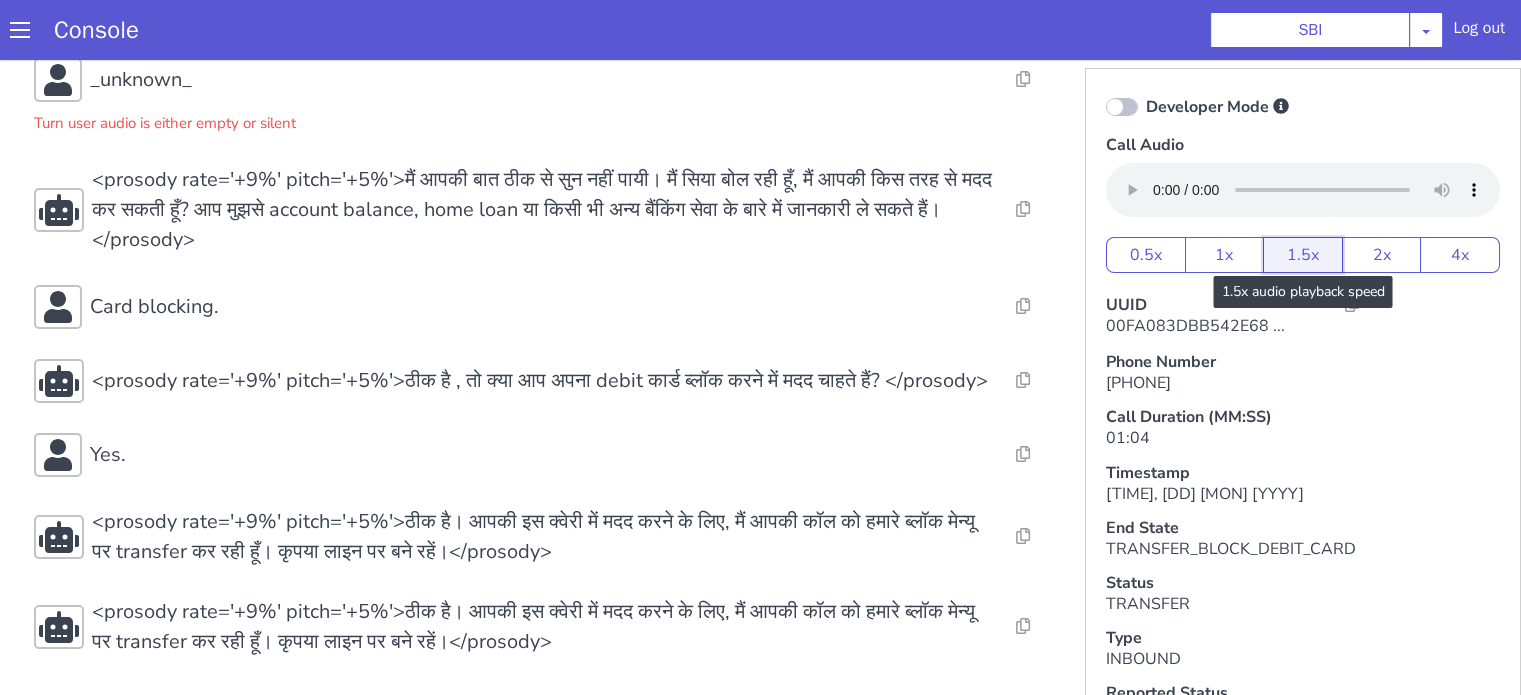 click on "1.5x" at bounding box center [1303, 255] 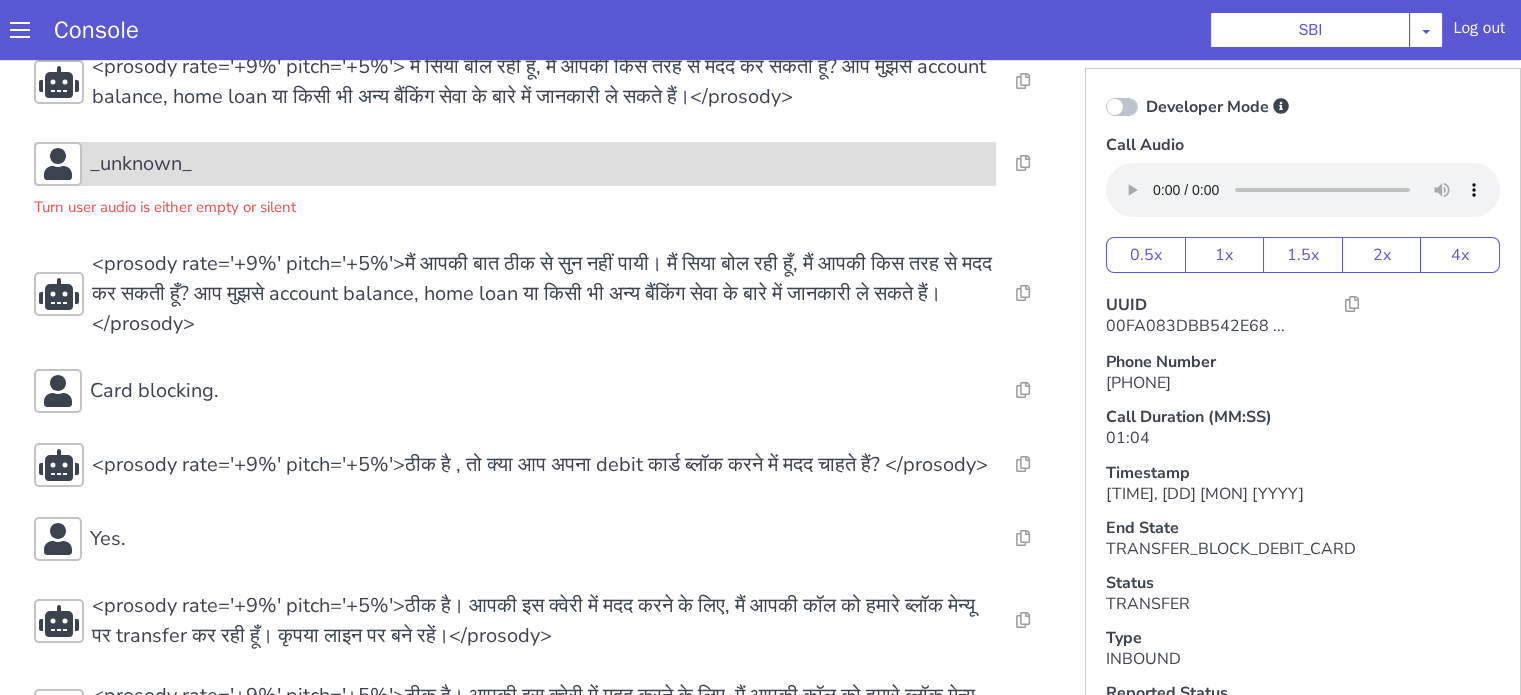 scroll, scrollTop: 32, scrollLeft: 0, axis: vertical 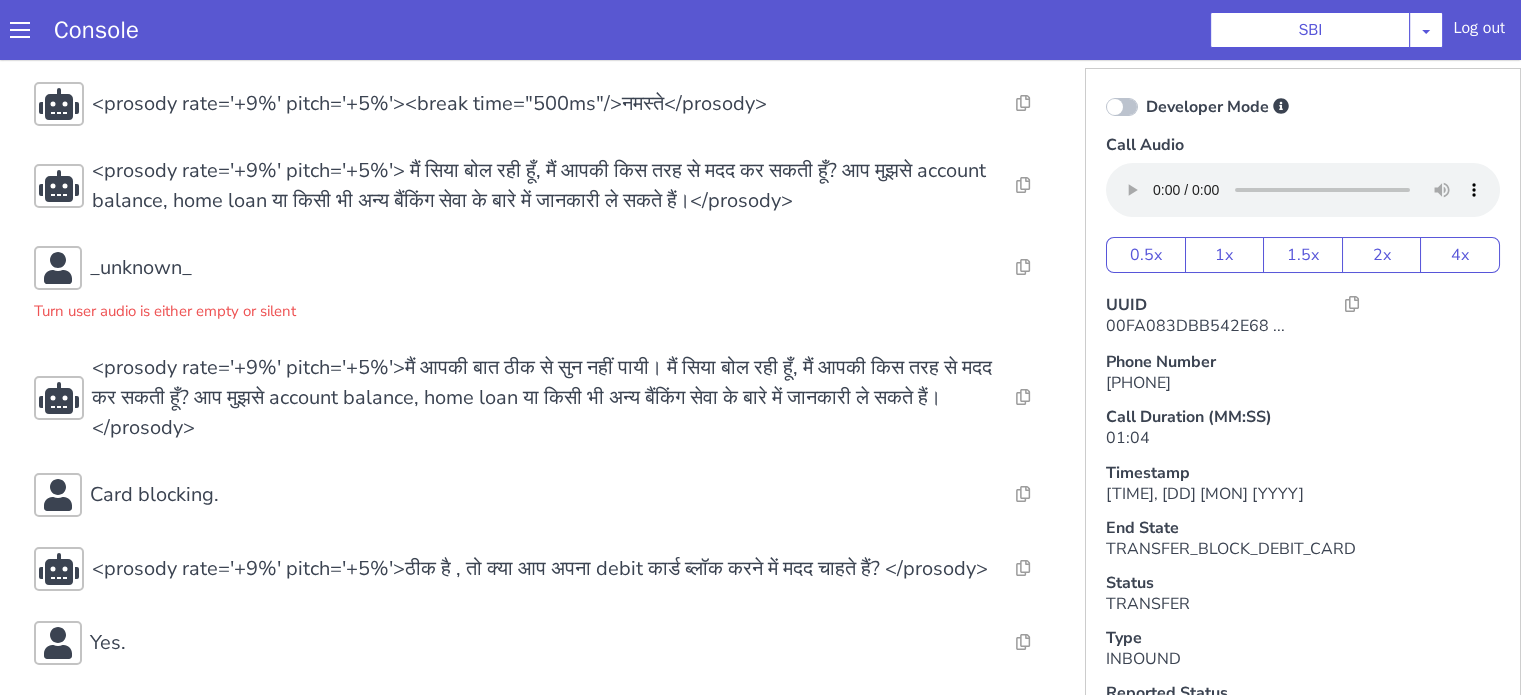 click on "Console SBI AO Smith Airtel DTH Pilot Airtel POC Alice Blue NT Aliceblue American Finance - US Apollo Apollo 24*7 Application - Collections Auto NPS feedback Avaya Devconnect Axis Axis AMC Axis Outbound BAGIC BALIC BALIC Old 2 Bajaj Autofinance Bajaj Fin Banking Demo Barbeque Nation Buy Now Pay Later Cars24 Cashe Central Bank of India Charles Tyrwhitt Cholamandalam Finance Consumer Durables Coverfox Covid19 Helpline Credgenics CreditMate DPDzero DUMMY Data collection Demo - Collections Dish TV ERCM Emeritus Eureka Forbes - LQ FFAM360 - US Familiarity Farming_Axis Finaccel Flipkart Flow Templates Fusion Microfinance Giorgos_TestBot Great Learning Grievance Bot HDB Finance HDFC HDFC Ergo HDFC Freedom CC HDFC Life Demo HDFC Securities Hathway Internet Hathway V2 Home Credit IBM IBM Banking Demo ICICI ICICI Bank Outbound ICICI Lombard Persistency ICICI Prudential ICICI securities ICICI_lombard IDFC First Bank IFFCO Tokio Insurance Iffco Tokio Indiamart Indigo IndusInd - Settlement IndusInd CC Insurance Jarvis" at bounding box center [760, 30] 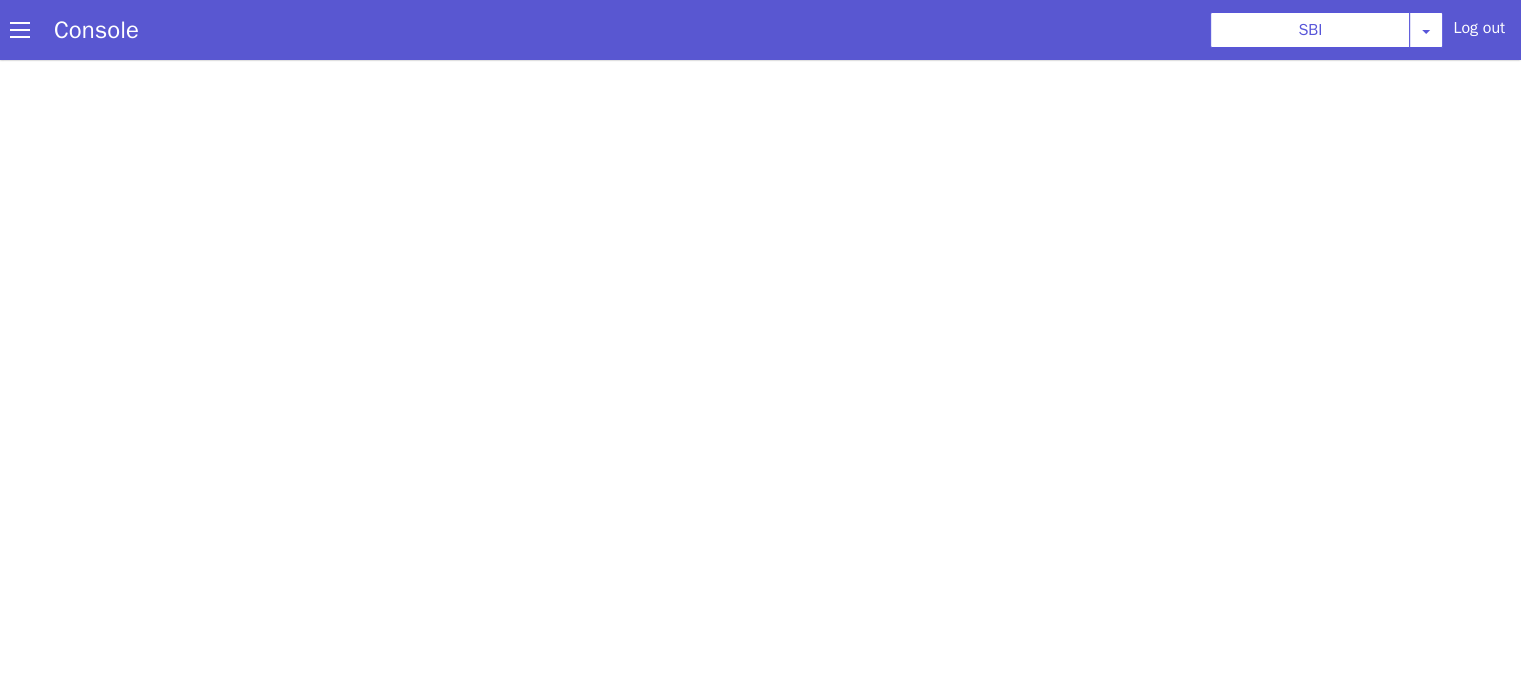 scroll, scrollTop: 0, scrollLeft: 0, axis: both 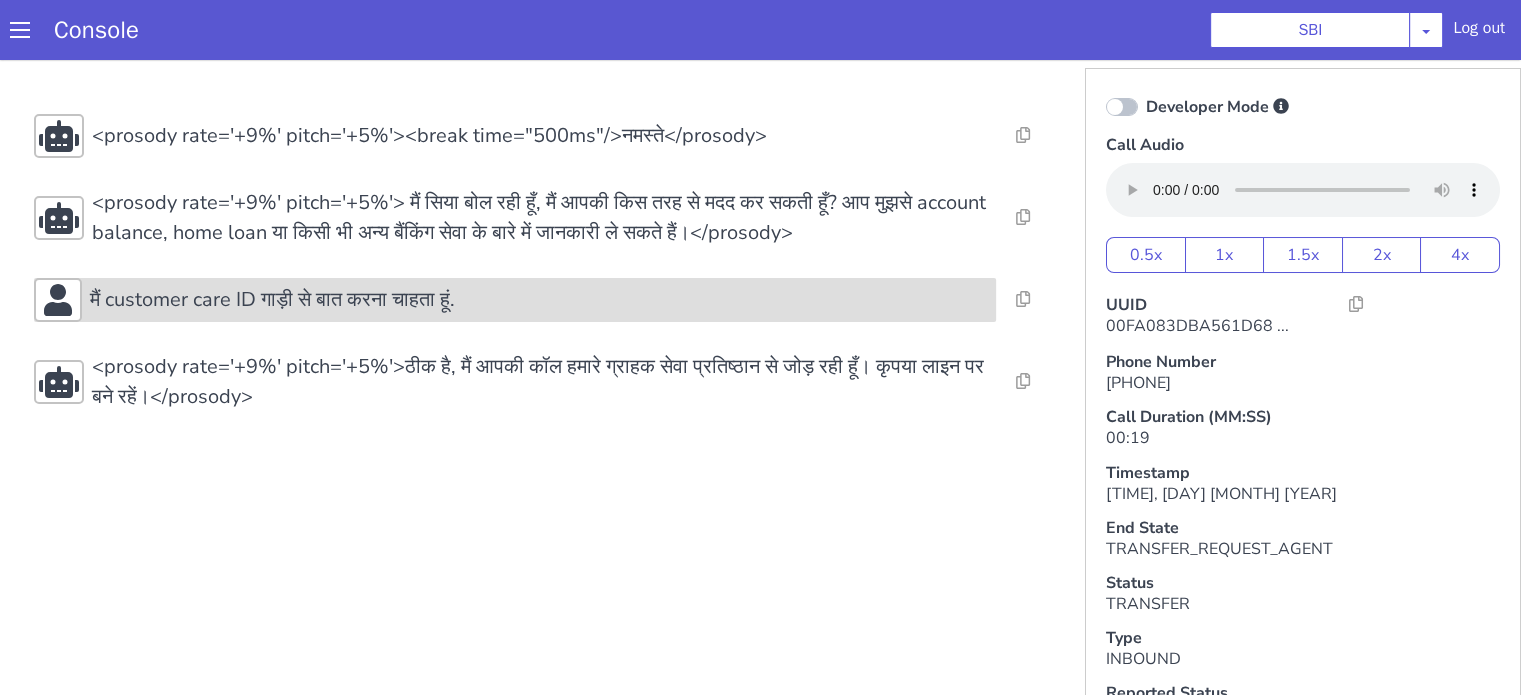 drag, startPoint x: 748, startPoint y: 308, endPoint x: 751, endPoint y: 295, distance: 13.341664 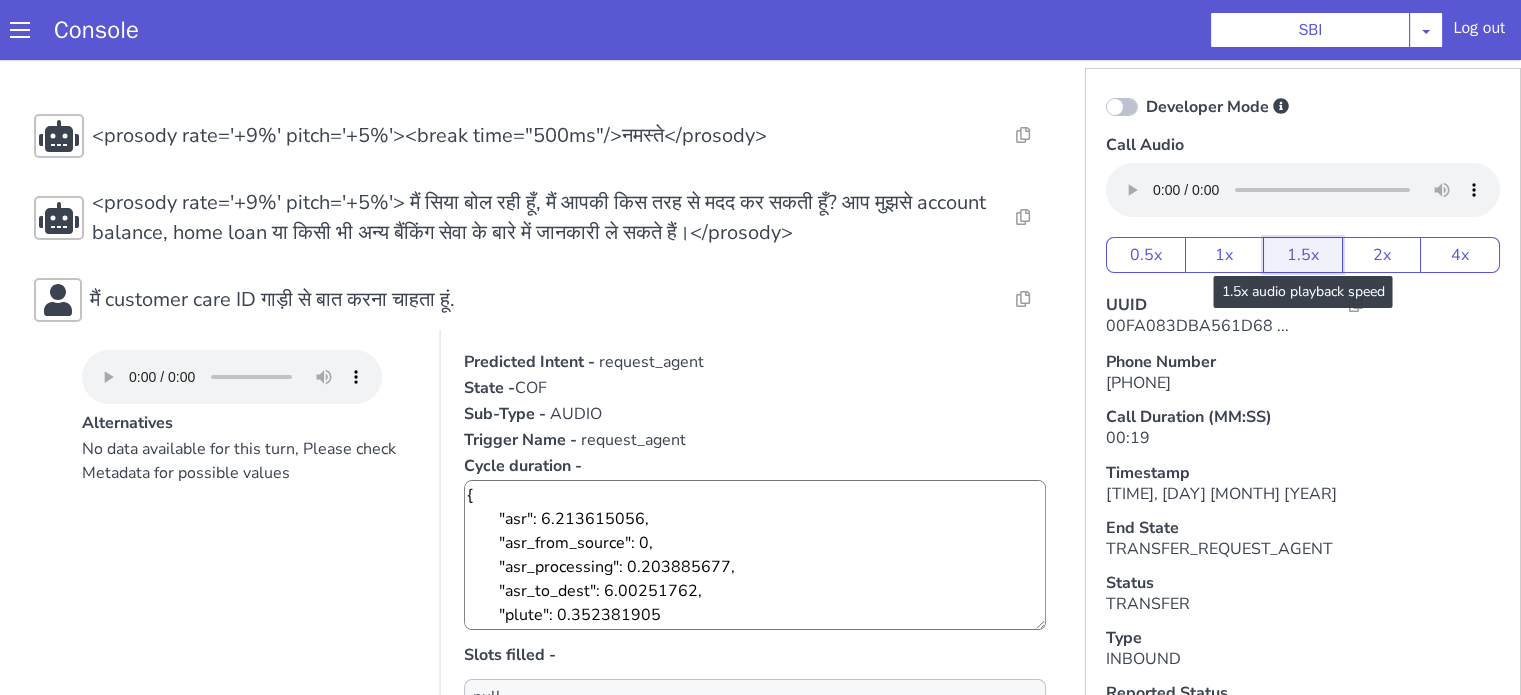 click on "1.5x" at bounding box center (1303, 255) 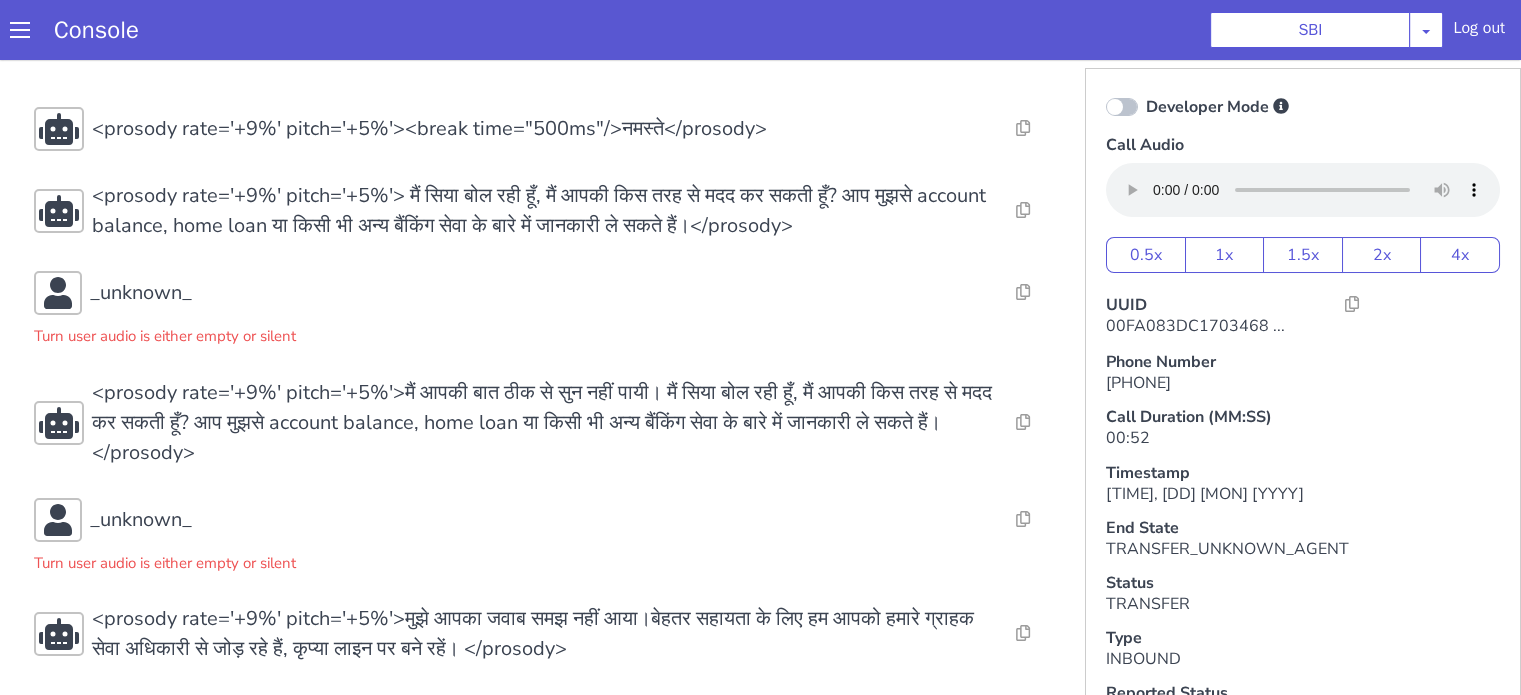 scroll, scrollTop: 11, scrollLeft: 0, axis: vertical 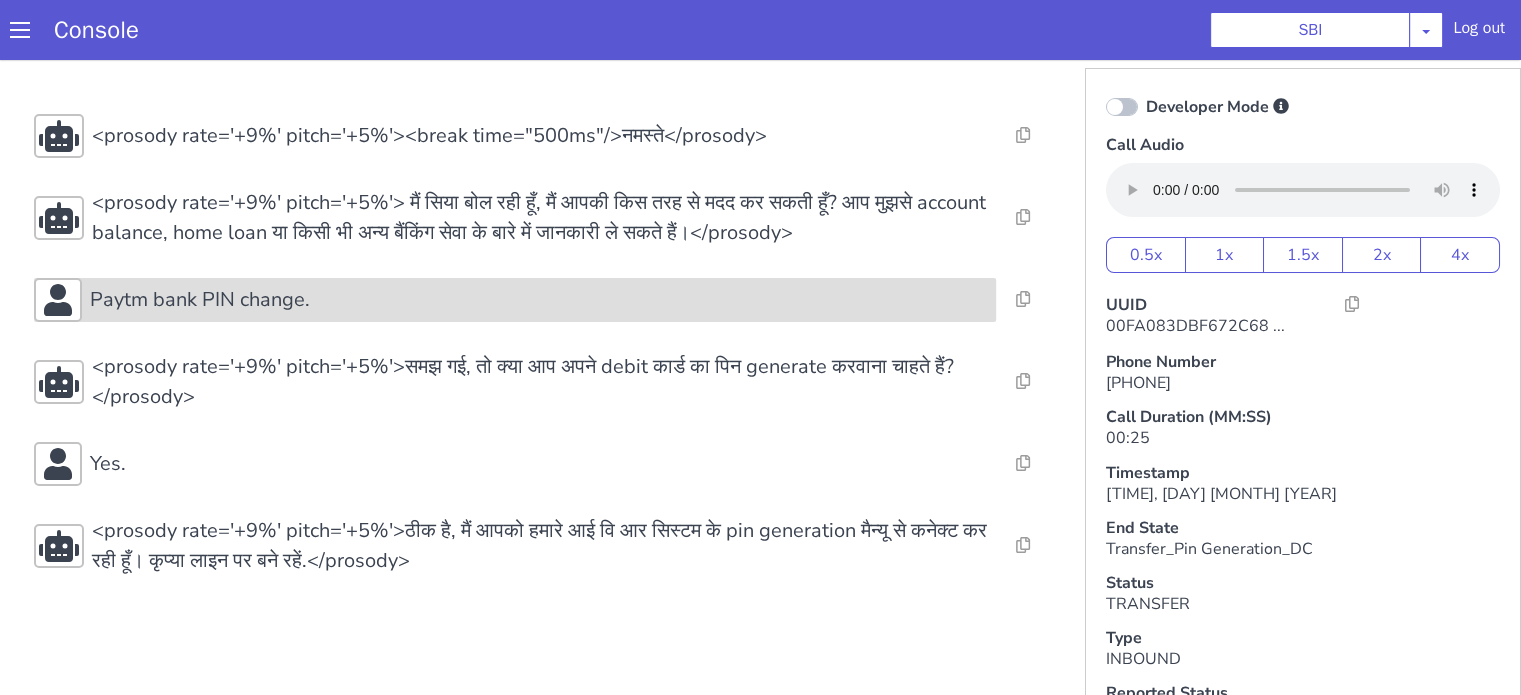 click on "Paytm bank PIN change." at bounding box center (200, 300) 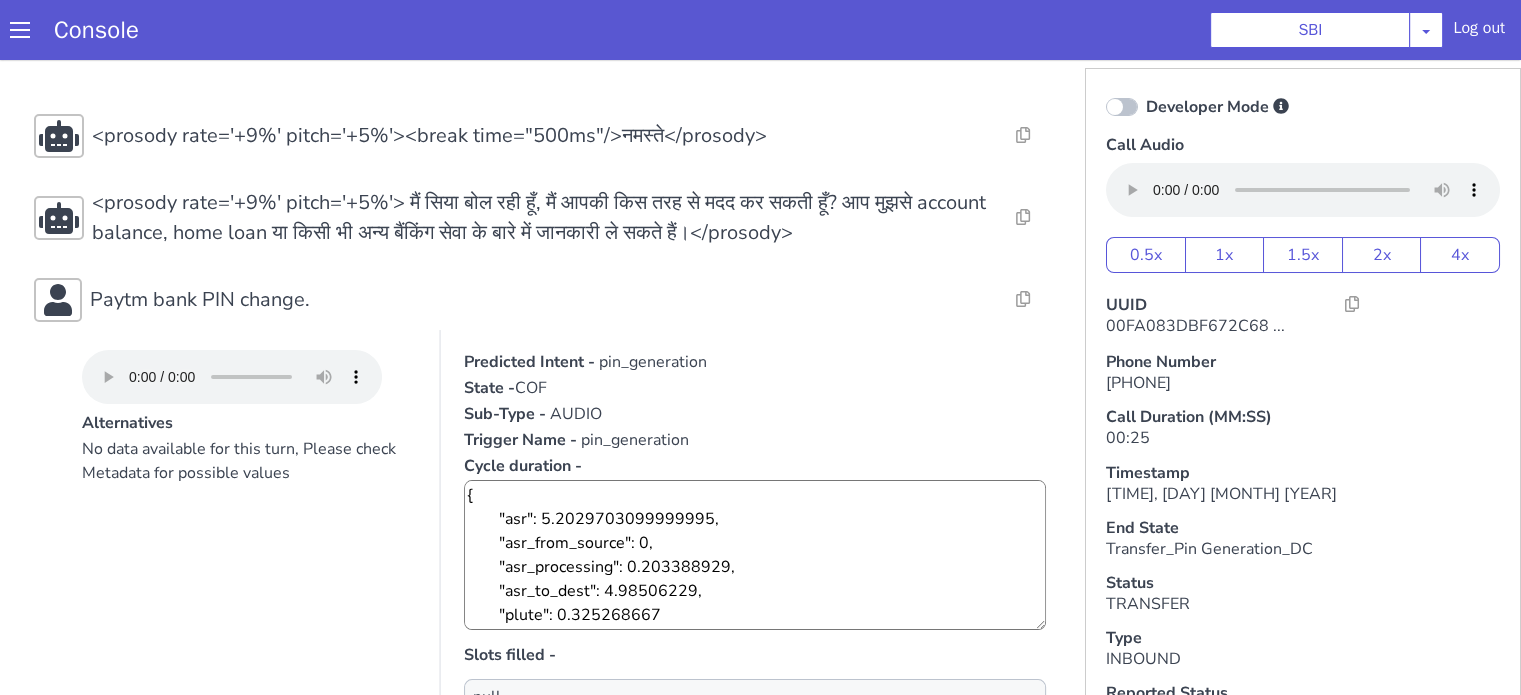 click at bounding box center (232, 377) 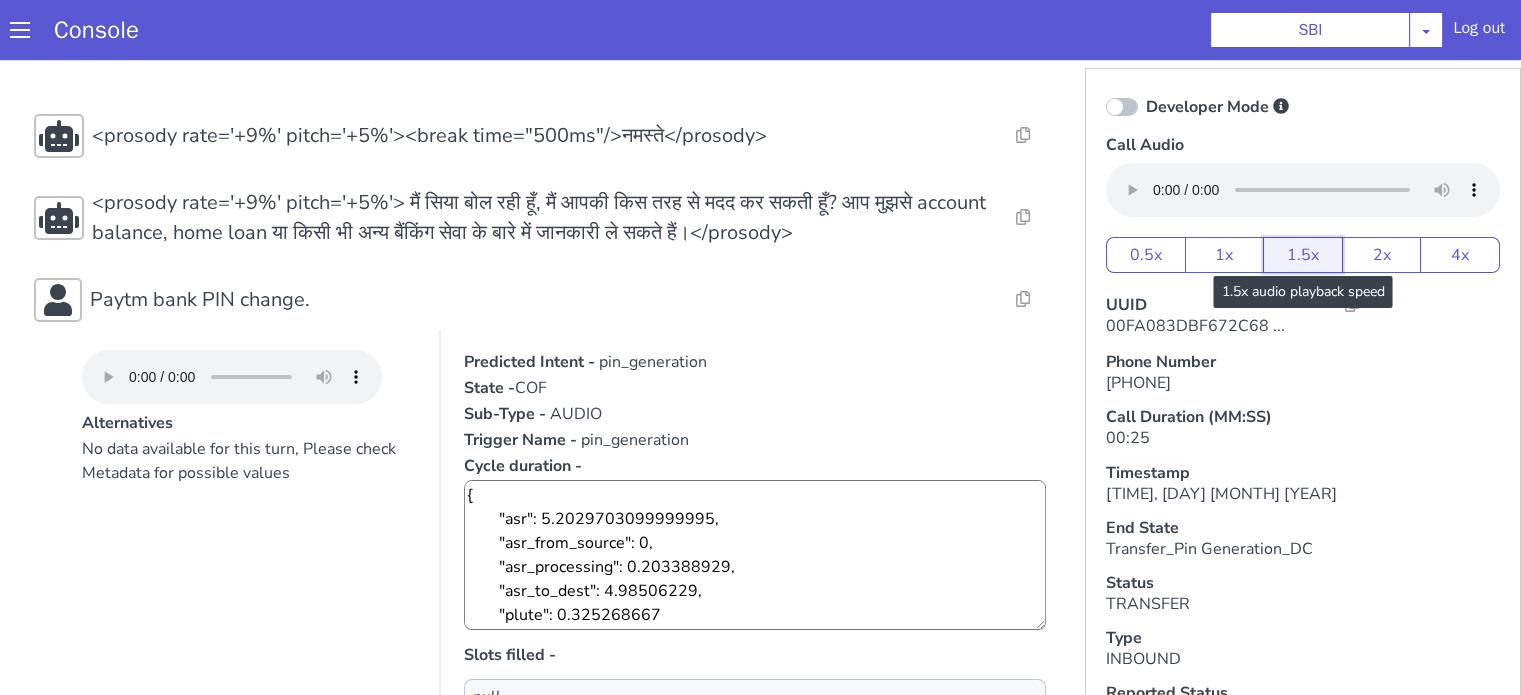 click on "1.5x" at bounding box center [1303, 255] 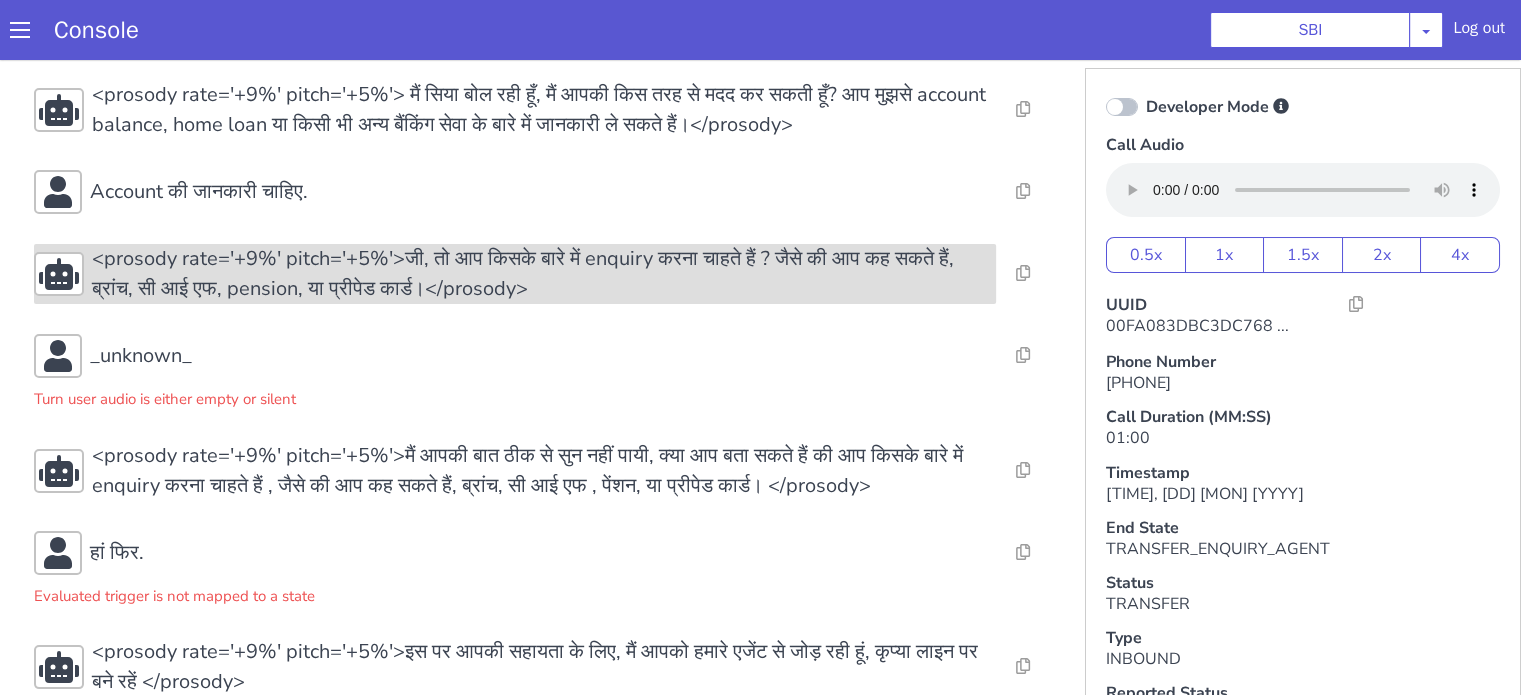 scroll, scrollTop: 174, scrollLeft: 0, axis: vertical 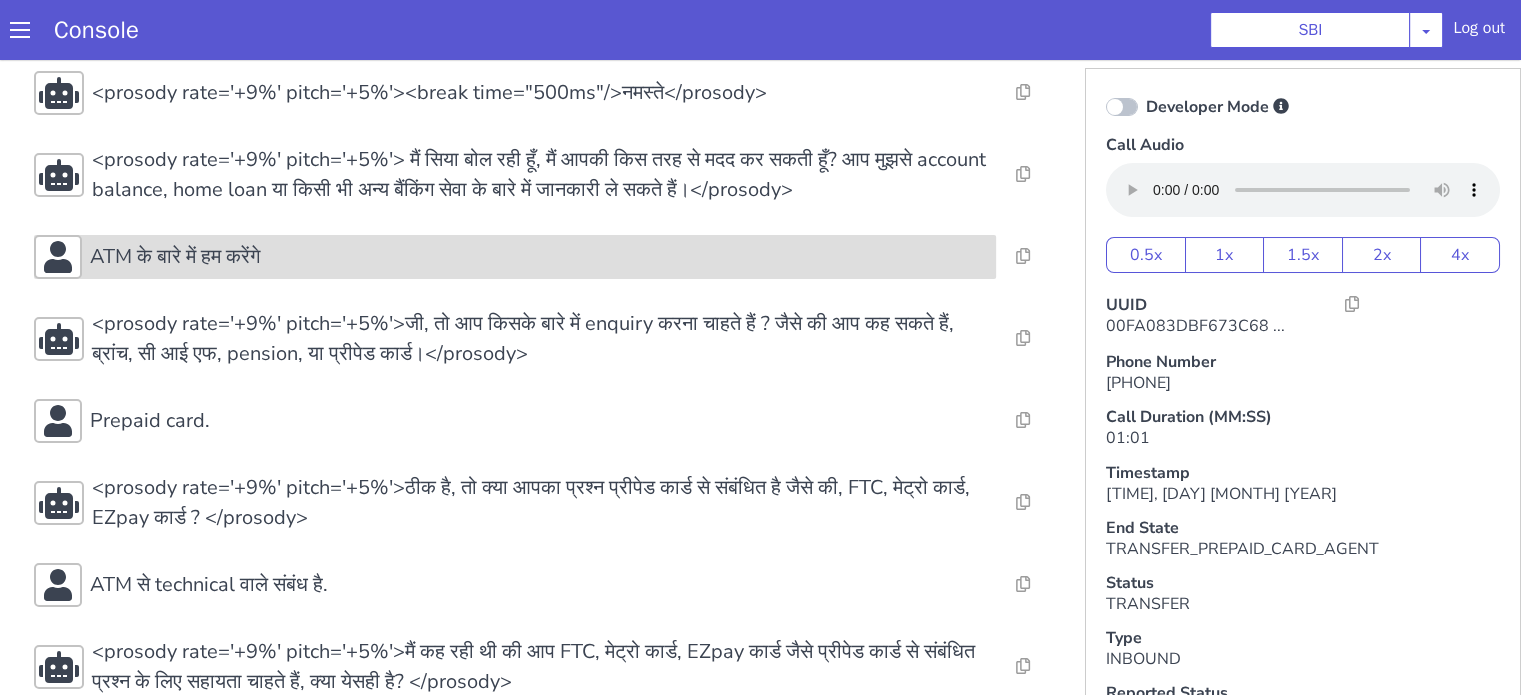 click on "ATM के बारे में हम करेंगे" at bounding box center [539, 257] 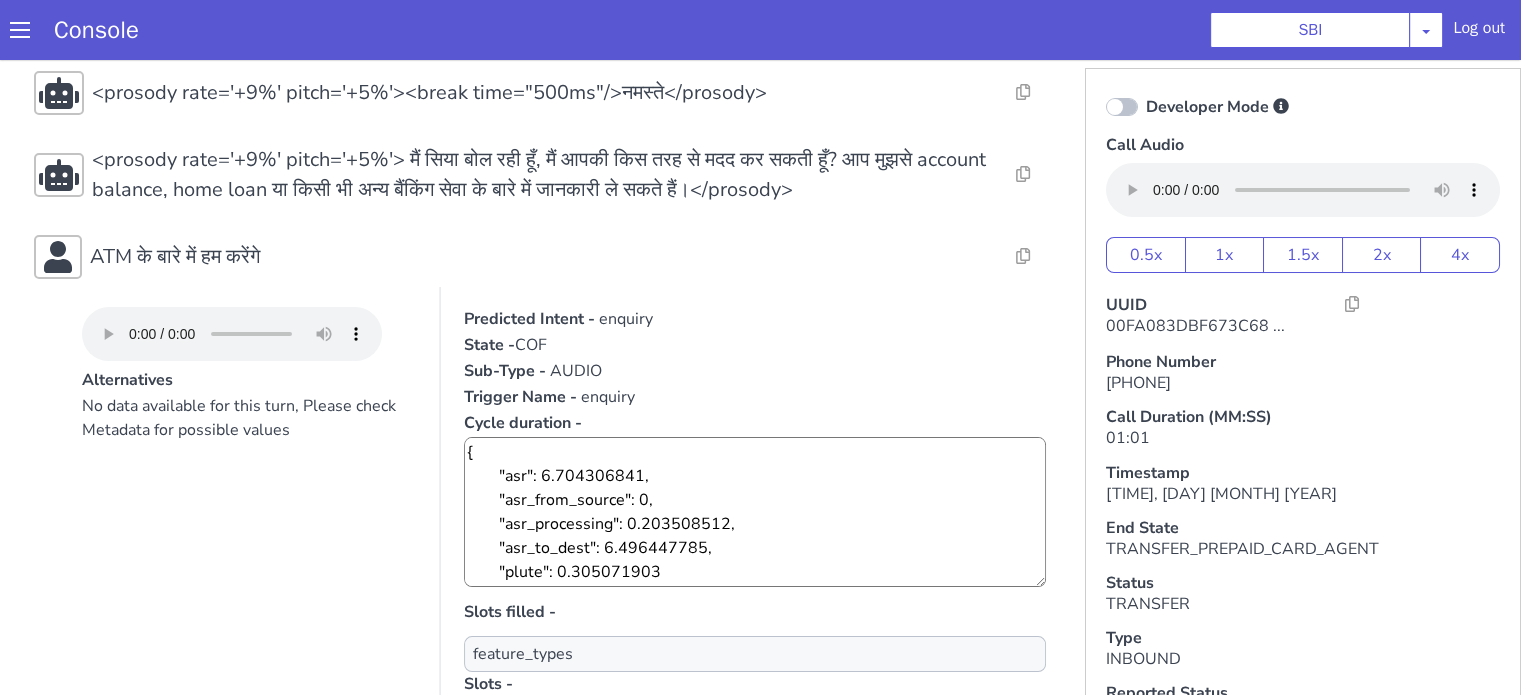 type 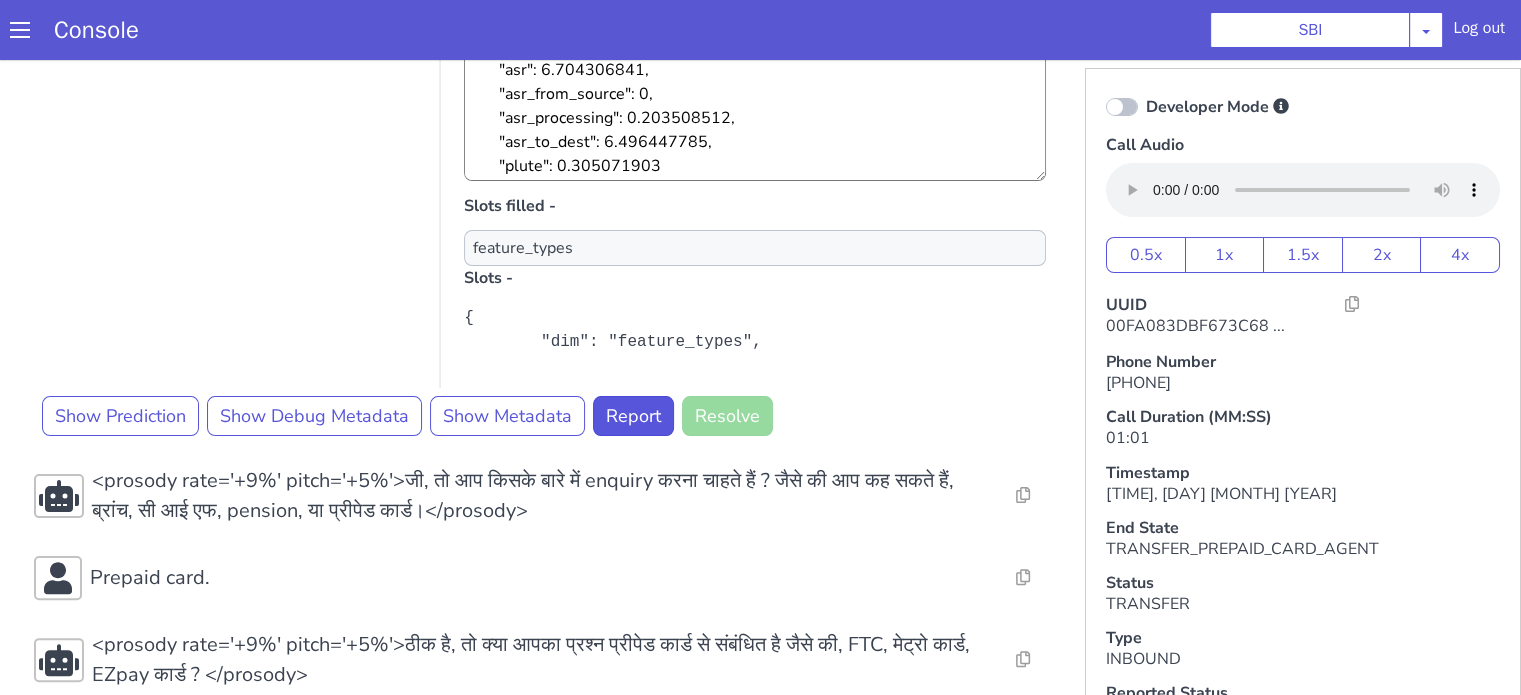 scroll, scrollTop: 343, scrollLeft: 0, axis: vertical 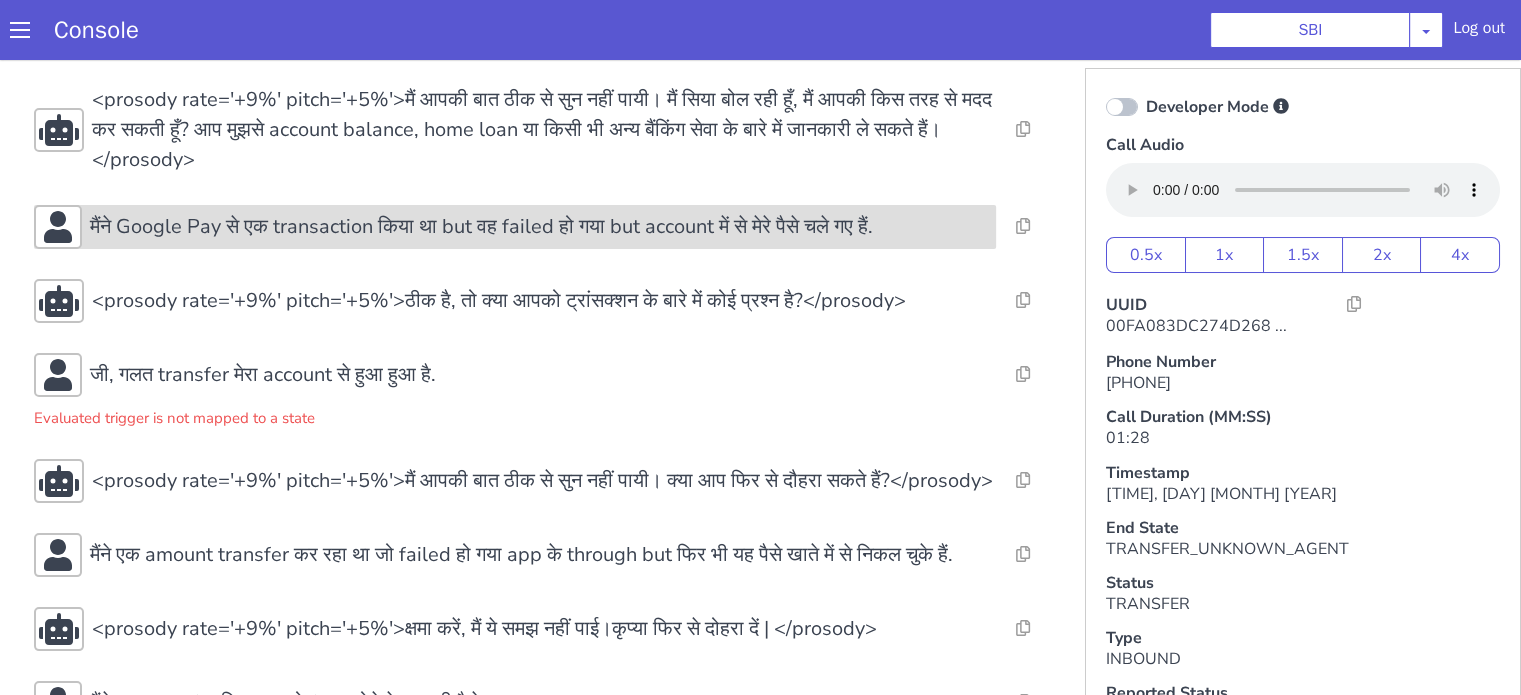 drag, startPoint x: 474, startPoint y: 231, endPoint x: 476, endPoint y: 219, distance: 12.165525 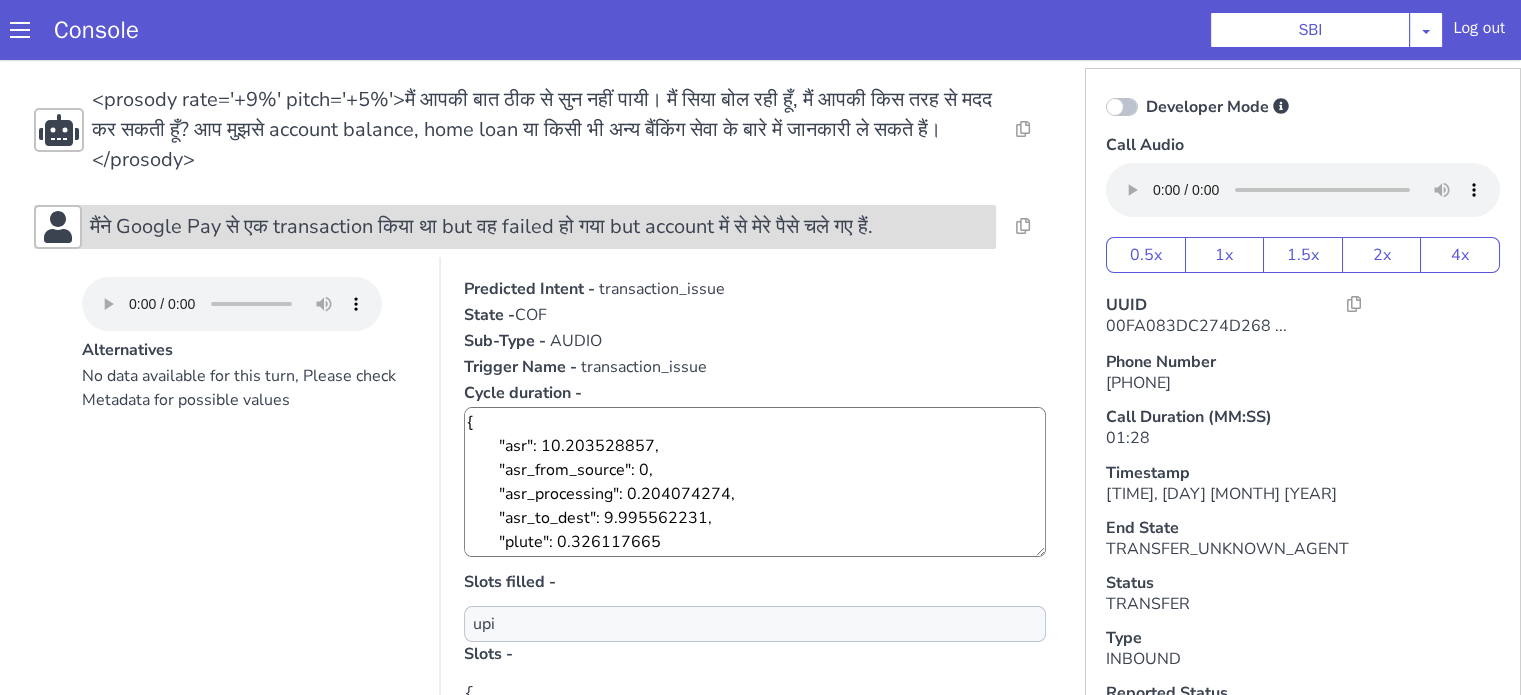 click on "मैंने Google Pay से एक transaction किया था but वह failed हो गया but account में से मेरे पैसे चले गए हैं." at bounding box center [481, 227] 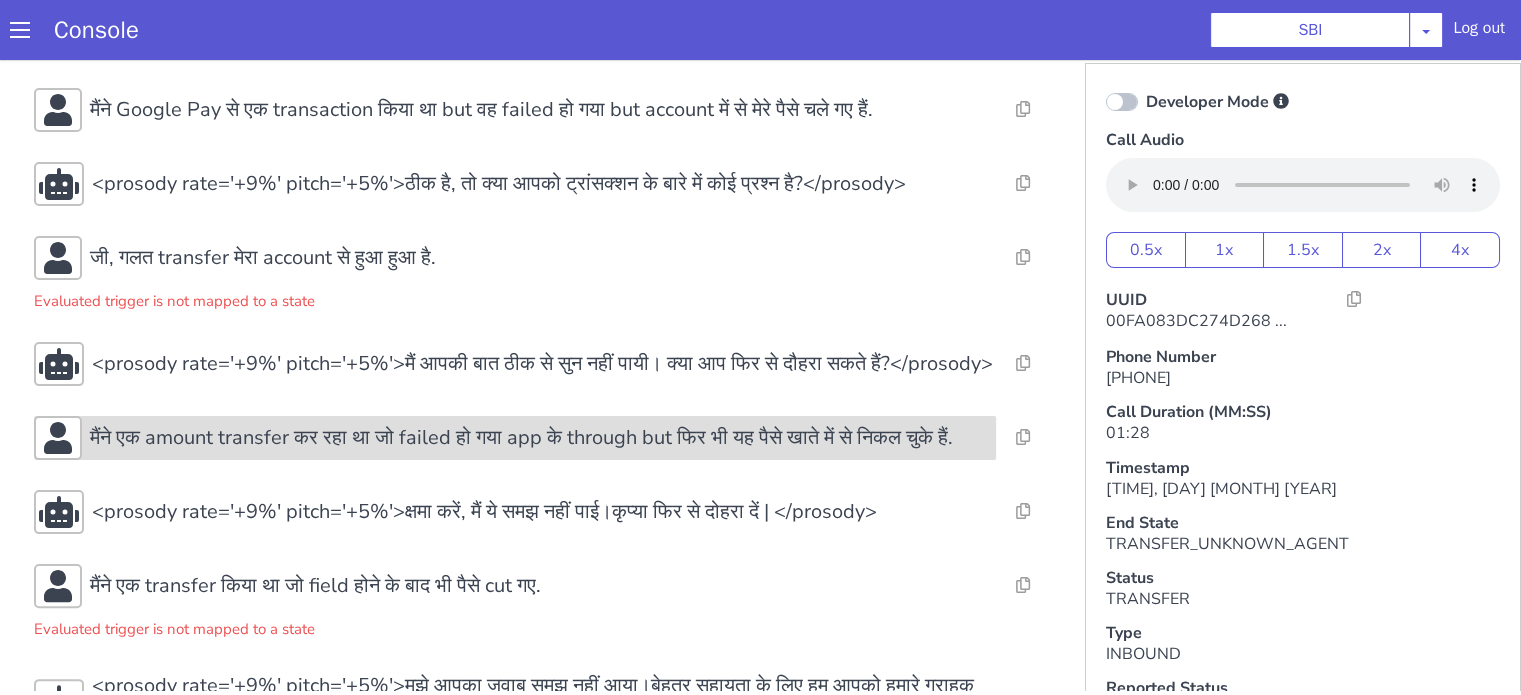 scroll, scrollTop: 316, scrollLeft: 0, axis: vertical 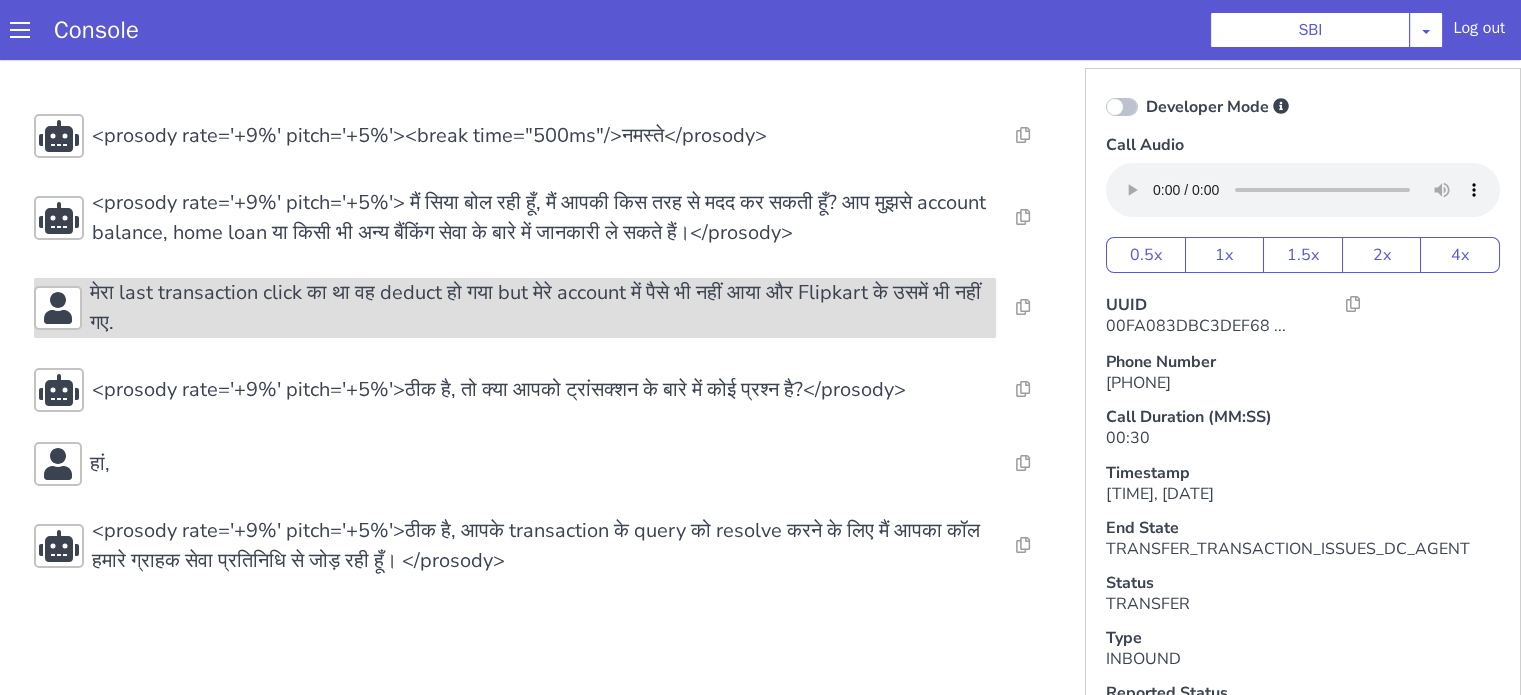 click on "मेरा last transaction click का था वह deduct हो गया but मेरे account में पैसे भी नहीं आया और Flipkart के उसमें भी नहीं गए." at bounding box center (543, 308) 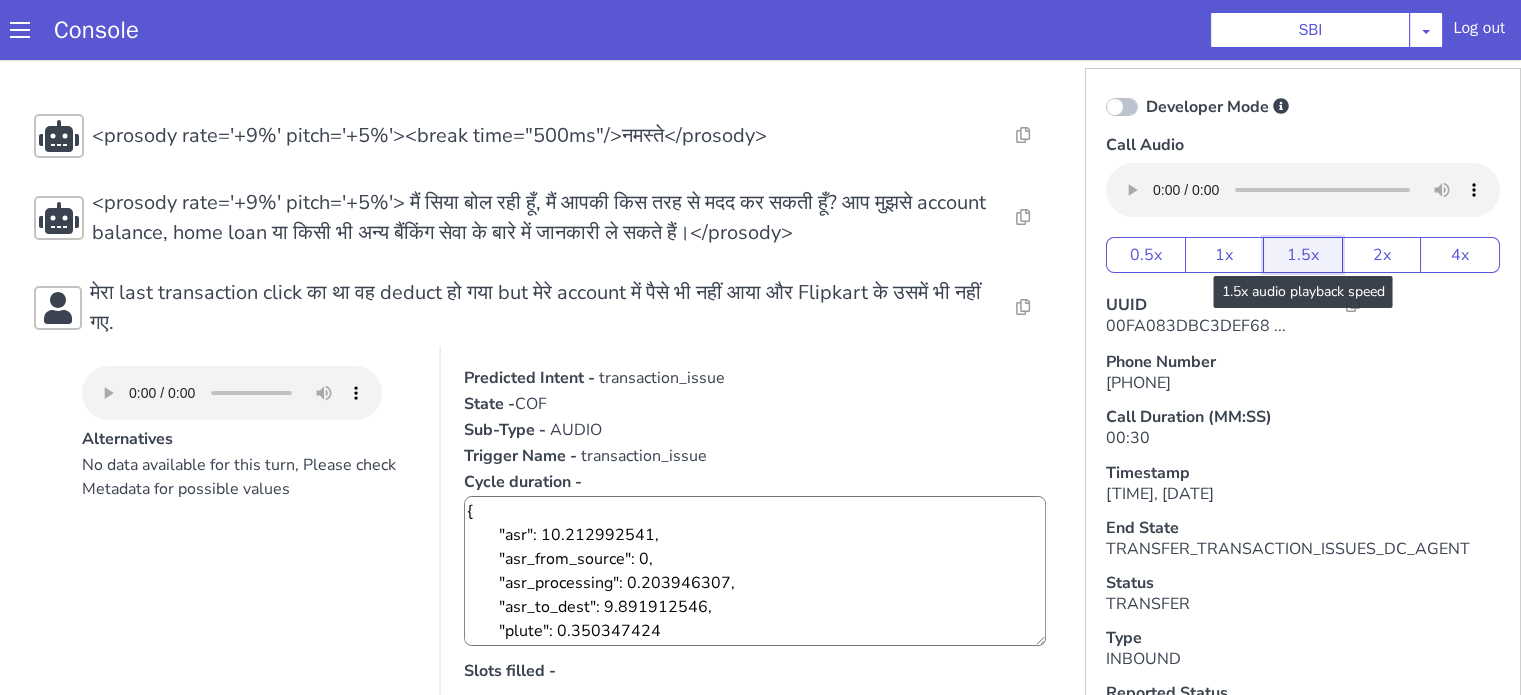 click on "1.5x" at bounding box center (1303, 255) 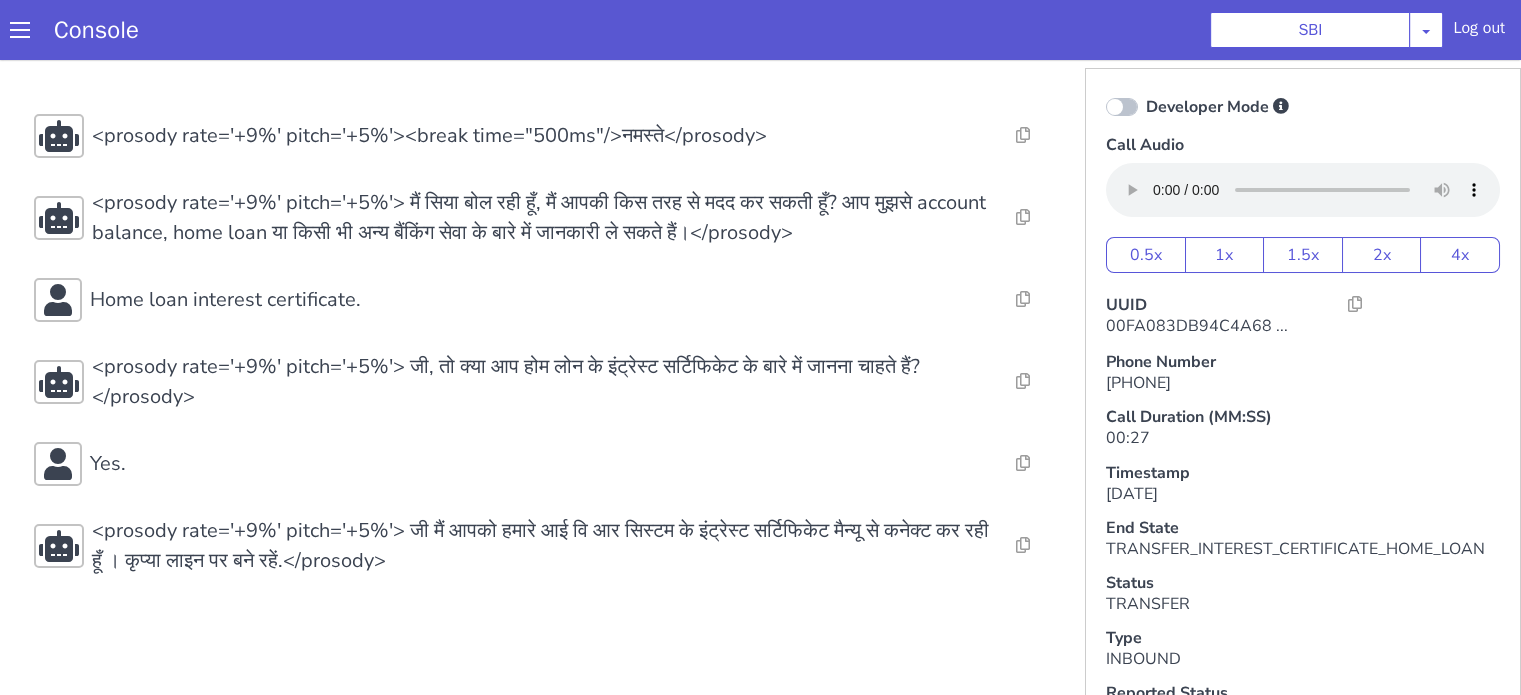 scroll, scrollTop: 0, scrollLeft: 0, axis: both 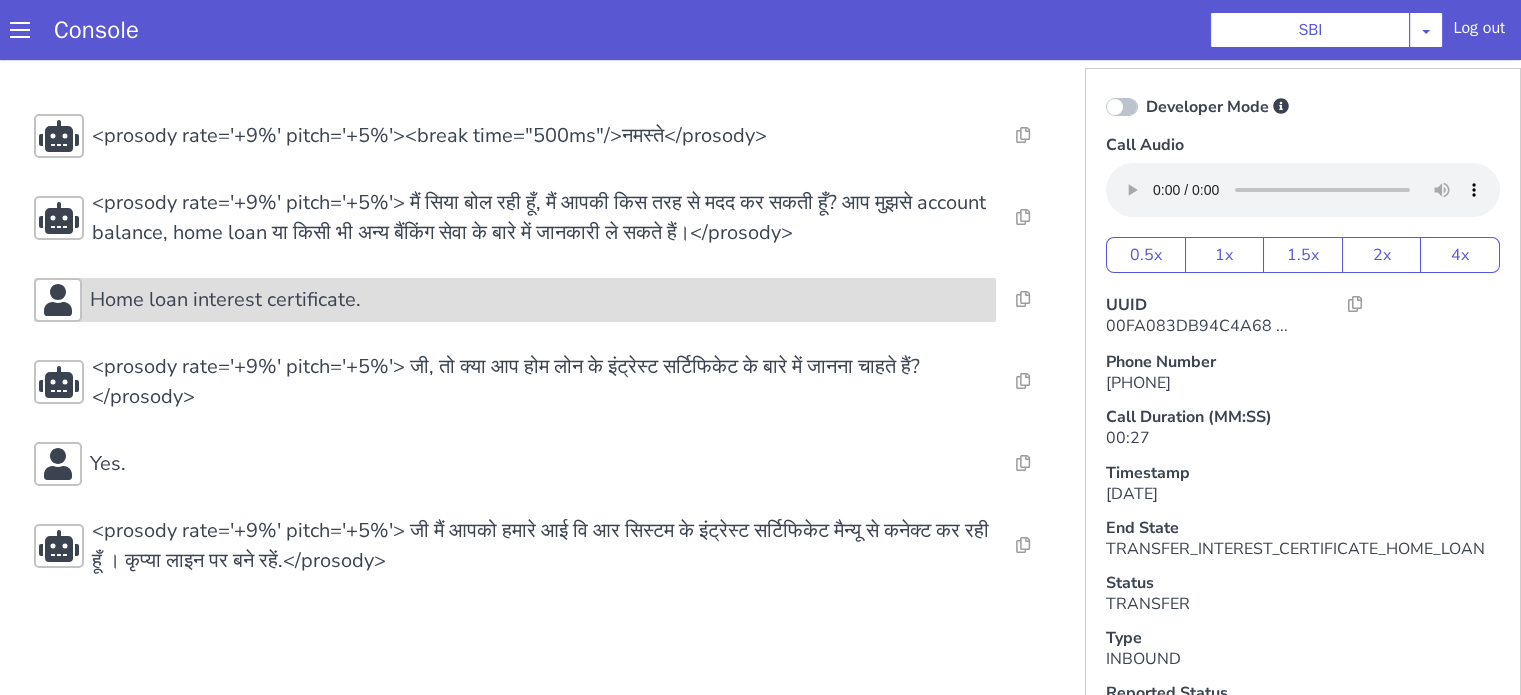 click on "Home loan interest certificate." at bounding box center [515, 300] 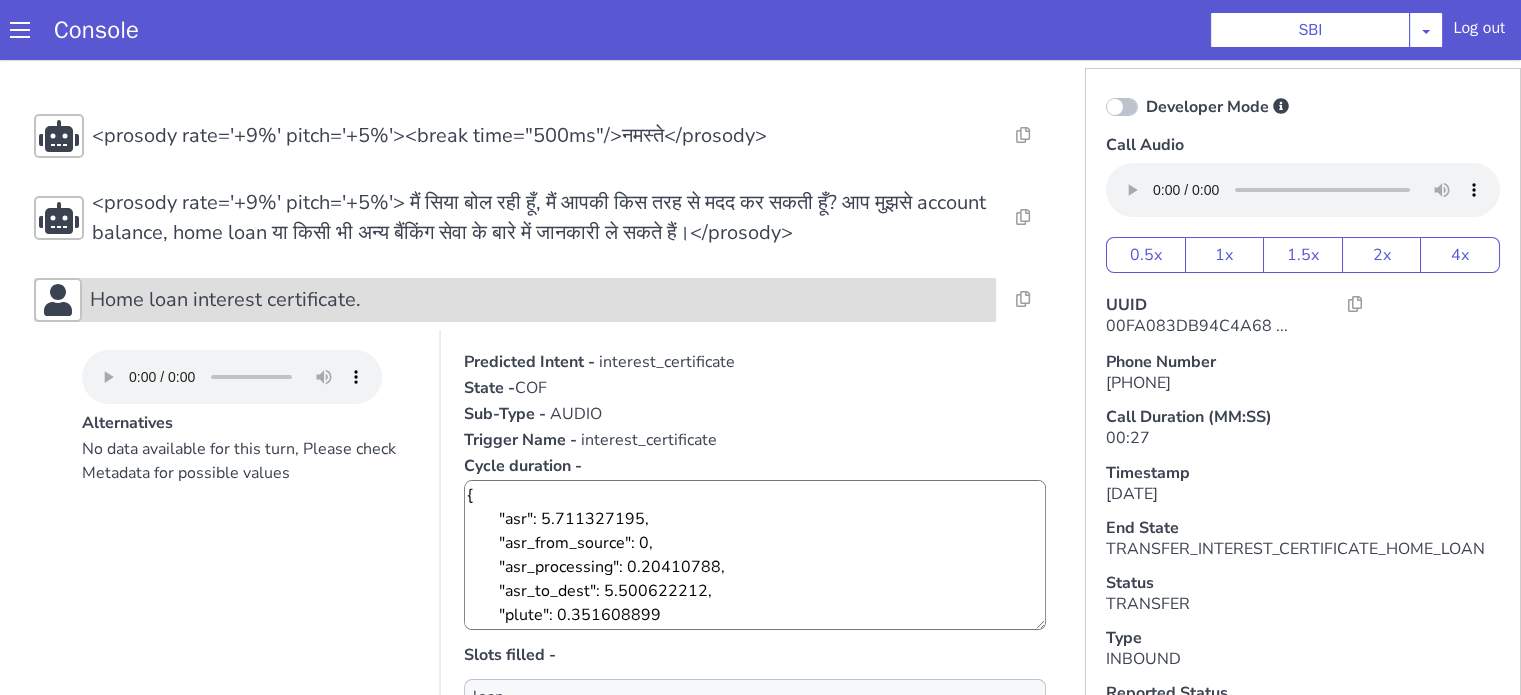 click on "Home loan interest certificate." at bounding box center [539, 300] 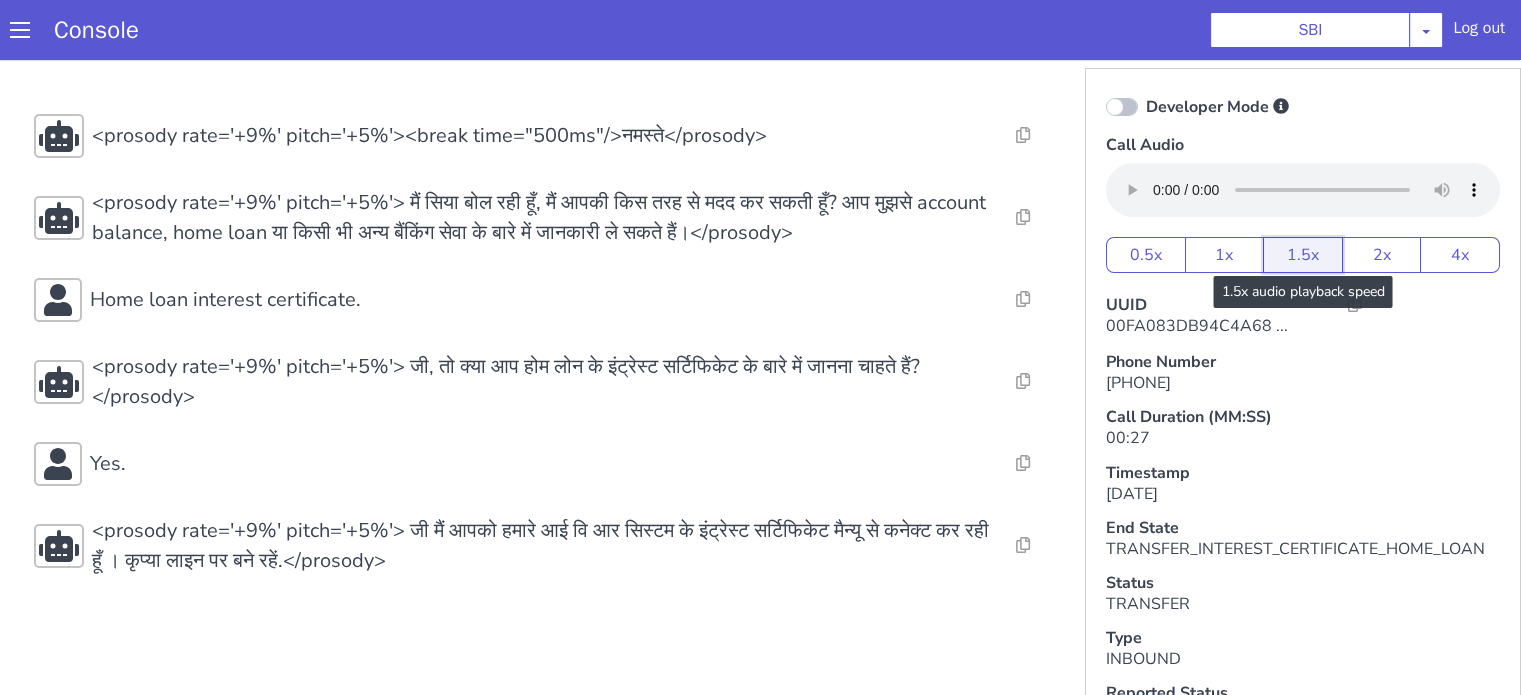 click on "1.5x" at bounding box center [1303, 255] 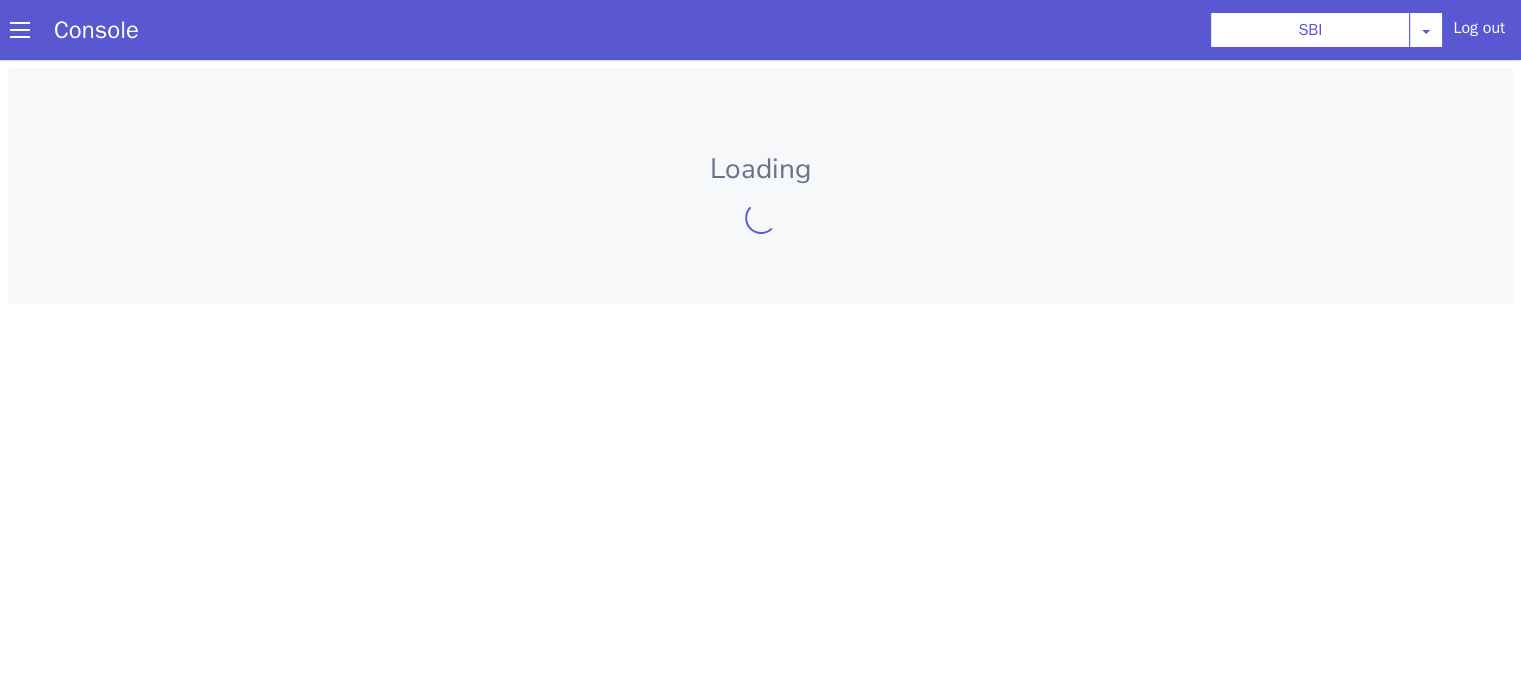 scroll, scrollTop: 0, scrollLeft: 0, axis: both 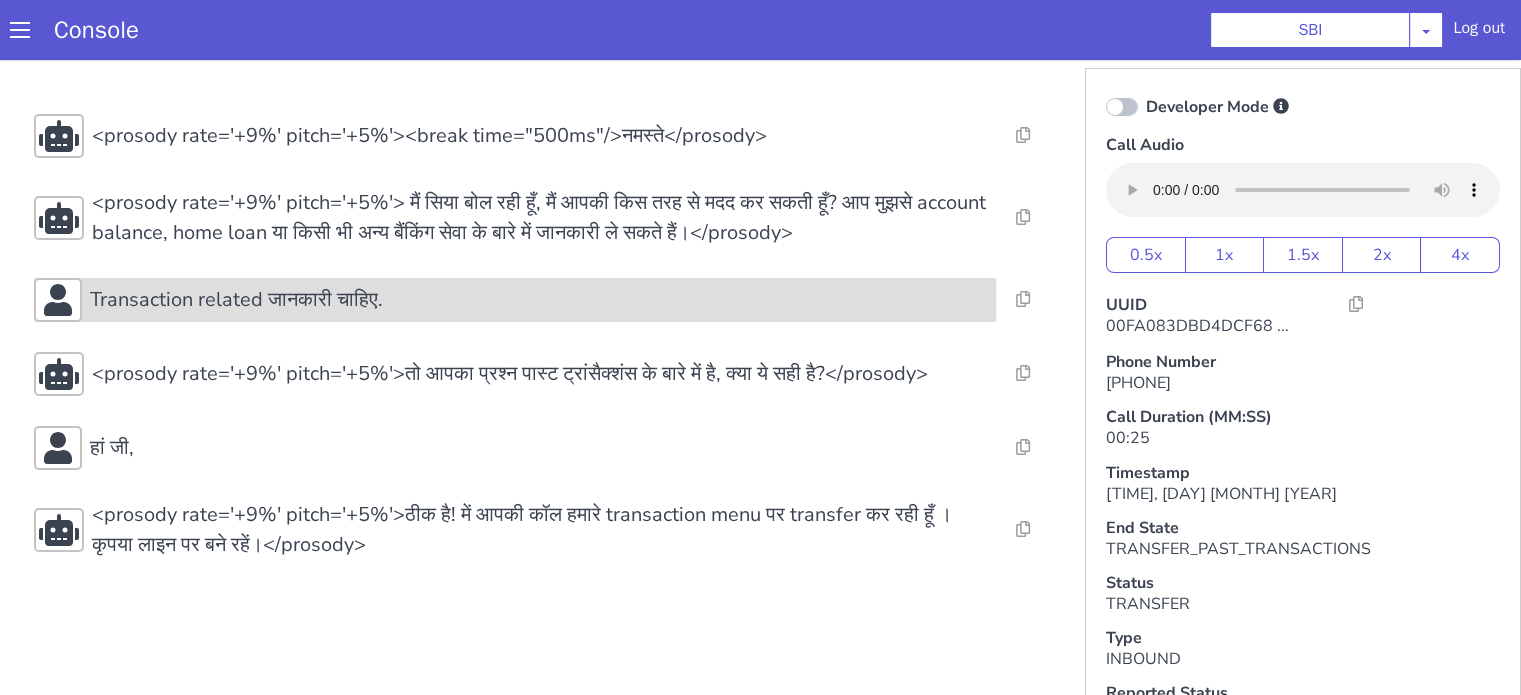 click on "Transaction related जानकारी चाहिए." at bounding box center (539, 300) 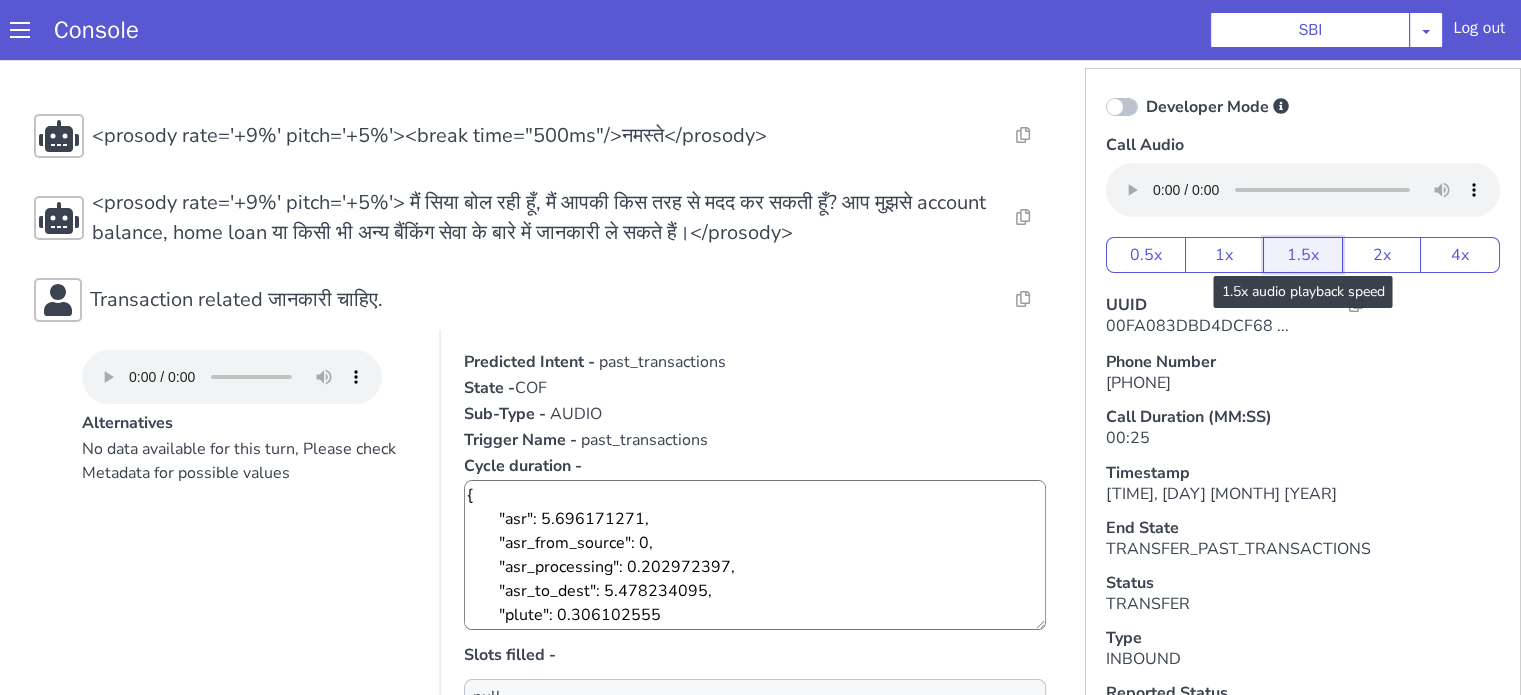 click on "1.5x" at bounding box center [1303, 255] 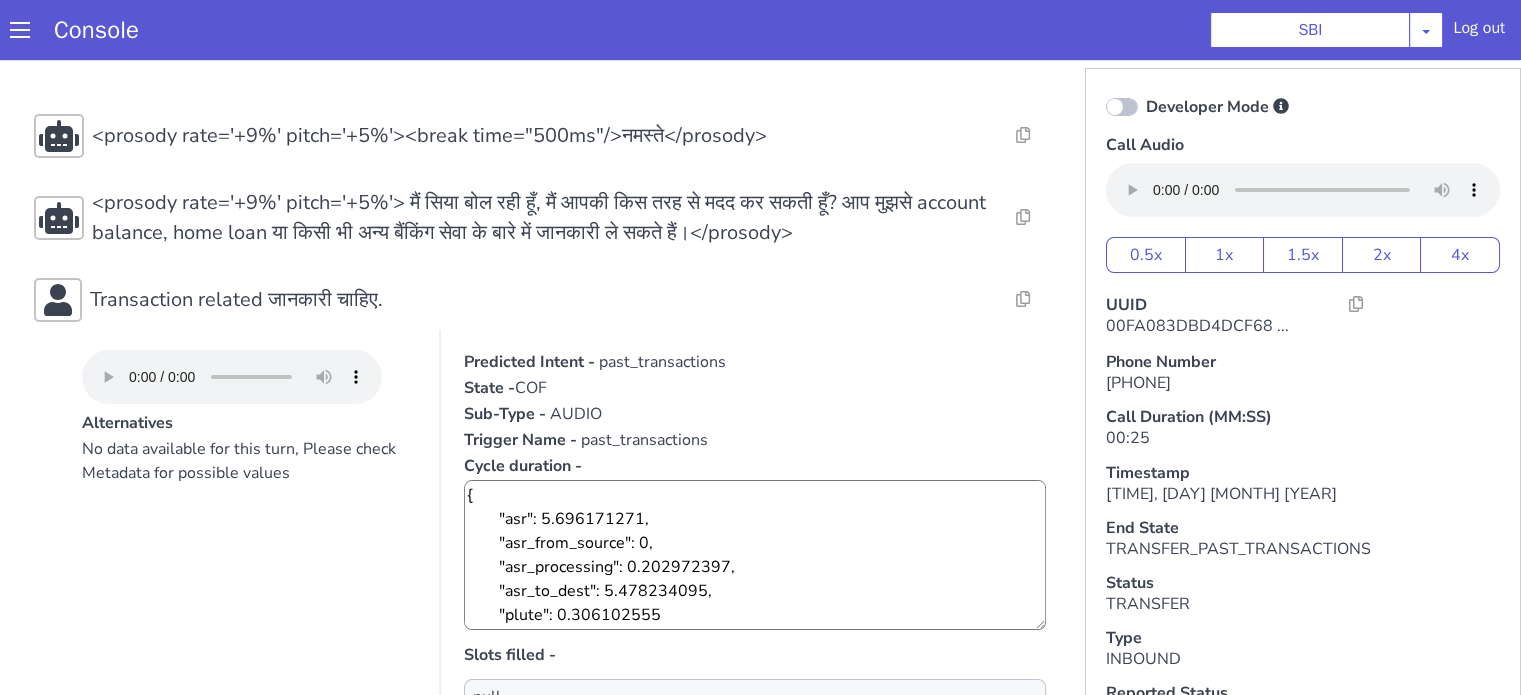 click on "Console SBI AO Smith Airtel DTH Pilot Airtel POC Alice Blue NT Aliceblue American Finance - US Apollo Apollo 24*7 Application - Collections Auto NPS feedback Avaya Devconnect Axis Axis AMC Axis Outbound BAGIC BALIC BALIC Old 2 Bajaj Autofinance Bajaj Fin Banking Demo Barbeque Nation Buy Now Pay Later Cars24 Cashe Central Bank of India Charles Tyrwhitt Cholamandalam Finance Consumer Durables Coverfox Covid19 Helpline Credgenics CreditMate DPDzero DUMMY Data collection Demo - Collections Dish TV ERCM Emeritus Eureka Forbes - LQ FFAM360 - US Familiarity Farming_Axis Finaccel Flipkart Flow Templates Fusion Microfinance Giorgos_TestBot Great Learning Grievance Bot HDB Finance HDFC HDFC Ergo HDFC Freedom CC HDFC Life Demo HDFC Securities Hathway Internet Hathway V2 Home Credit IBM IBM Banking Demo ICICI ICICI Bank Outbound ICICI Lombard Persistency ICICI Prudential ICICI securities ICICI_lombard IDFC First Bank IFFCO Tokio Insurance Iffco Tokio Indiamart Indigo IndusInd - Settlement IndusInd CC Insurance Jarvis" at bounding box center [760, 30] 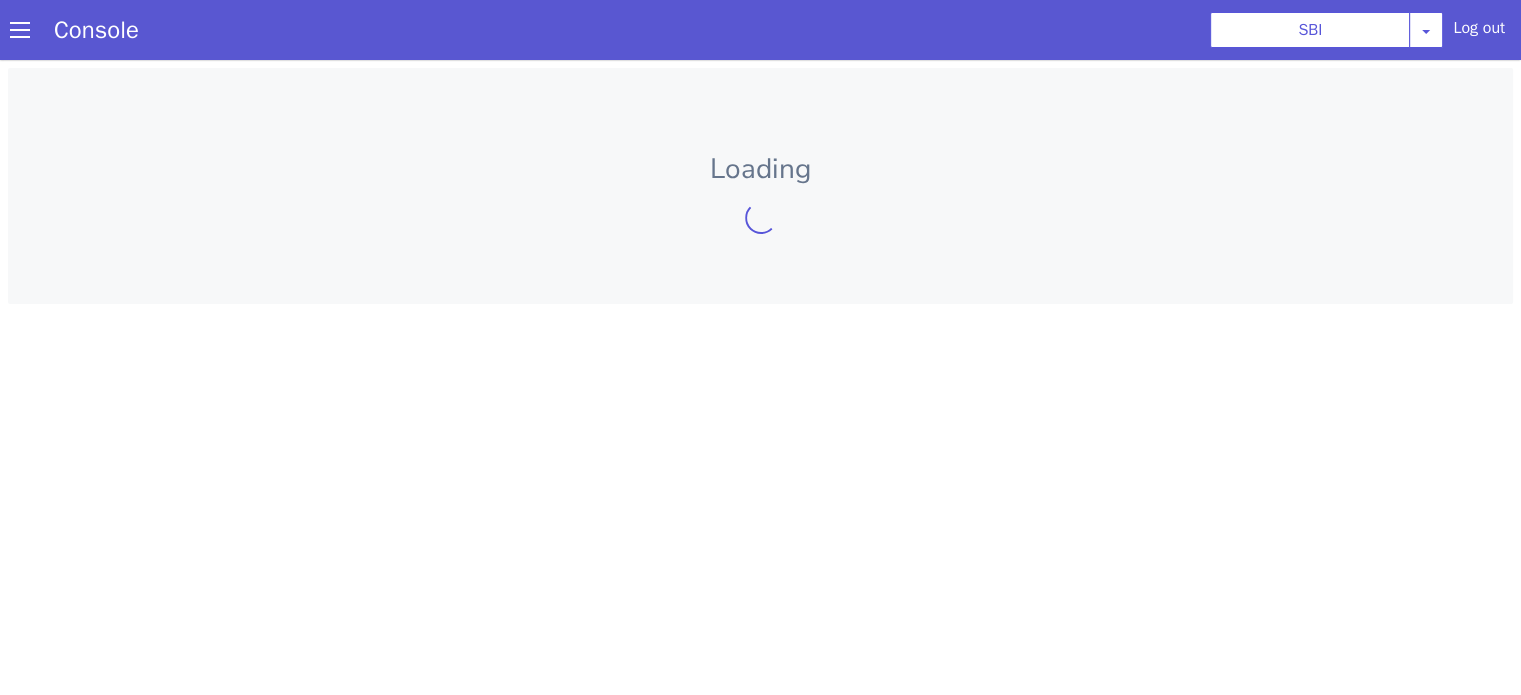 scroll, scrollTop: 0, scrollLeft: 0, axis: both 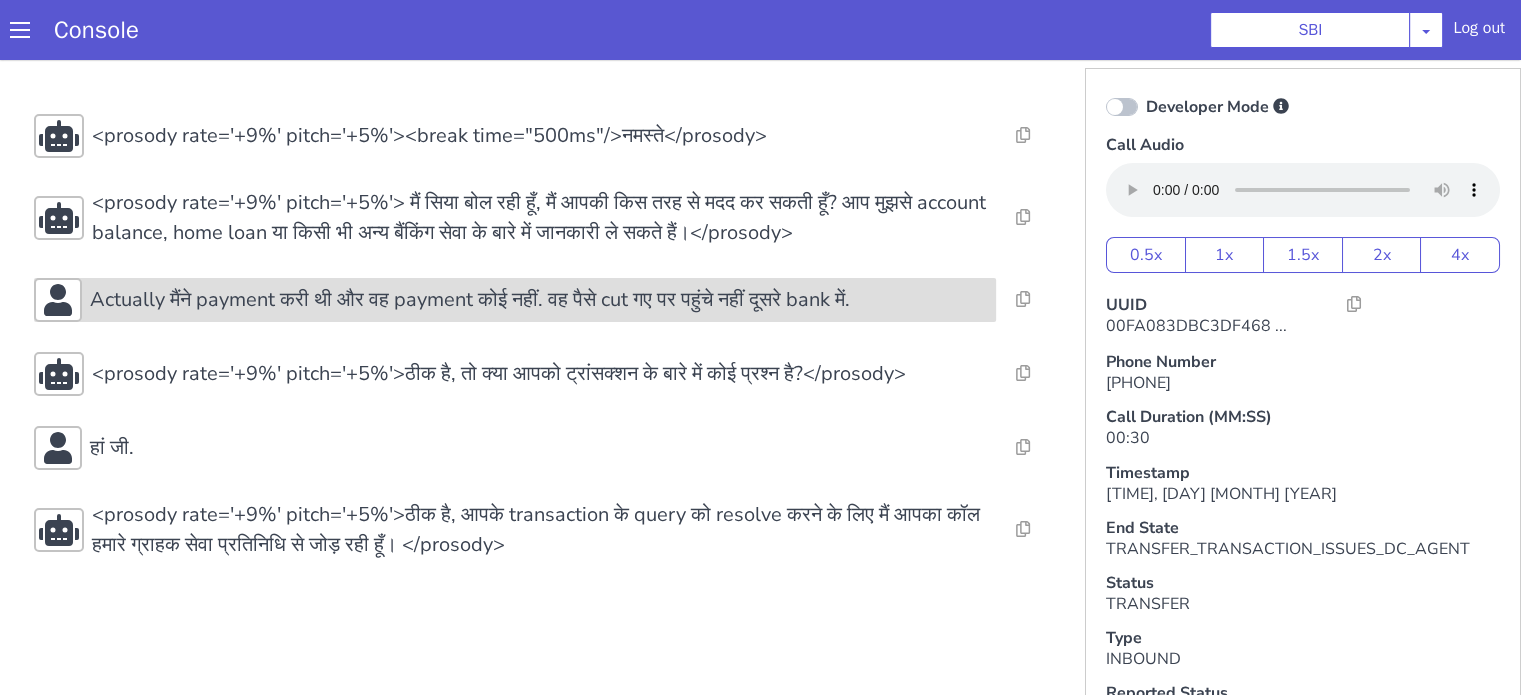 click on "Actually मैंने payment करी थी और वह payment कोई नहीं. वह पैसे cut गए पर पहुंचे नहीं दूसरे bank में." at bounding box center [470, 300] 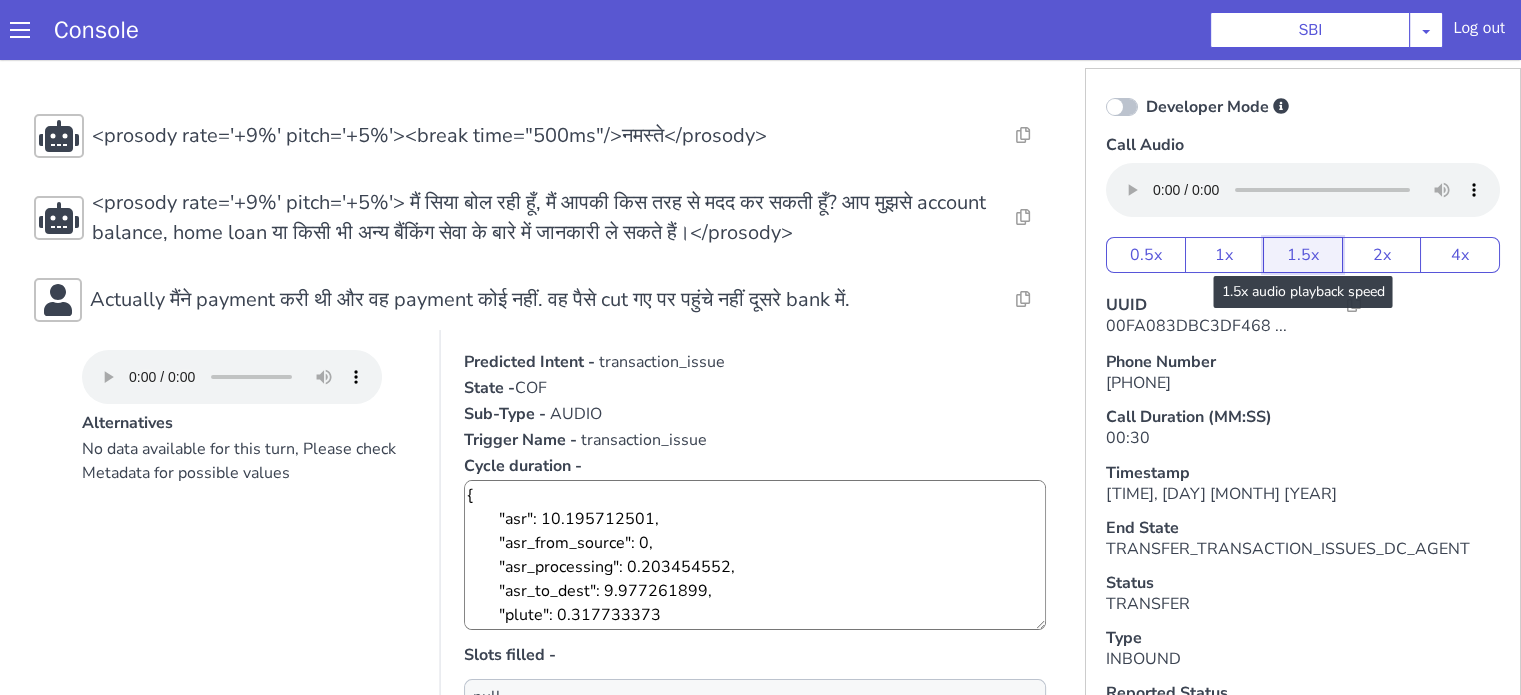 click on "1.5x" at bounding box center (1303, 255) 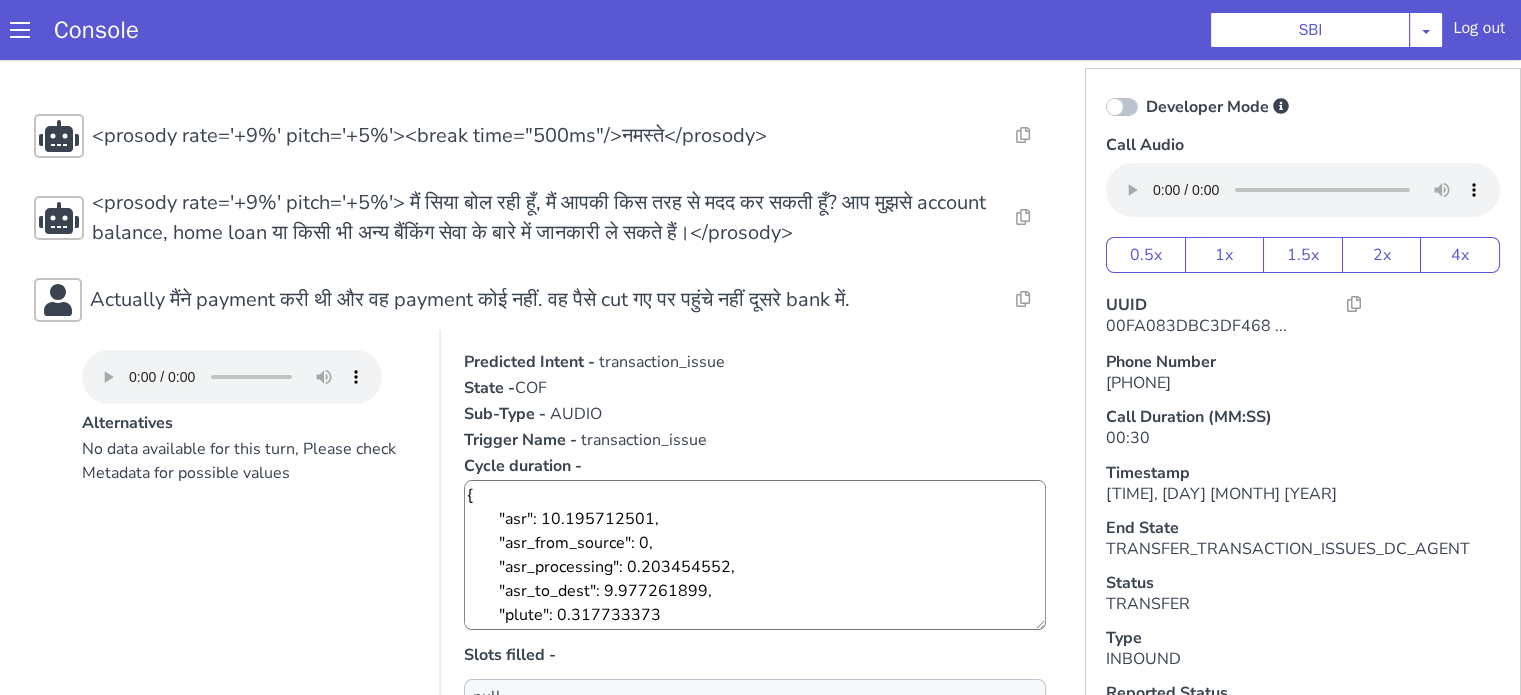 click on "Console SBI AO Smith Airtel DTH Pilot Airtel POC Alice Blue NT Aliceblue American Finance - US Apollo Apollo 24*7 Application - Collections Auto NPS feedback Avaya Devconnect Axis Axis AMC Axis Outbound BAGIC BALIC BALIC Old 2 Bajaj Autofinance Bajaj Fin Banking Demo Barbeque Nation Buy Now Pay Later Cars24 Cashe Central Bank of India Charles Tyrwhitt Cholamandalam Finance Consumer Durables Coverfox Covid19 Helpline Credgenics CreditMate DPDzero DUMMY Data collection Demo - Collections Dish TV ERCM Emeritus Eureka Forbes - LQ FFAM360 - US Familiarity Farming_Axis Finaccel Flipkart Flow Templates Fusion Microfinance Giorgos_TestBot Great Learning Grievance Bot HDB Finance HDFC HDFC Ergo HDFC Freedom CC HDFC Life Demo HDFC Securities Hathway Internet Hathway V2 Home Credit IBM IBM Banking Demo ICICI ICICI Bank Outbound ICICI Lombard Persistency ICICI Prudential ICICI securities ICICI_lombard IDFC First Bank IFFCO Tokio Insurance Iffco Tokio Indiamart Indigo IndusInd - Settlement IndusInd CC Insurance Jarvis" at bounding box center [760, 30] 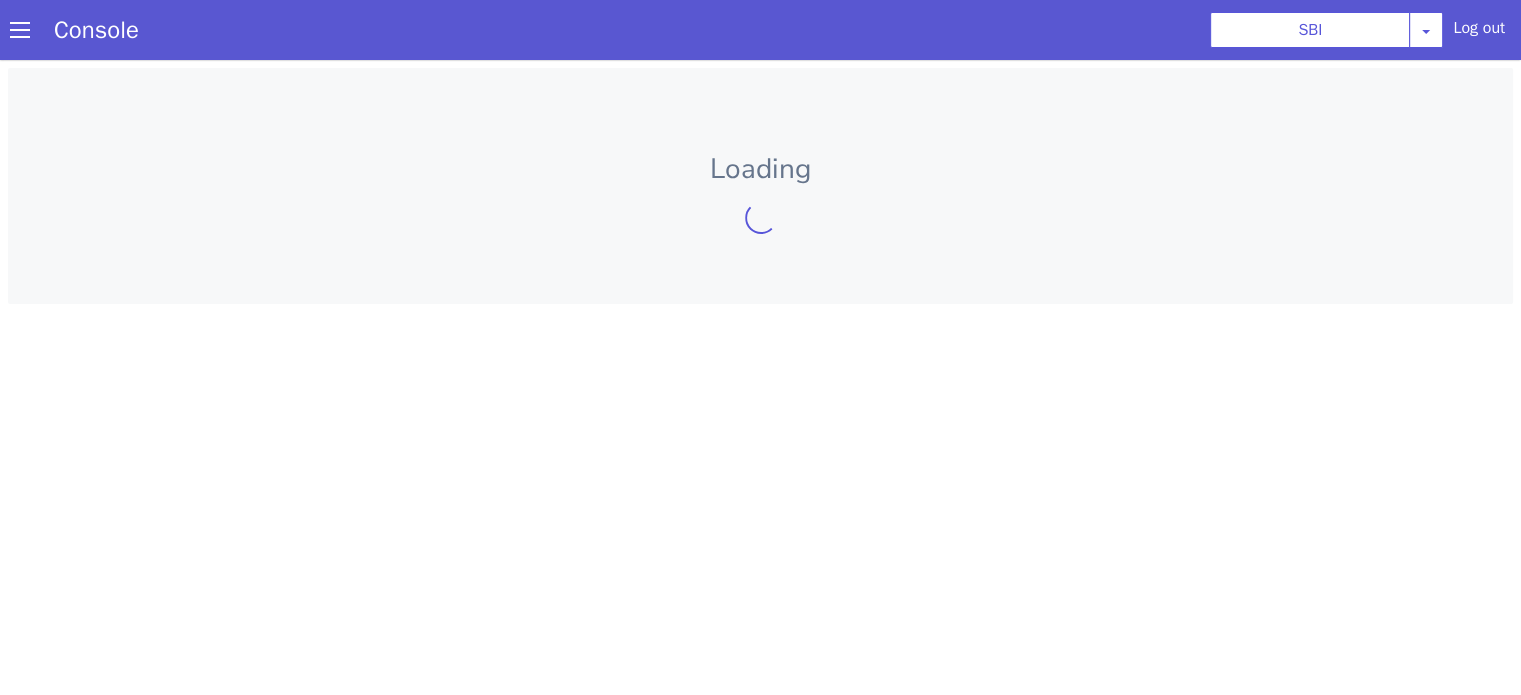 scroll, scrollTop: 0, scrollLeft: 0, axis: both 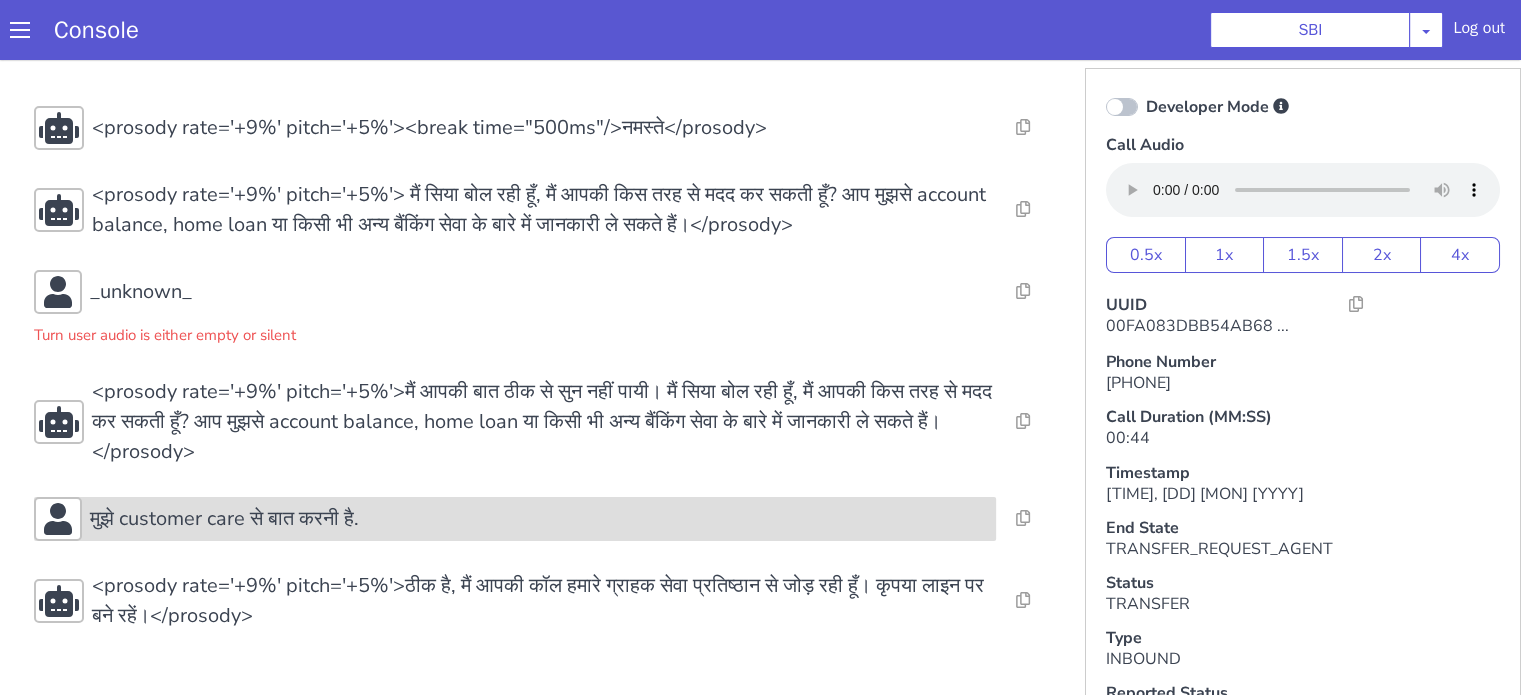drag, startPoint x: 396, startPoint y: 511, endPoint x: 393, endPoint y: 499, distance: 12.369317 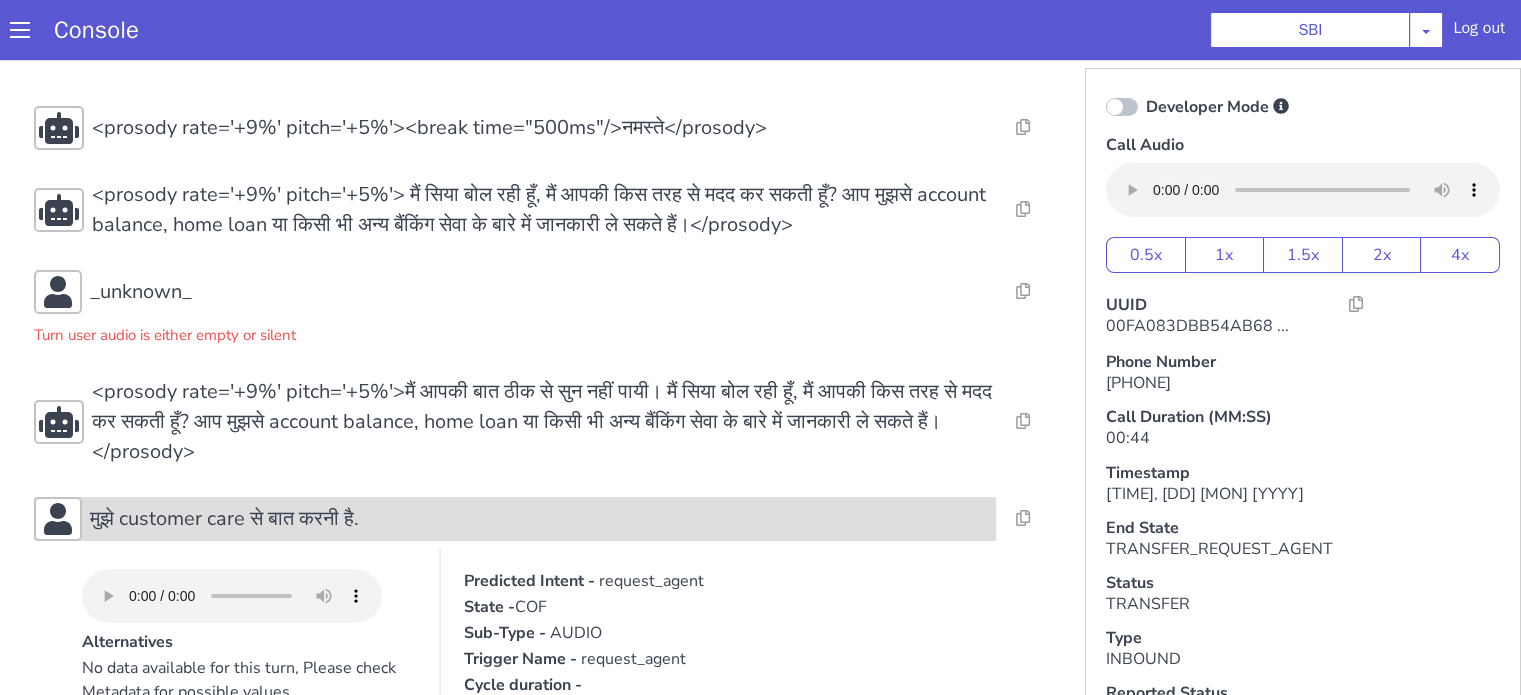 click on "मुझे customer care से बात करनी है." at bounding box center (515, 519) 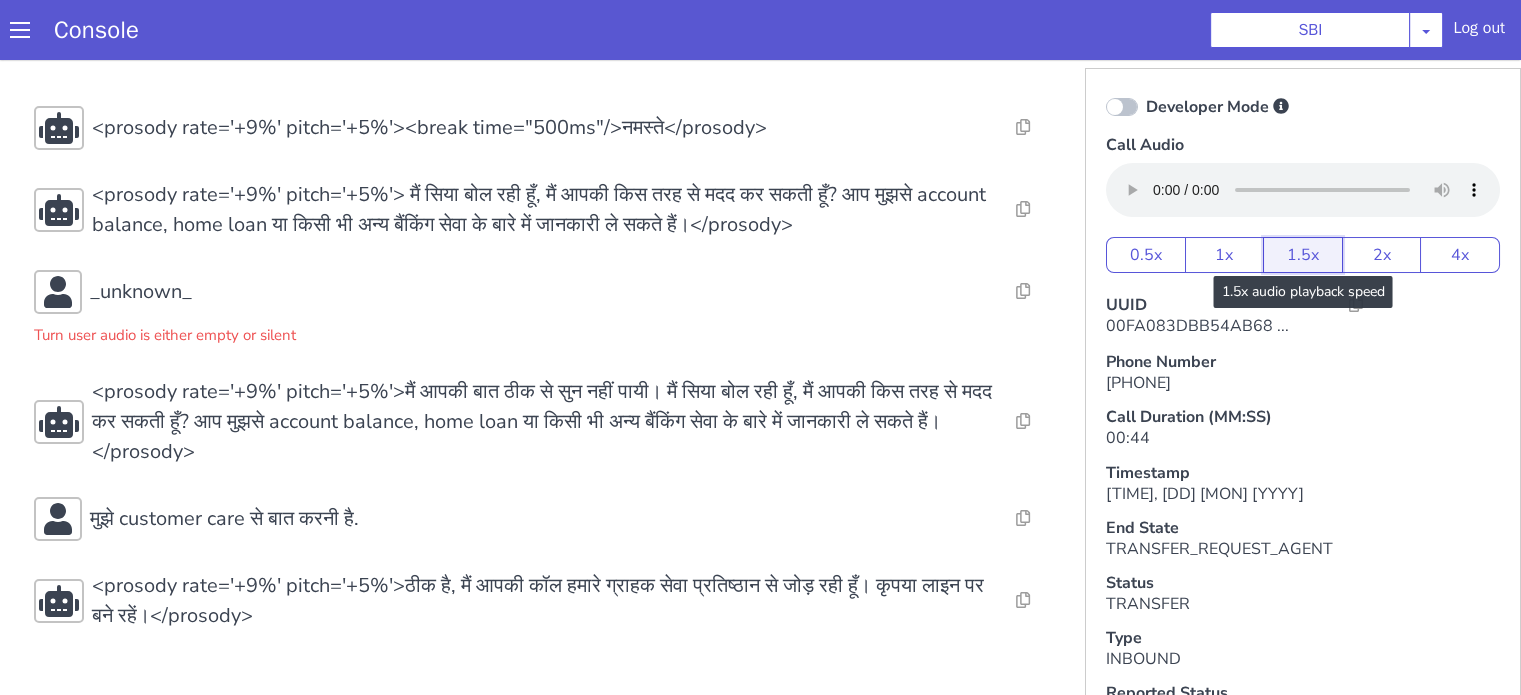 click on "1.5x" at bounding box center [1303, 255] 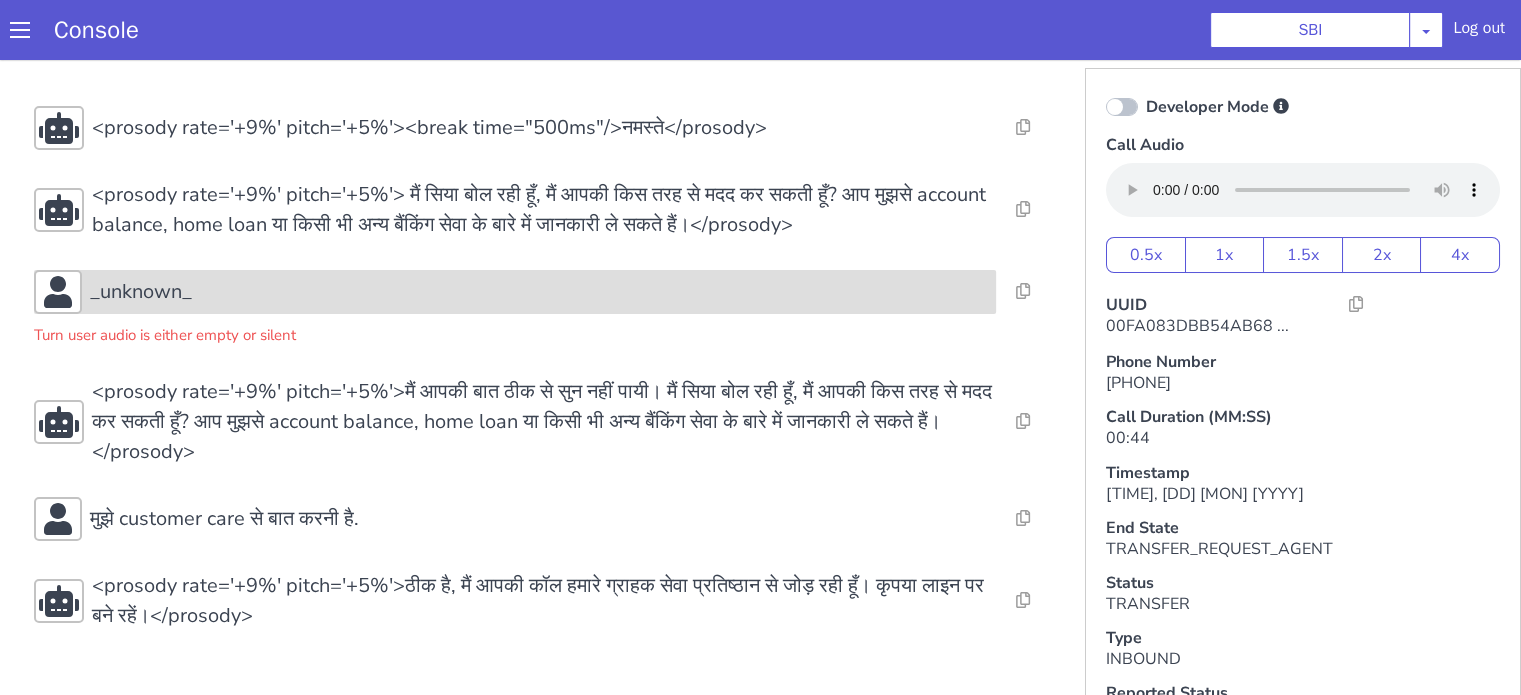 click on "_unknown_" at bounding box center [515, 292] 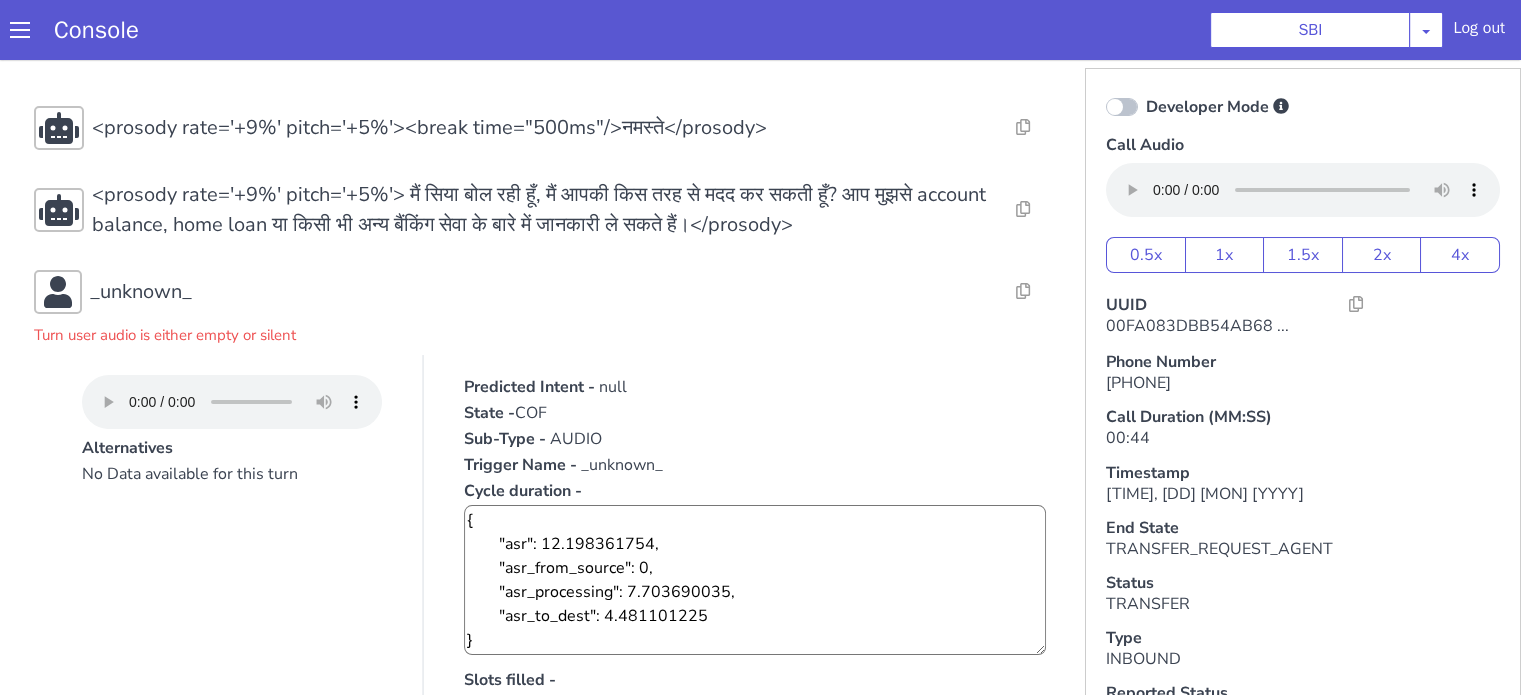 type 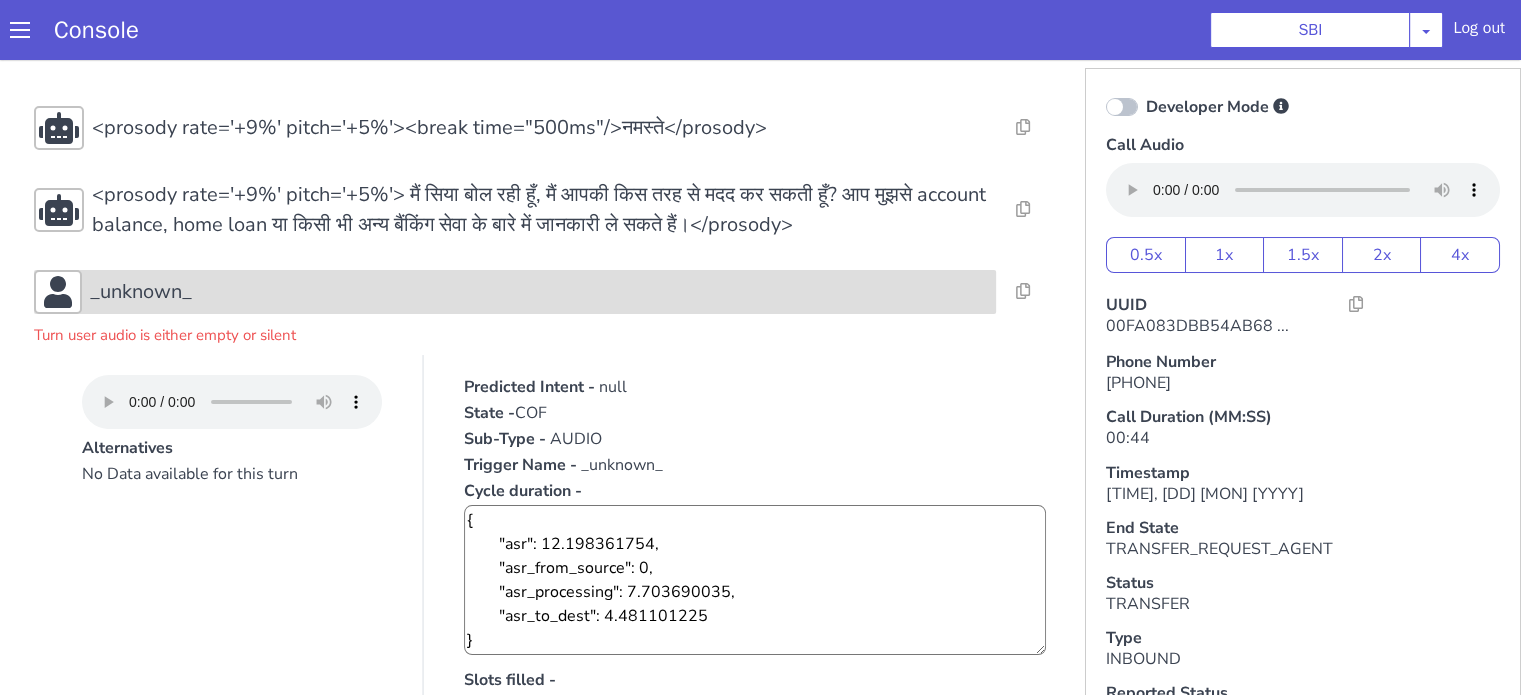 click on "_unknown_" at bounding box center [539, 292] 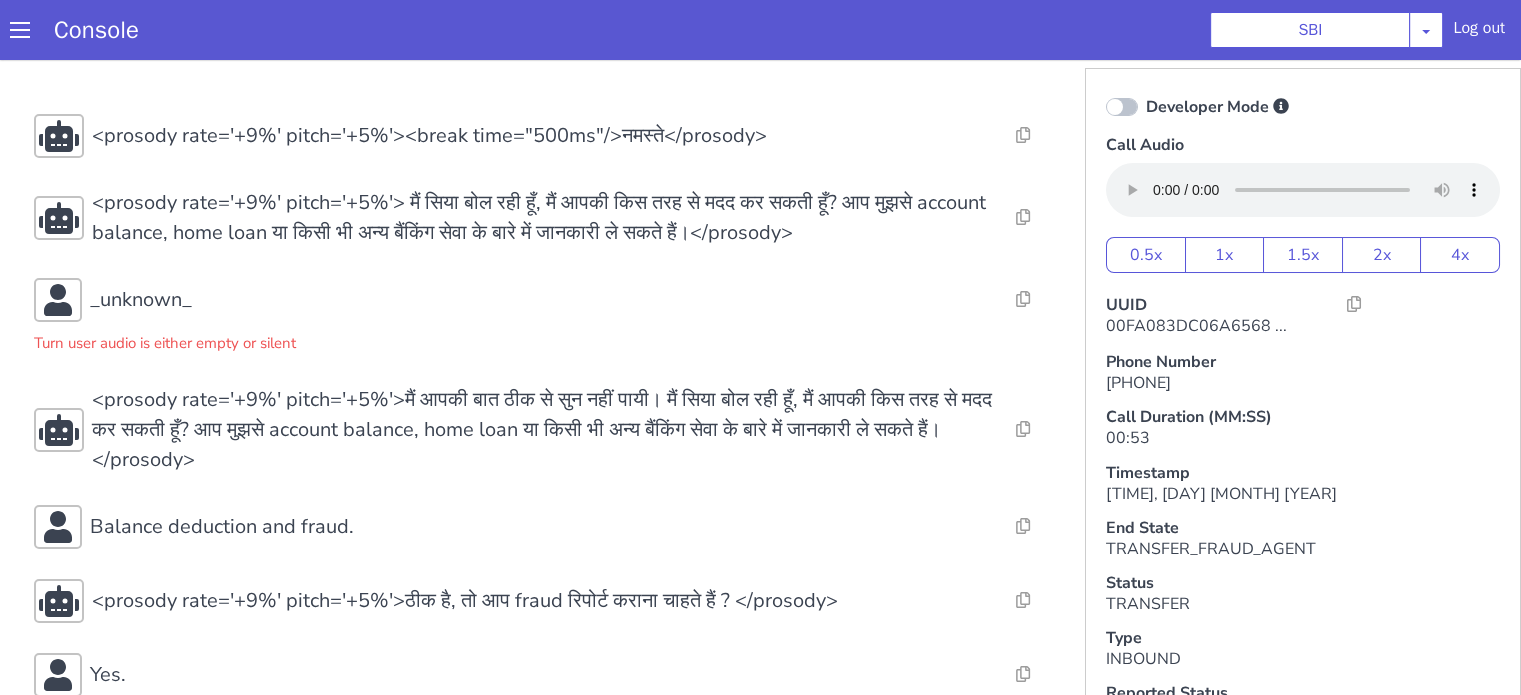 scroll, scrollTop: 125, scrollLeft: 0, axis: vertical 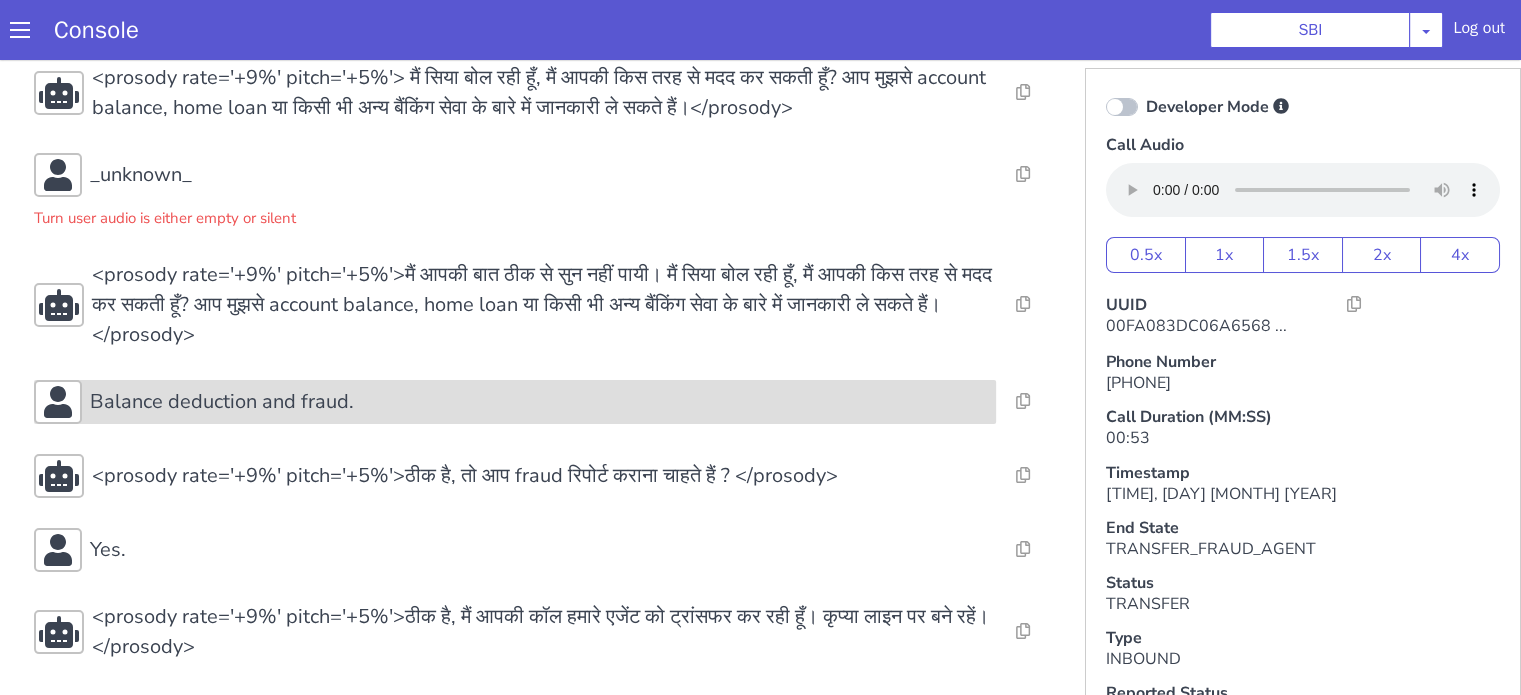 drag, startPoint x: 361, startPoint y: 397, endPoint x: 364, endPoint y: 387, distance: 10.440307 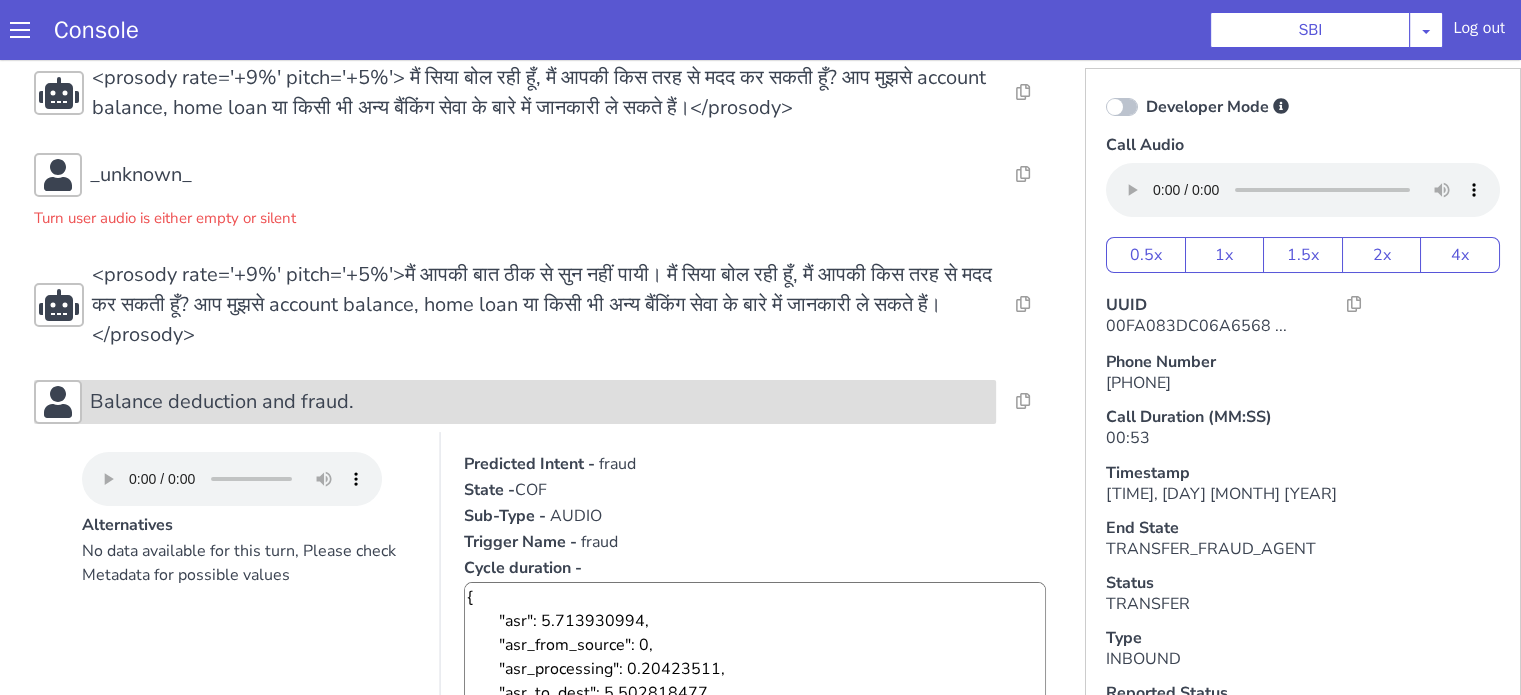 click on "Balance deduction and fraud." at bounding box center (539, 402) 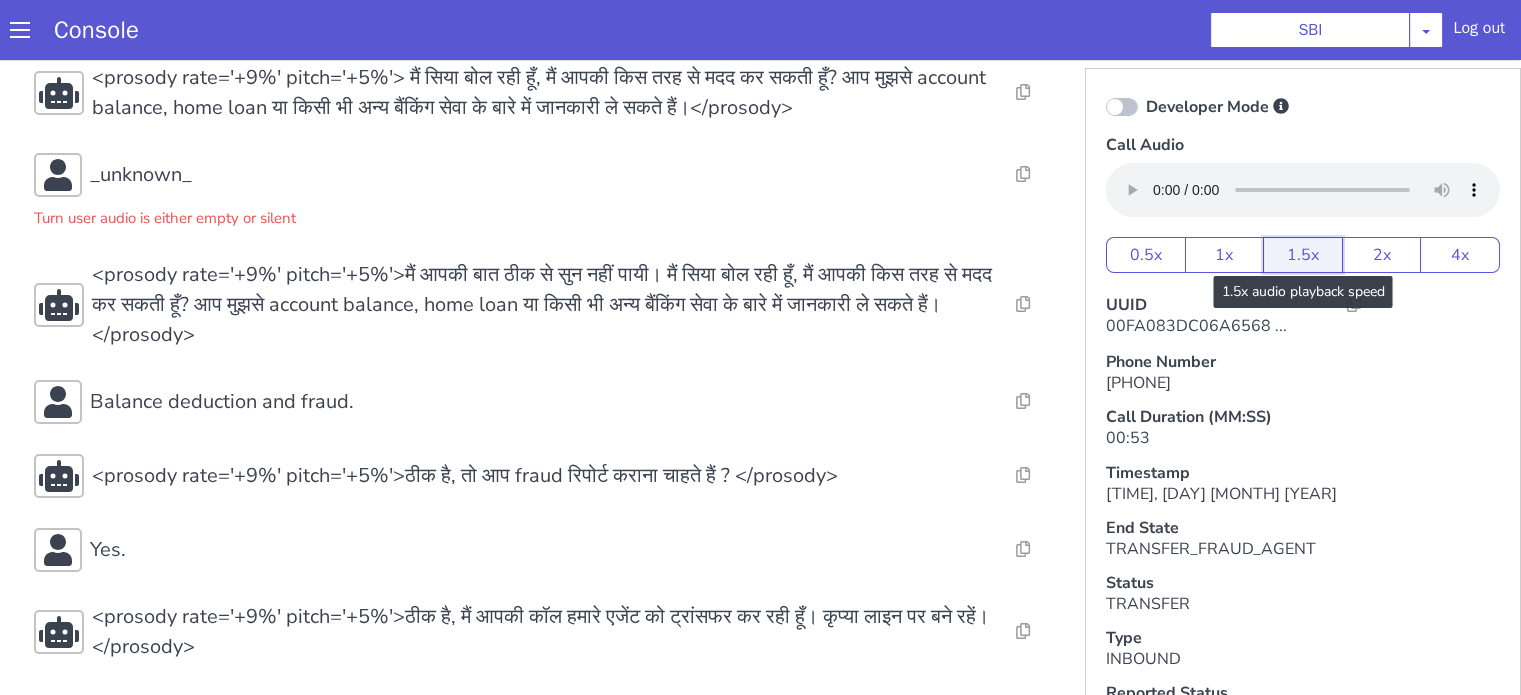 click on "1.5x" at bounding box center [1303, 255] 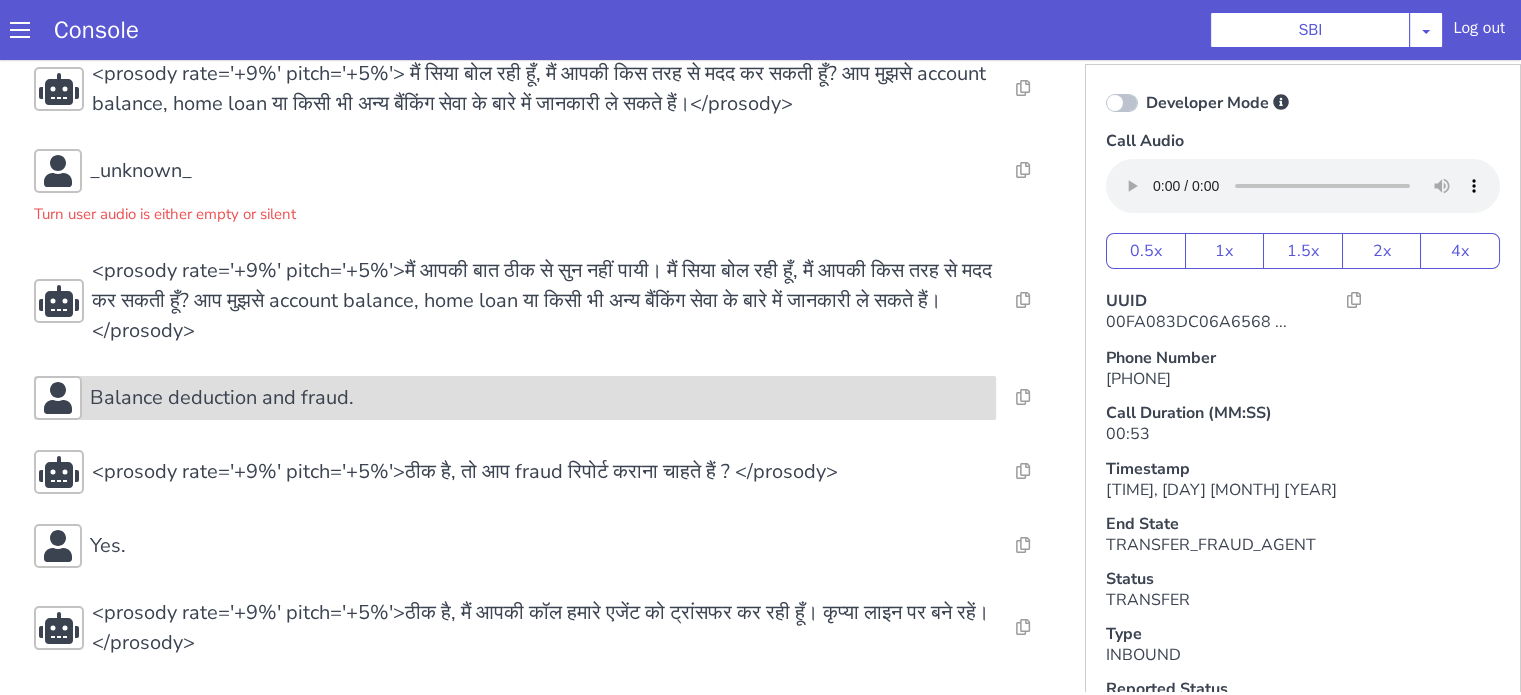 scroll, scrollTop: 5, scrollLeft: 0, axis: vertical 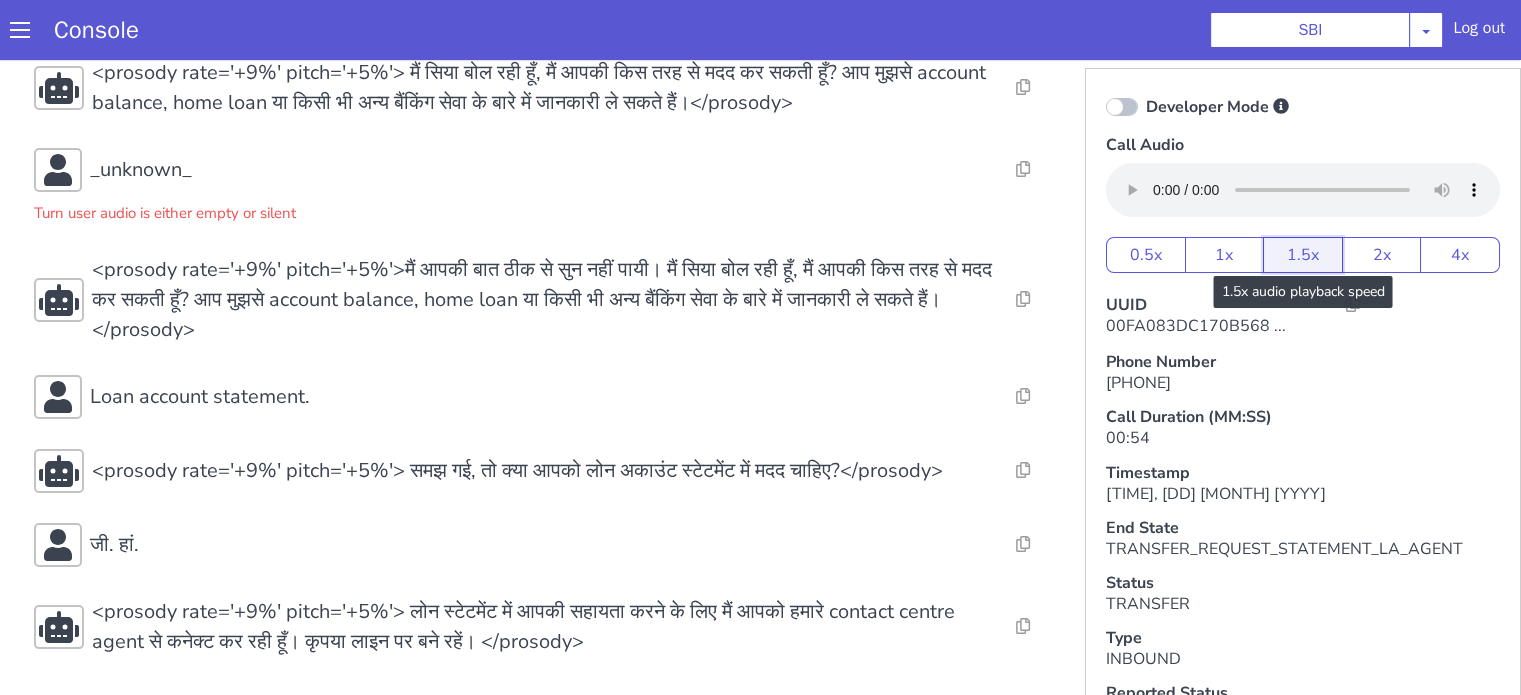 click on "1.5x" at bounding box center (1525, -67) 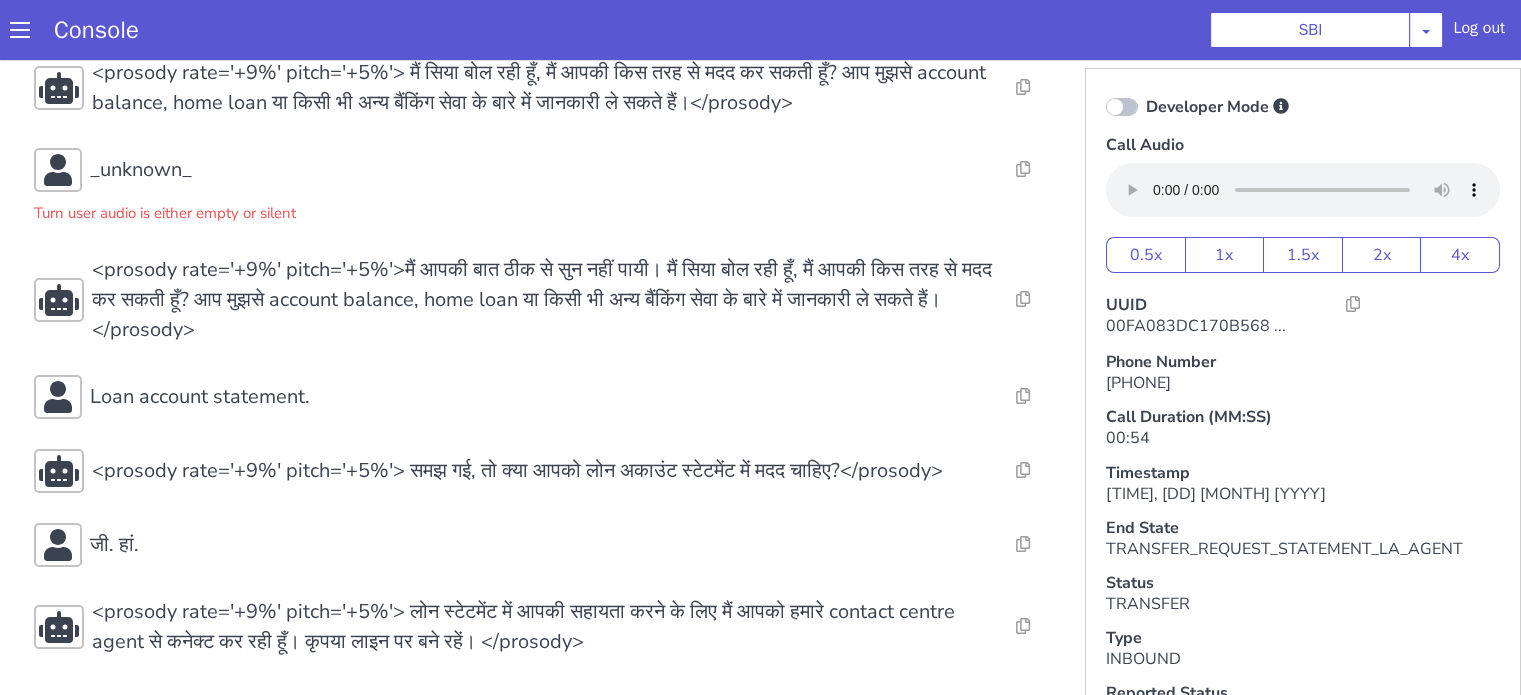 click on "Console SBI AO Smith Airtel DTH Pilot Airtel POC Alice Blue NT Aliceblue American Finance - US Apollo Apollo 24*7 Application - Collections Auto NPS feedback Avaya Devconnect Axis Axis AMC Axis Outbound BAGIC BALIC BALIC Old 2 Bajaj Autofinance Bajaj Fin Banking Demo Barbeque Nation Buy Now Pay Later Cars24 Cashe Central Bank of India Charles Tyrwhitt Cholamandalam Finance Consumer Durables Coverfox Covid19 Helpline Credgenics CreditMate DPDzero DUMMY Data collection Demo - Collections Dish TV ERCM Emeritus Eureka Forbes - LQ FFAM360 - US Familiarity Farming_Axis Finaccel Flipkart Flow Templates Fusion Microfinance Giorgos_TestBot Great Learning Grievance Bot HDB Finance HDFC HDFC Ergo HDFC Freedom CC HDFC Life Demo HDFC Securities Hathway Internet Hathway V2 Home Credit IBM IBM Banking Demo ICICI ICICI Bank Outbound ICICI Lombard Persistency ICICI Prudential ICICI securities ICICI_lombard IDFC First Bank IFFCO Tokio Insurance Iffco Tokio Indiamart Indigo IndusInd - Settlement IndusInd CC Insurance Jarvis" at bounding box center [769, 30] 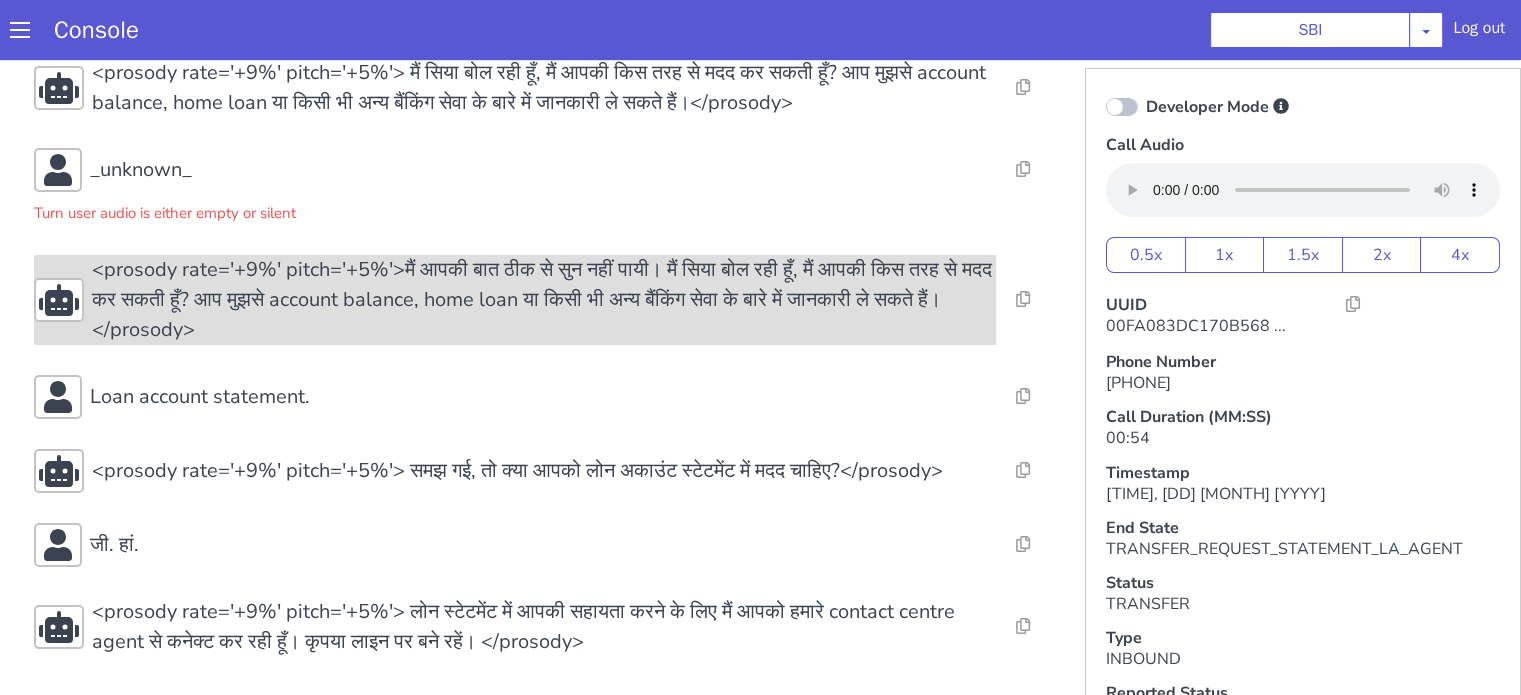 scroll, scrollTop: 5, scrollLeft: 0, axis: vertical 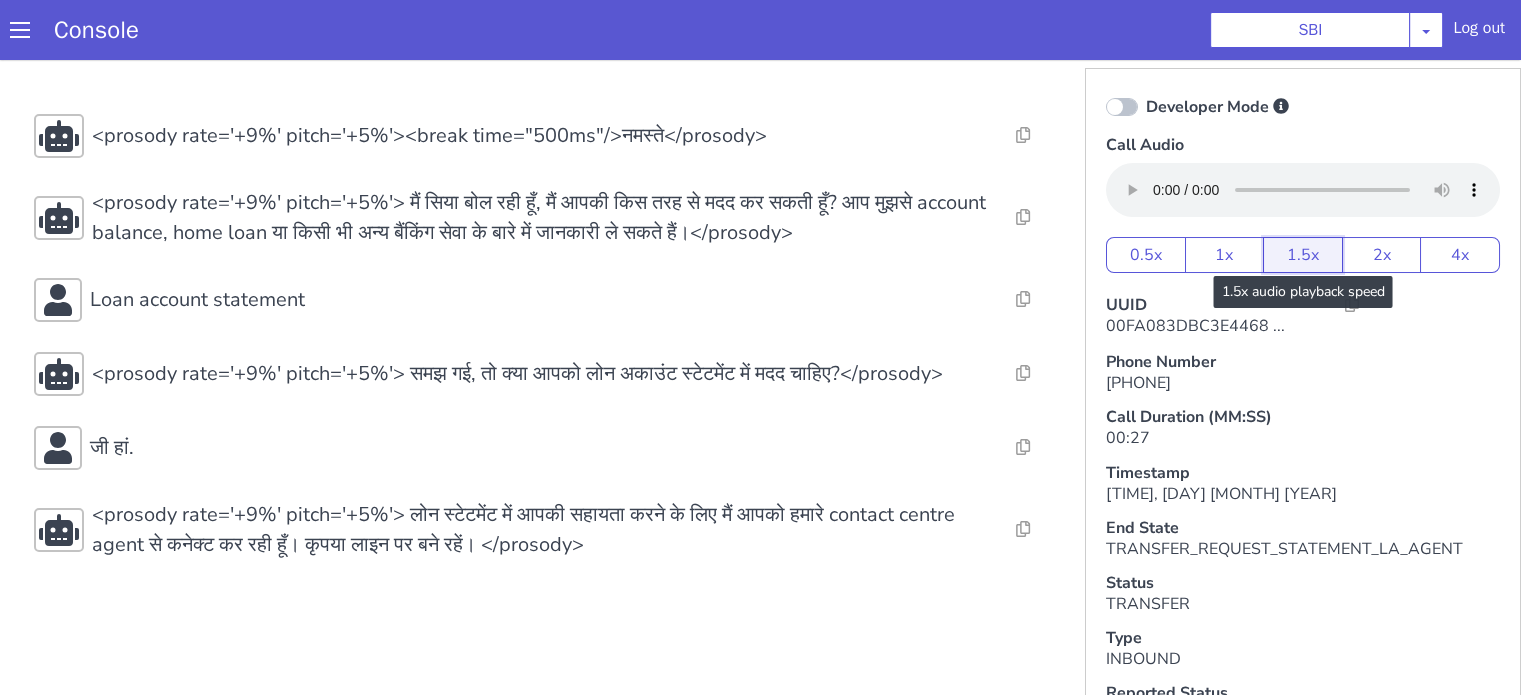 click on "1.5x" at bounding box center (1303, 255) 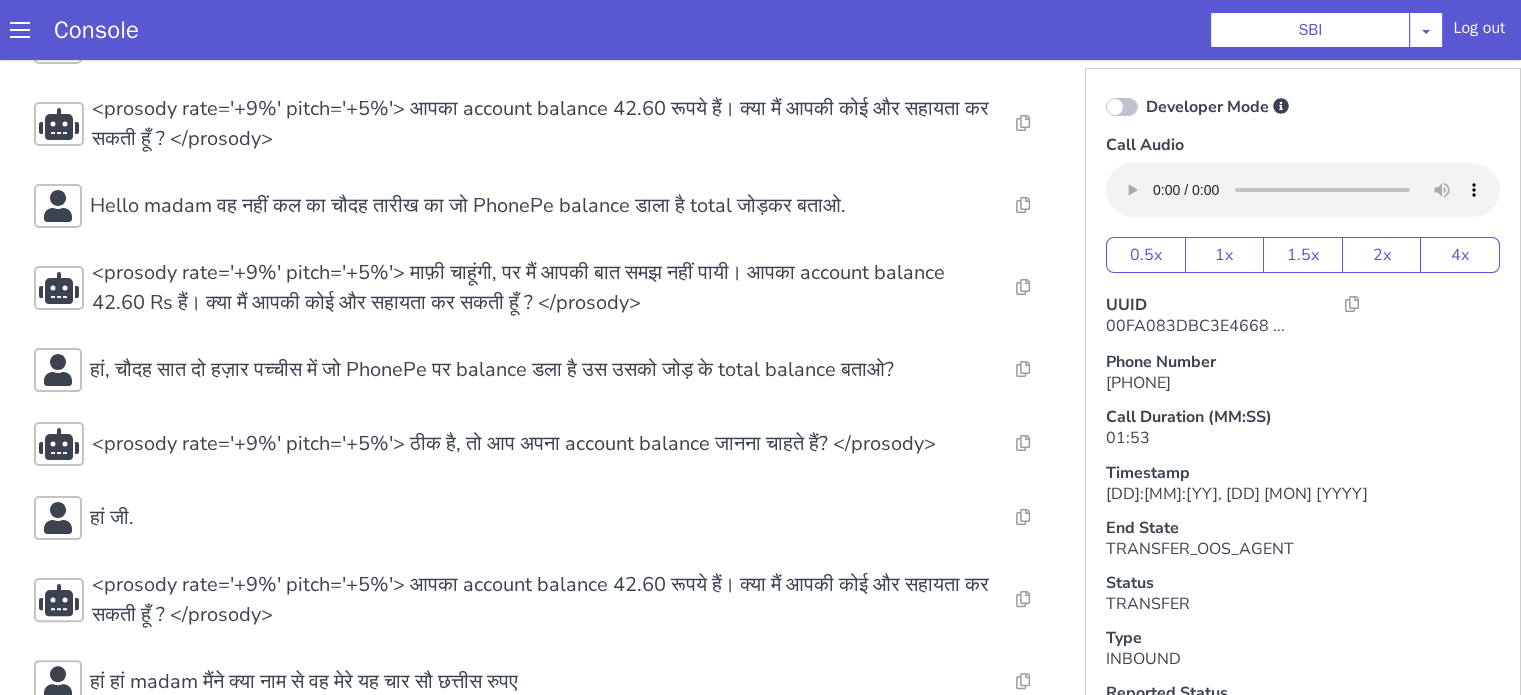scroll, scrollTop: 748, scrollLeft: 0, axis: vertical 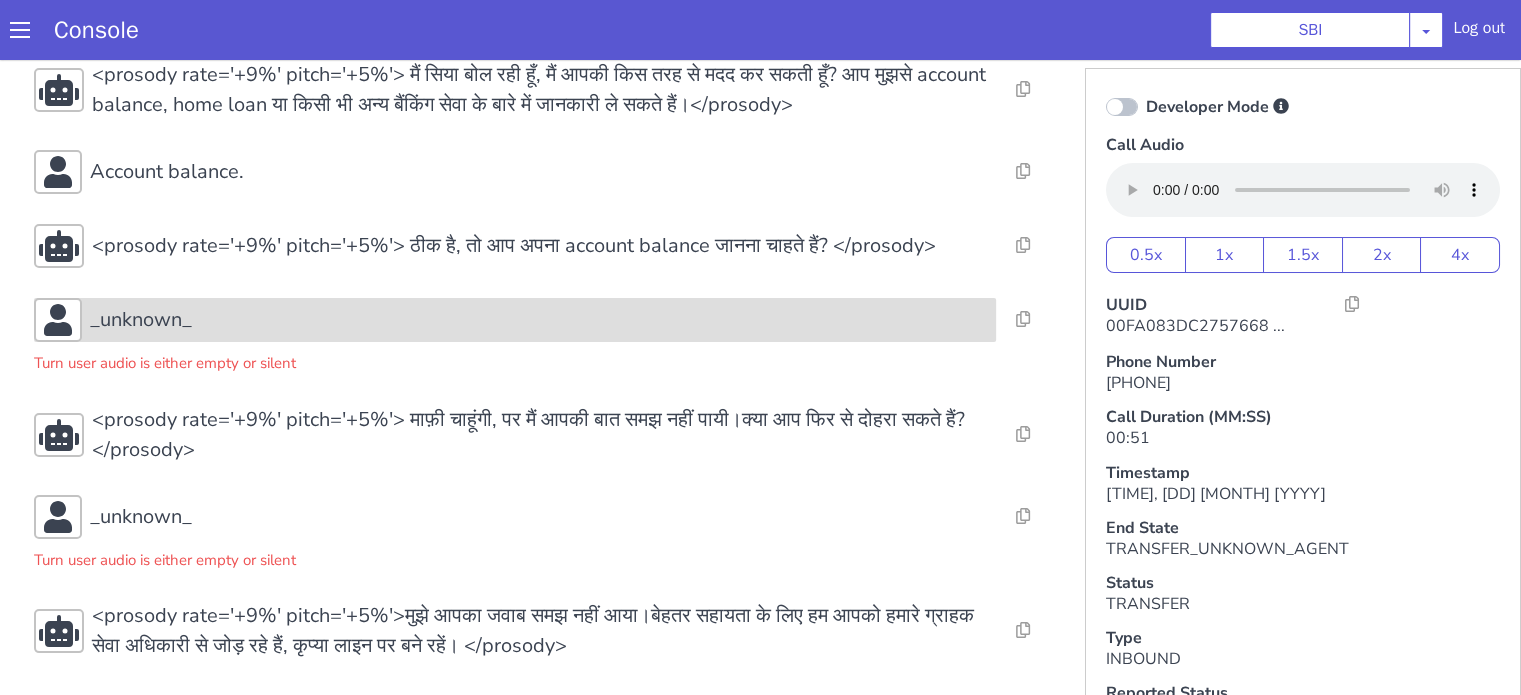 click on "_unknown_" at bounding box center (539, 320) 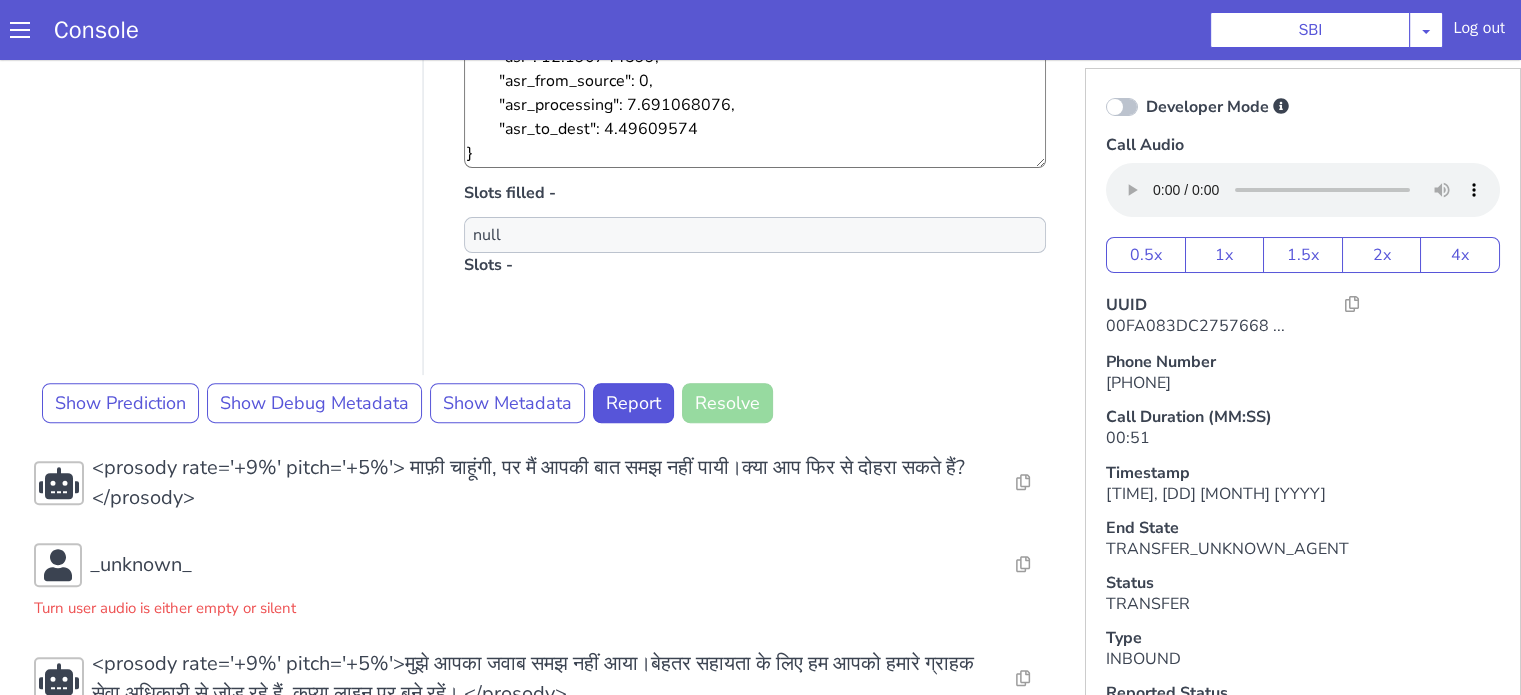 scroll, scrollTop: 691, scrollLeft: 0, axis: vertical 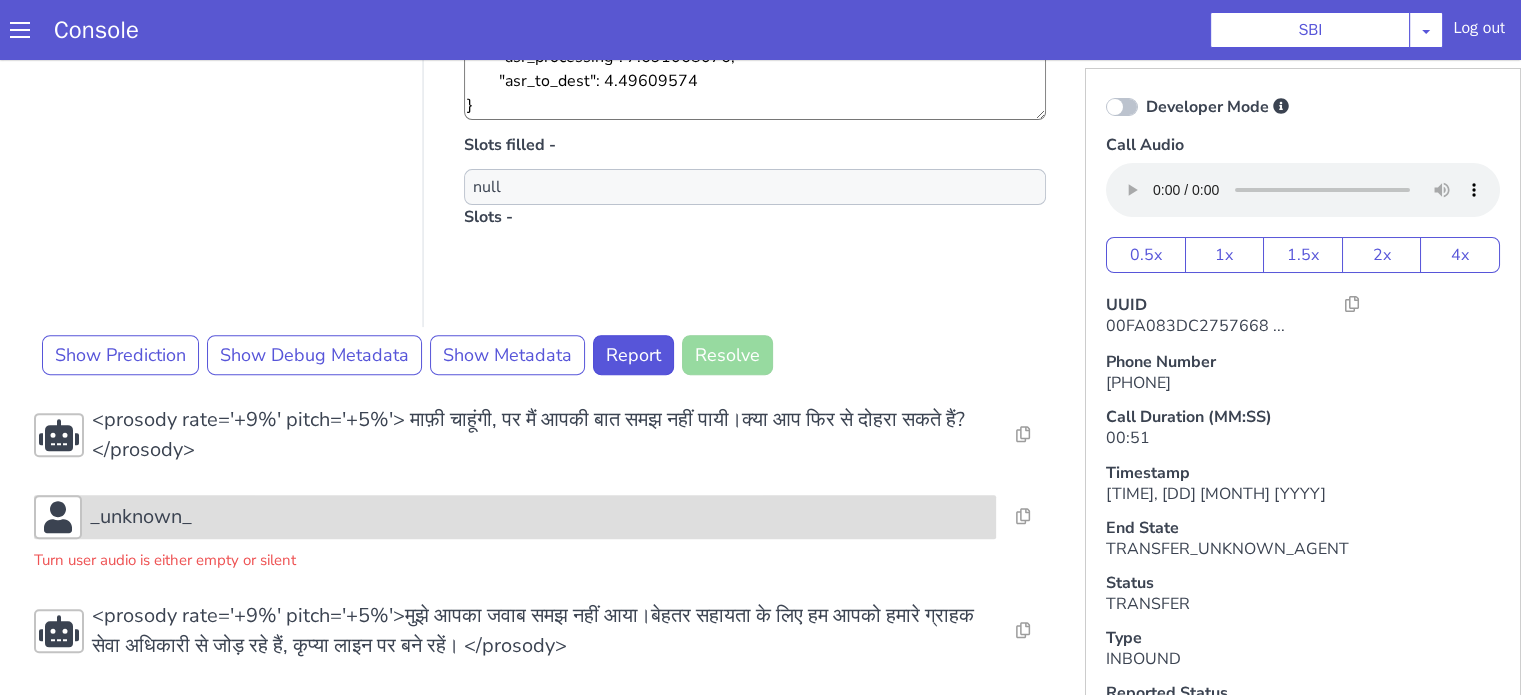 click on "_unknown_" at bounding box center (141, 517) 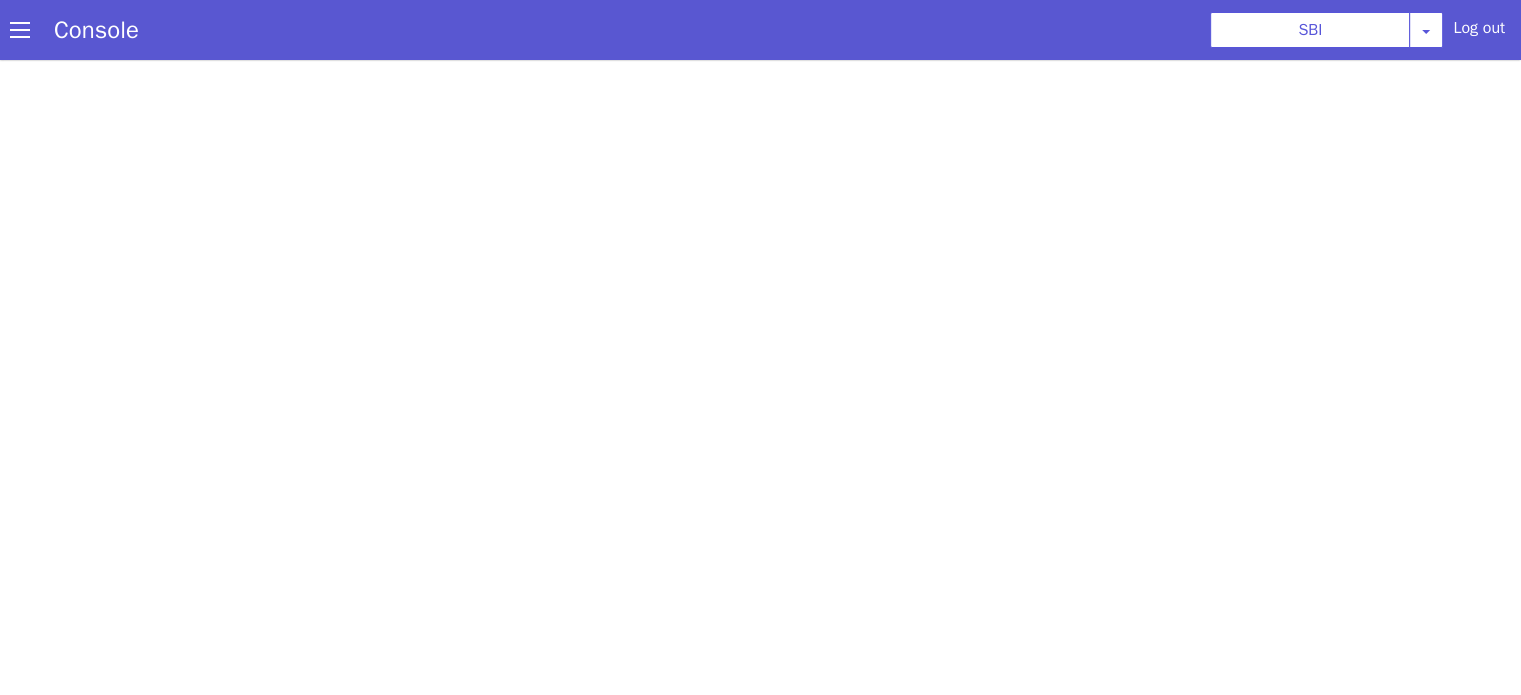 scroll, scrollTop: 0, scrollLeft: 0, axis: both 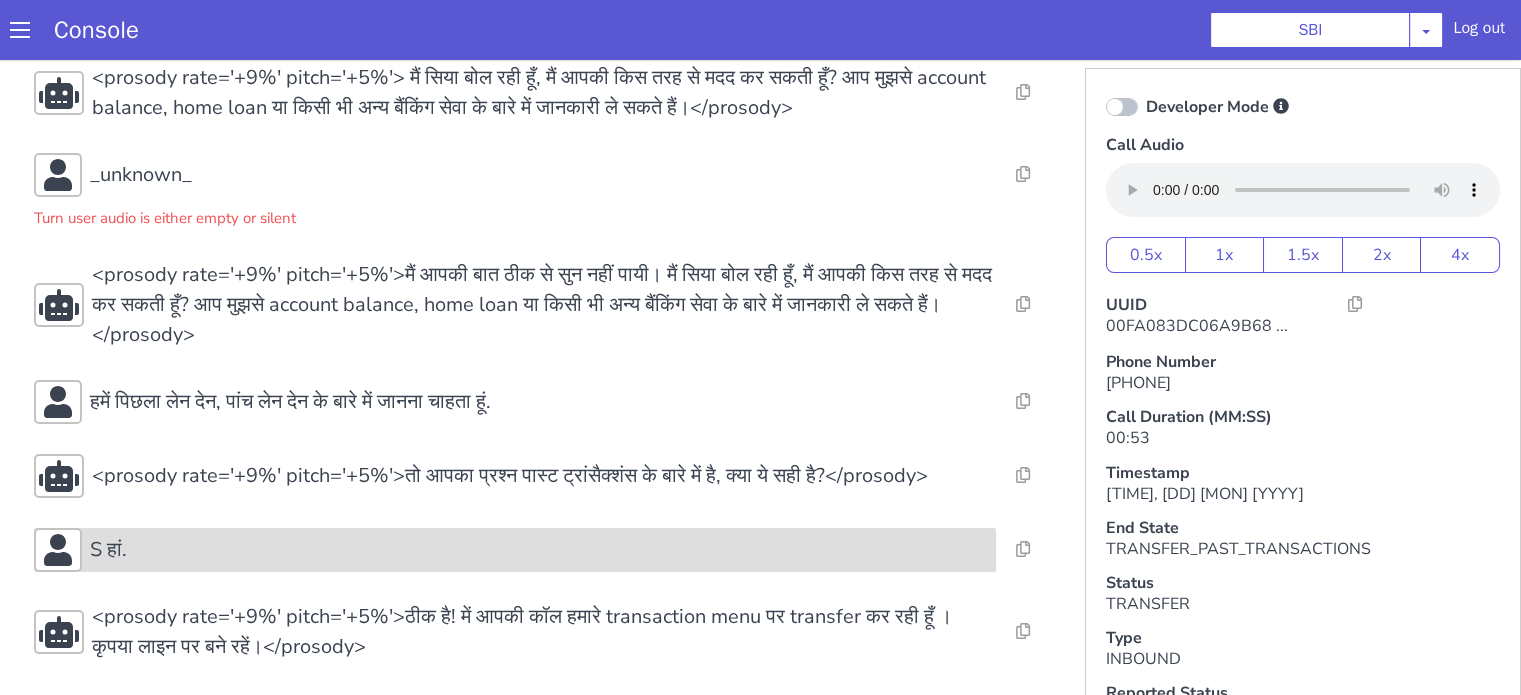 click on "S हां." at bounding box center [539, 550] 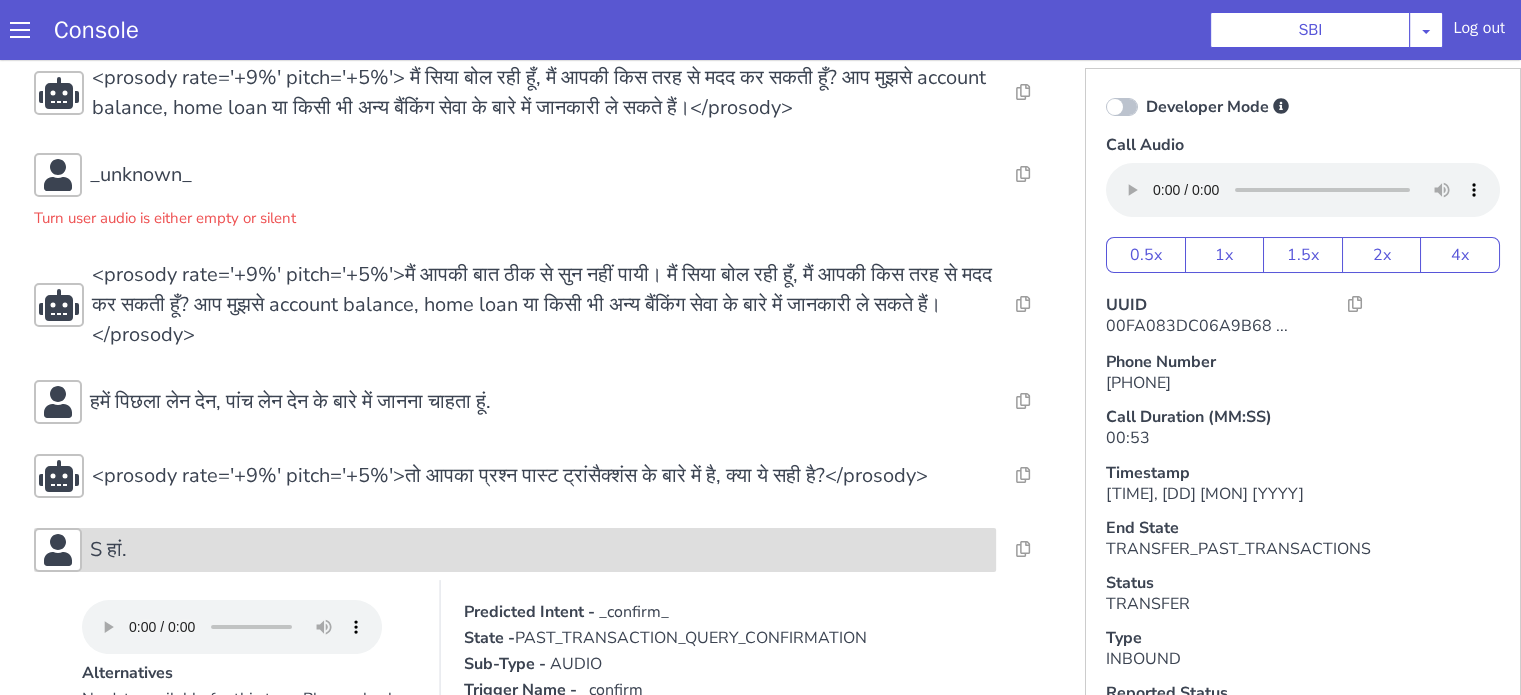 click on "S हां." at bounding box center (539, 550) 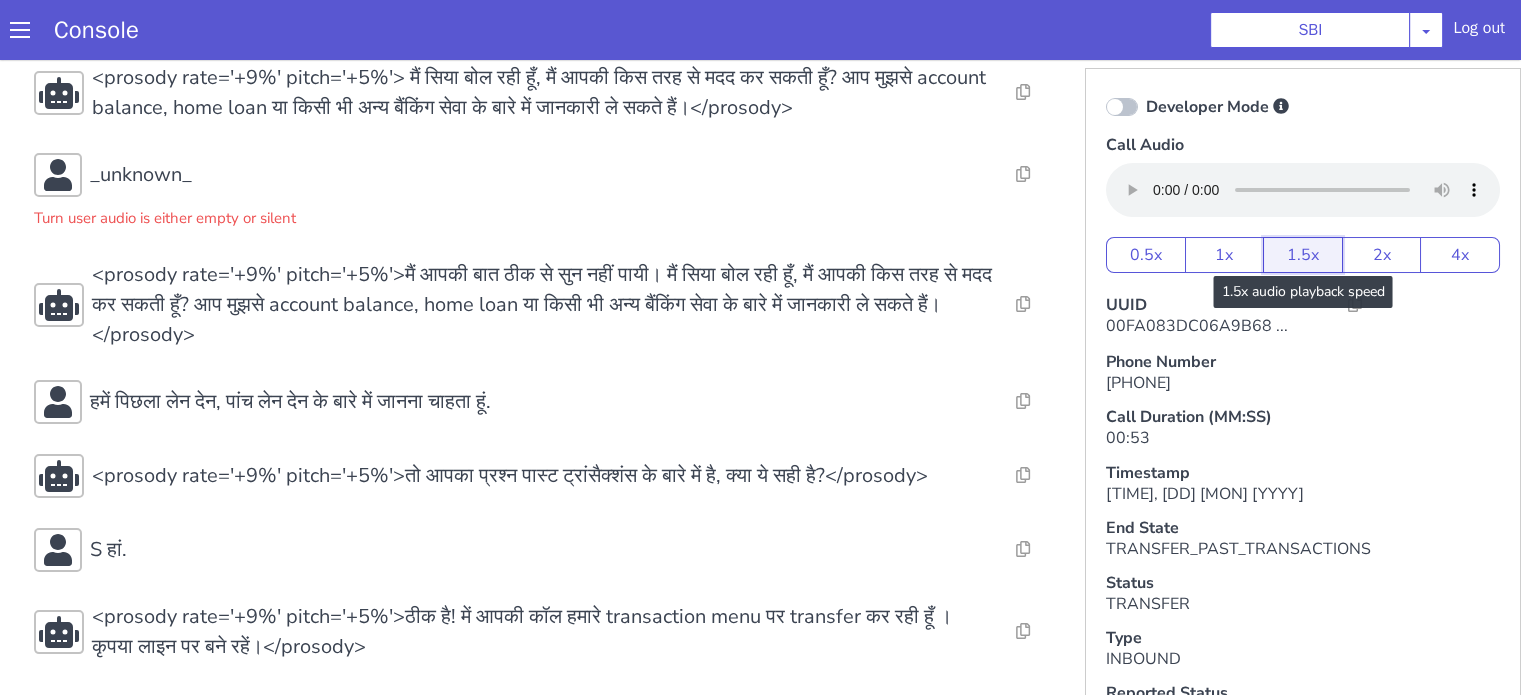 click on "1.5x" at bounding box center (1303, 255) 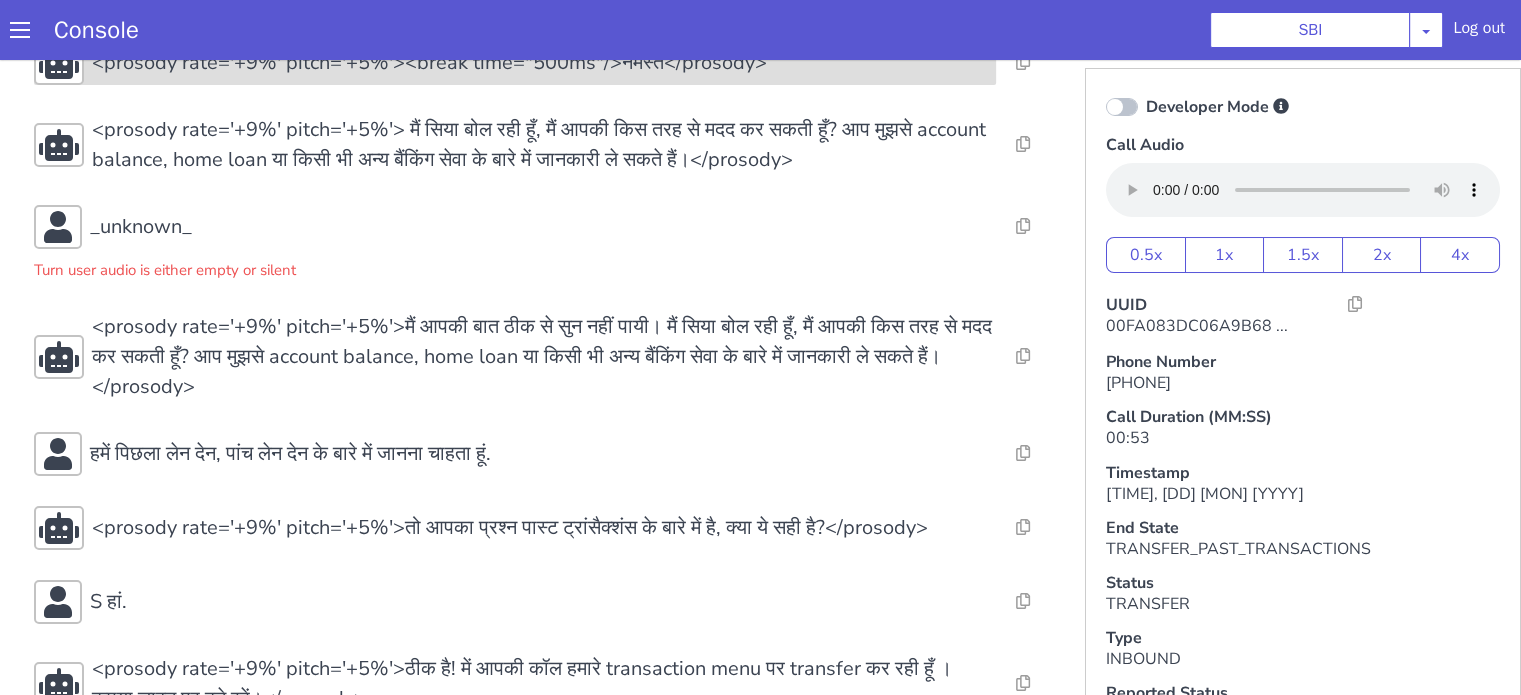 scroll, scrollTop: 0, scrollLeft: 0, axis: both 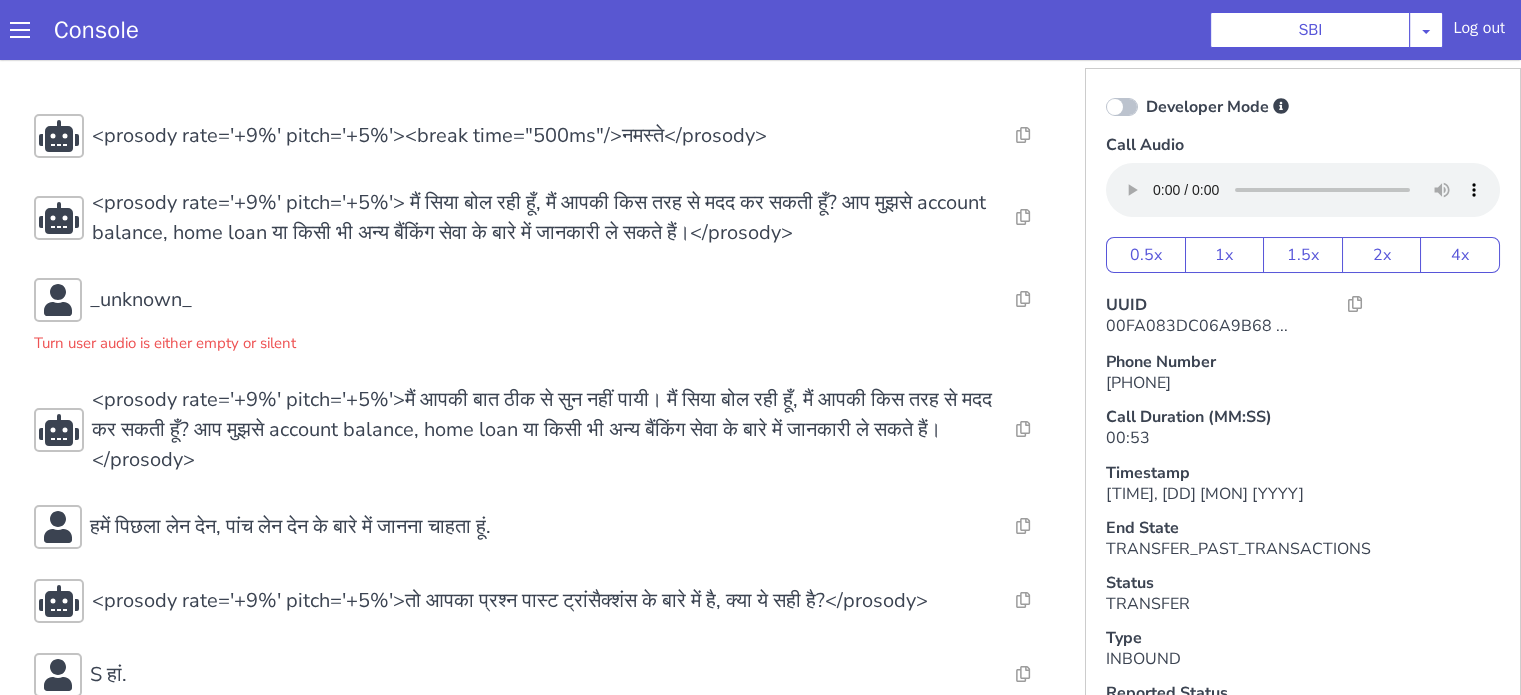click on "Console SBI AO Smith Airtel DTH Pilot Airtel POC Alice Blue NT Aliceblue American Finance - US Apollo Apollo 24*7 Application - Collections Auto NPS feedback Avaya Devconnect Axis Axis AMC Axis Outbound BAGIC BALIC BALIC Old 2 Bajaj Autofinance Bajaj Fin Banking Demo Barbeque Nation Buy Now Pay Later Cars24 Cashe Central Bank of India Charles Tyrwhitt Cholamandalam Finance Consumer Durables Coverfox Covid19 Helpline Credgenics CreditMate DPDzero DUMMY Data collection Demo - Collections Dish TV ERCM Emeritus Eureka Forbes - LQ FFAM360 - US Familiarity Farming_Axis Finaccel Flipkart Flow Templates Fusion Microfinance Giorgos_TestBot Great Learning Grievance Bot HDB Finance HDFC HDFC Ergo HDFC Freedom CC HDFC Life Demo HDFC Securities Hathway Internet Hathway V2 Home Credit IBM IBM Banking Demo ICICI ICICI Bank Outbound ICICI Lombard Persistency ICICI Prudential ICICI securities ICICI_lombard IDFC First Bank IFFCO Tokio Insurance Iffco Tokio Indiamart Indigo IndusInd - Settlement IndusInd CC Insurance Jarvis" at bounding box center [760, 30] 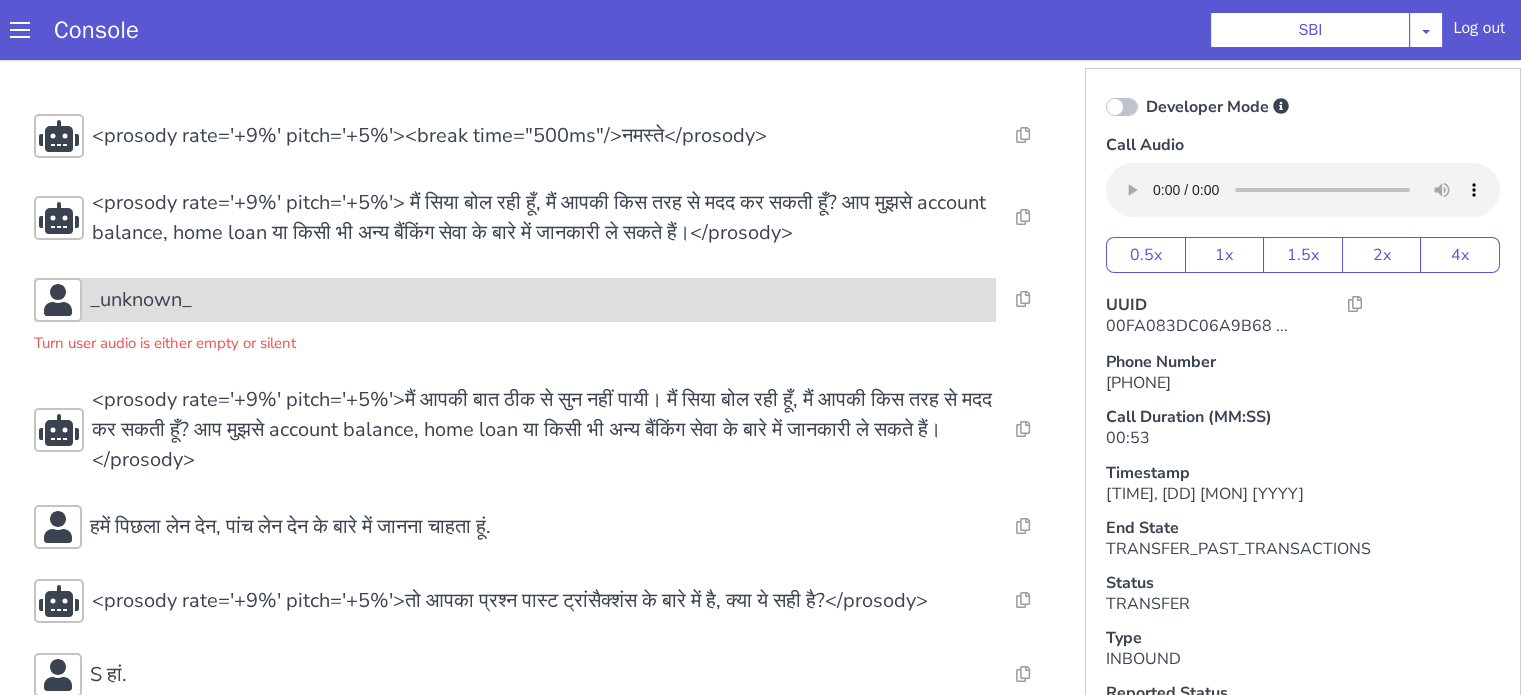 click on "_unknown_" at bounding box center (539, 300) 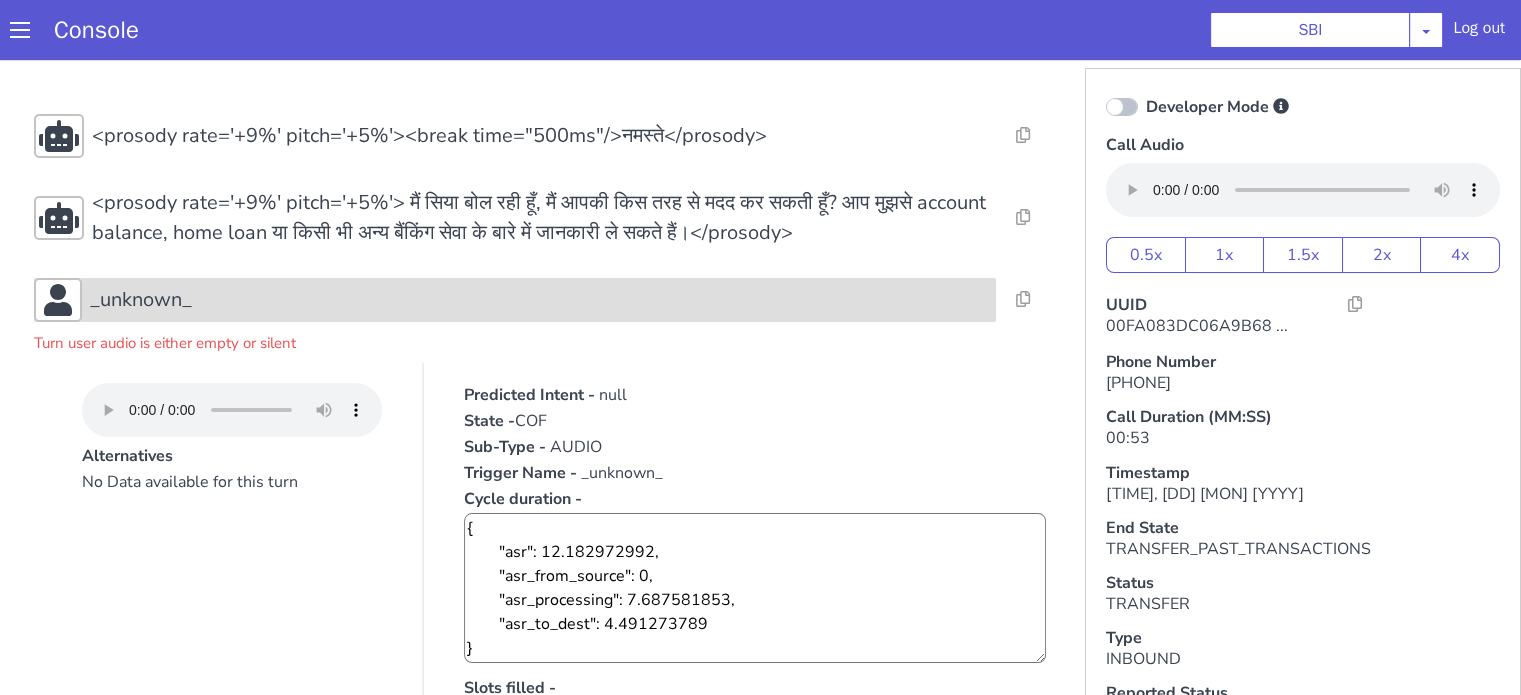 click on "_unknown_" at bounding box center [539, 300] 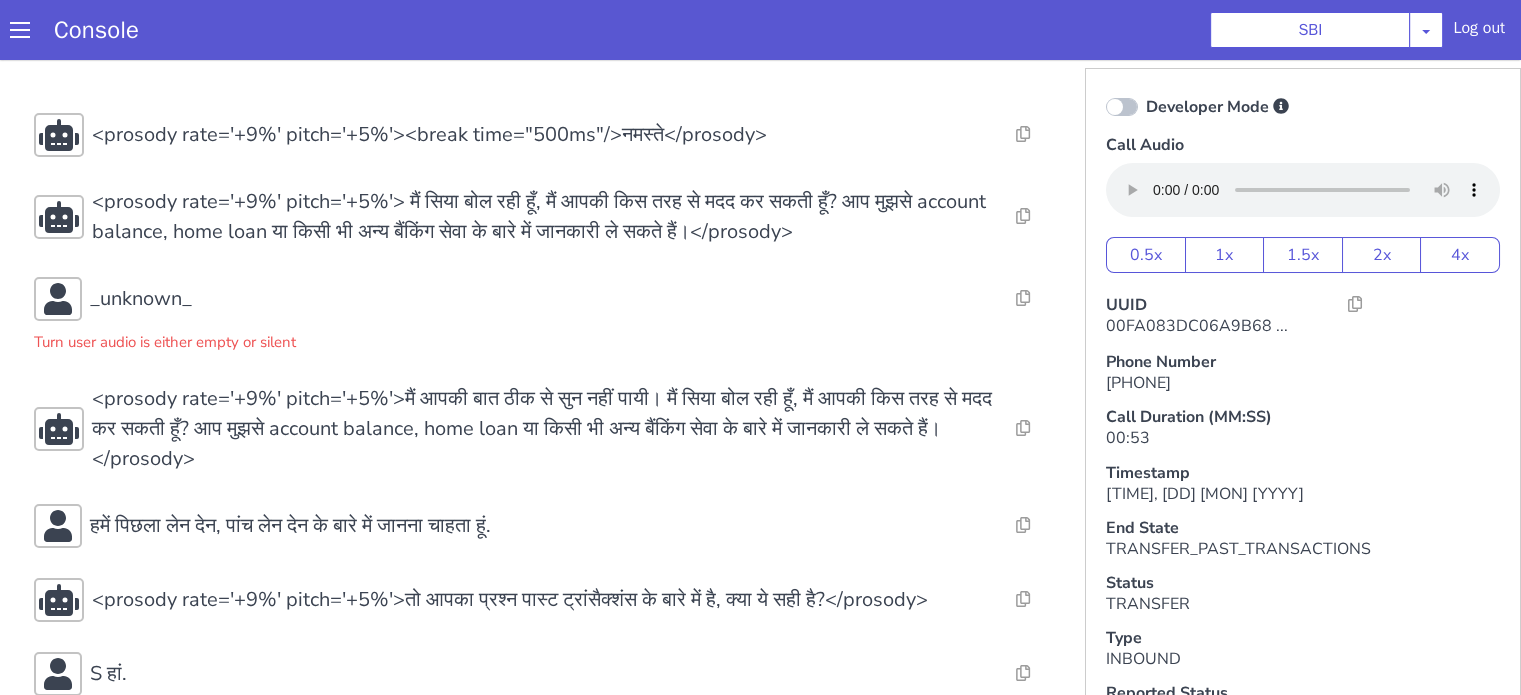 scroll, scrollTop: 125, scrollLeft: 0, axis: vertical 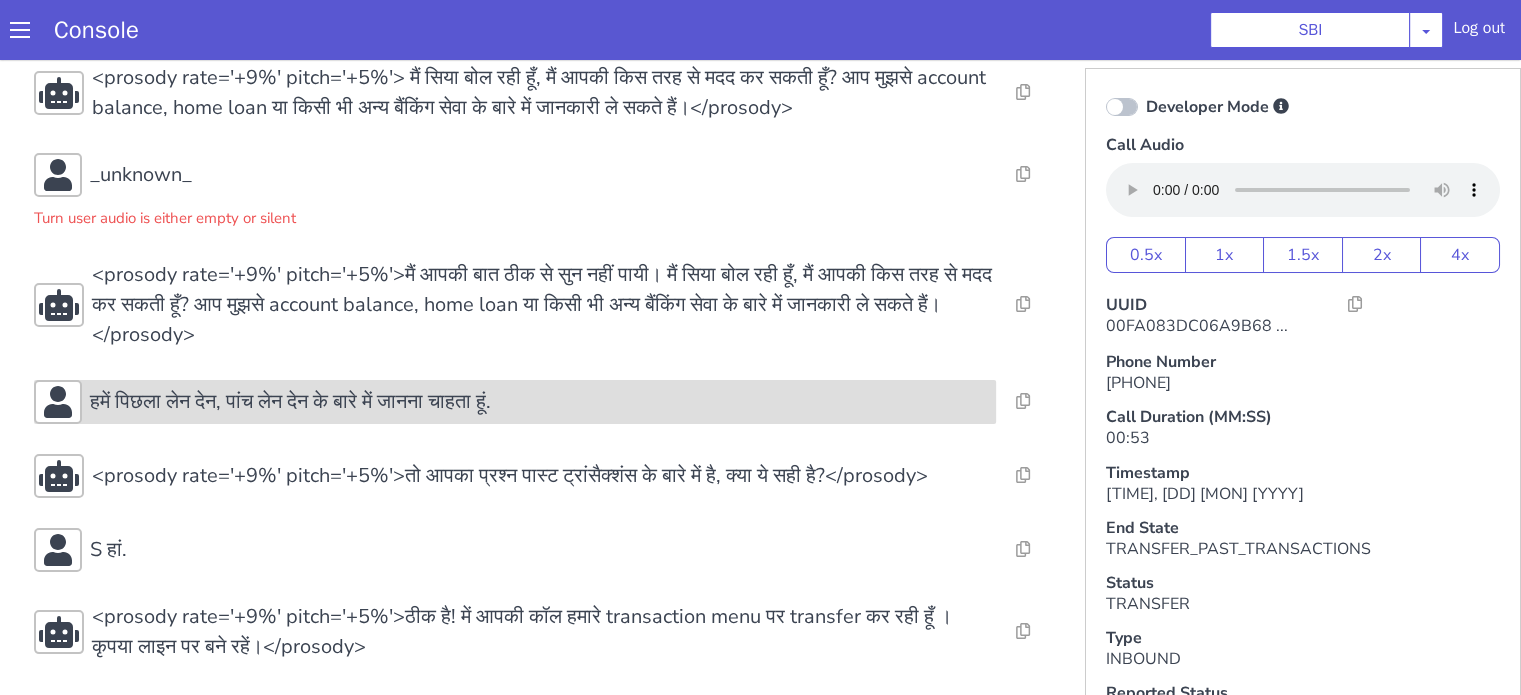 click on "हमें पिछला लेन देन, पांच लेन देन के बारे में जानना चाहता हूं." at bounding box center [290, 402] 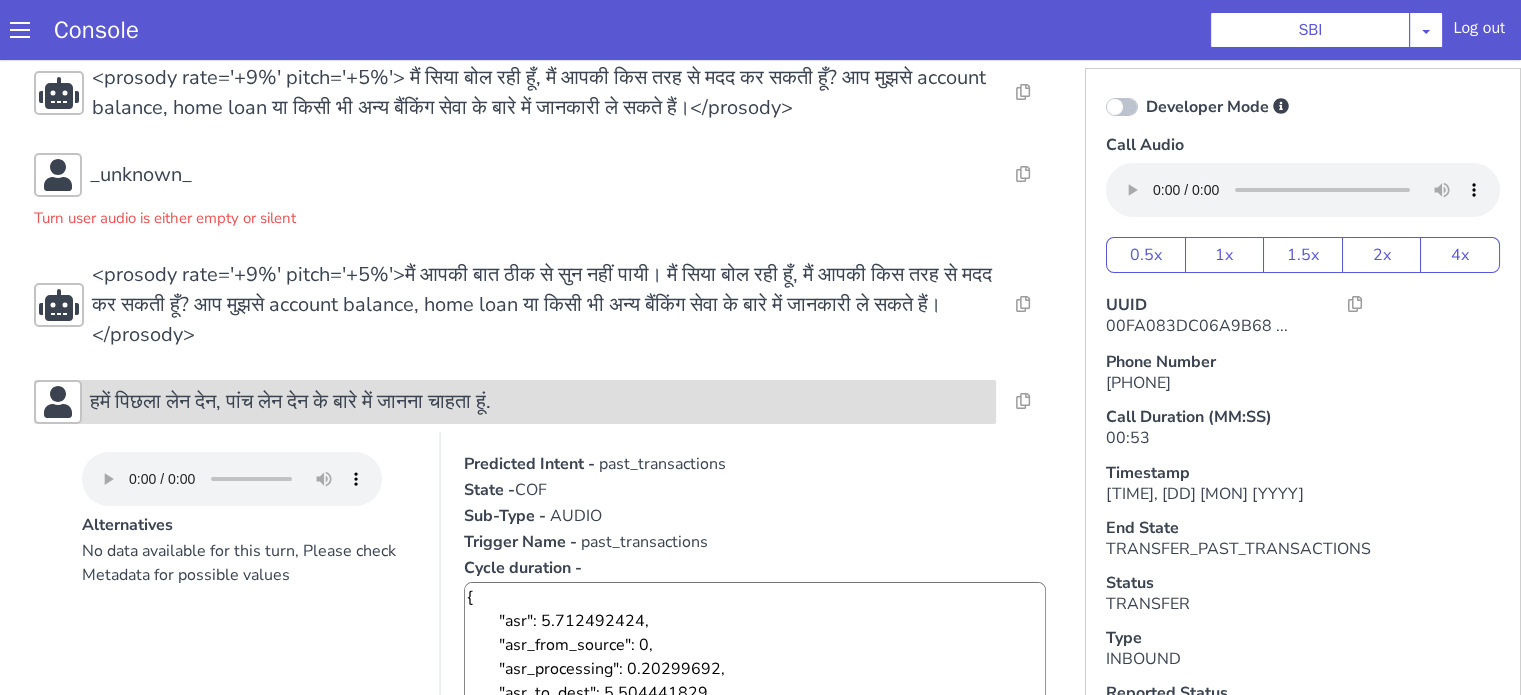 click on "हमें पिछला लेन देन, पांच लेन देन के बारे में जानना चाहता हूं." at bounding box center [290, 402] 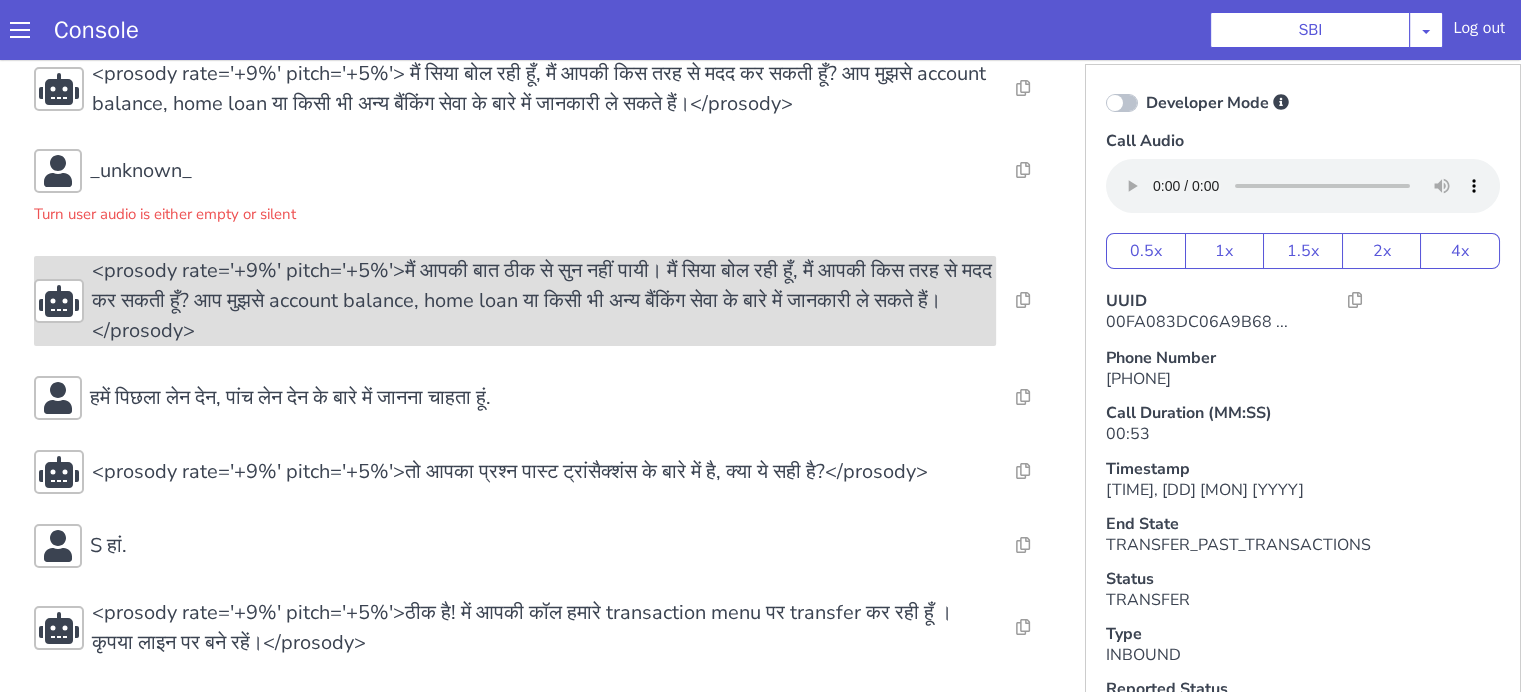 scroll, scrollTop: 5, scrollLeft: 0, axis: vertical 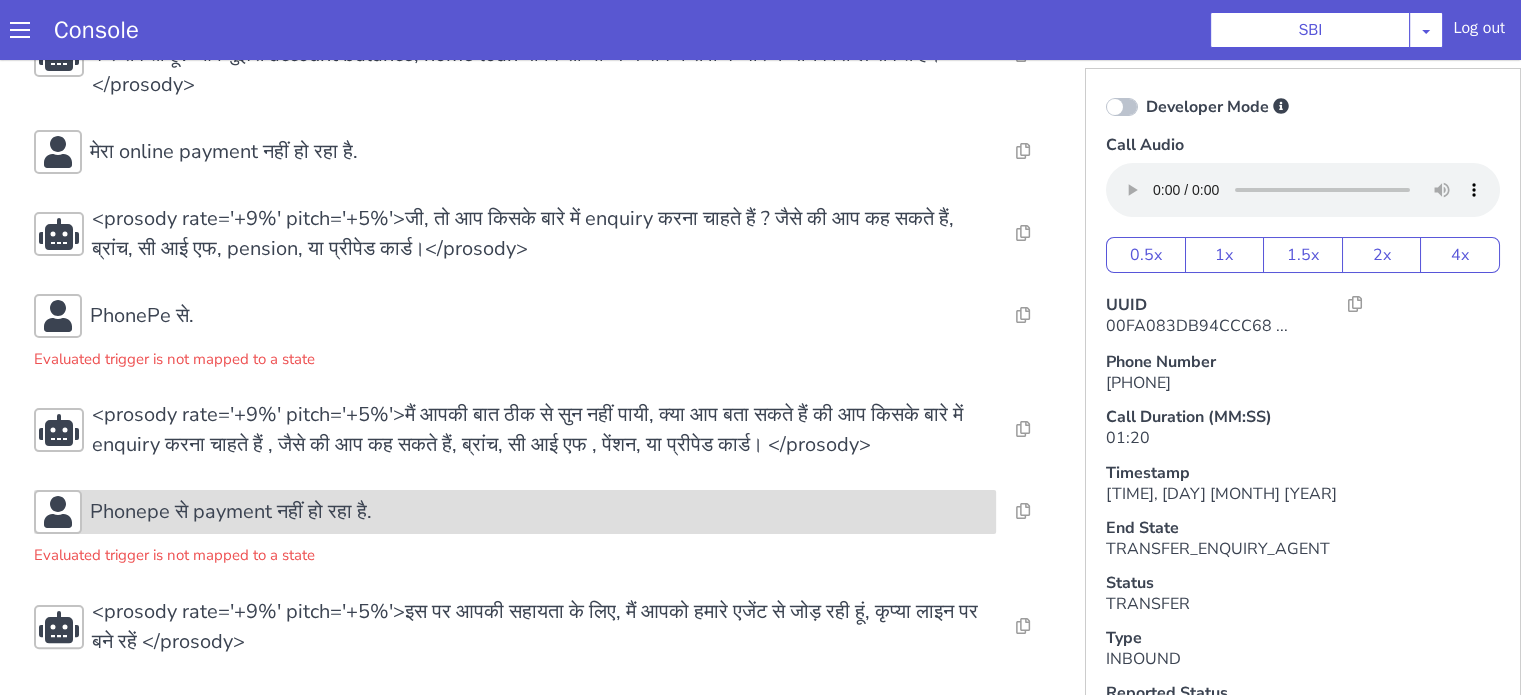 click on "Phonepe से payment नहीं हो रहा है." at bounding box center (539, 512) 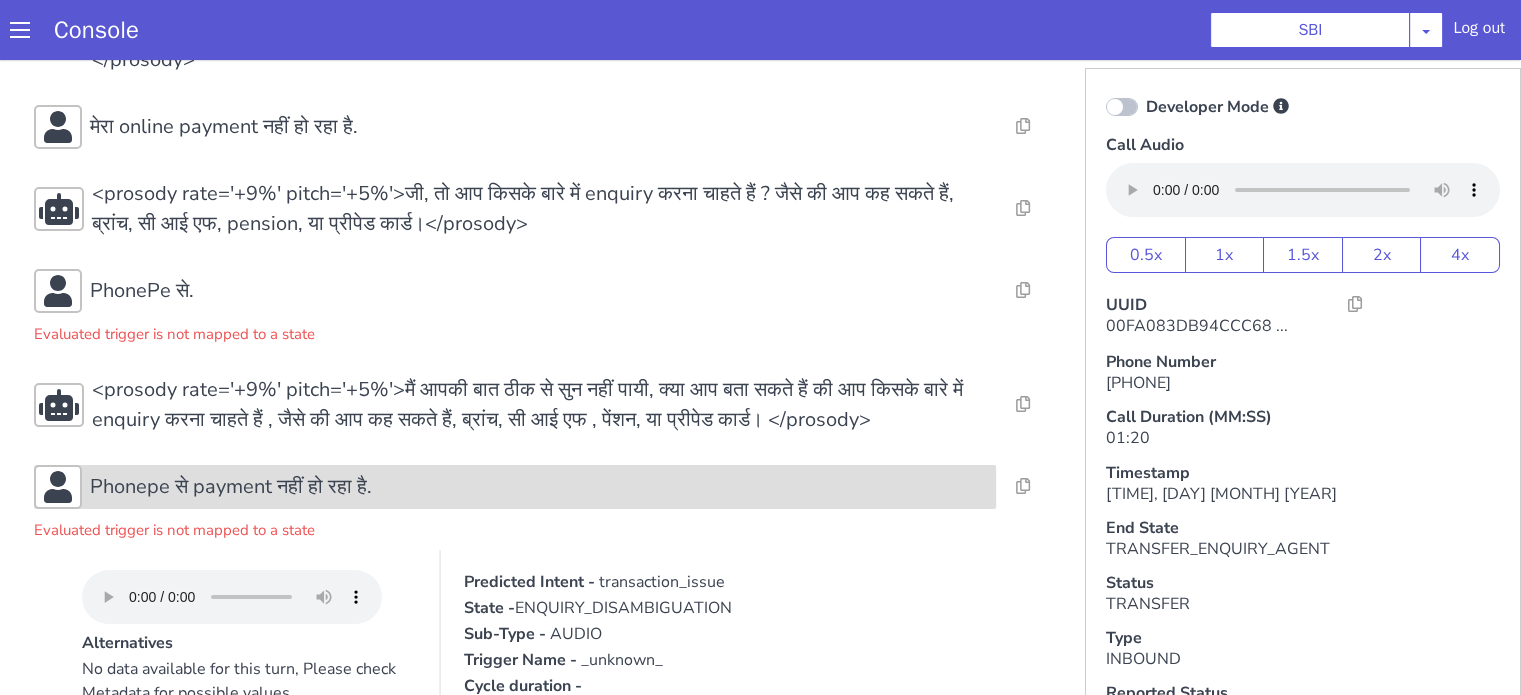 click on "Phonepe से payment नहीं हो रहा है." at bounding box center [539, 487] 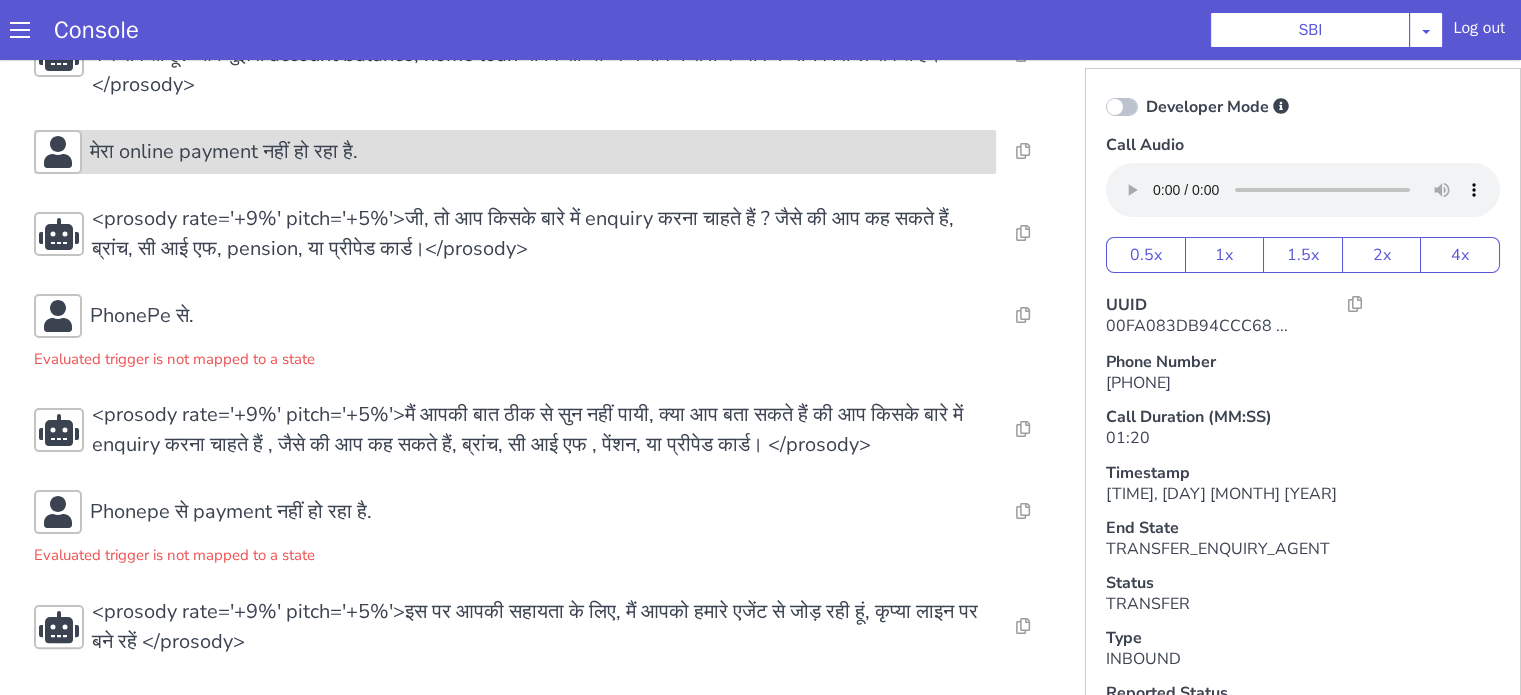 click on "मेरा online payment नहीं हो रहा है." at bounding box center (539, 152) 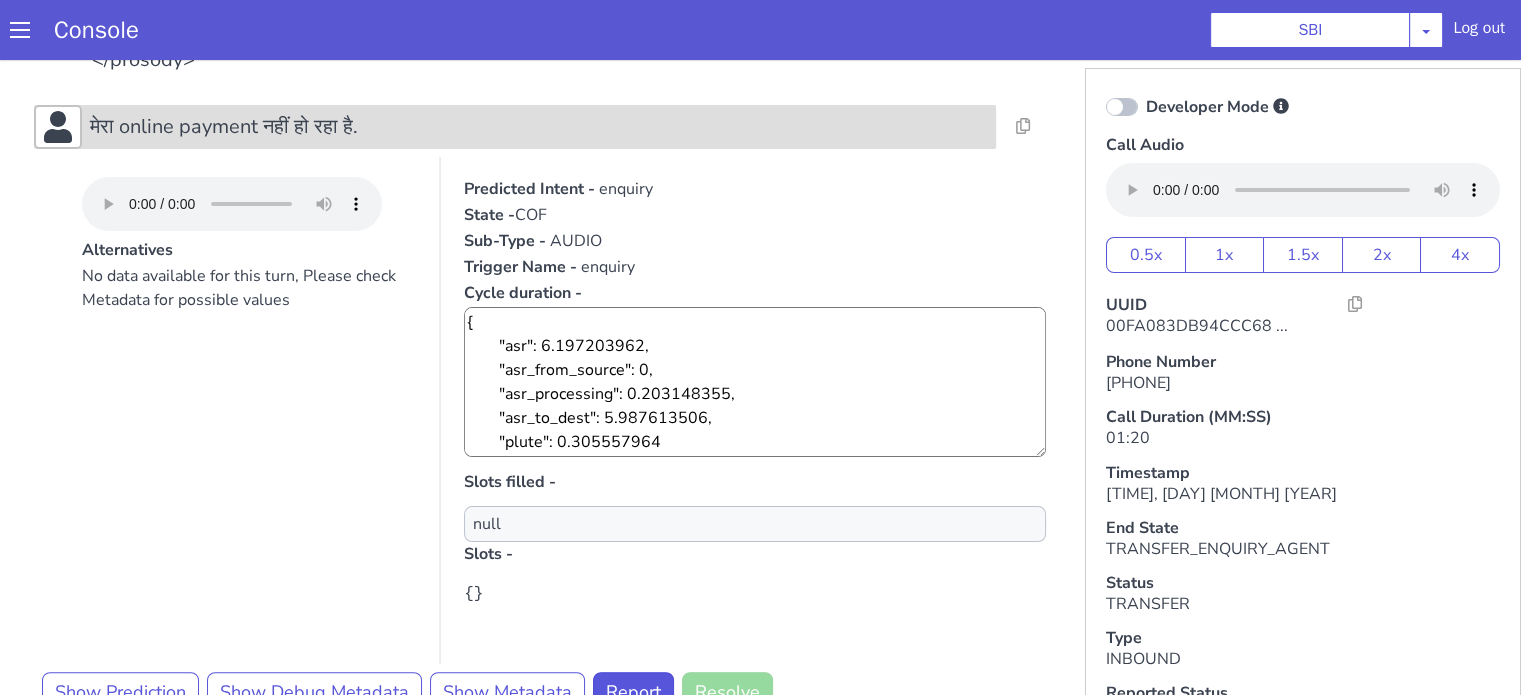 click on "मेरा online payment नहीं हो रहा है." at bounding box center (539, 127) 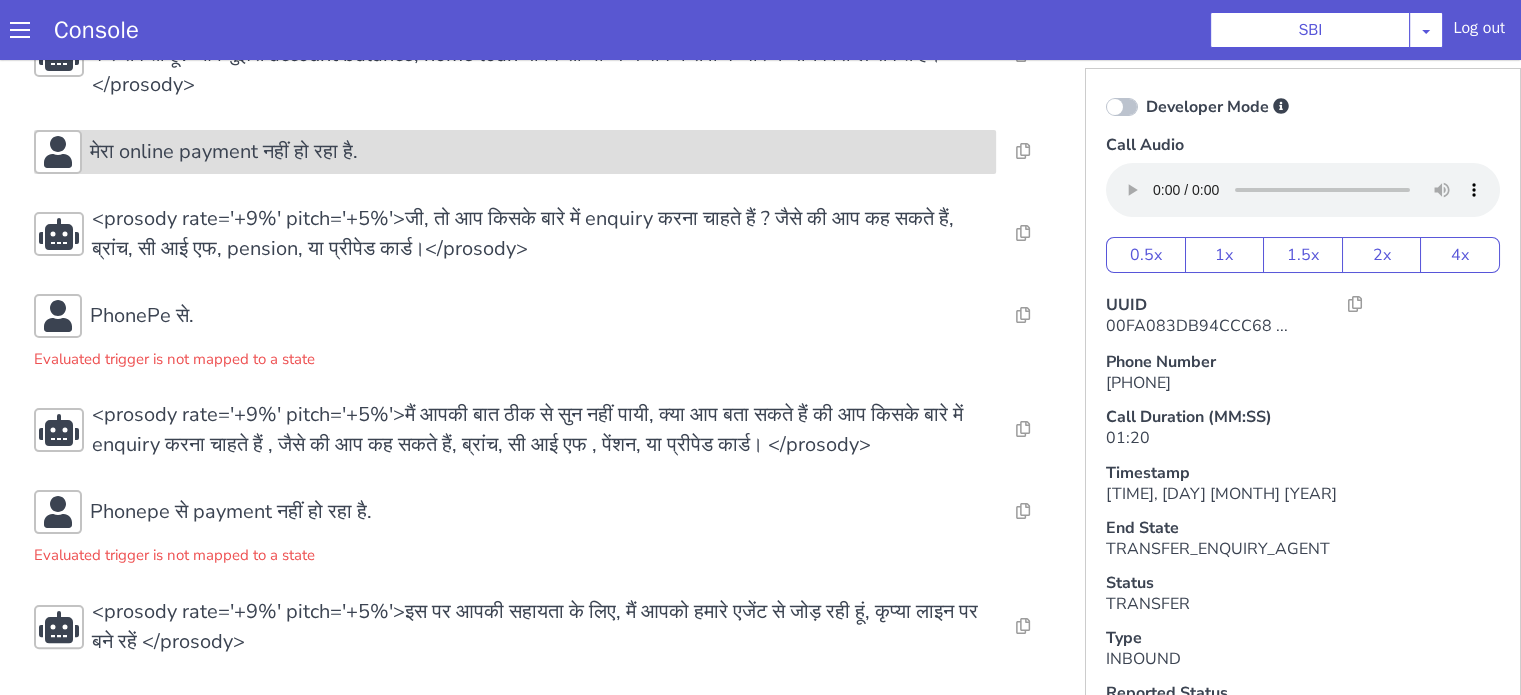 click on "मेरा online payment नहीं हो रहा है." at bounding box center (539, 152) 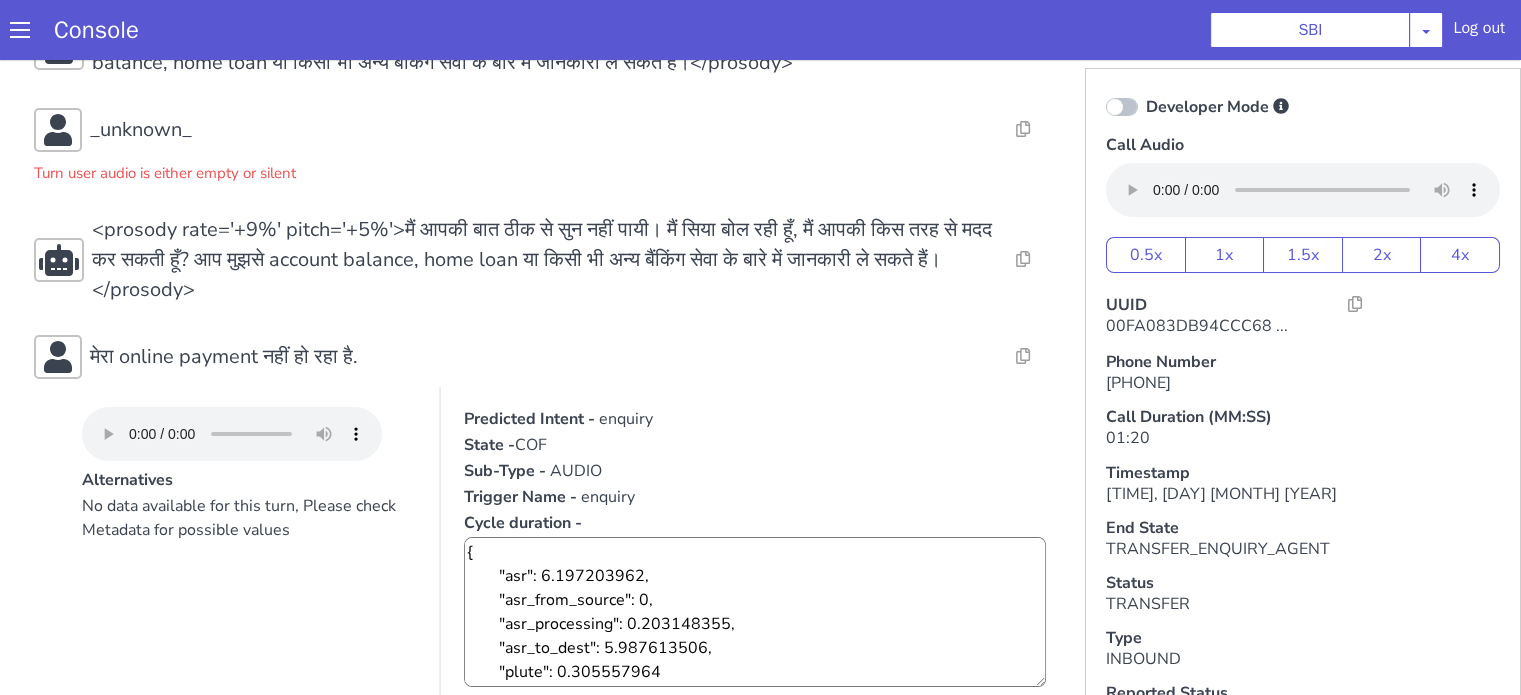 scroll, scrollTop: 0, scrollLeft: 0, axis: both 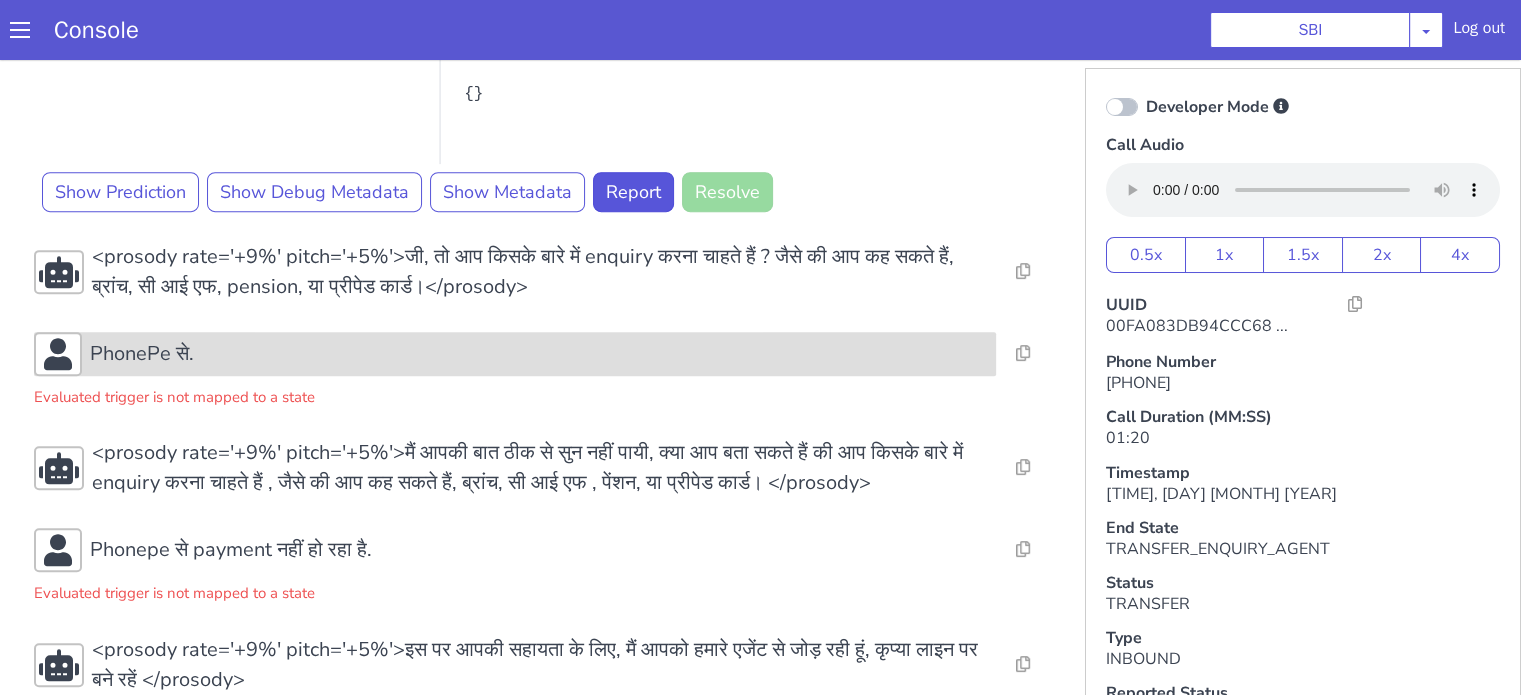click on "PhonePe से." at bounding box center (539, 354) 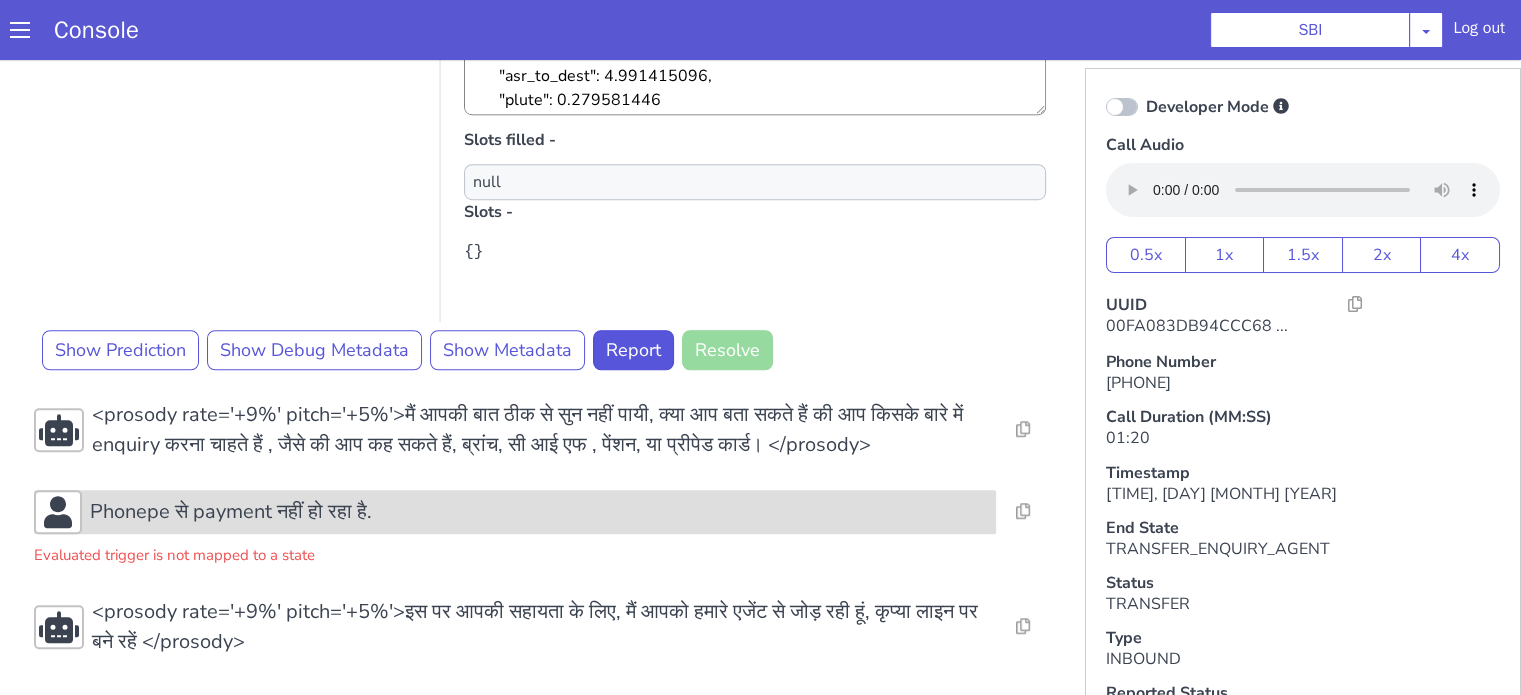 click on "Phonepe से payment नहीं हो रहा है." at bounding box center [231, 512] 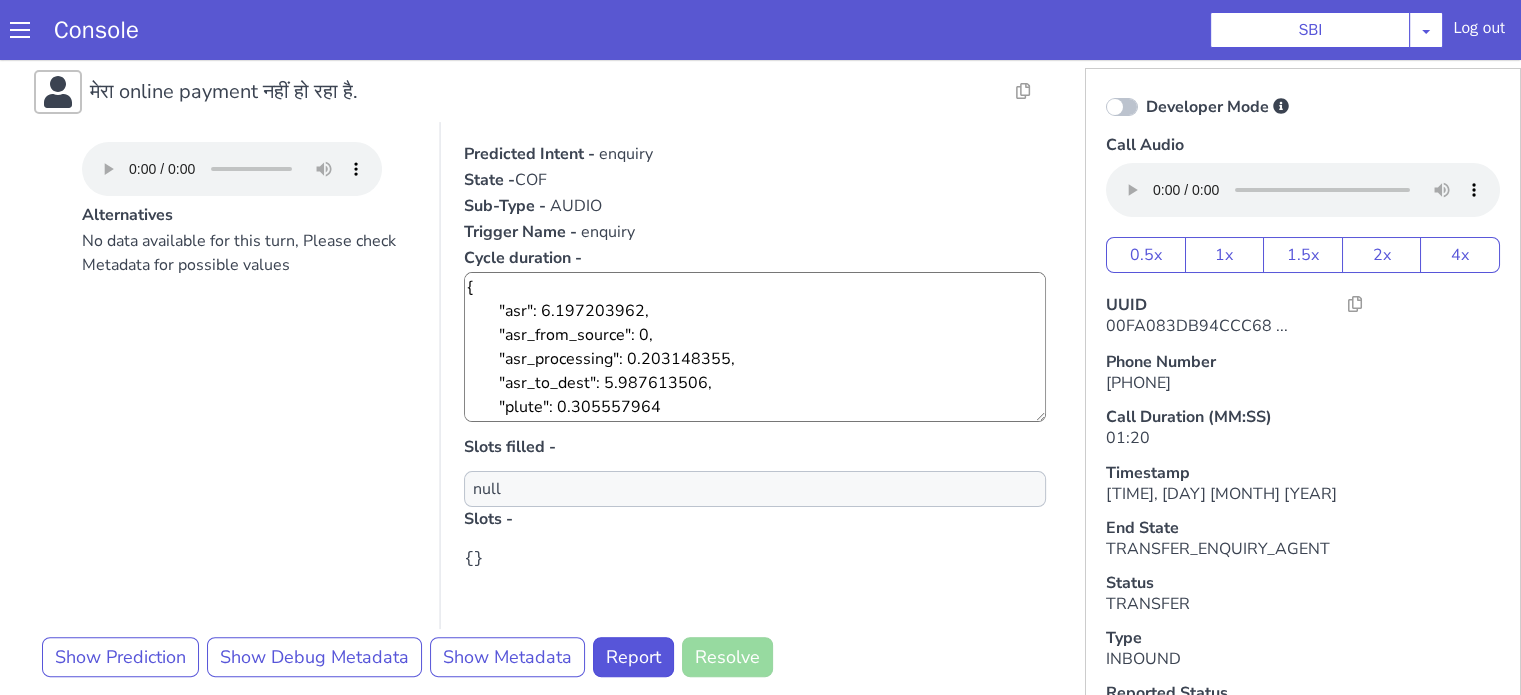 scroll, scrollTop: 326, scrollLeft: 0, axis: vertical 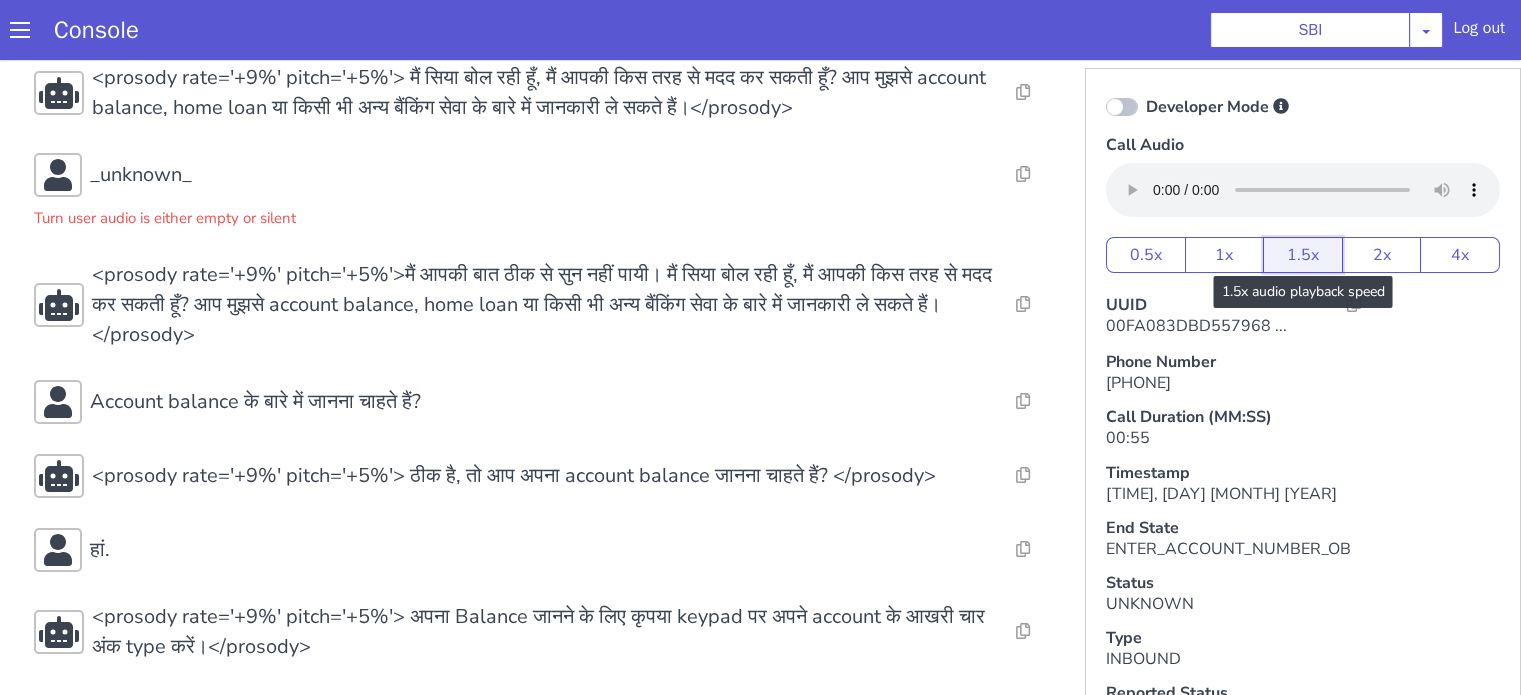 click on "1.5x" at bounding box center (1303, 255) 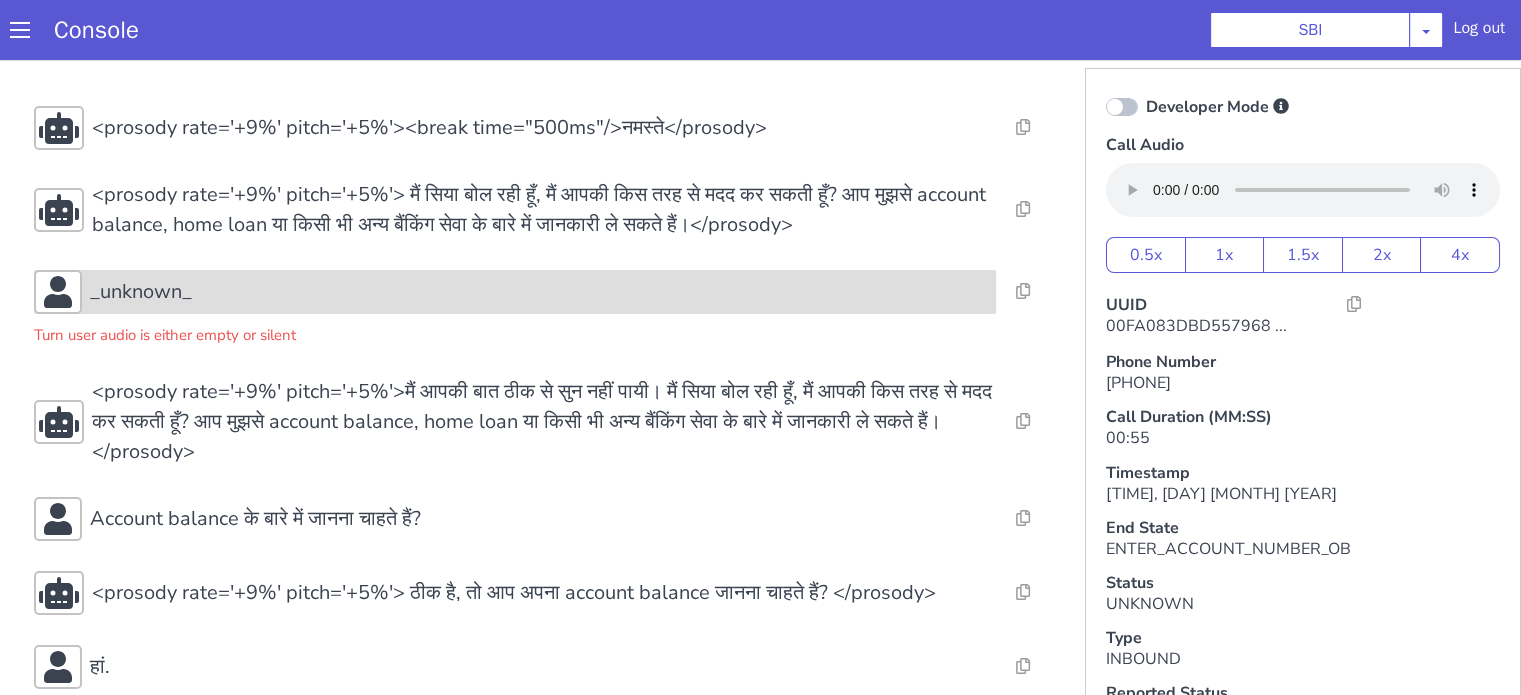 scroll, scrollTop: 0, scrollLeft: 0, axis: both 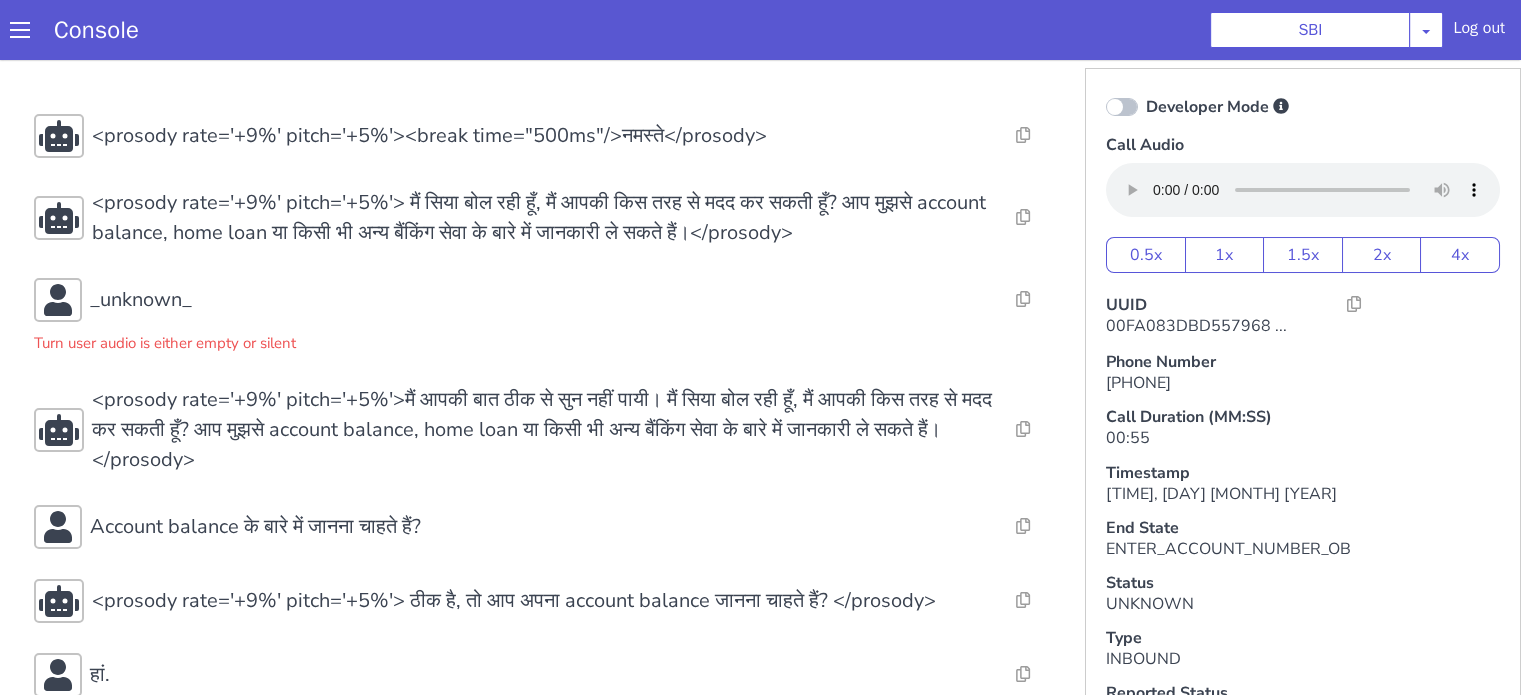 click on "Console SBI AO Smith Airtel DTH Pilot Airtel POC Alice Blue NT Aliceblue American Finance - US Apollo Apollo 24*7 Application - Collections Auto NPS feedback Avaya Devconnect Axis Axis AMC Axis Outbound BAGIC BALIC BALIC Old 2 Bajaj Autofinance Bajaj Fin Banking Demo Barbeque Nation Buy Now Pay Later Cars24 Cashe Central Bank of India Charles Tyrwhitt Cholamandalam Finance Consumer Durables Coverfox Covid19 Helpline Credgenics CreditMate DPDzero DUMMY Data collection Demo - Collections Dish TV ERCM Emeritus Eureka Forbes - LQ FFAM360 - US Familiarity Farming_Axis Finaccel Flipkart Flow Templates Fusion Microfinance Giorgos_TestBot Great Learning Grievance Bot HDB Finance HDFC HDFC Ergo HDFC Freedom CC HDFC Life Demo HDFC Securities Hathway Internet Hathway V2 Home Credit IBM IBM Banking Demo ICICI ICICI Bank Outbound ICICI Lombard Persistency ICICI Prudential ICICI securities ICICI_lombard IDFC First Bank IFFCO Tokio Insurance Iffco Tokio Indiamart Indigo IndusInd - Settlement IndusInd CC Insurance Jarvis" at bounding box center [760, 30] 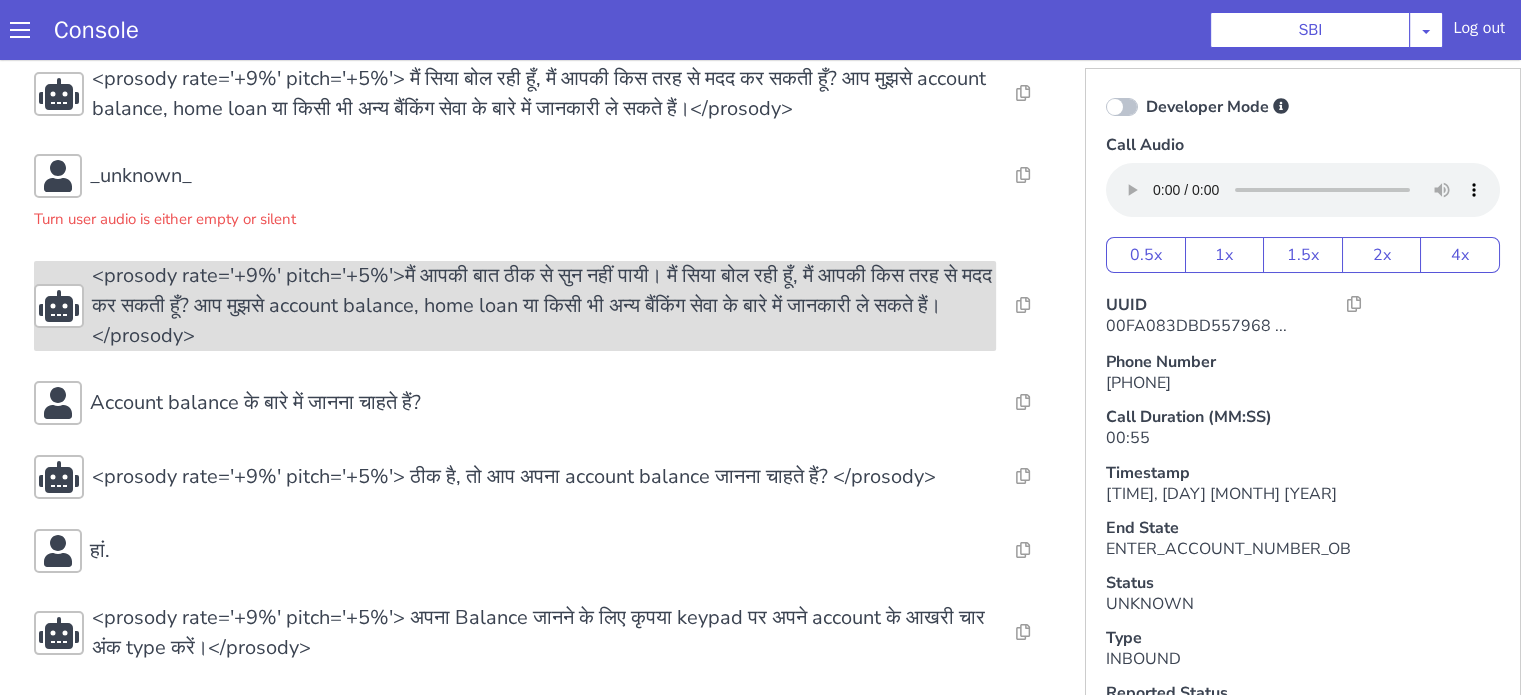 scroll, scrollTop: 125, scrollLeft: 0, axis: vertical 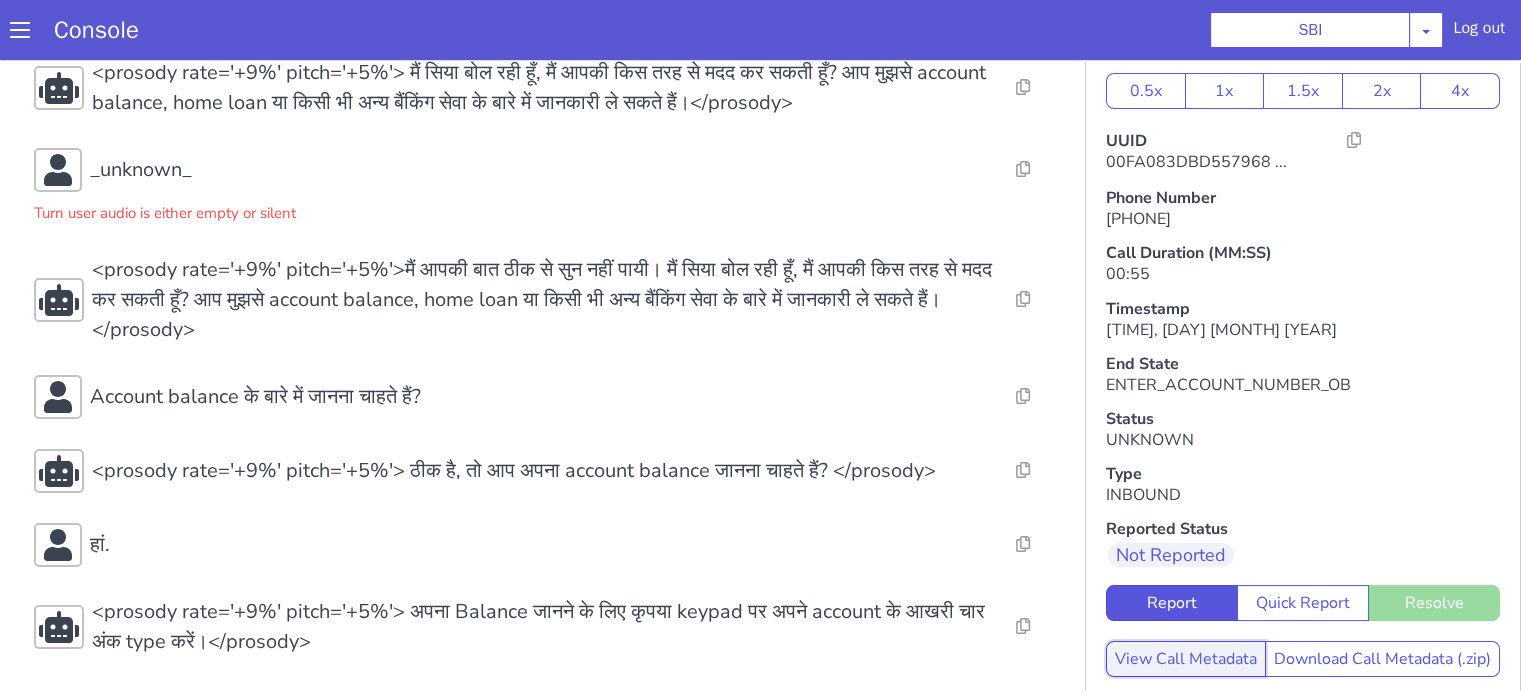 click on "View Call Metadata" at bounding box center (1186, 659) 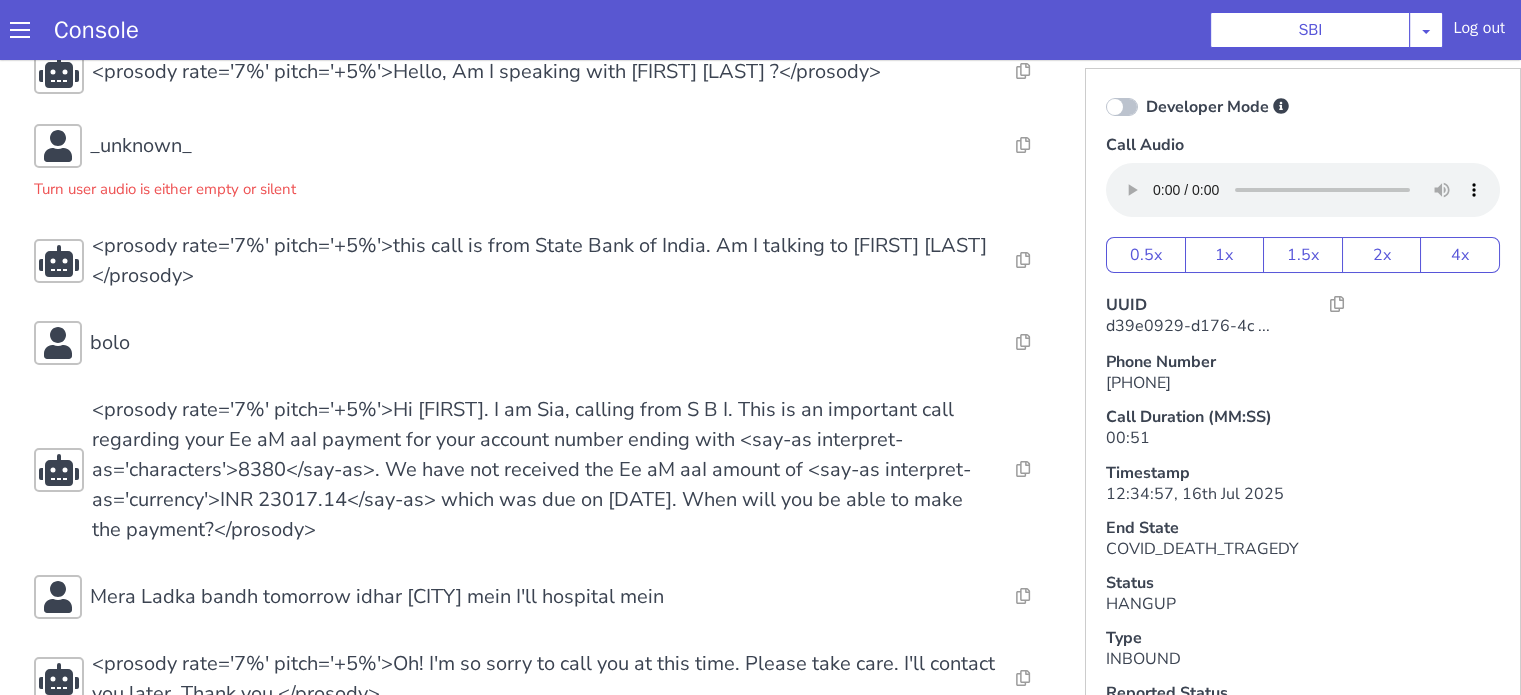 scroll, scrollTop: 112, scrollLeft: 0, axis: vertical 